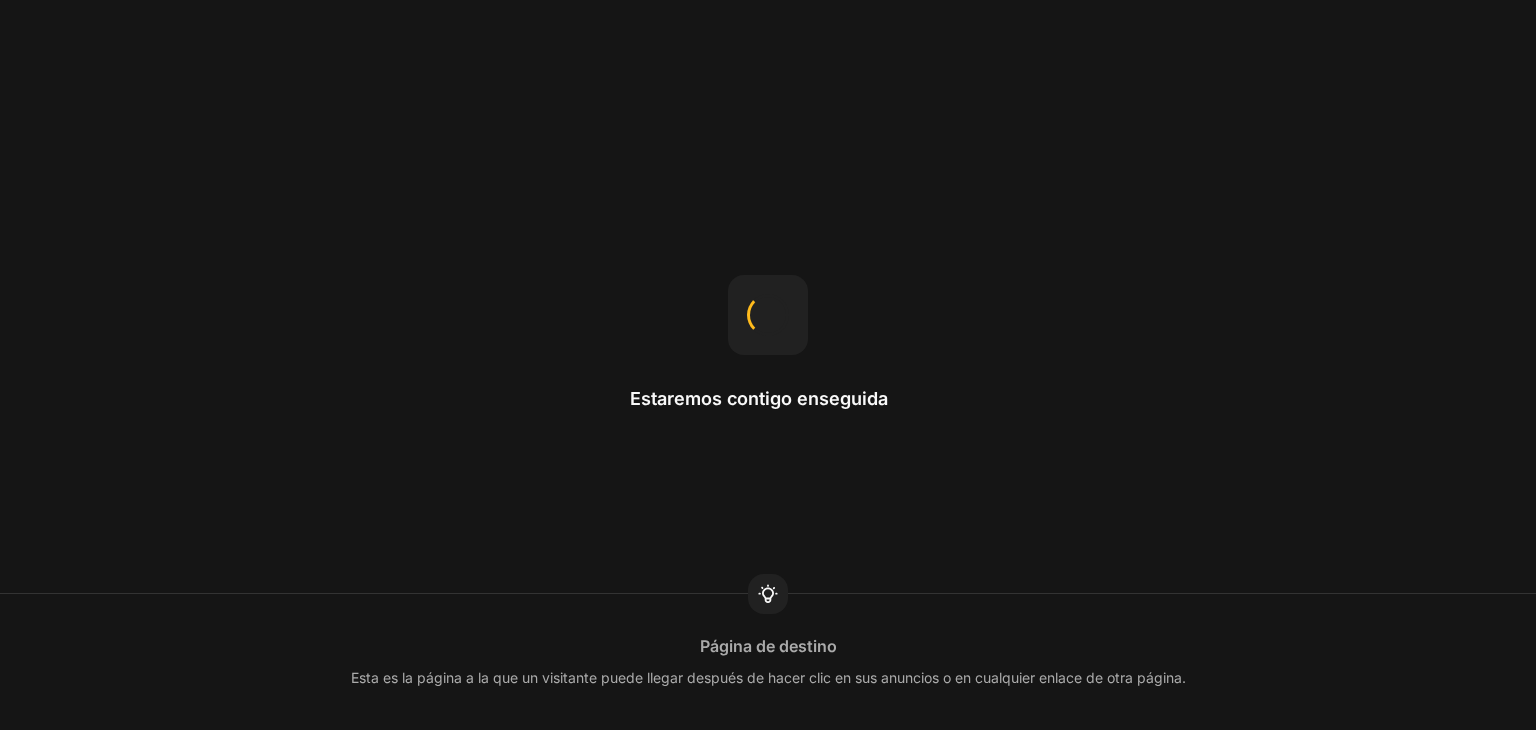 scroll, scrollTop: 0, scrollLeft: 0, axis: both 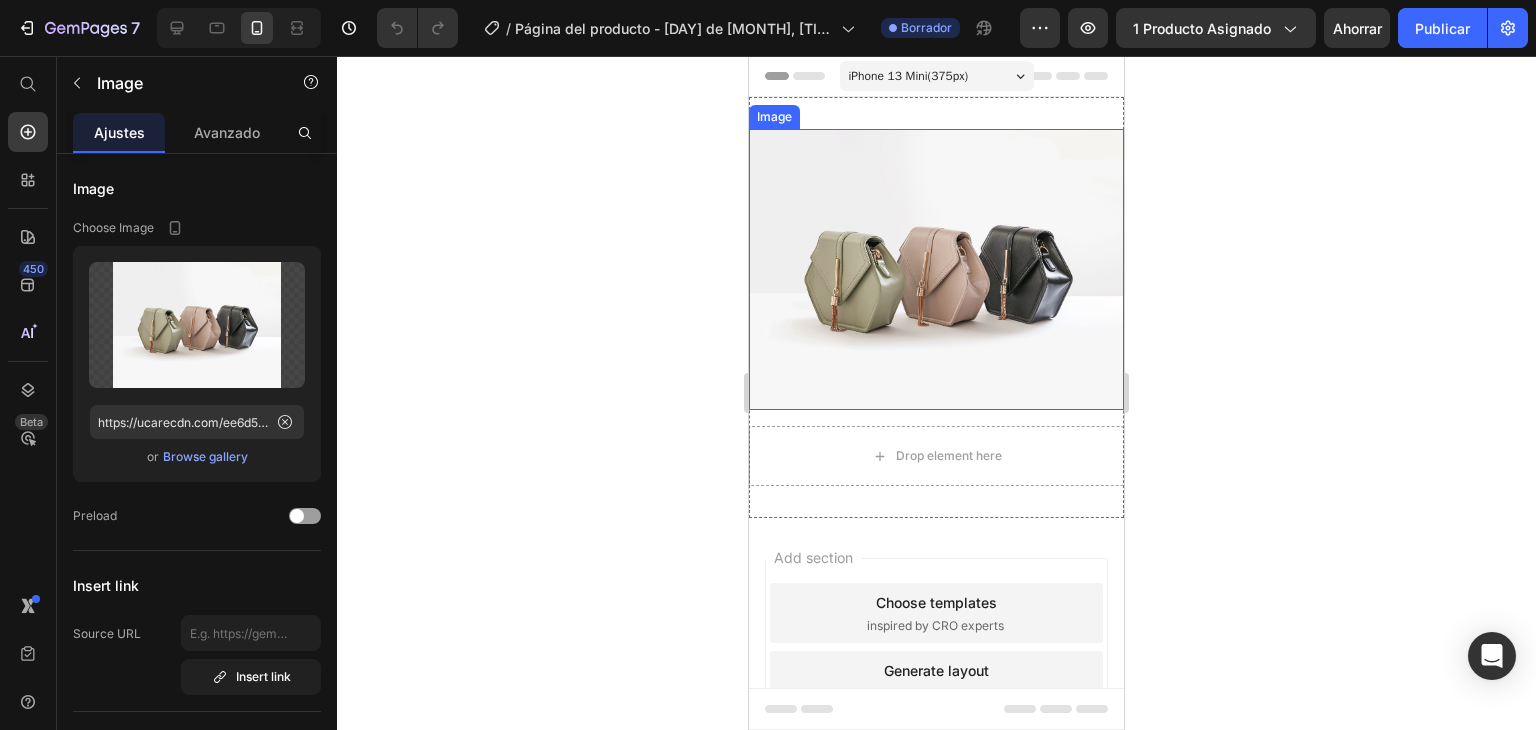 click at bounding box center [936, 269] 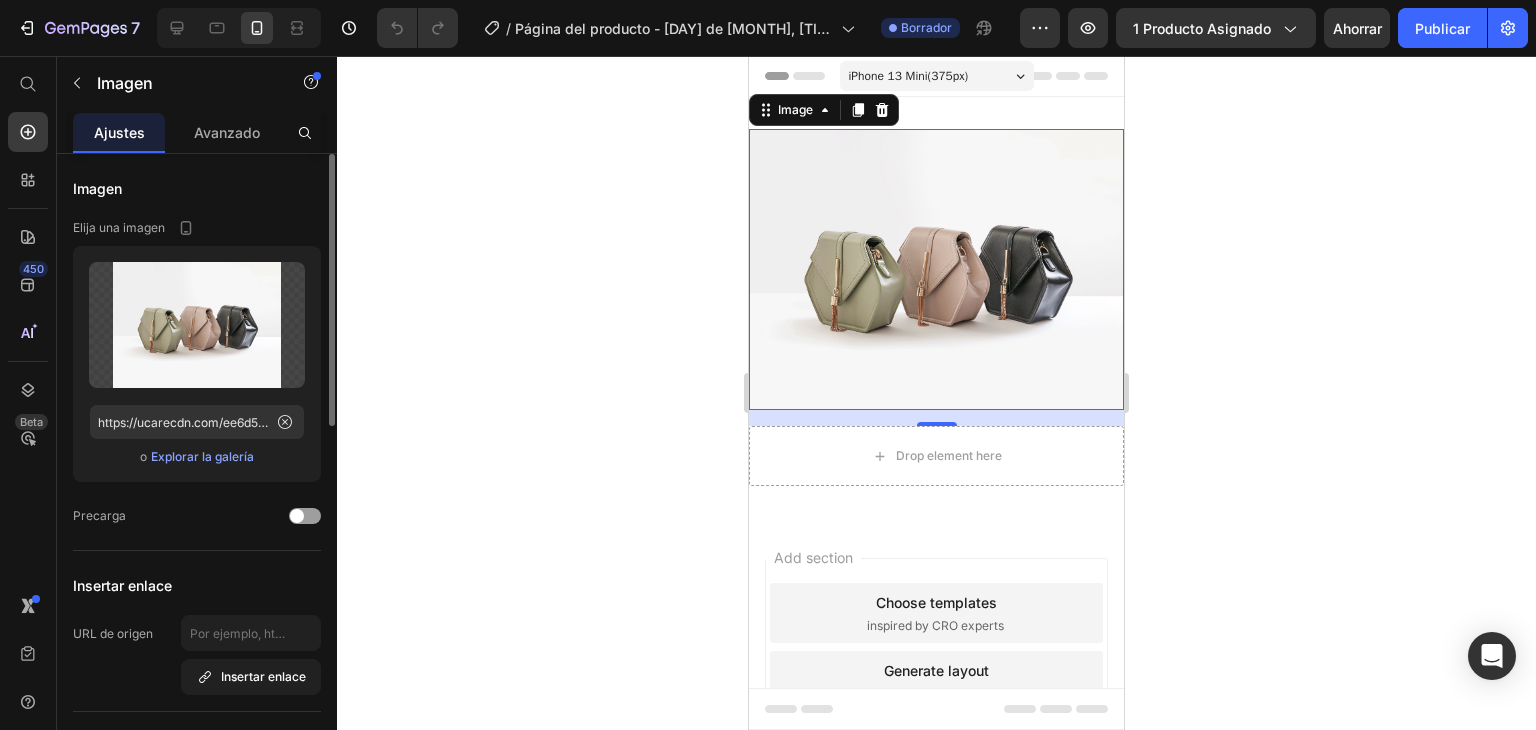 click on "Explorar la galería" at bounding box center (202, 456) 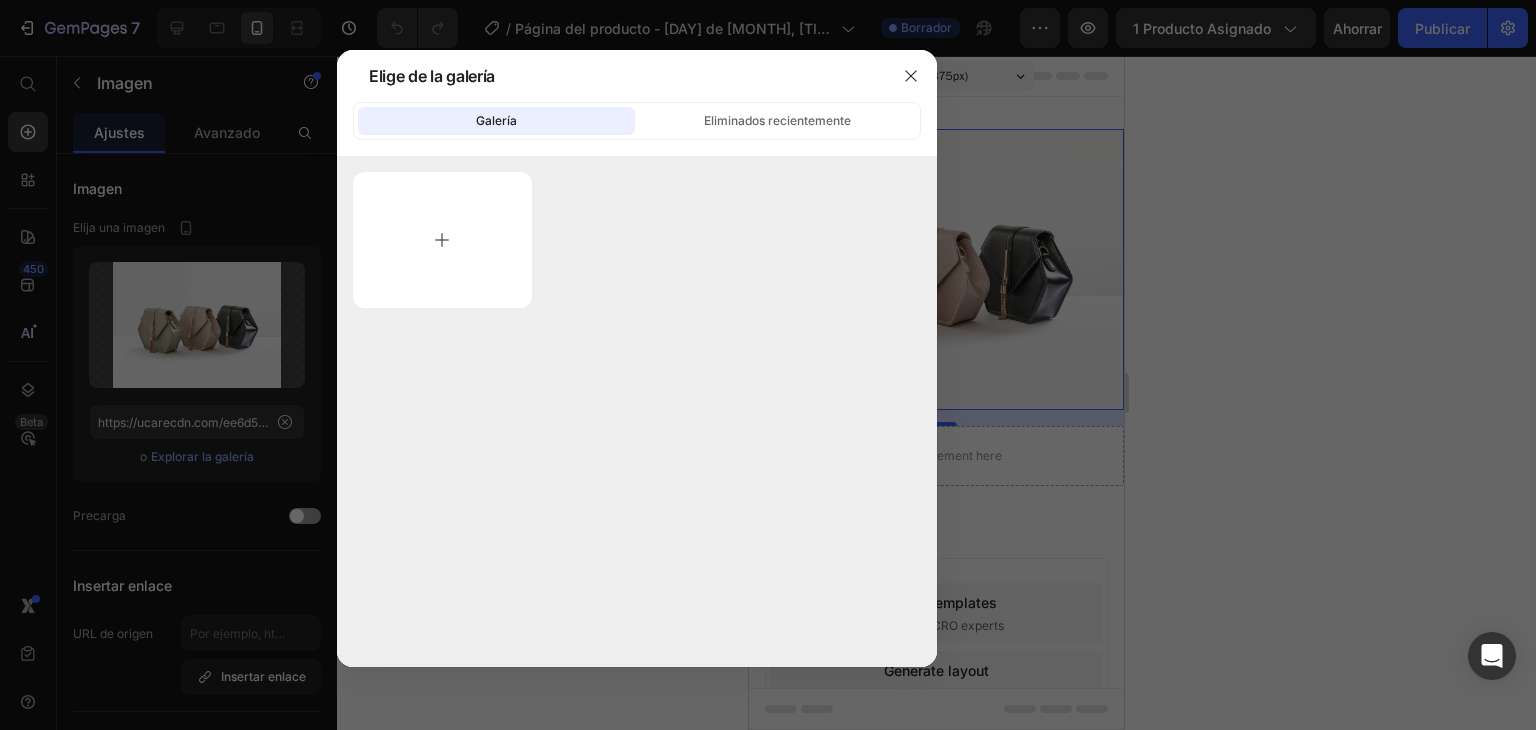 click at bounding box center (442, 240) 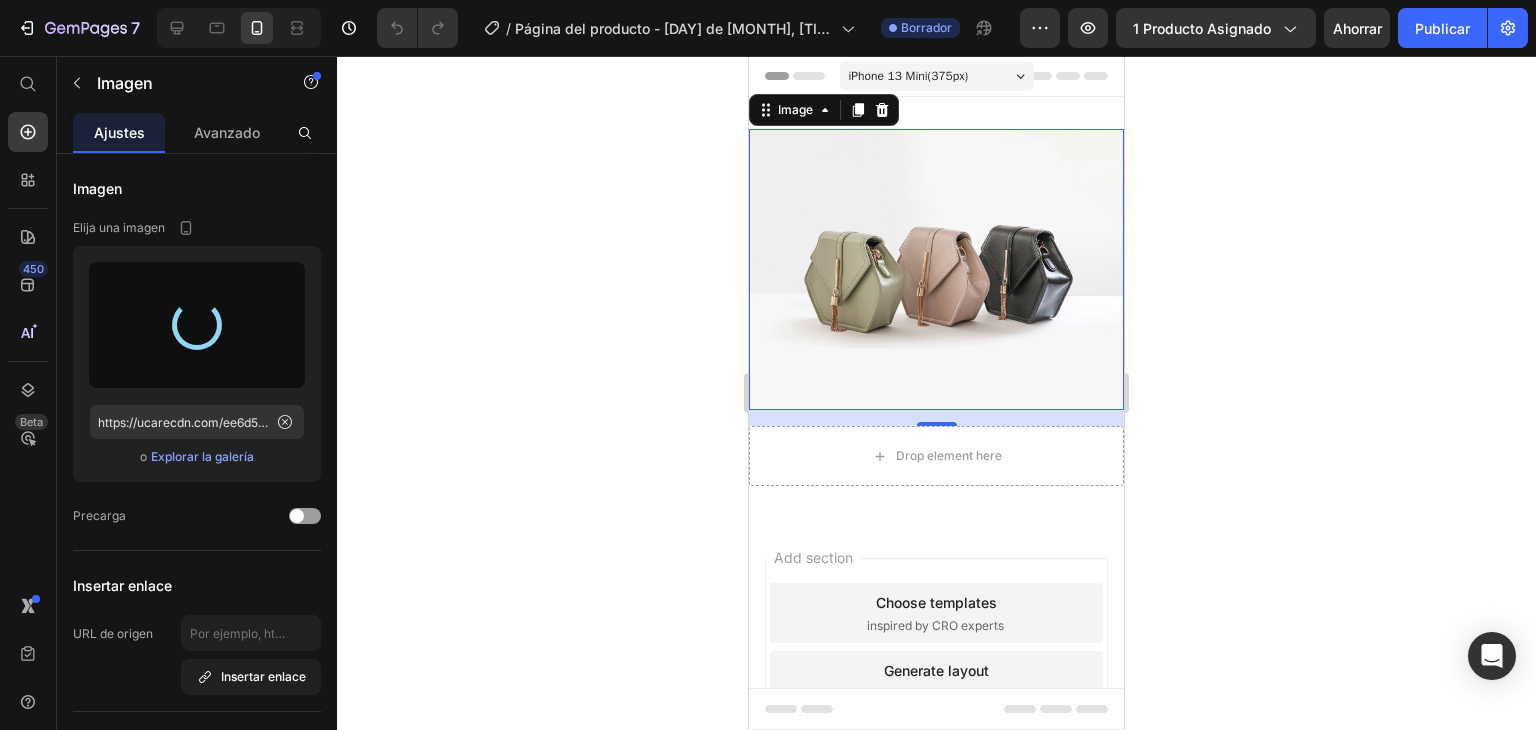type on "https://cdn.shopify.com/s/files/1/0939/8858/5745/files/gempages_574900921868223600-6e00979f-d20b-42b3-9eb3-abc2b41a317a.png" 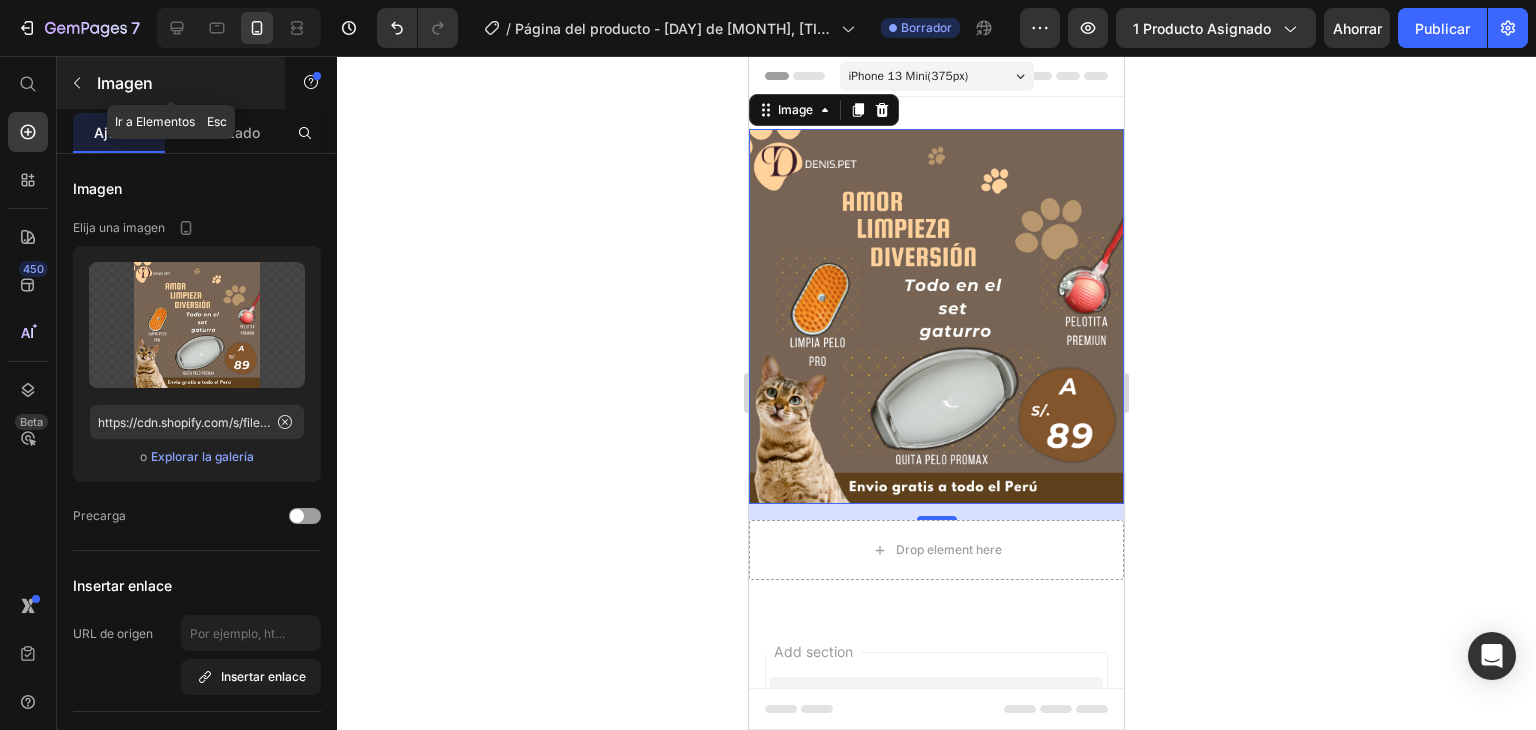 click 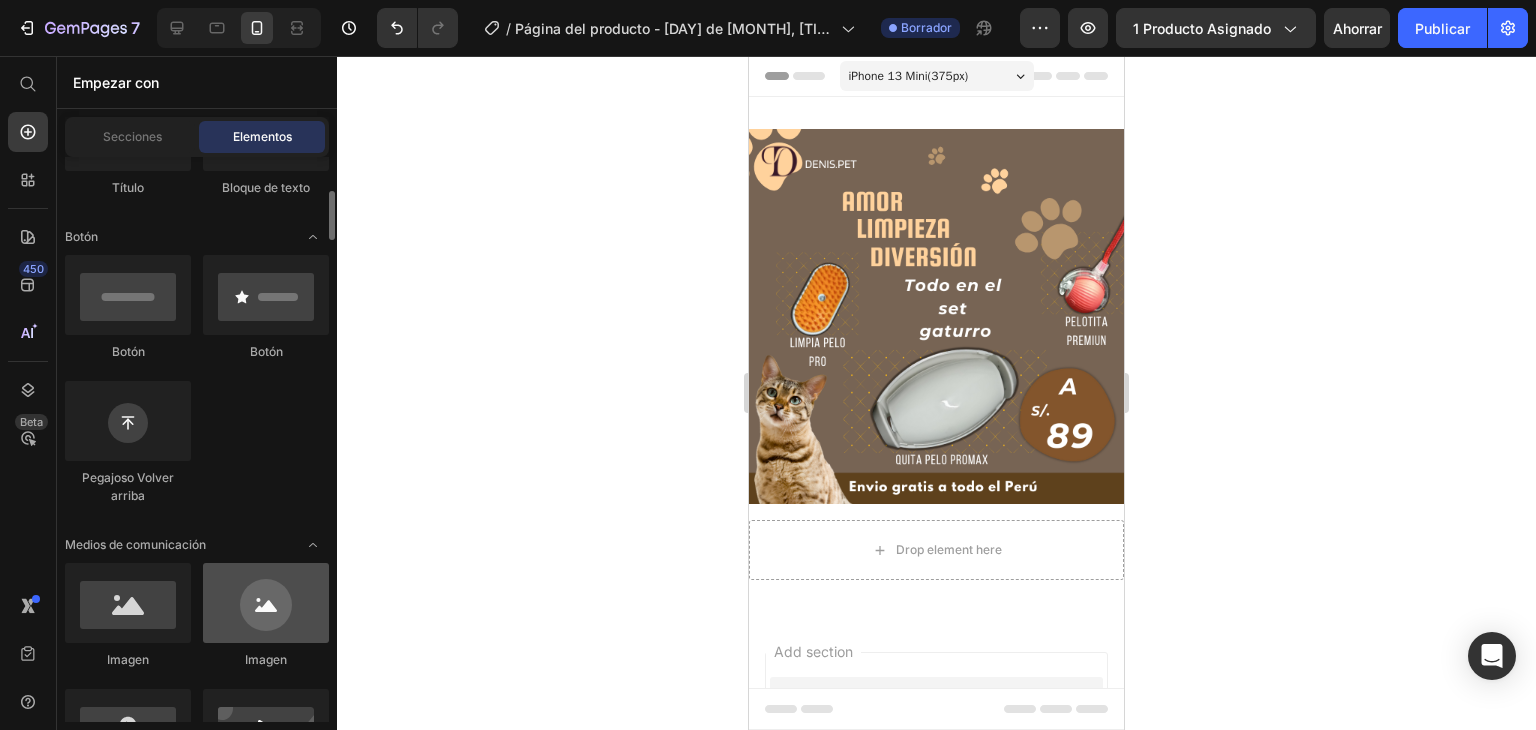 scroll, scrollTop: 500, scrollLeft: 0, axis: vertical 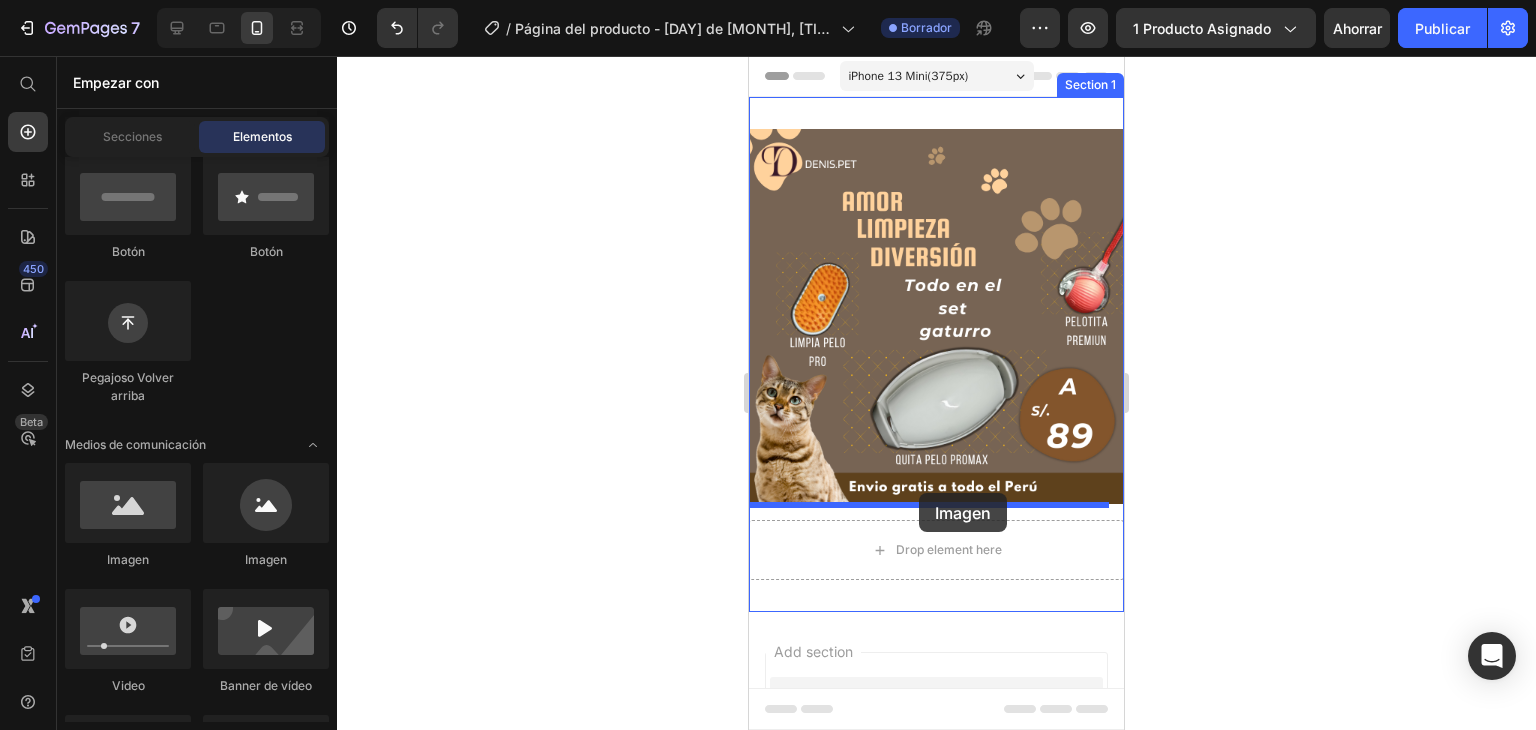 drag, startPoint x: 929, startPoint y: 588, endPoint x: 919, endPoint y: 493, distance: 95.524864 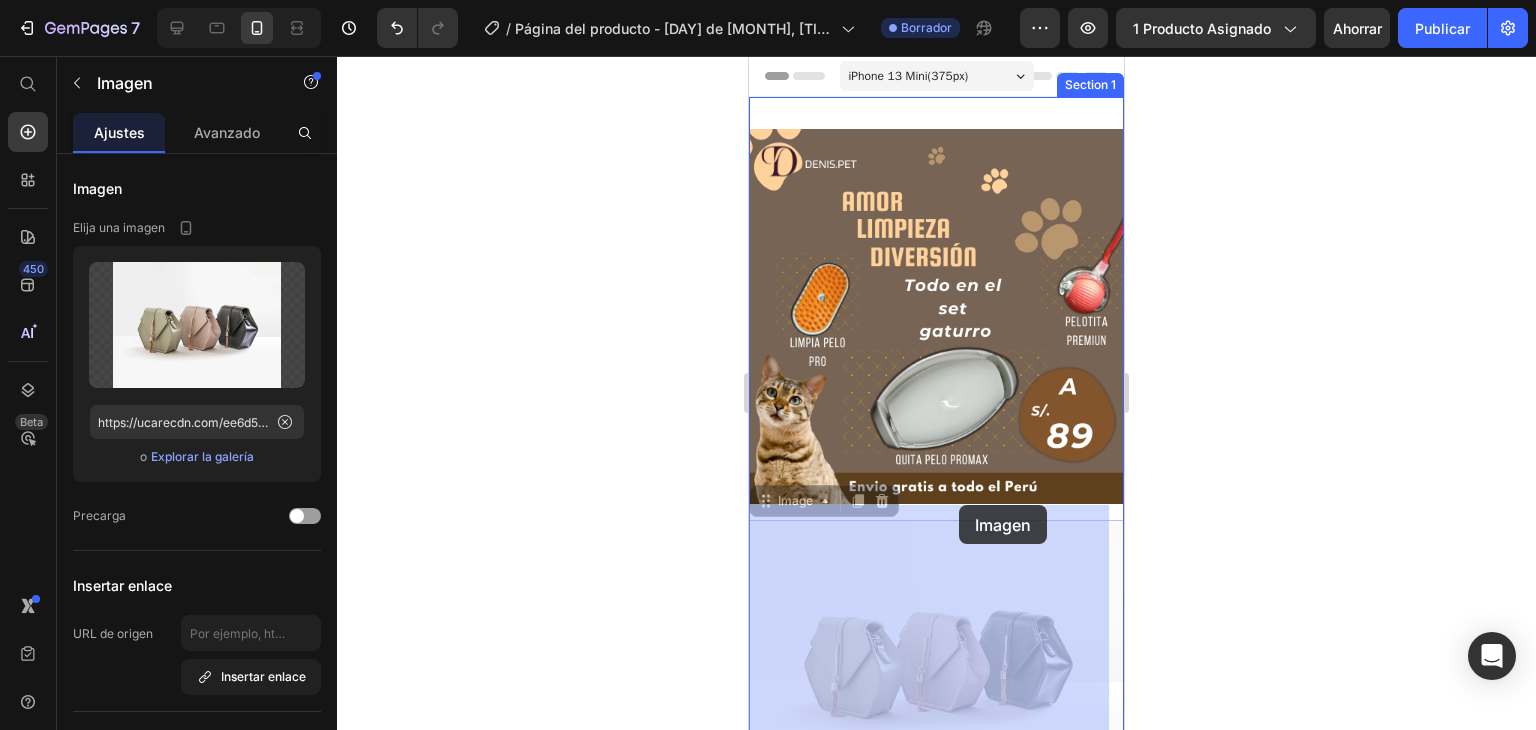 drag, startPoint x: 961, startPoint y: 548, endPoint x: 958, endPoint y: 505, distance: 43.104523 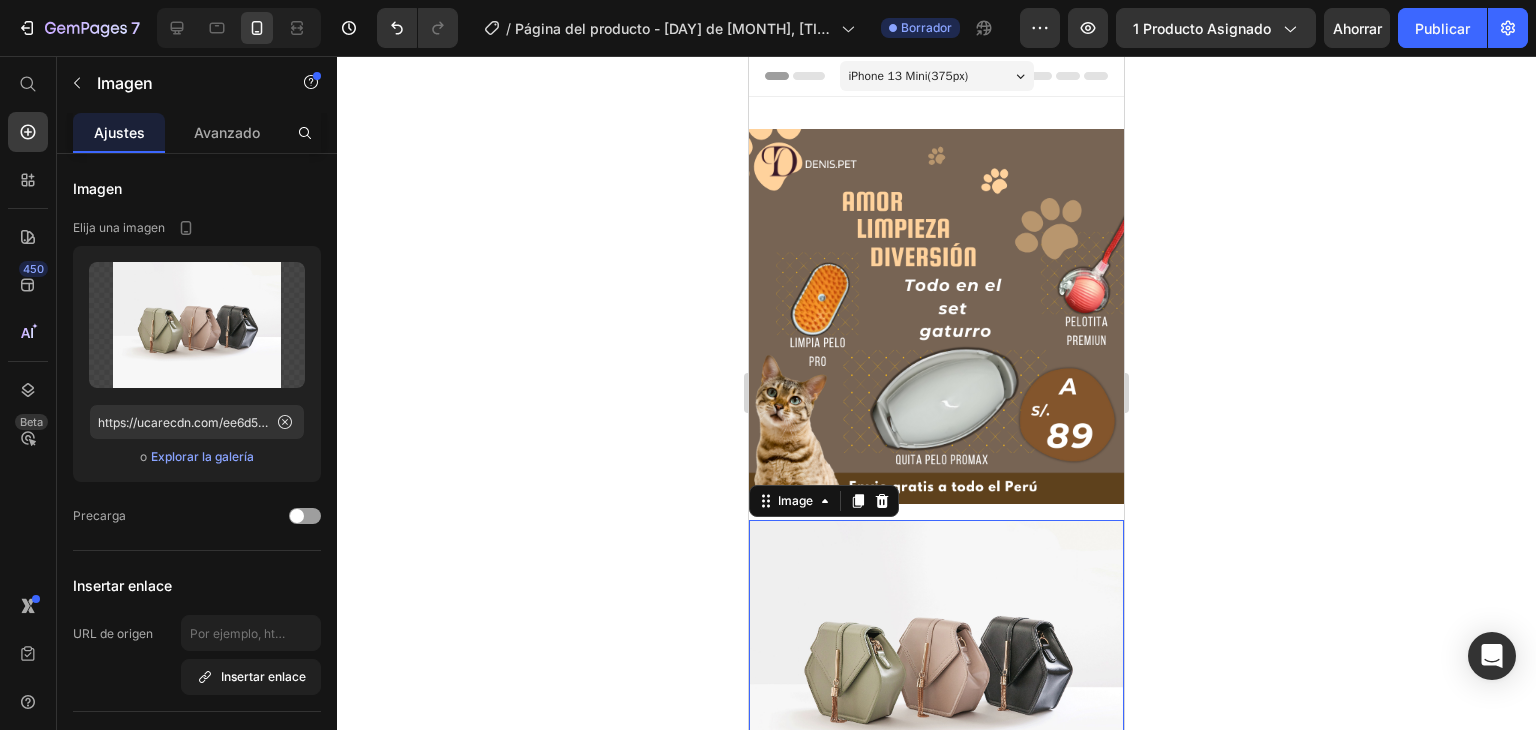 click on "Image Image   16
Drop element here Row" at bounding box center (936, 503) 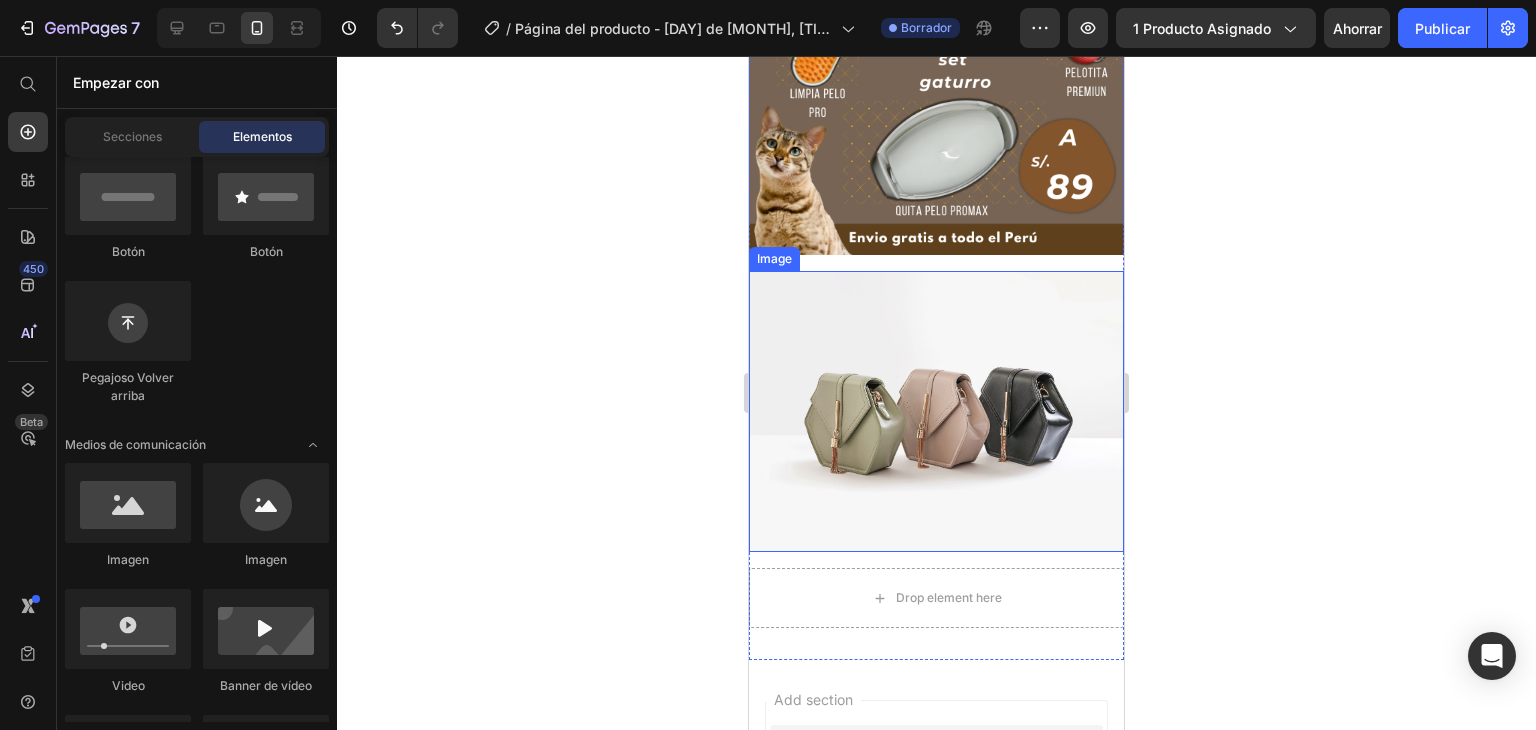 scroll, scrollTop: 180, scrollLeft: 0, axis: vertical 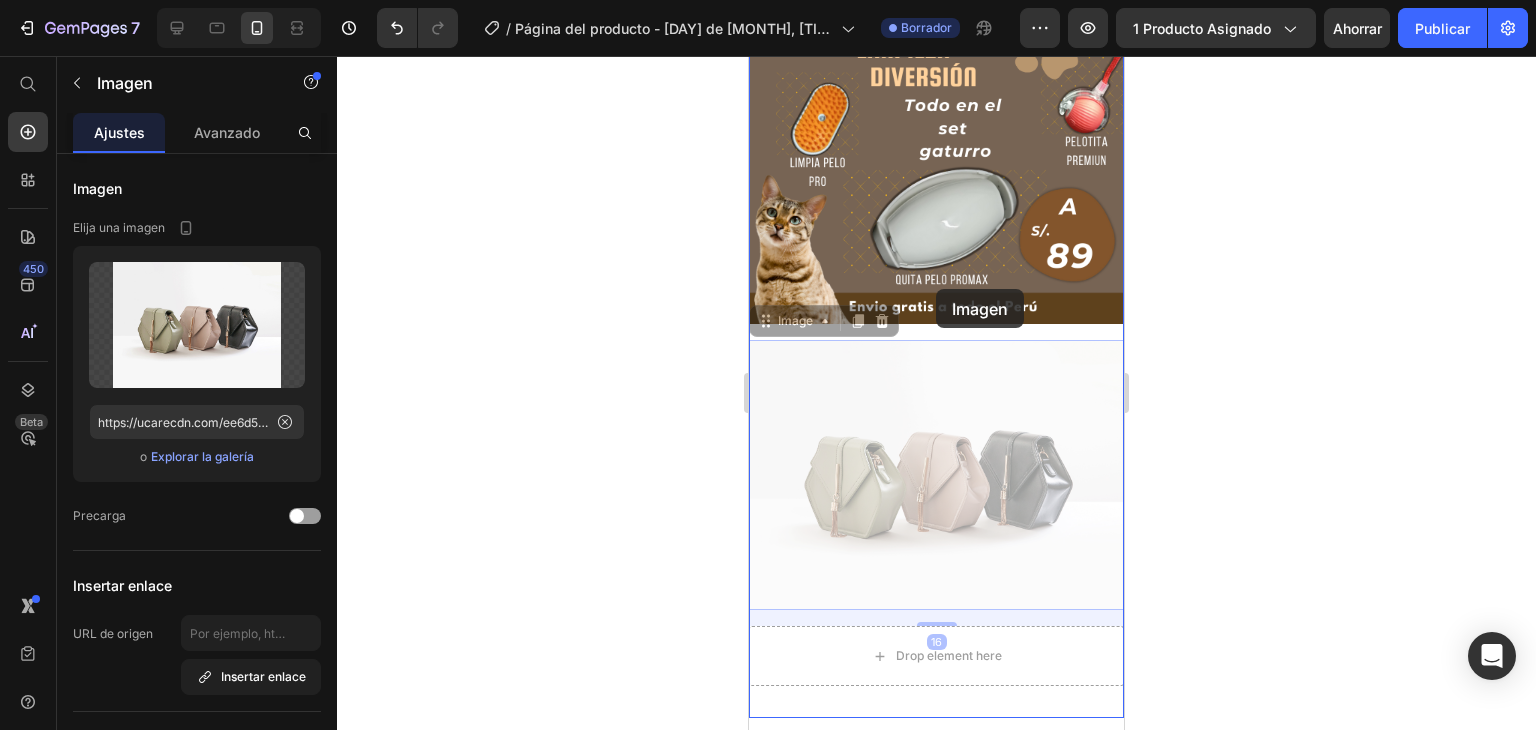 drag, startPoint x: 894, startPoint y: 332, endPoint x: 936, endPoint y: 289, distance: 60.108234 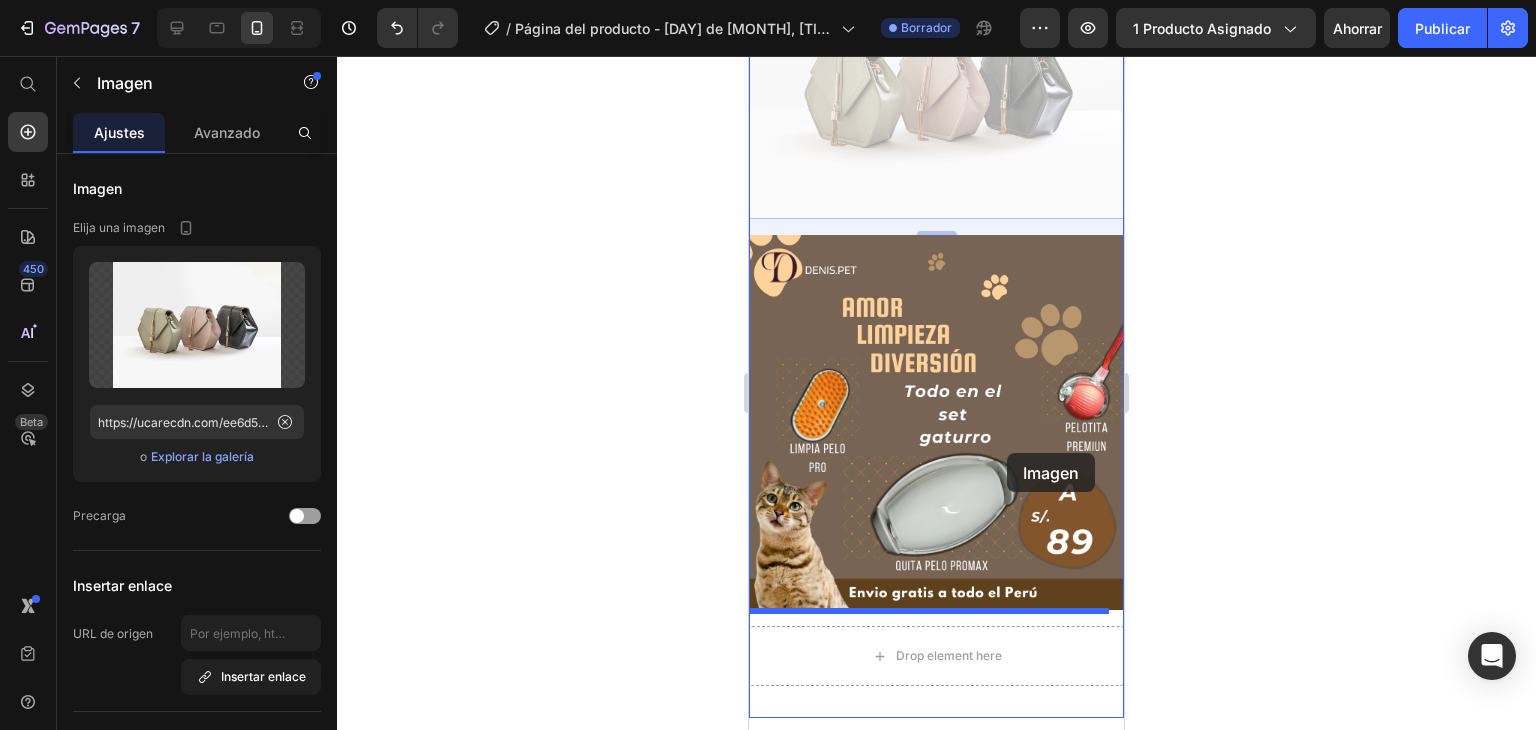drag, startPoint x: 1024, startPoint y: 165, endPoint x: 1007, endPoint y: 453, distance: 288.5013 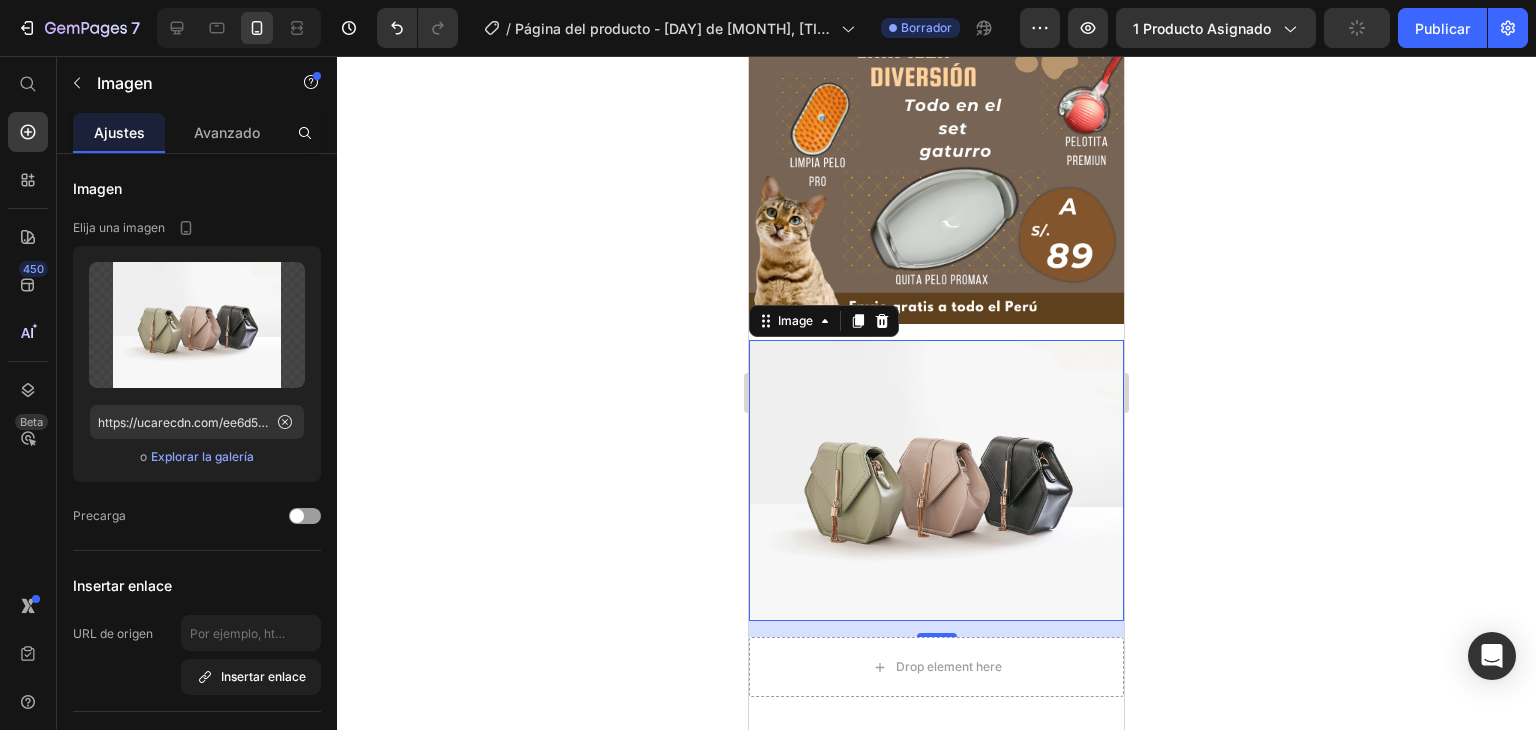 click 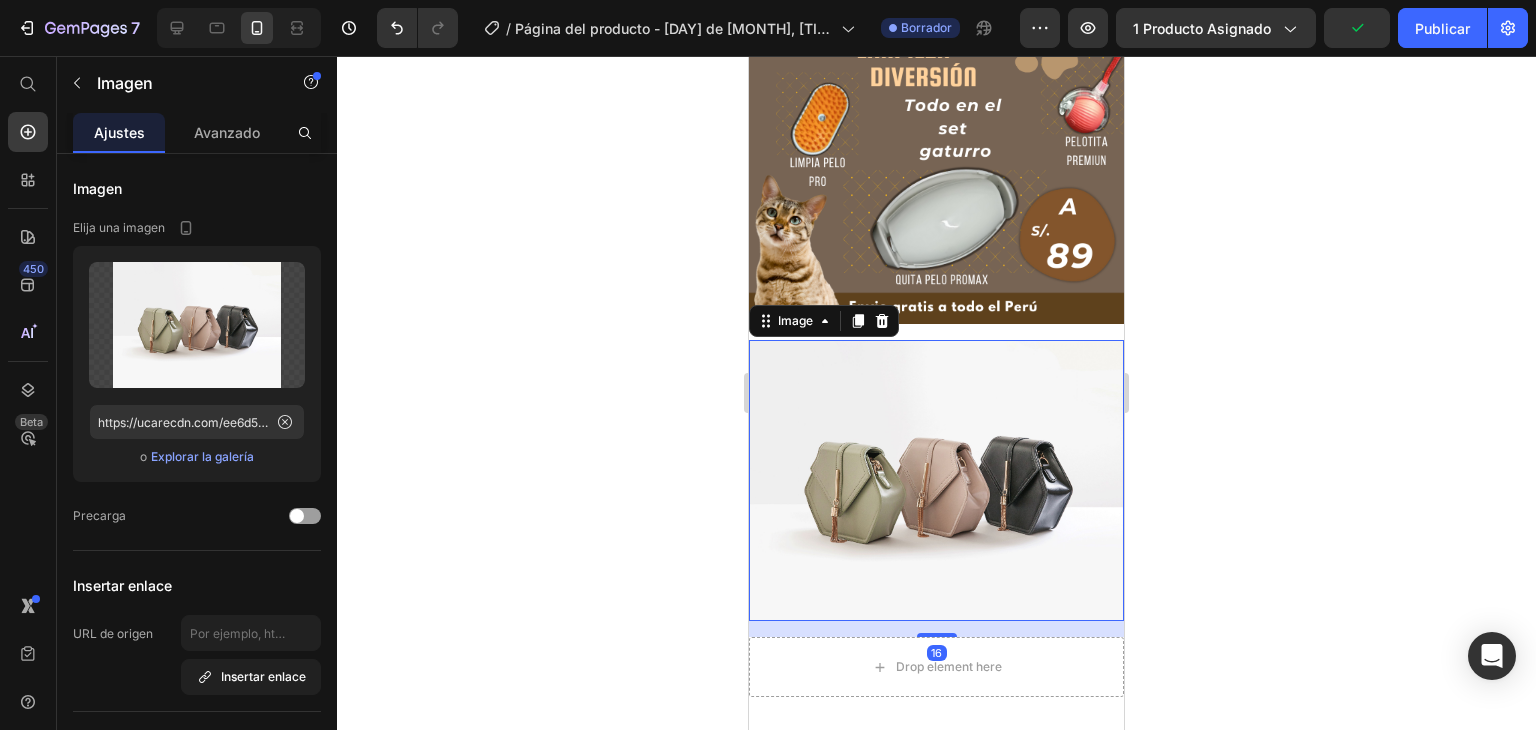 click at bounding box center [936, 480] 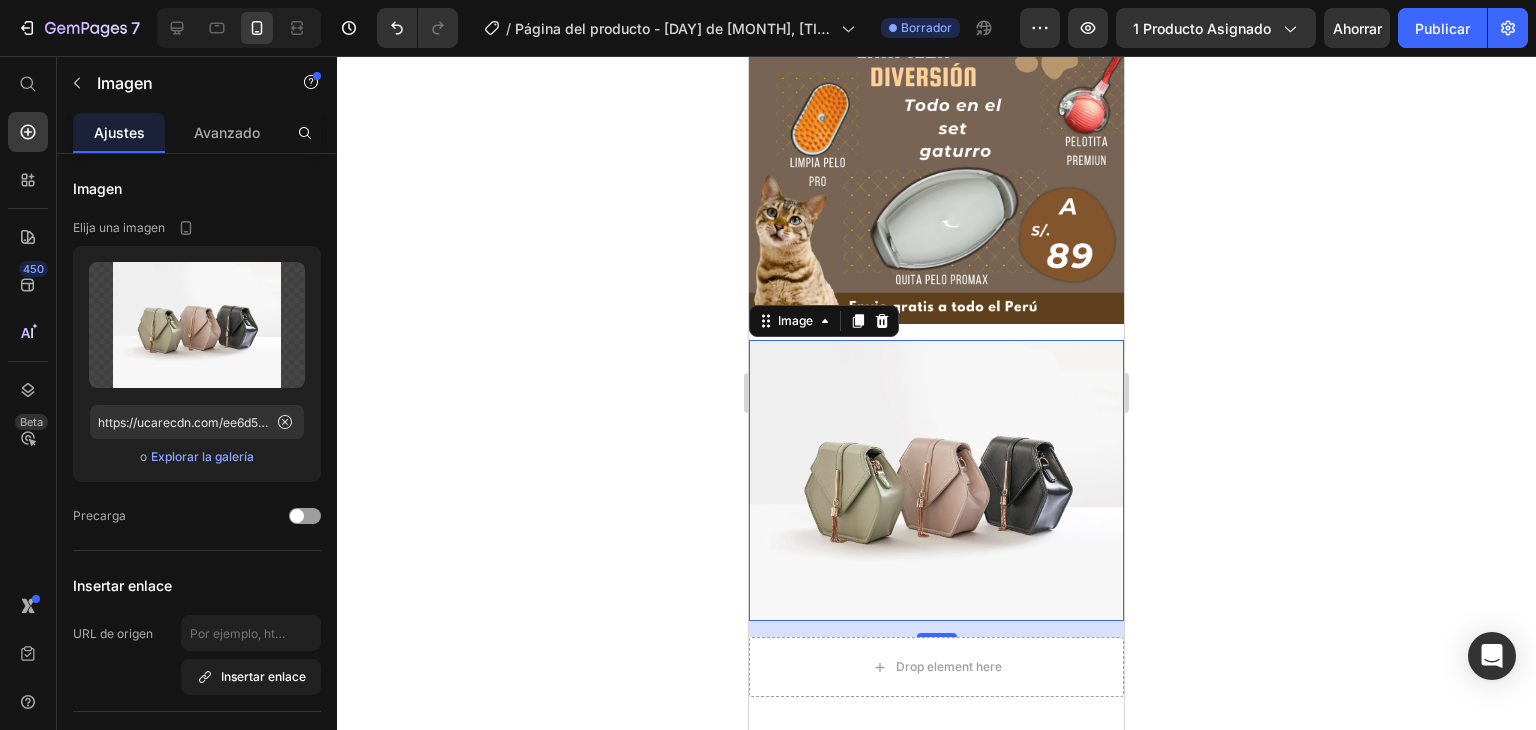 click at bounding box center (936, 480) 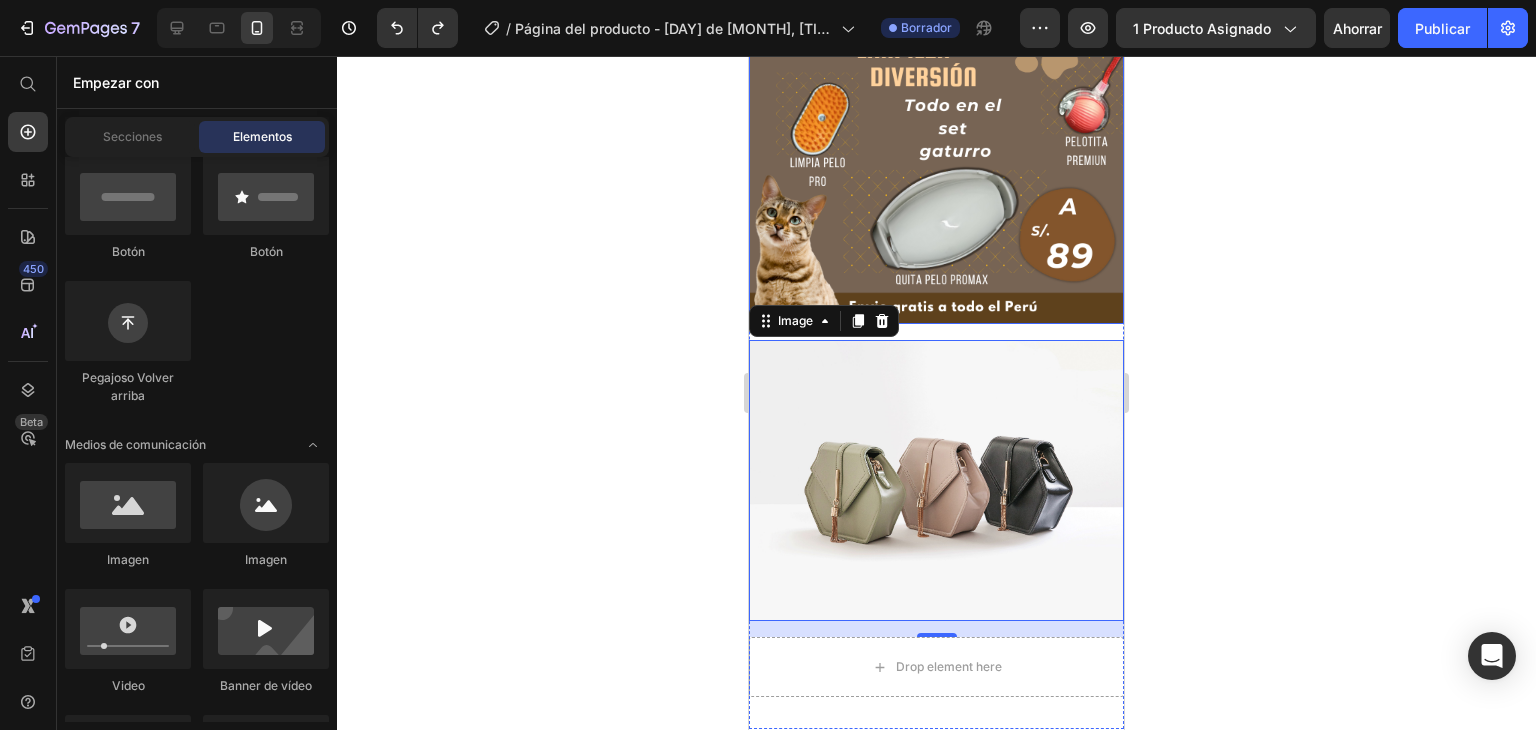 scroll, scrollTop: 0, scrollLeft: 0, axis: both 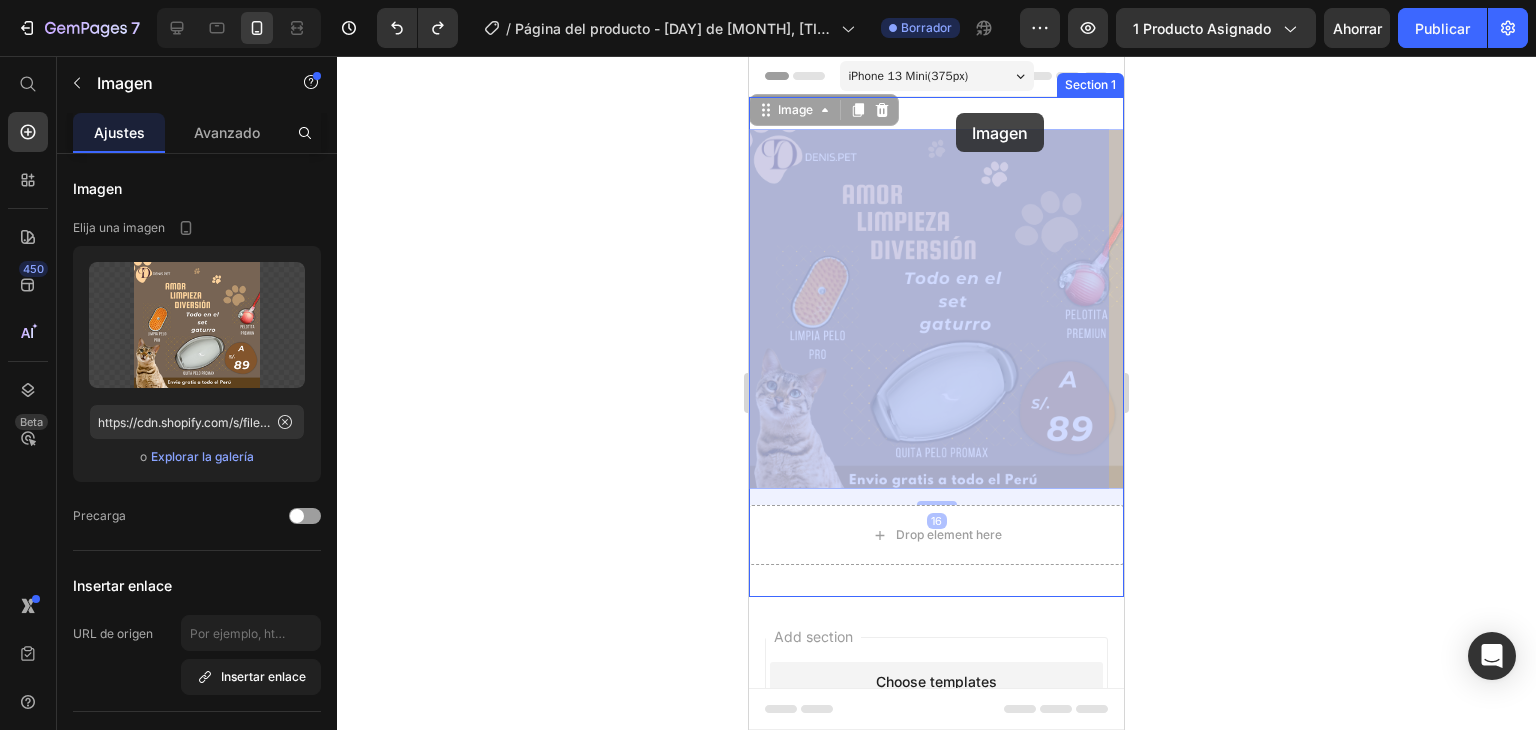 drag, startPoint x: 980, startPoint y: 298, endPoint x: 956, endPoint y: 113, distance: 186.55026 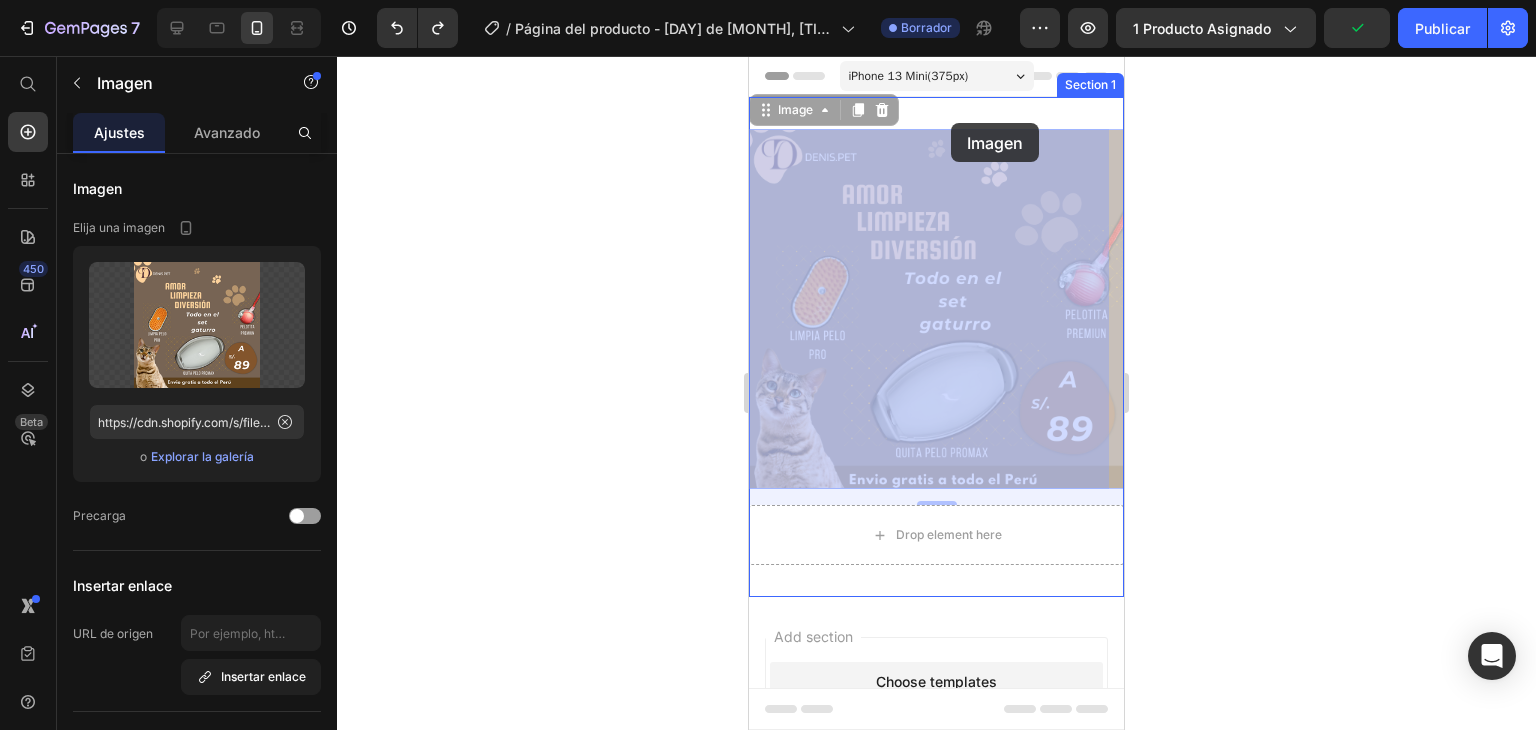 drag, startPoint x: 956, startPoint y: 239, endPoint x: 951, endPoint y: 123, distance: 116.10771 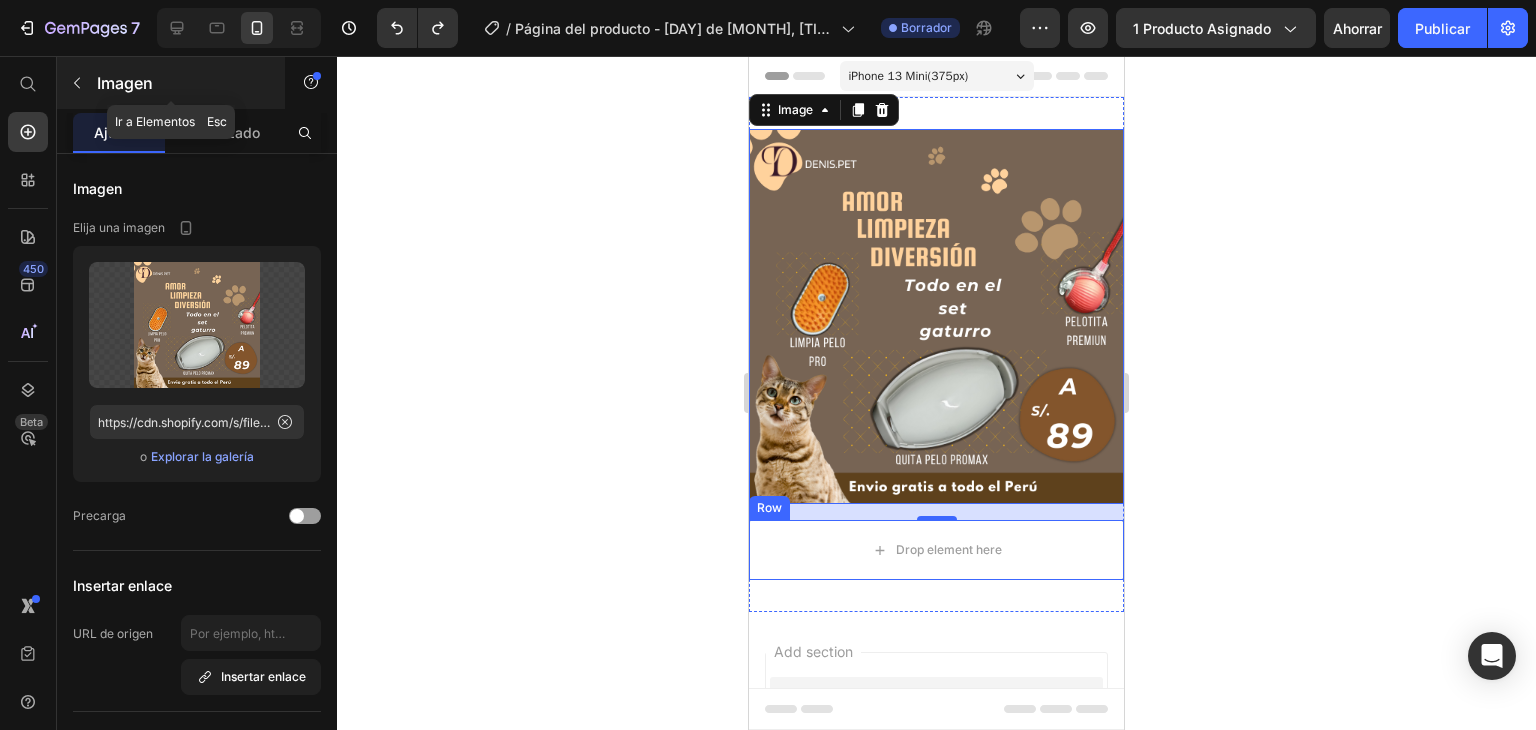click 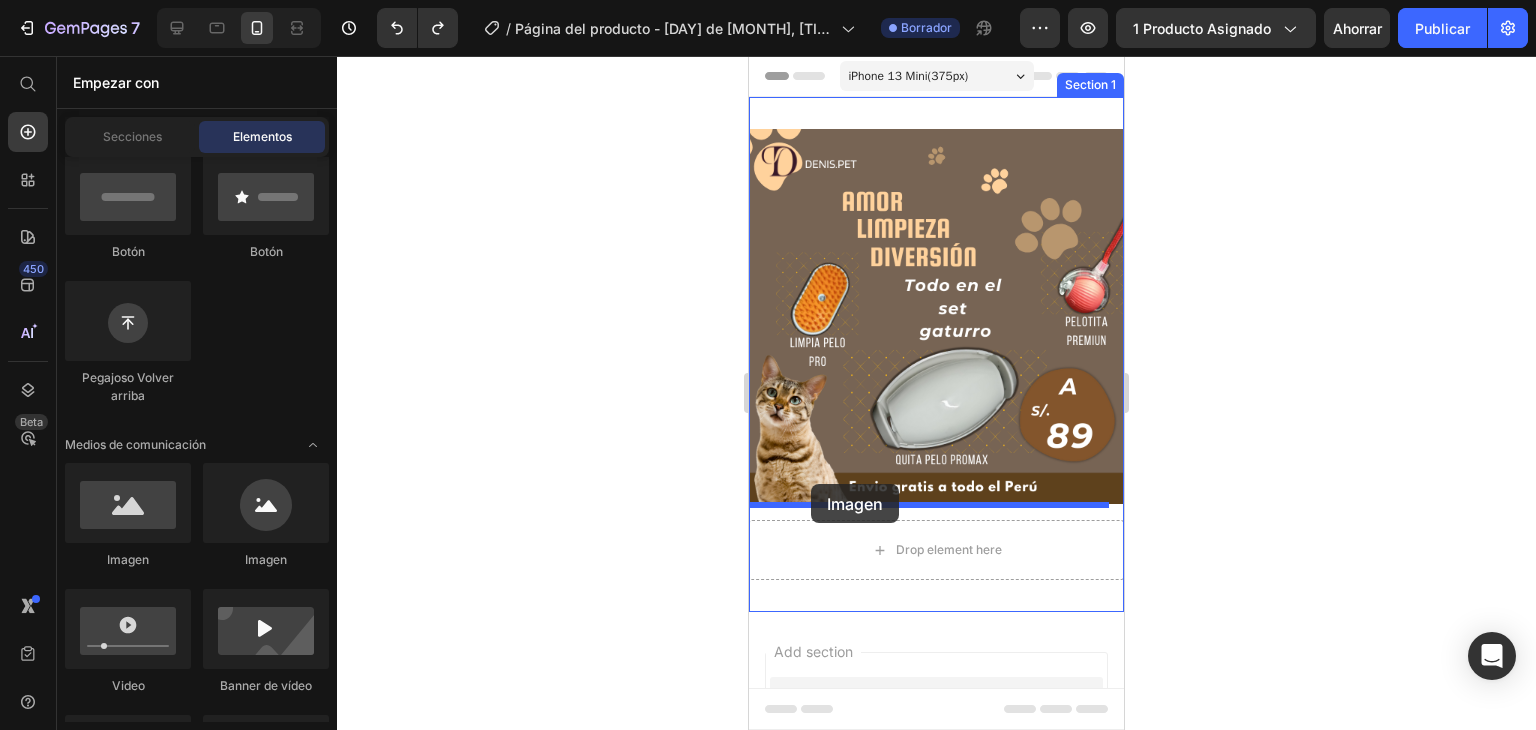drag, startPoint x: 868, startPoint y: 586, endPoint x: 811, endPoint y: 484, distance: 116.846054 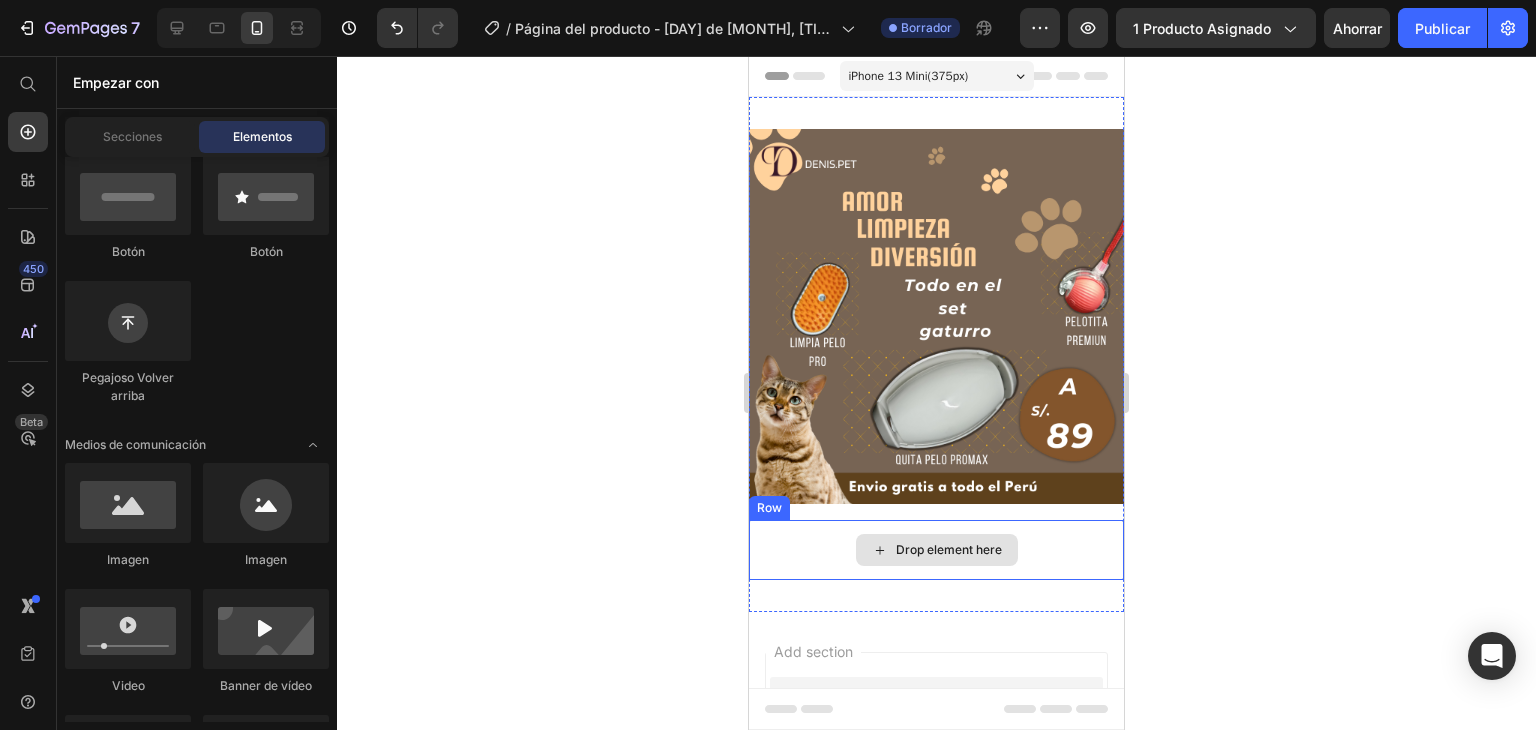 drag, startPoint x: 812, startPoint y: 516, endPoint x: 813, endPoint y: 553, distance: 37.01351 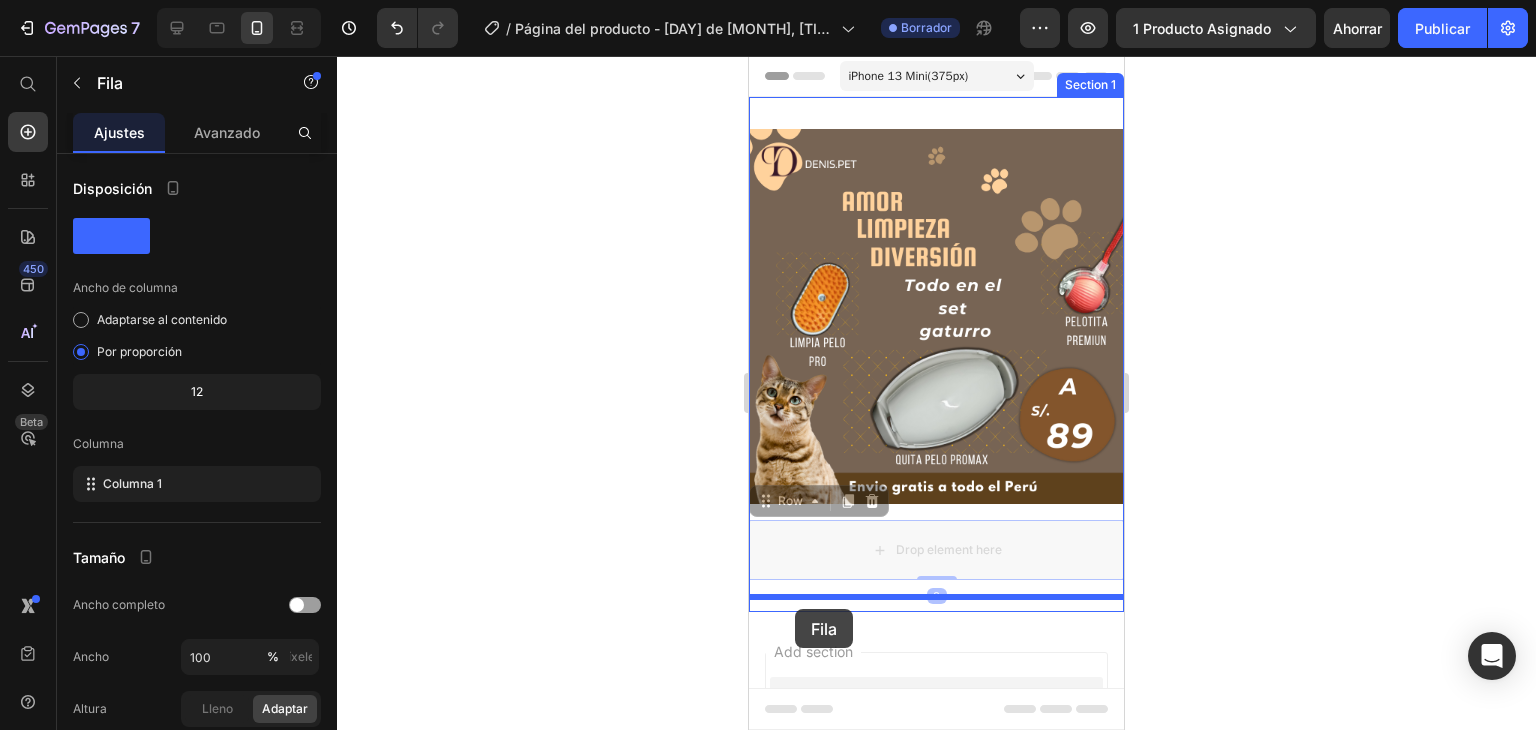 drag, startPoint x: 780, startPoint y: 533, endPoint x: 795, endPoint y: 609, distance: 77.46612 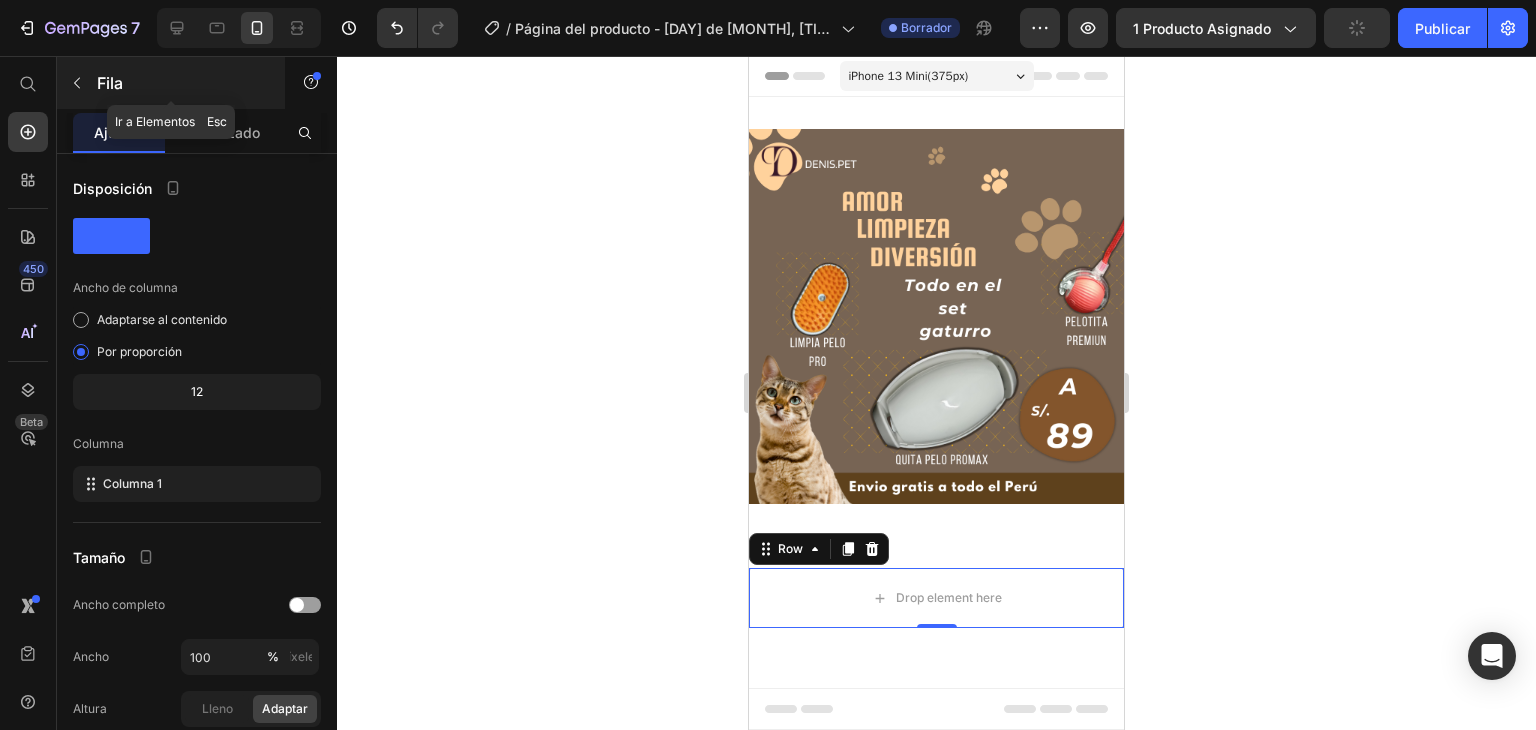 click 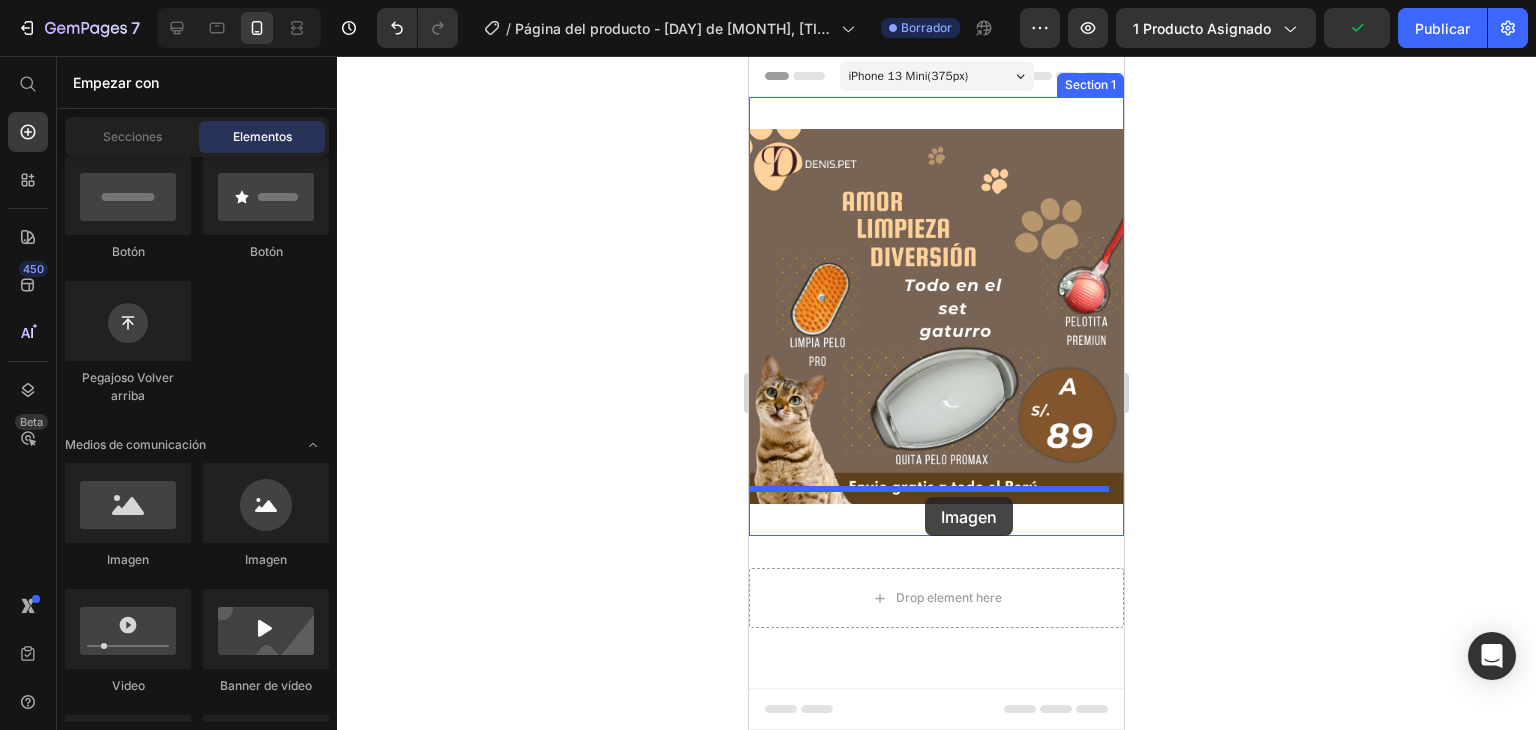 drag, startPoint x: 893, startPoint y: 573, endPoint x: 925, endPoint y: 497, distance: 82.46211 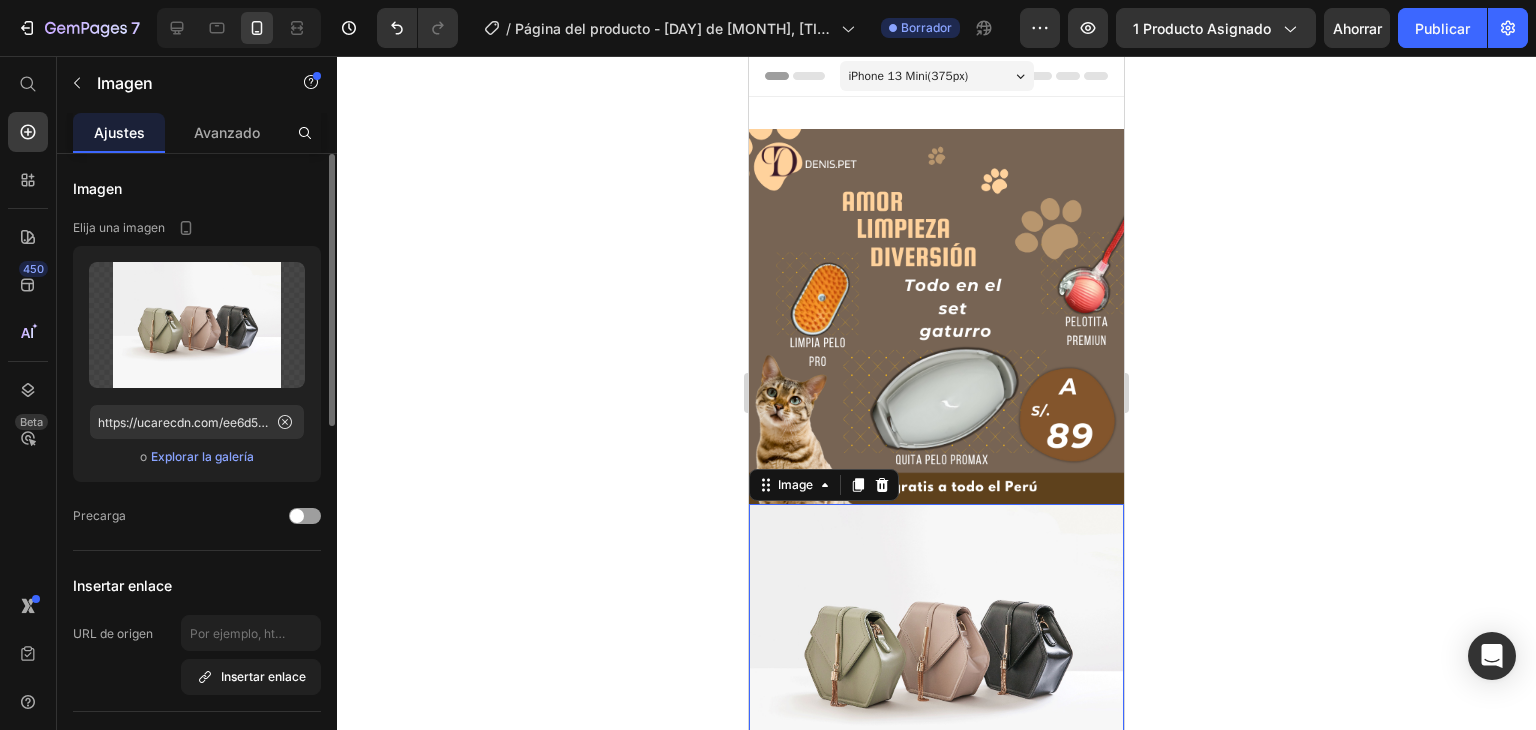 click on "Explorar la galería" at bounding box center (202, 456) 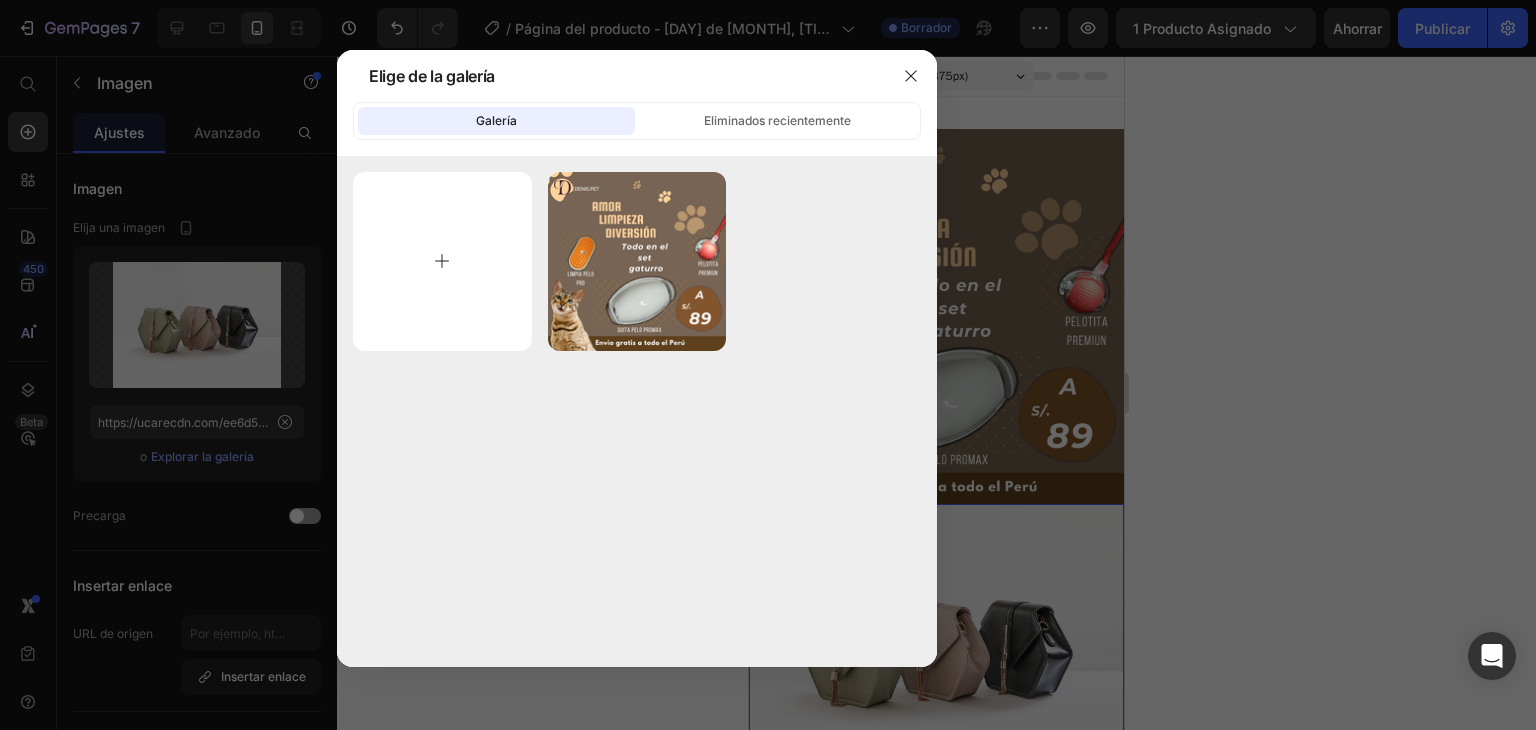 click at bounding box center [442, 261] 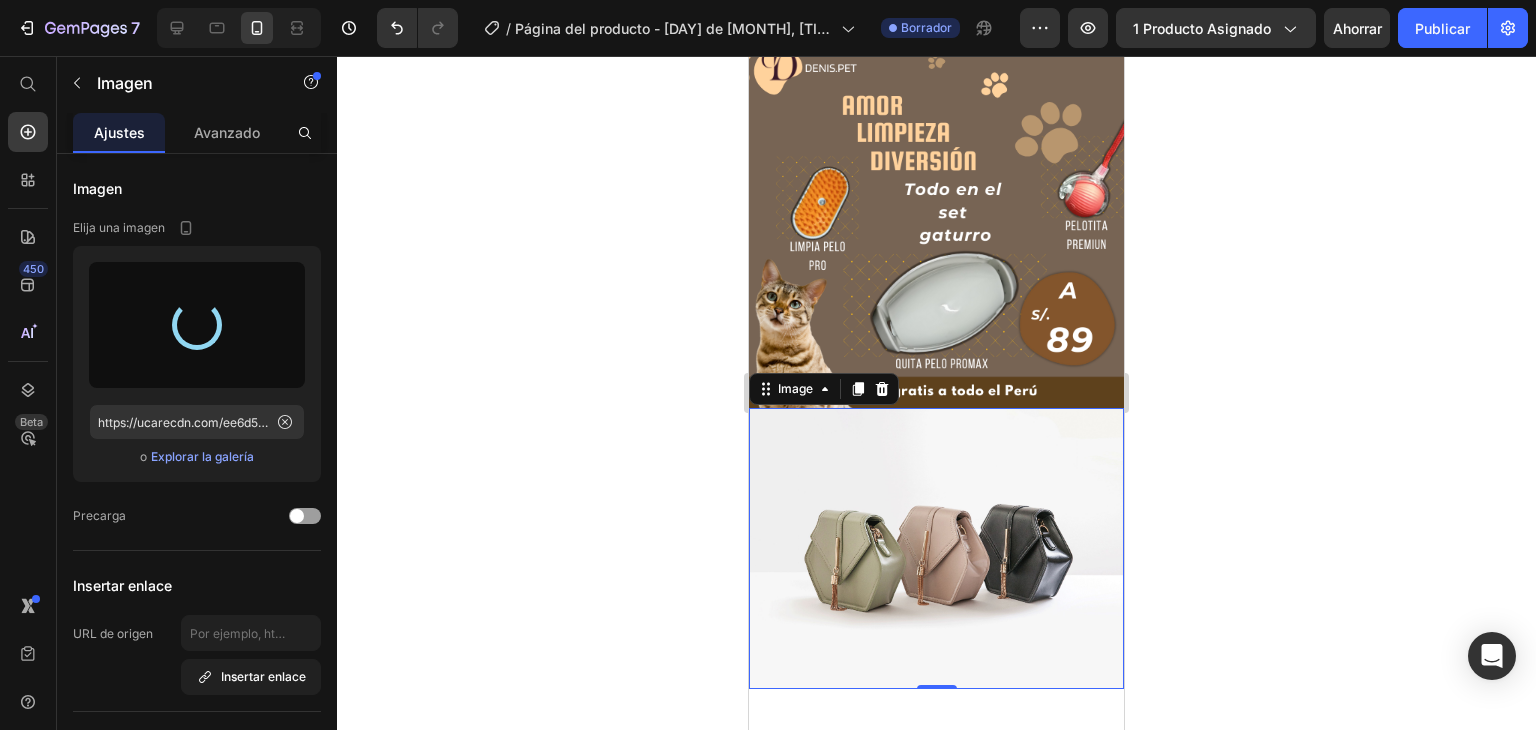 scroll, scrollTop: 100, scrollLeft: 0, axis: vertical 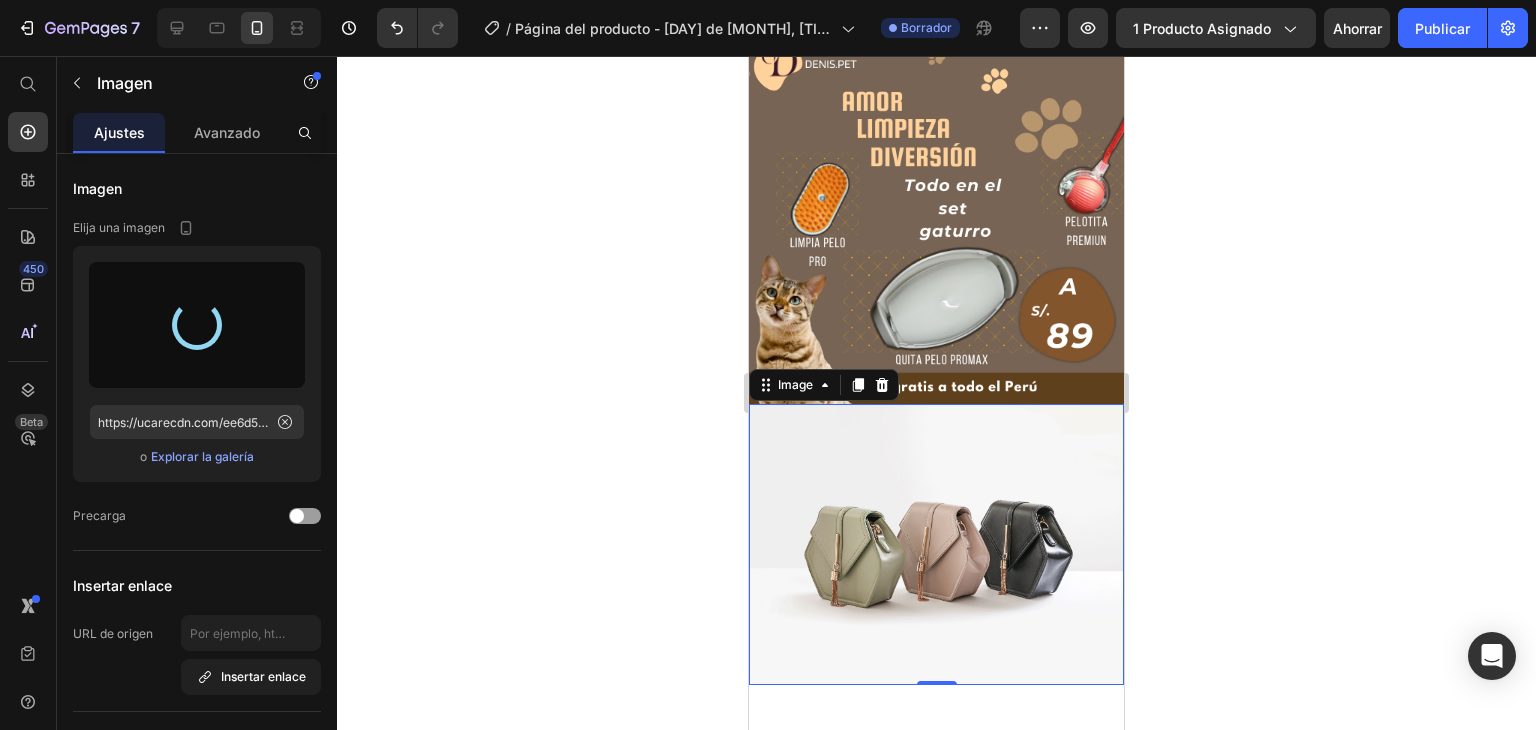 type on "https://cdn.shopify.com/s/files/1/0939/8858/5745/files/gempages_574900921868223600-e30365e5-d671-4061-8b6c-645a6d919c07.png" 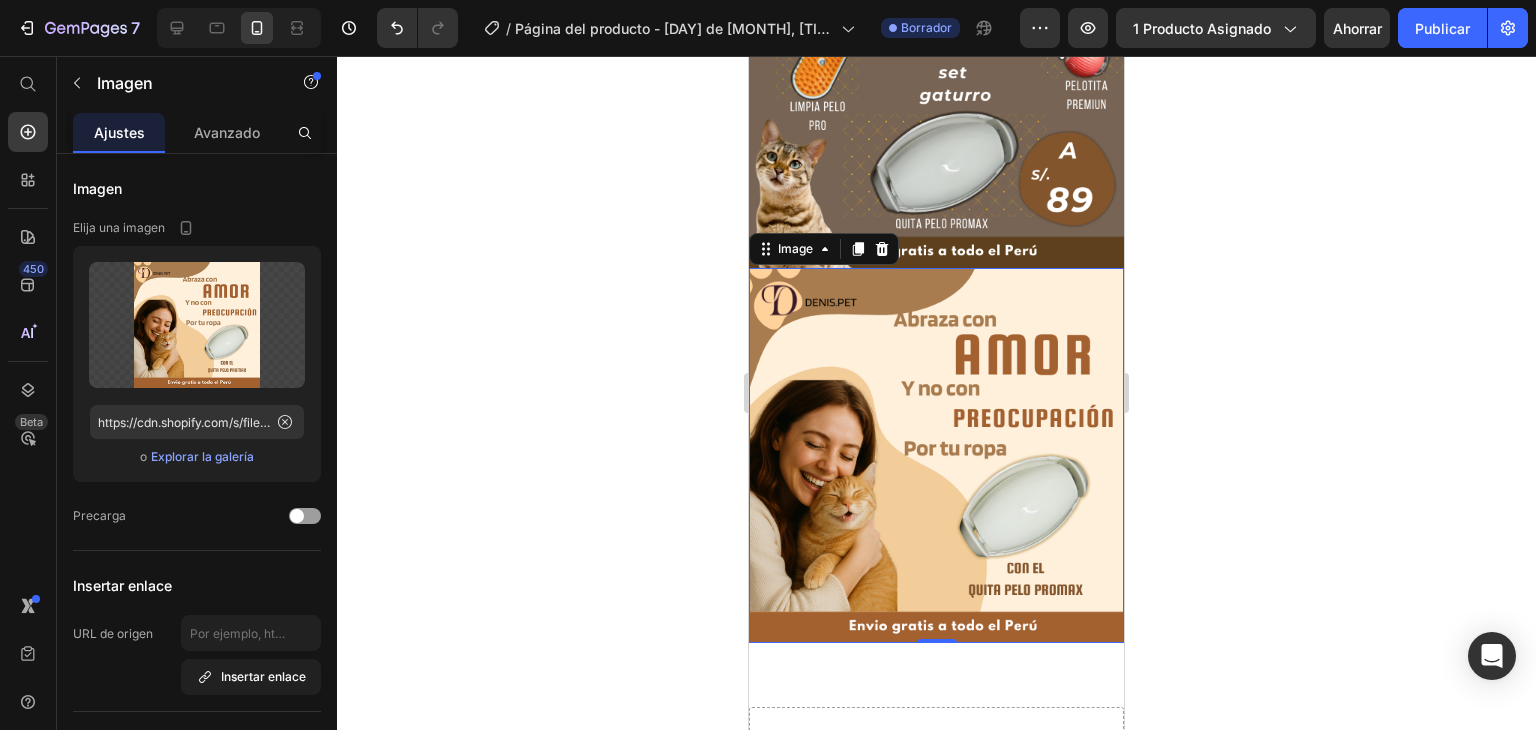 scroll, scrollTop: 300, scrollLeft: 0, axis: vertical 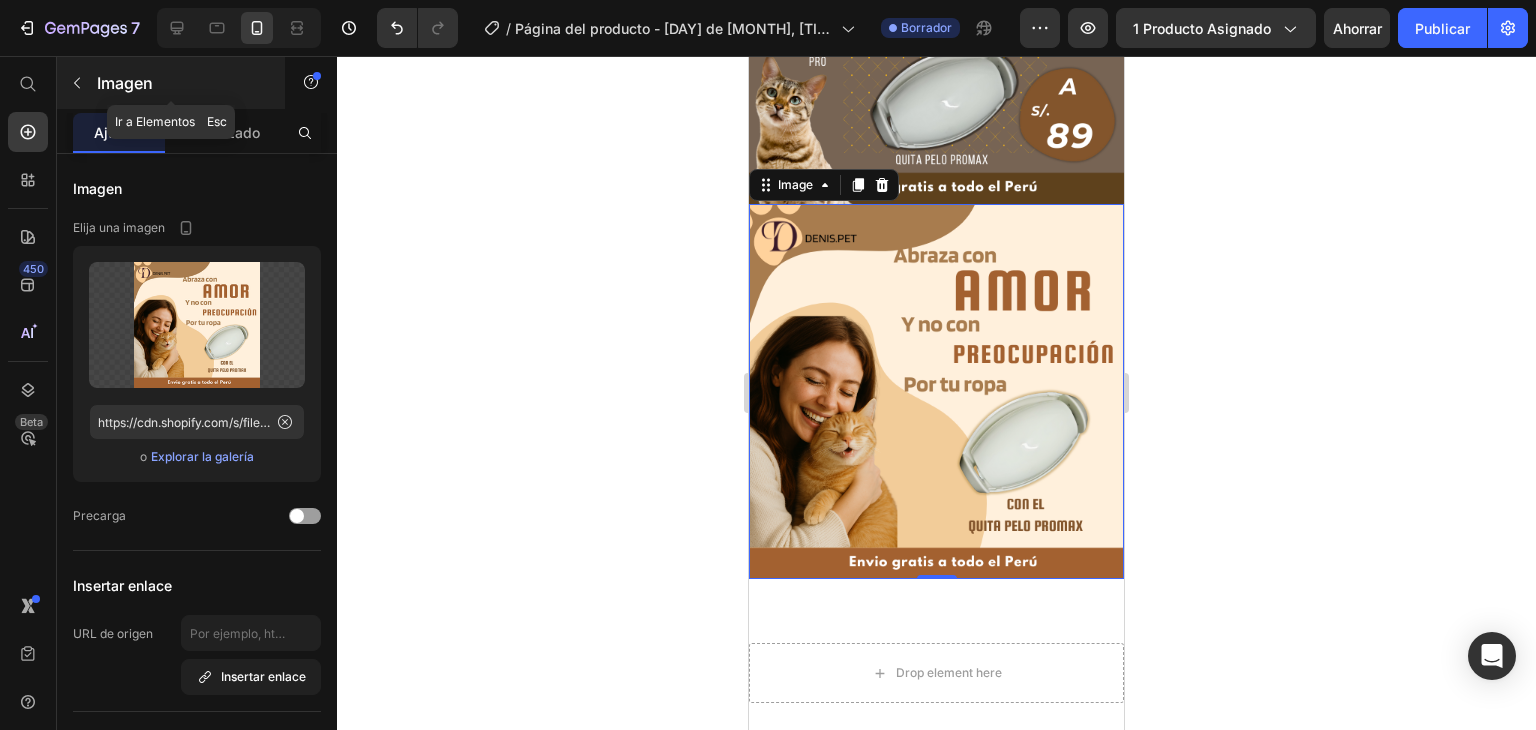 click 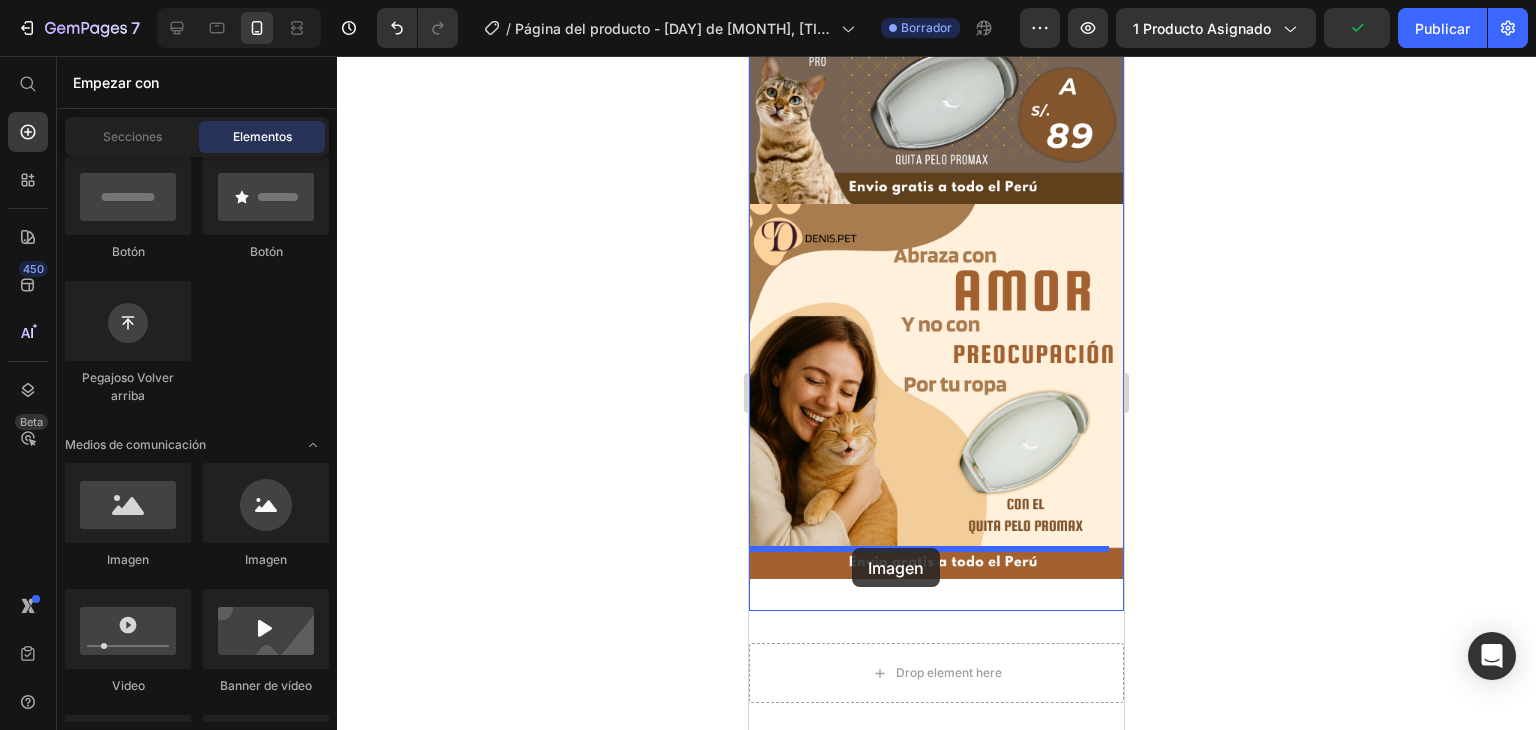 drag, startPoint x: 1586, startPoint y: 575, endPoint x: 852, endPoint y: 548, distance: 734.4964 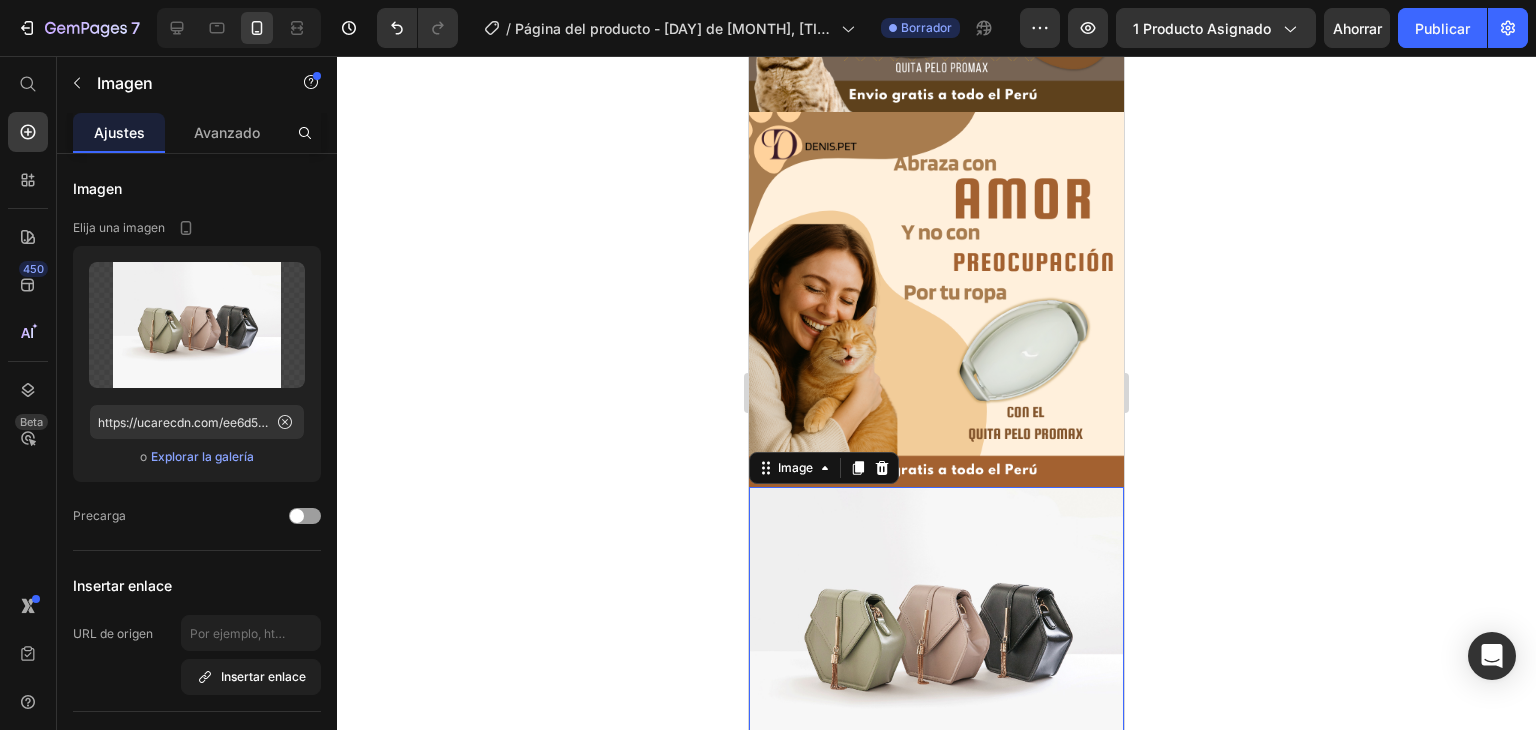 scroll, scrollTop: 400, scrollLeft: 0, axis: vertical 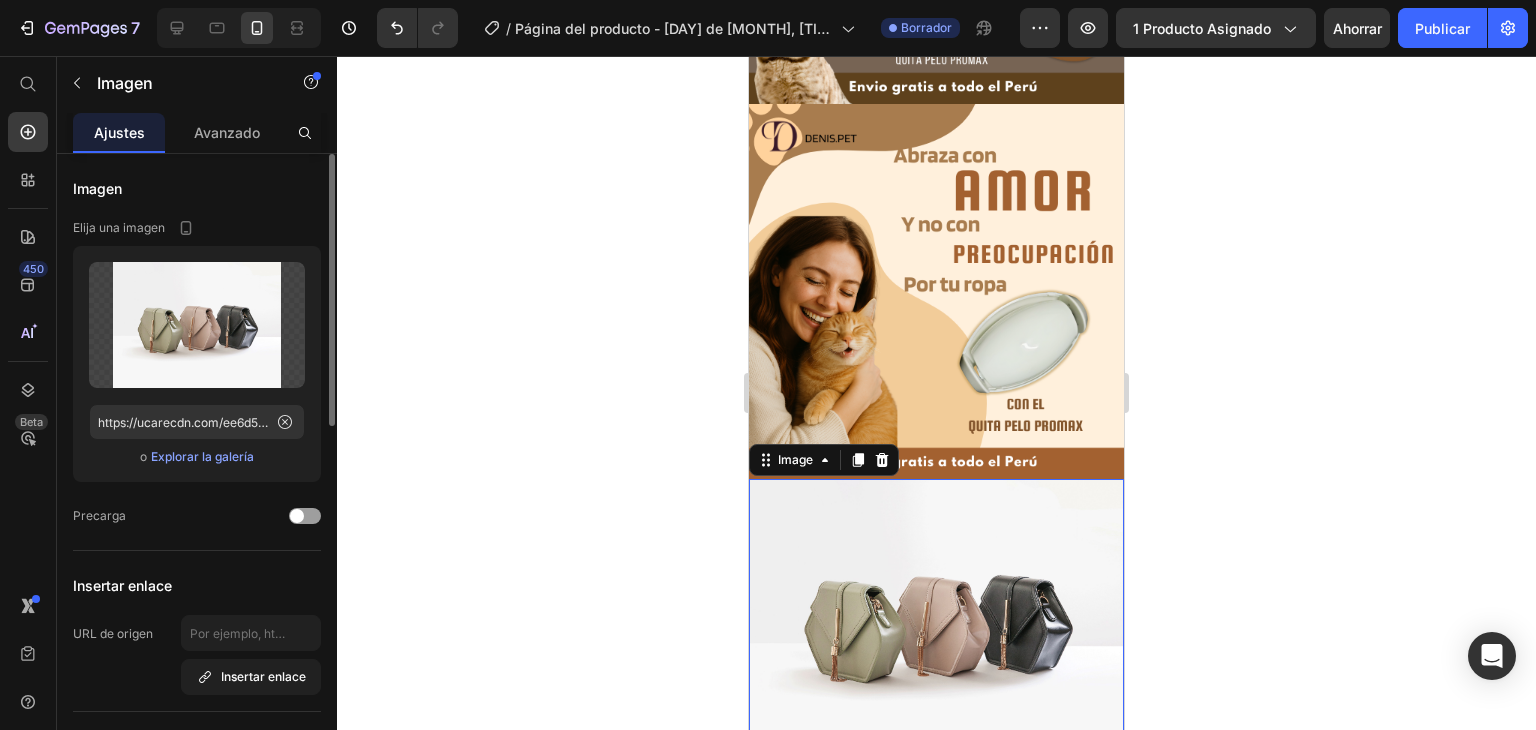 click on "Subir imagen https://ucarecdn.com/ee6d5074-1640-4cc7-8933-47c8589c3dee/-/format/auto/ o Explorar la galería" 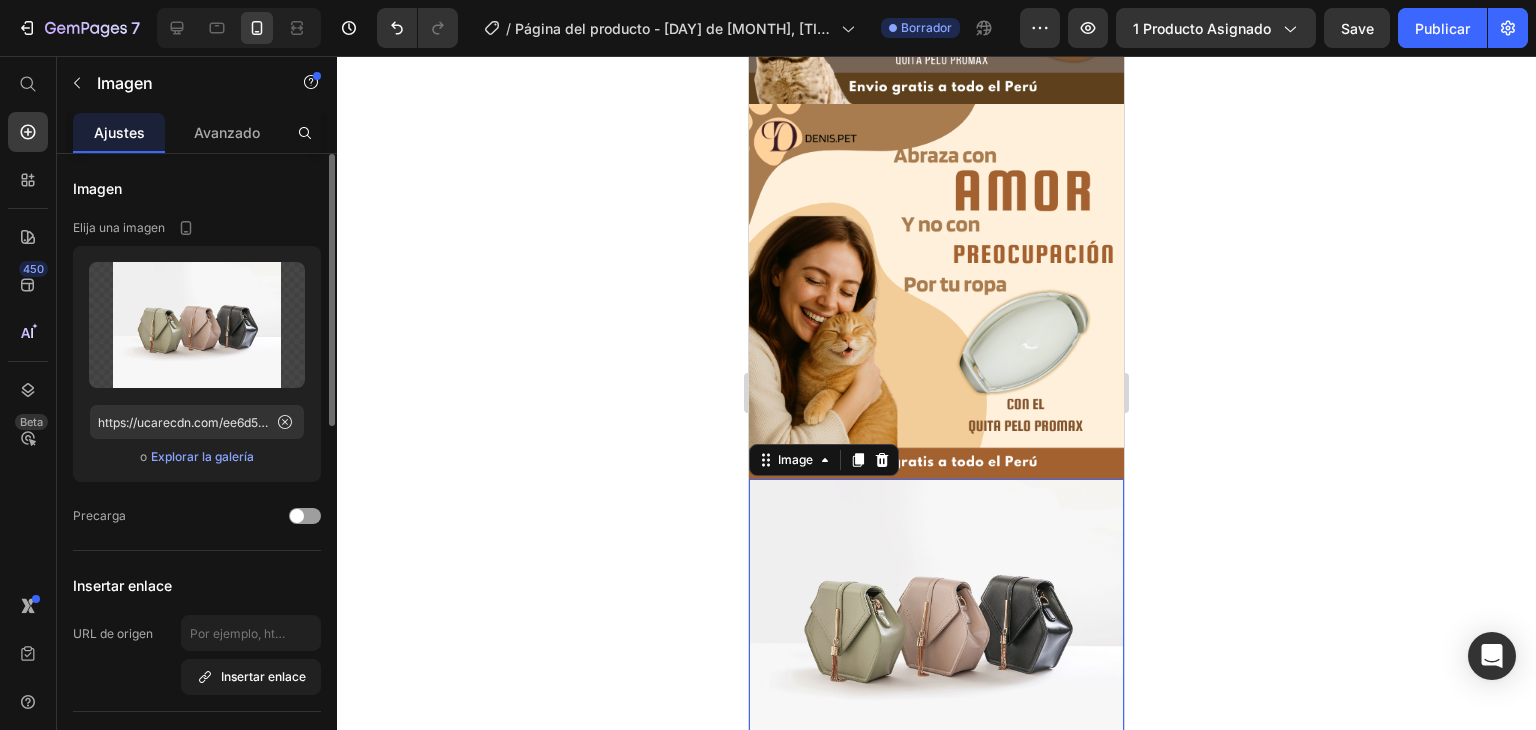 click on "Explorar la galería" at bounding box center [202, 456] 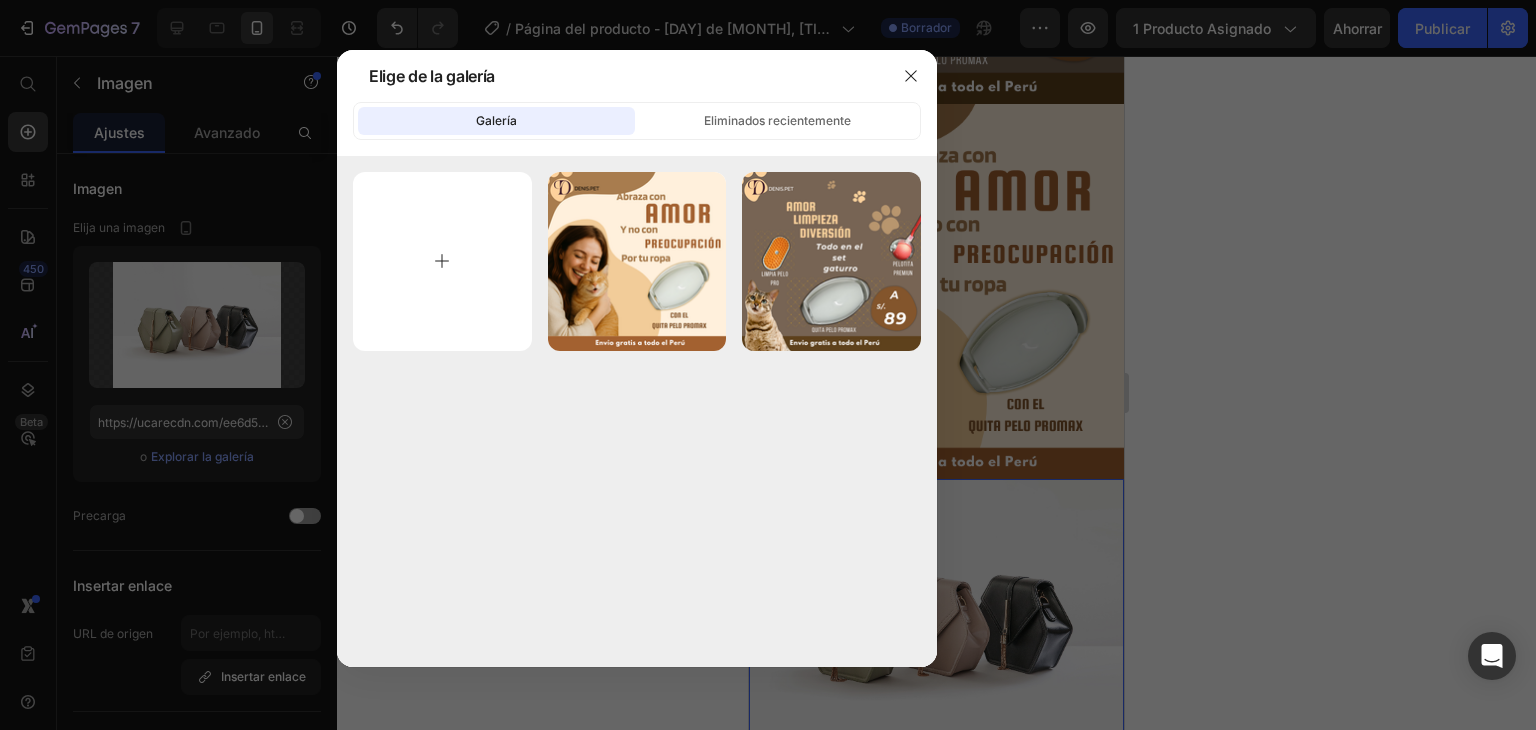 click at bounding box center [442, 261] 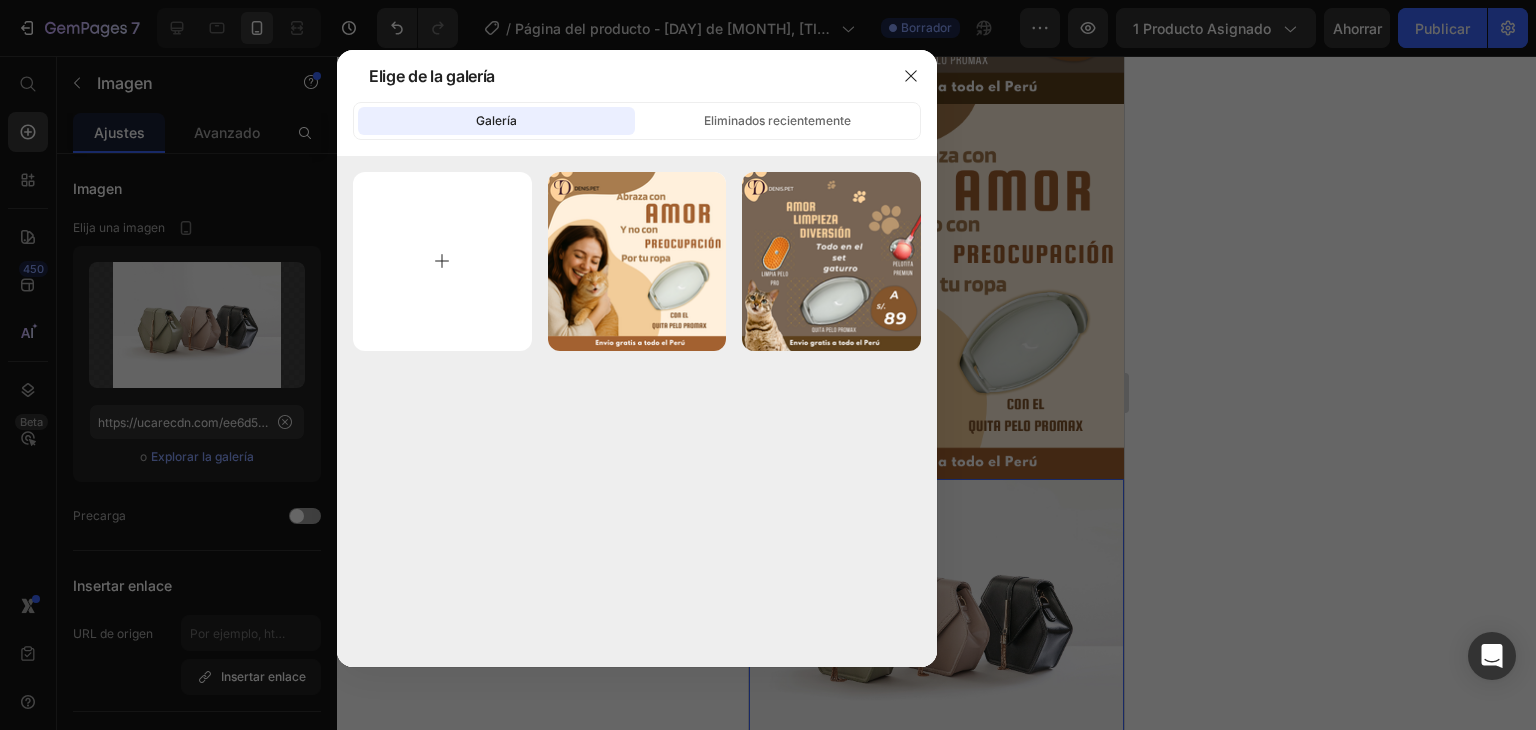 type on "C:\fakepath\3.png" 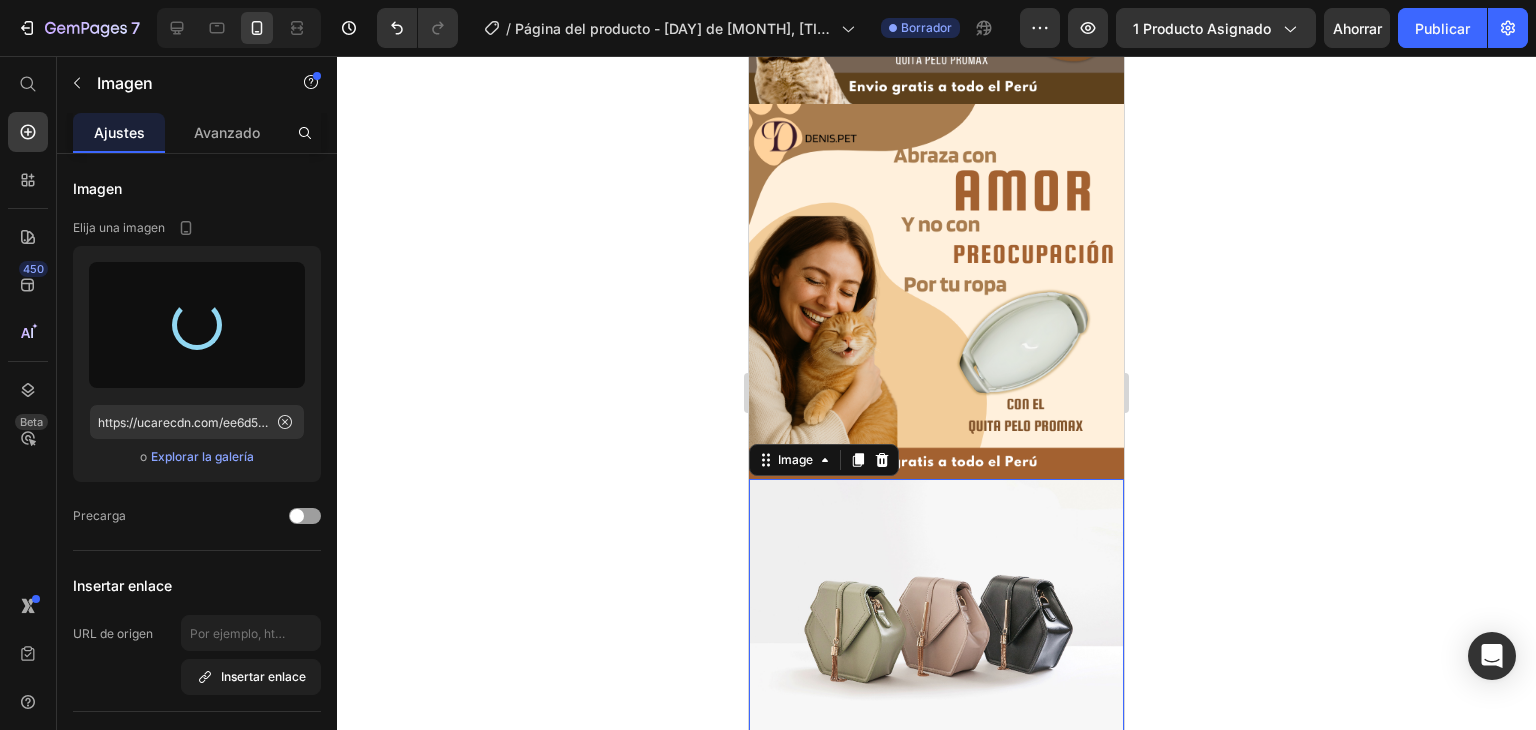 type on "https://cdn.shopify.com/s/files/1/0939/8858/5745/files/gempages_574900921868223600-dd08fd61-55ce-4984-bb87-da8c67a40fa5.png" 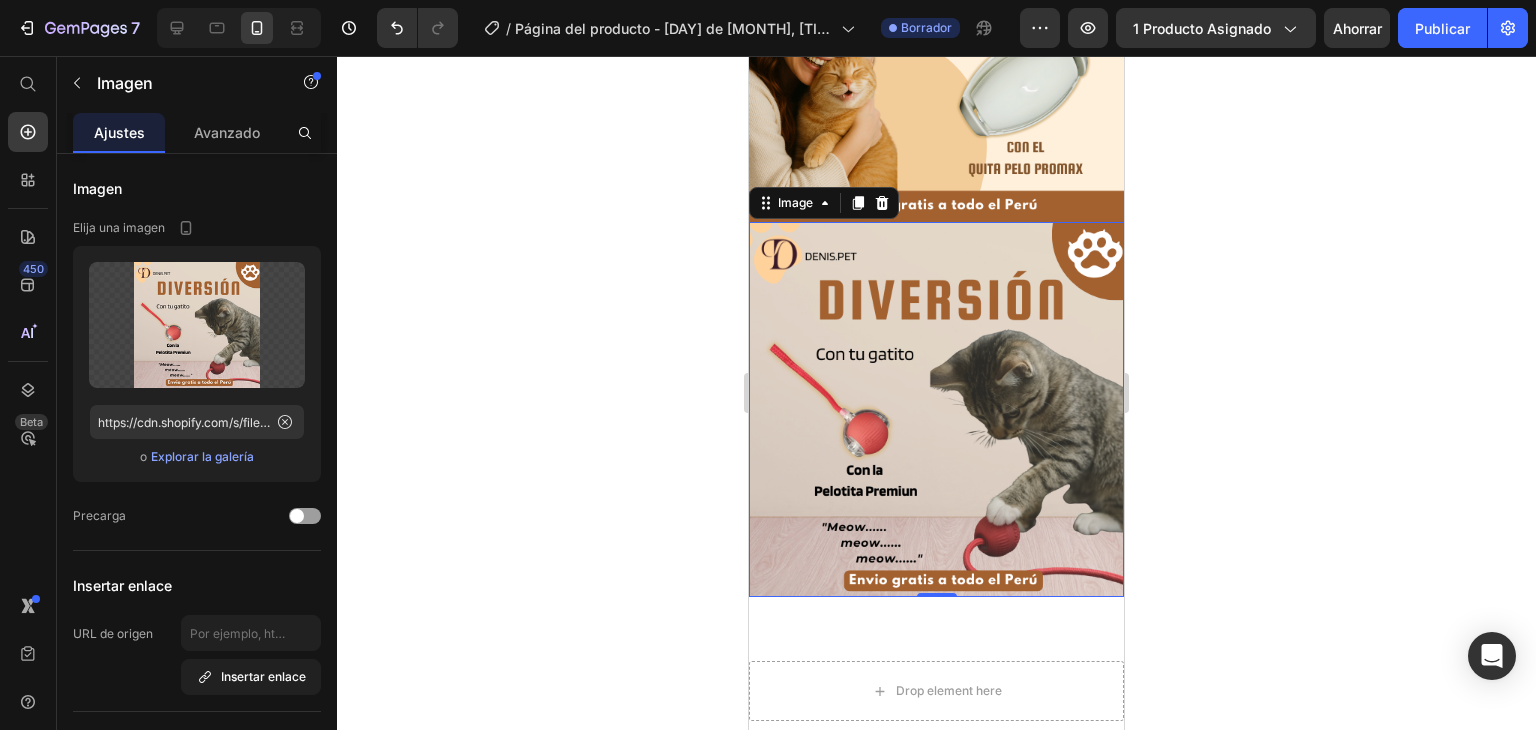 scroll, scrollTop: 700, scrollLeft: 0, axis: vertical 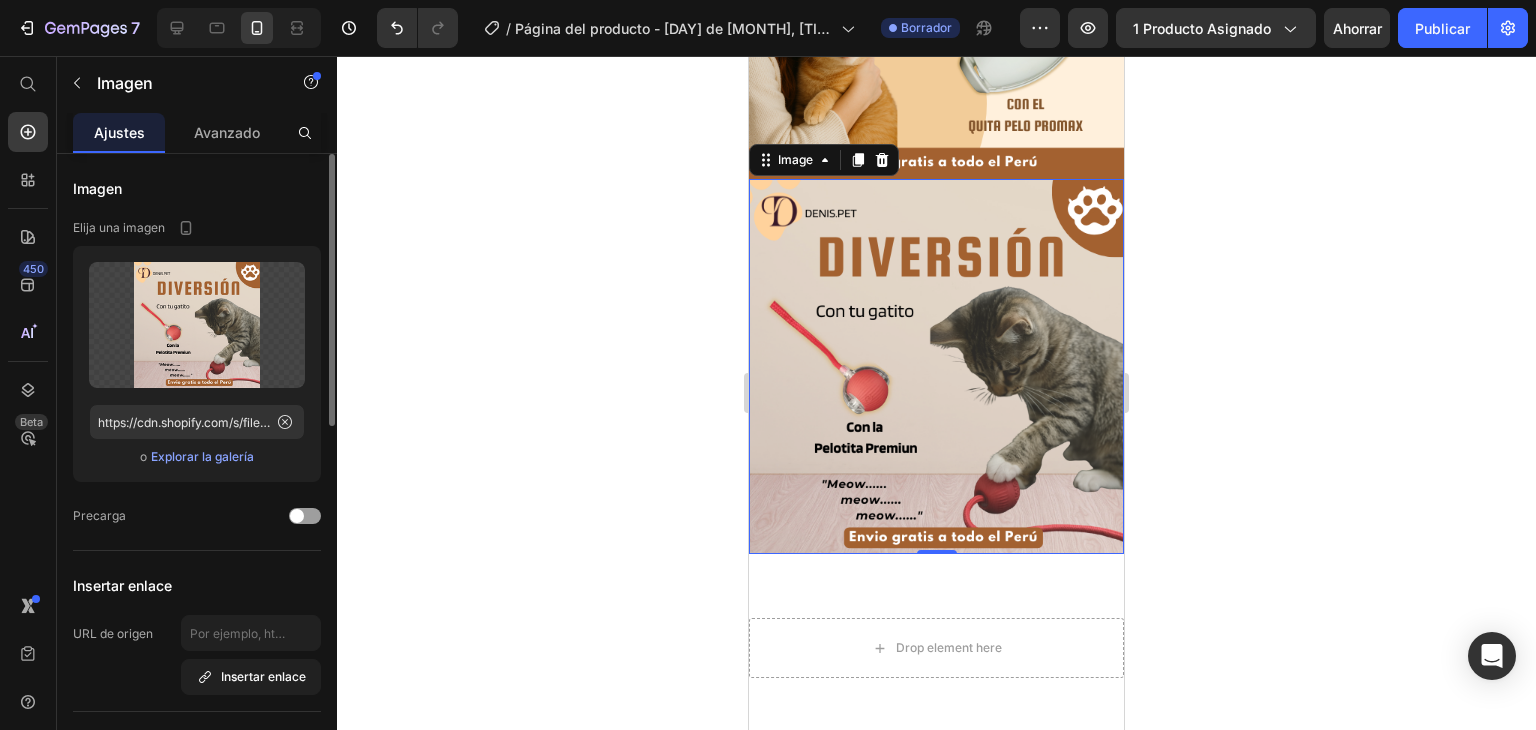 click on "Subir imagen https://cdn.shopify.com/s/files/1/0939/8858/5745/files/gempages_574900921868223600-dd08fd61-55ce-4984-bb87-da8c67a40fa5.png o Explorar la galería" 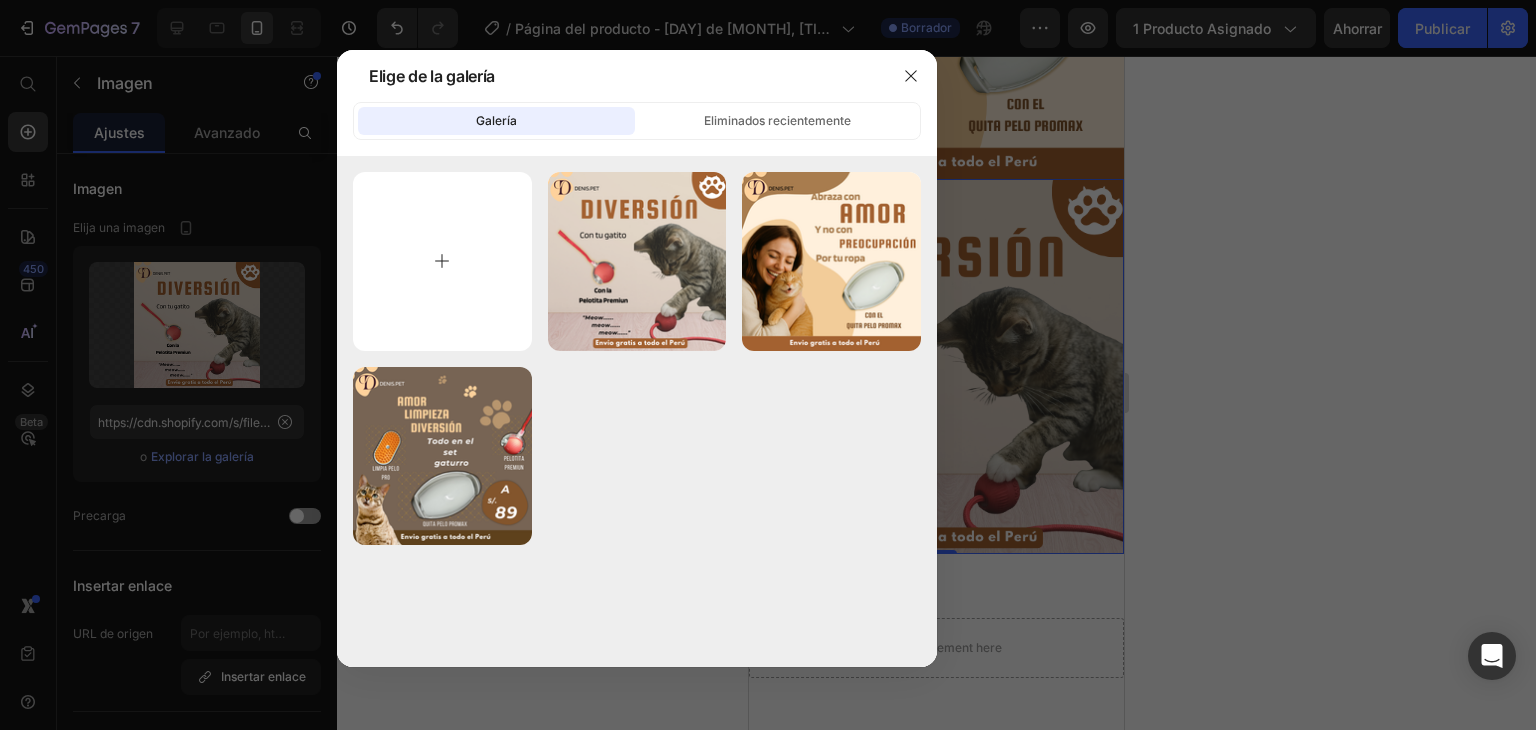 click at bounding box center (442, 261) 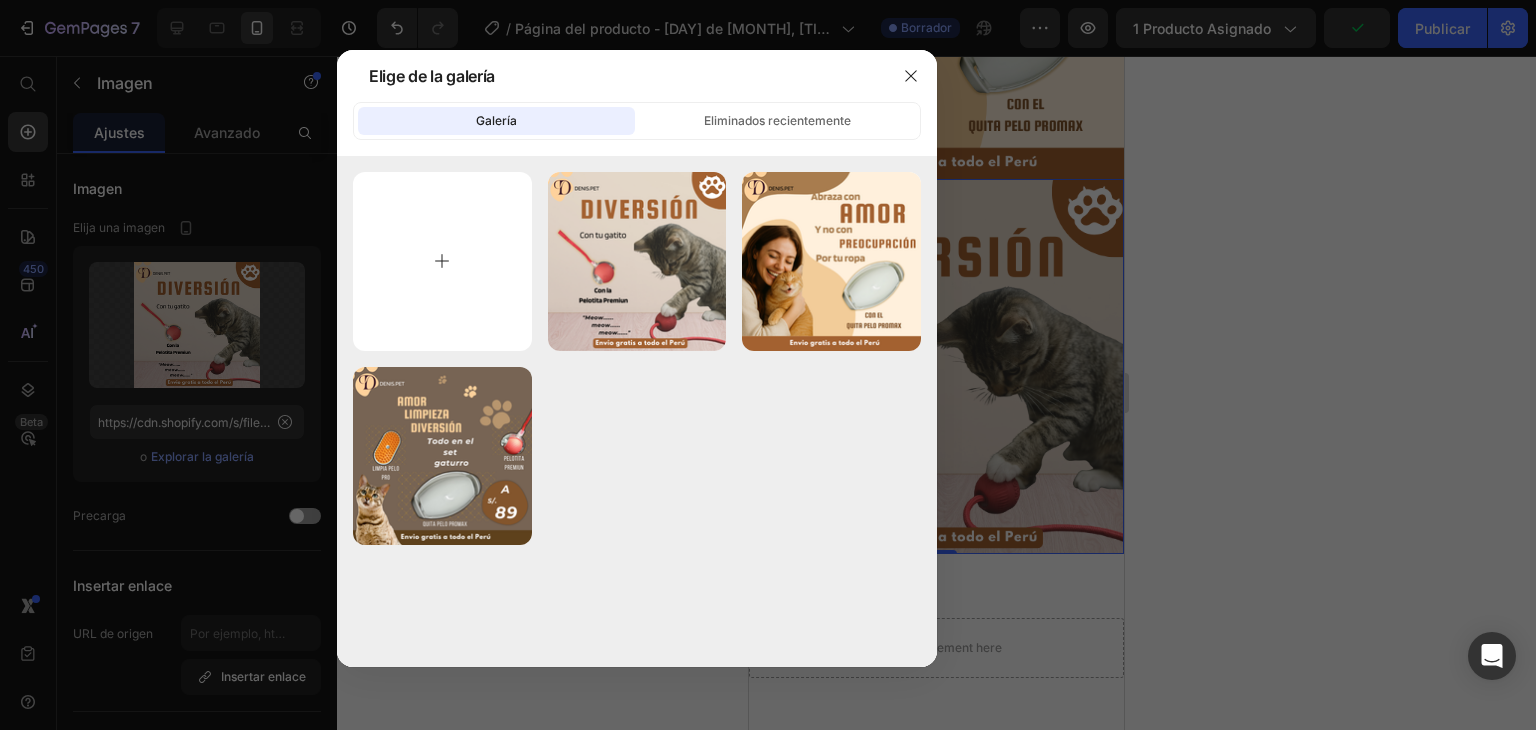 type on "C:\fakepath\4.png" 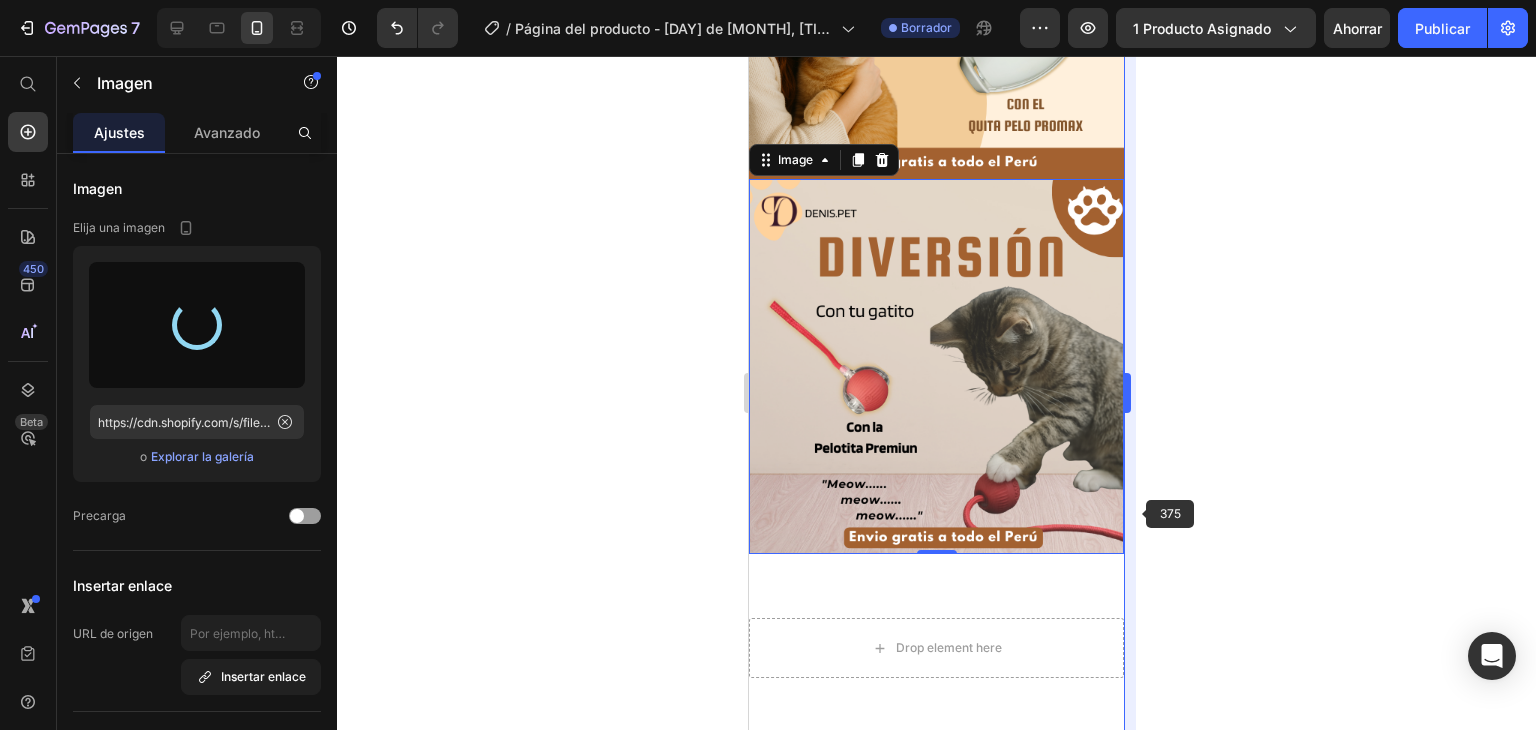 type on "https://cdn.shopify.com/s/files/1/0939/8858/5745/files/gempages_574900921868223600-9fa9781e-9786-497e-a638-48df7753ff7f.png" 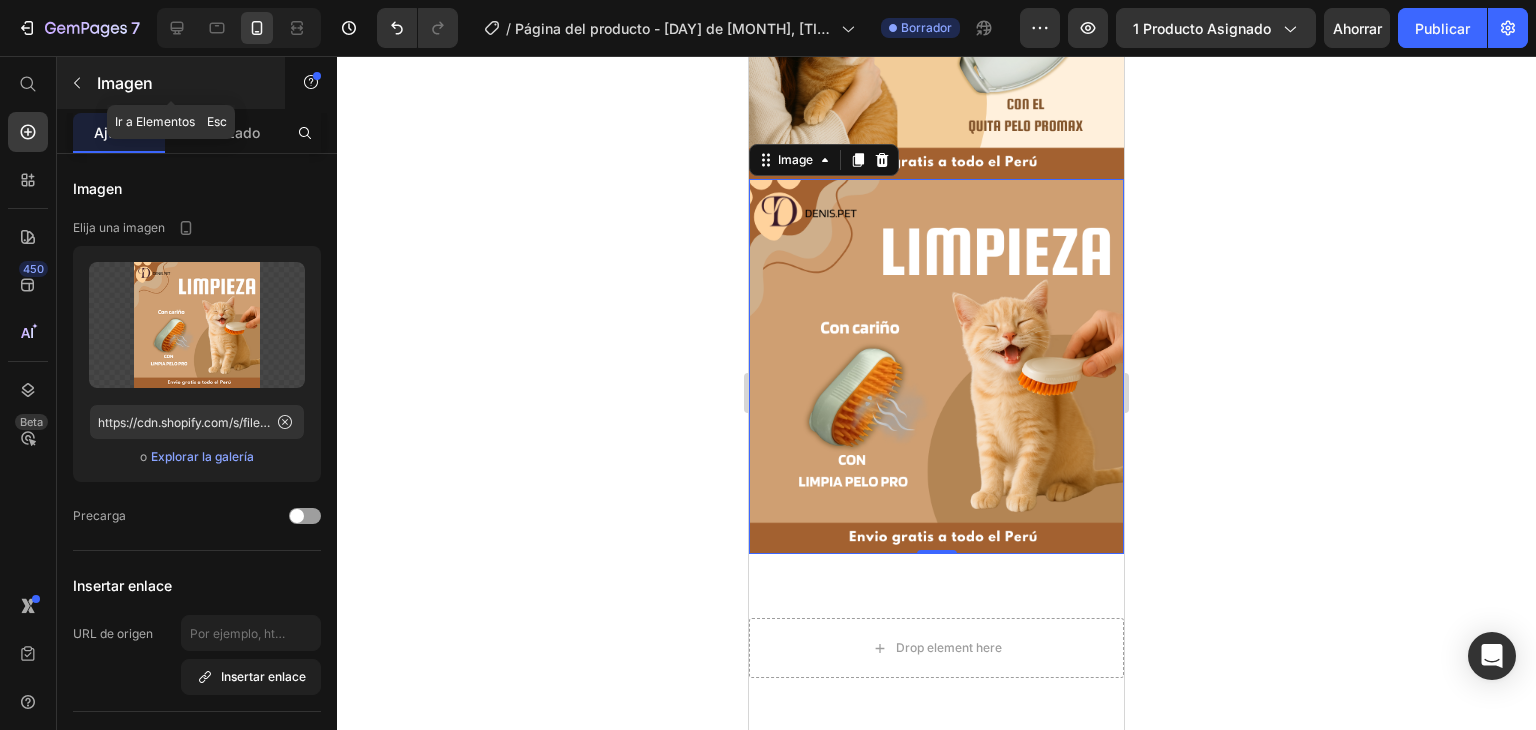click 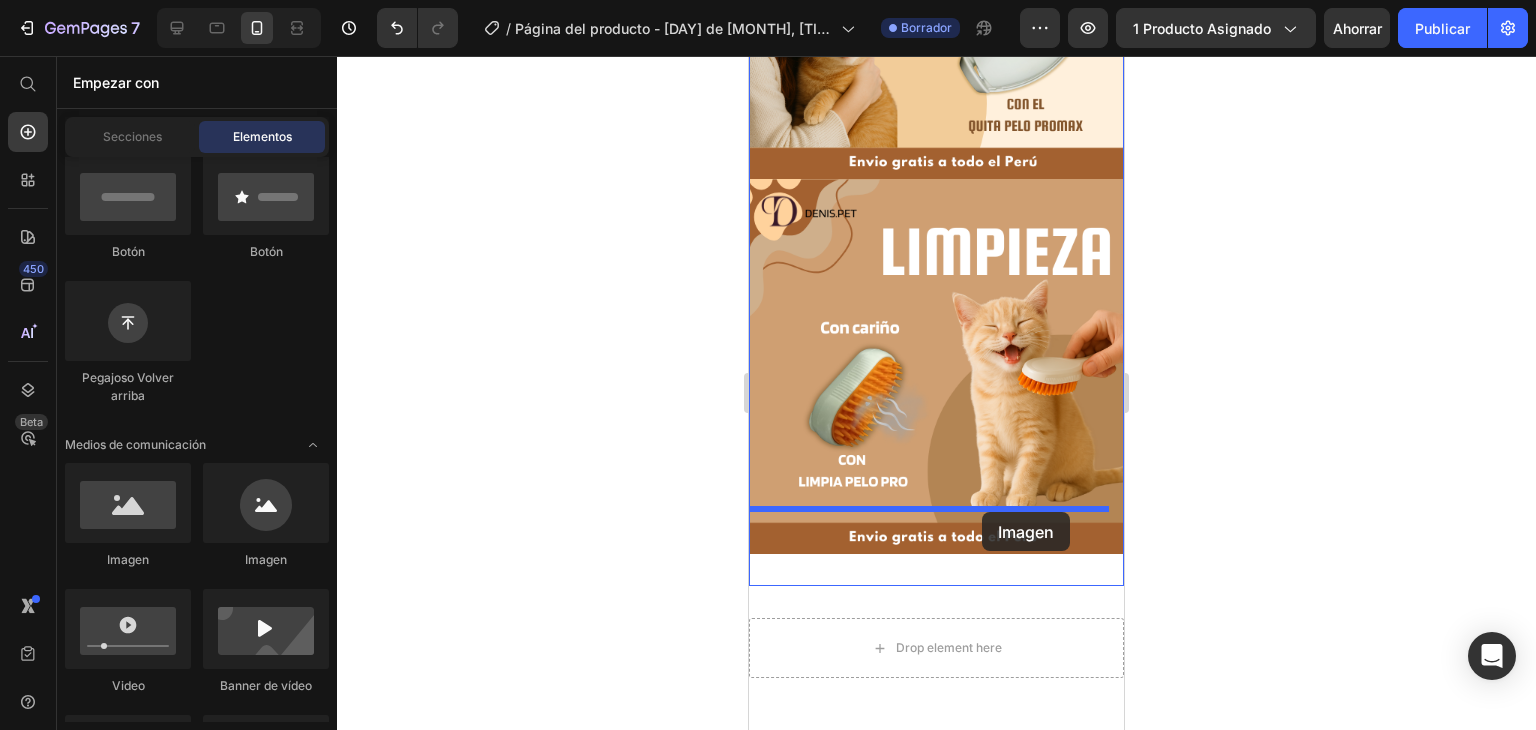drag, startPoint x: 873, startPoint y: 587, endPoint x: 981, endPoint y: 512, distance: 131.48764 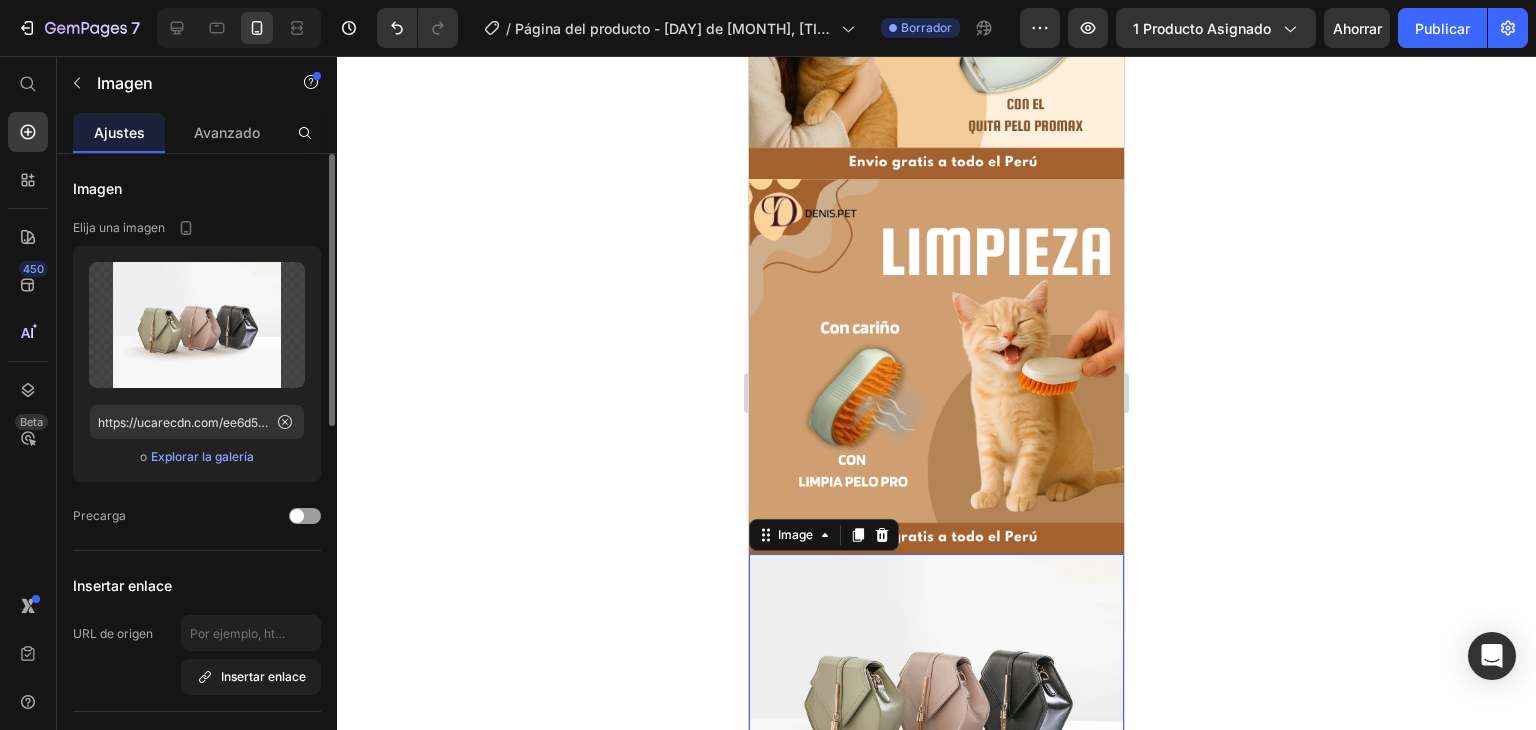 click on "Explorar la galería" at bounding box center (202, 456) 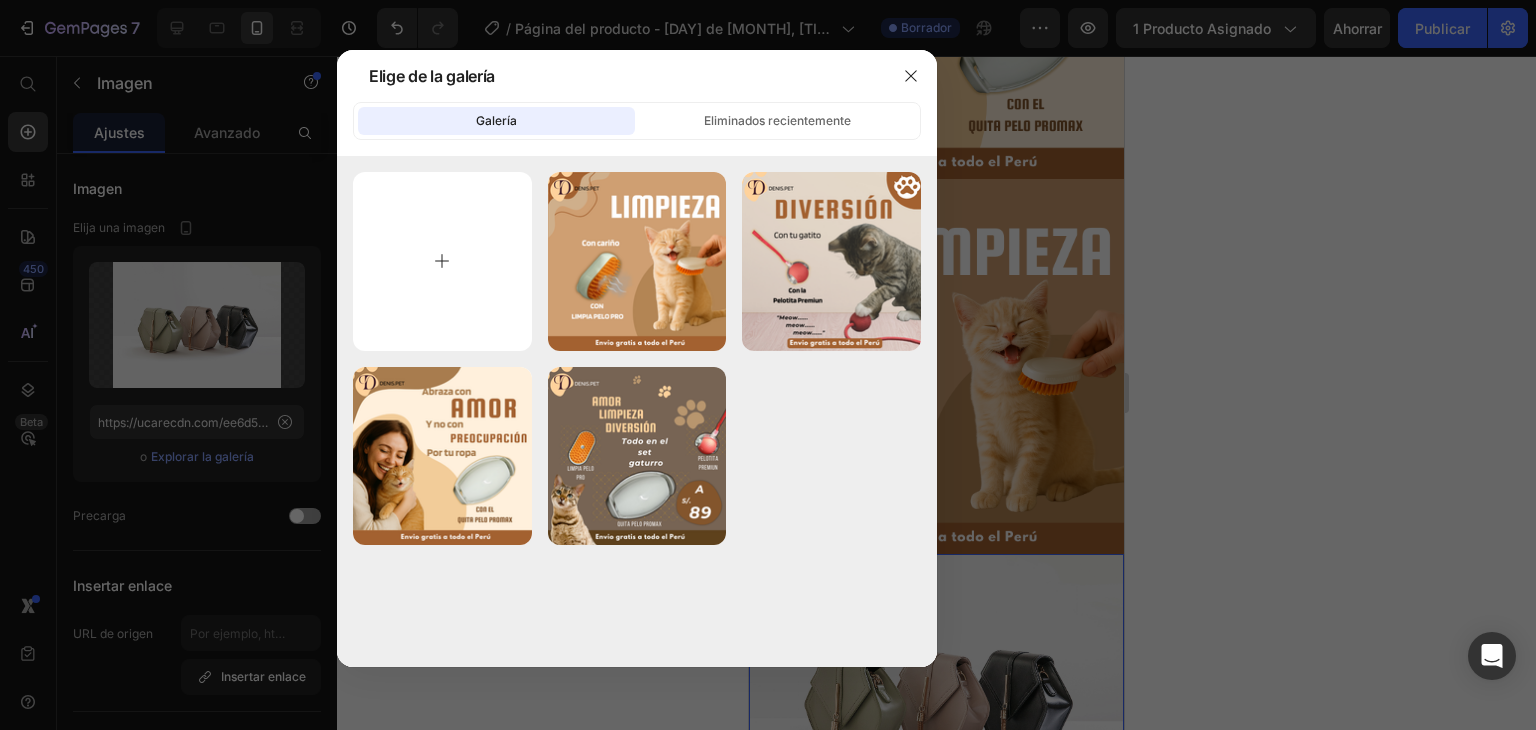 click at bounding box center [442, 261] 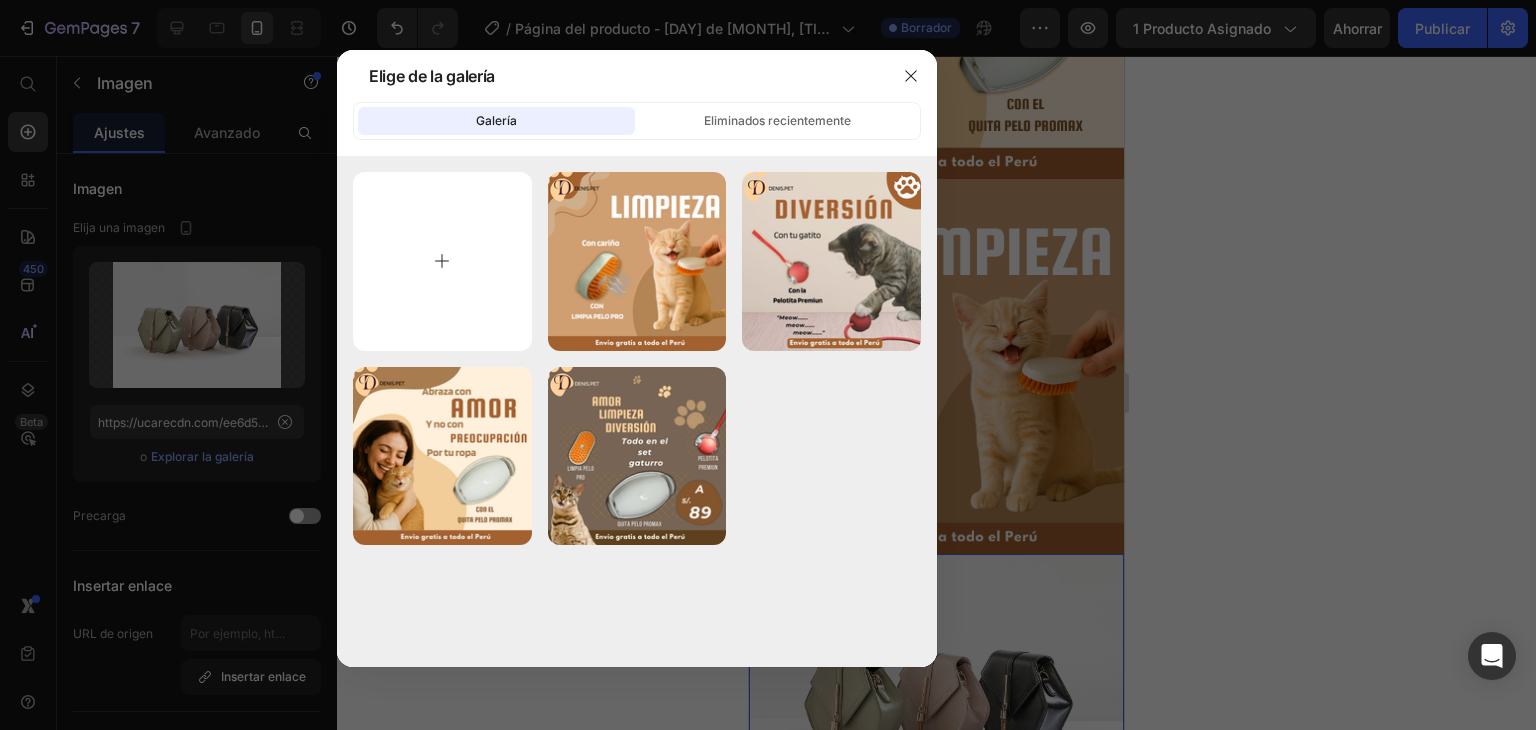 type on "C:\fakepath\5.png" 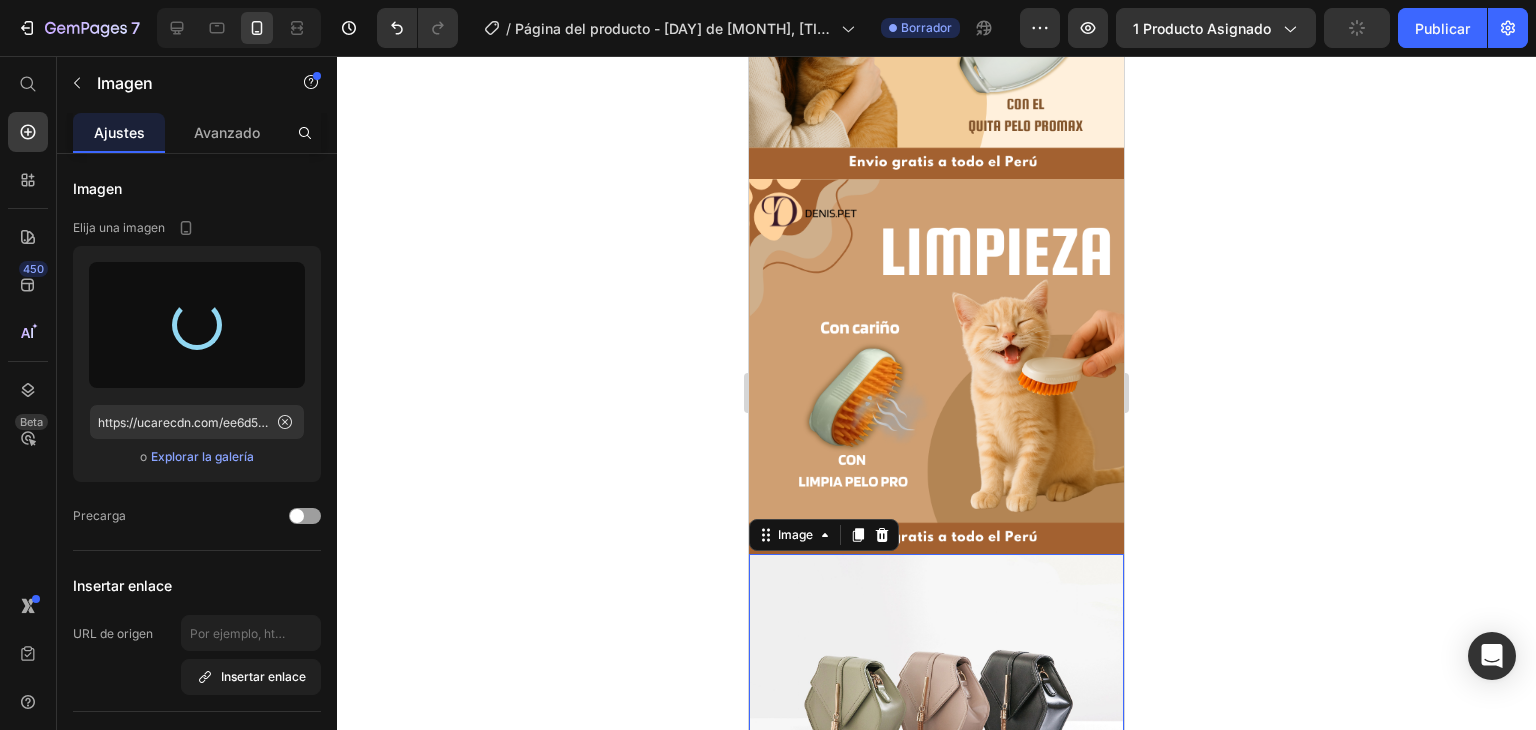 type on "https://cdn.shopify.com/s/files/1/0939/8858/5745/files/gempages_574900921868223600-d2bd731a-5405-4f28-9d90-39f9c6bb4512.png" 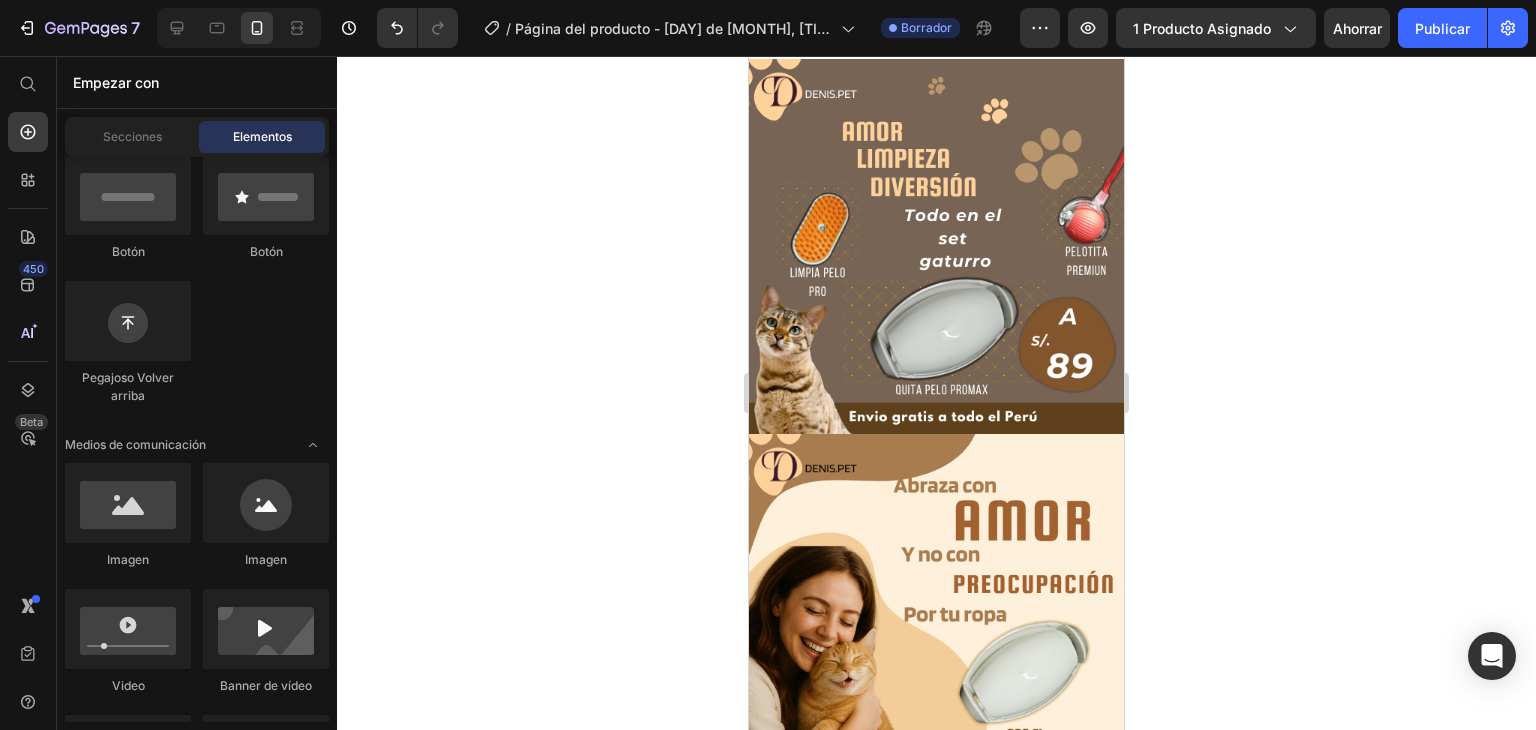 scroll, scrollTop: 0, scrollLeft: 0, axis: both 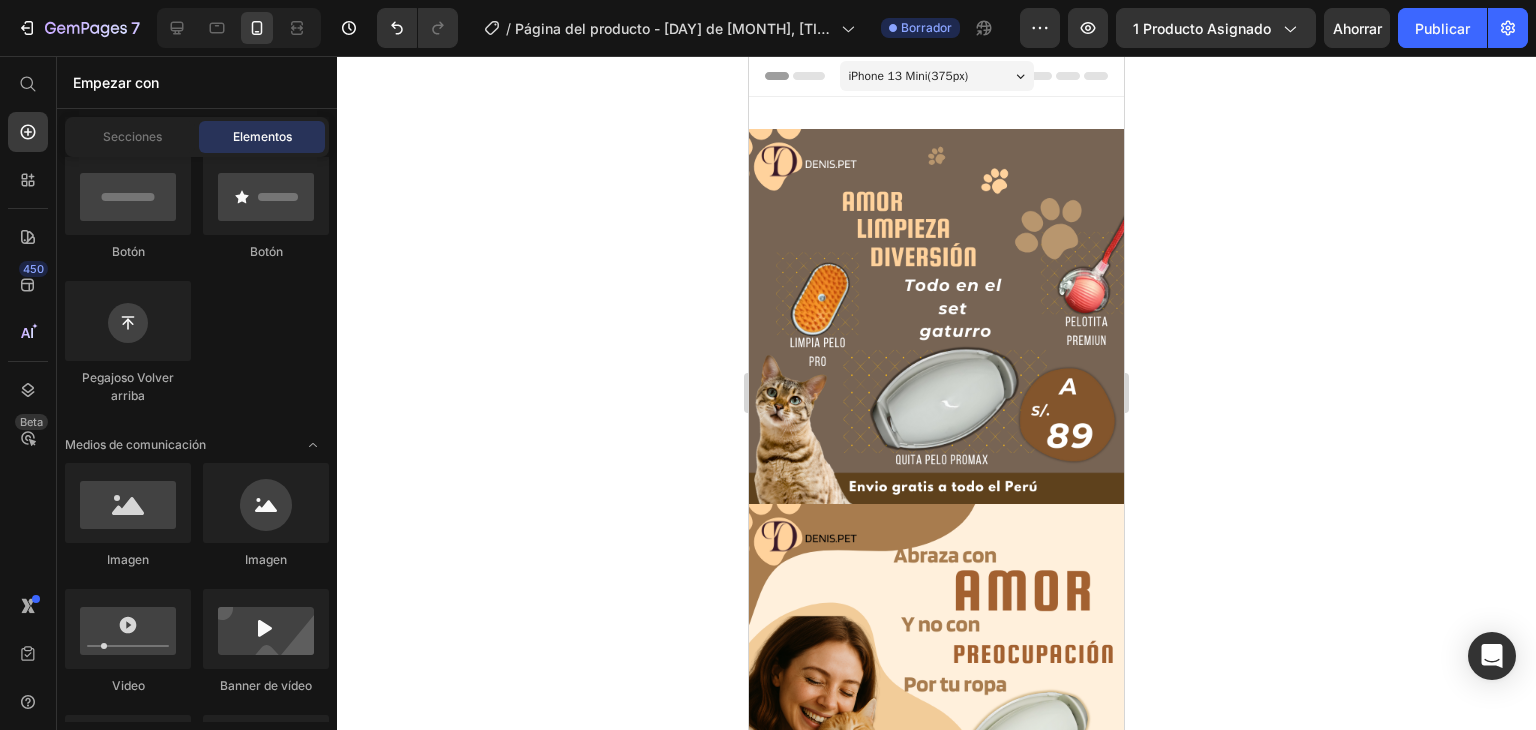 drag, startPoint x: 1120, startPoint y: 478, endPoint x: 1969, endPoint y: 283, distance: 871.1062 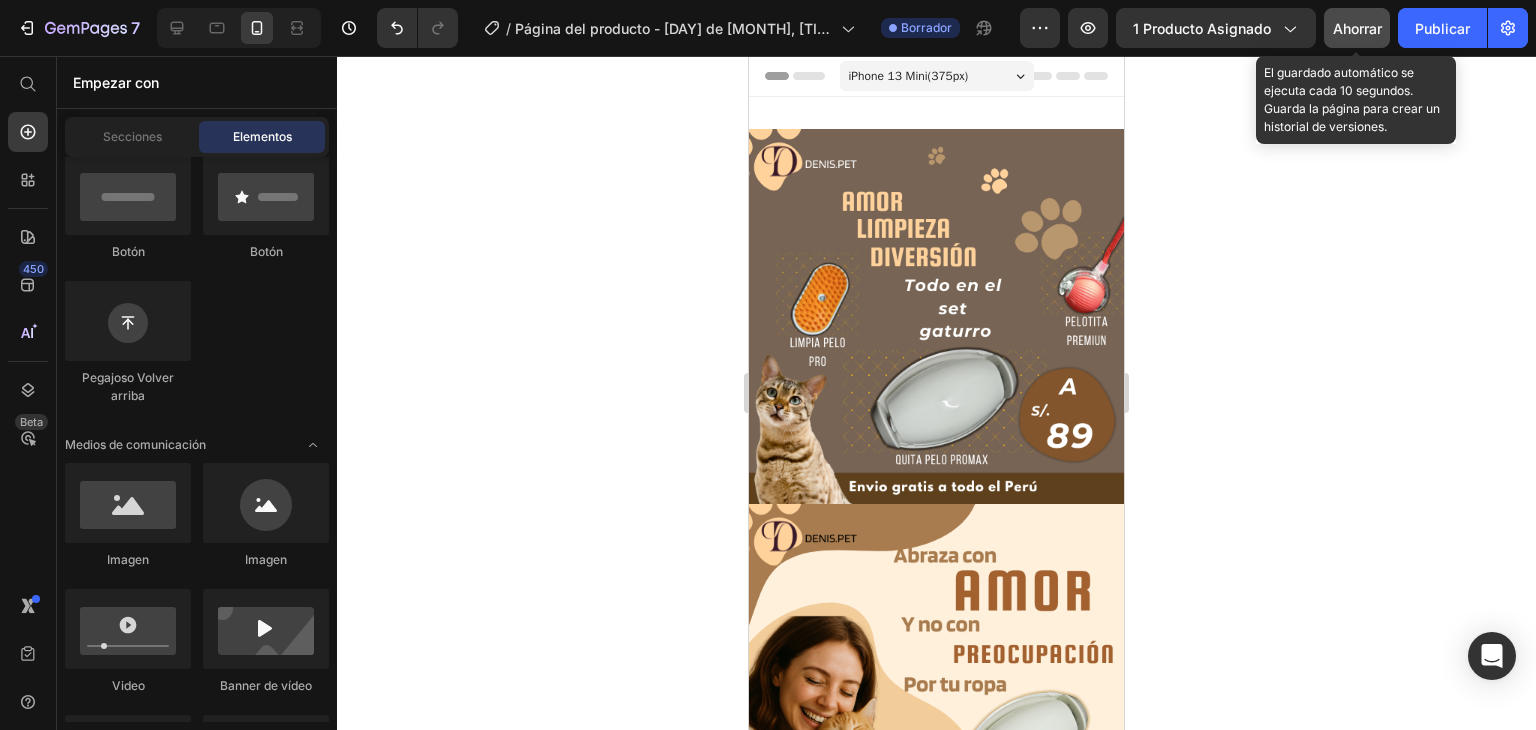 click on "Ahorrar" at bounding box center [1357, 28] 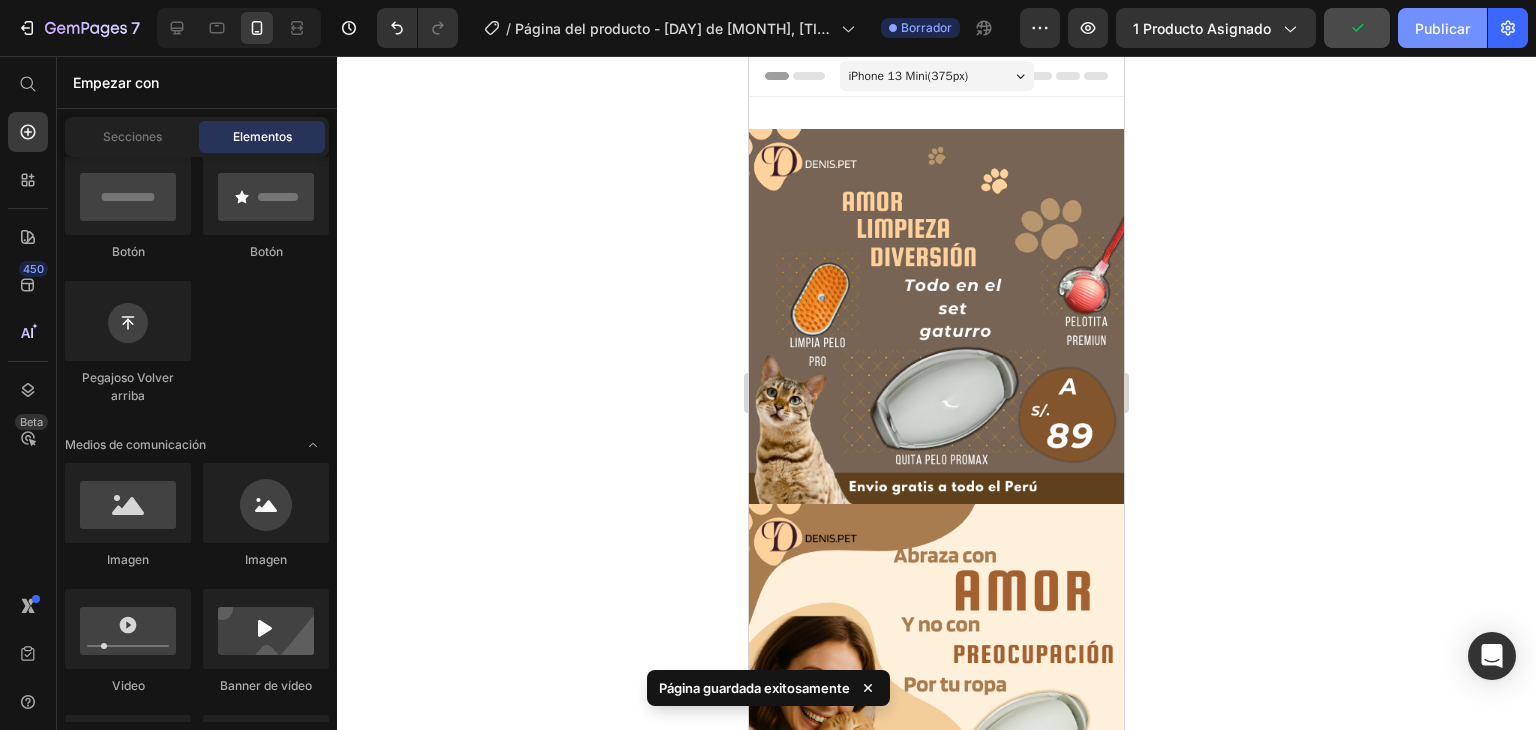 click on "Publicar" at bounding box center [1442, 28] 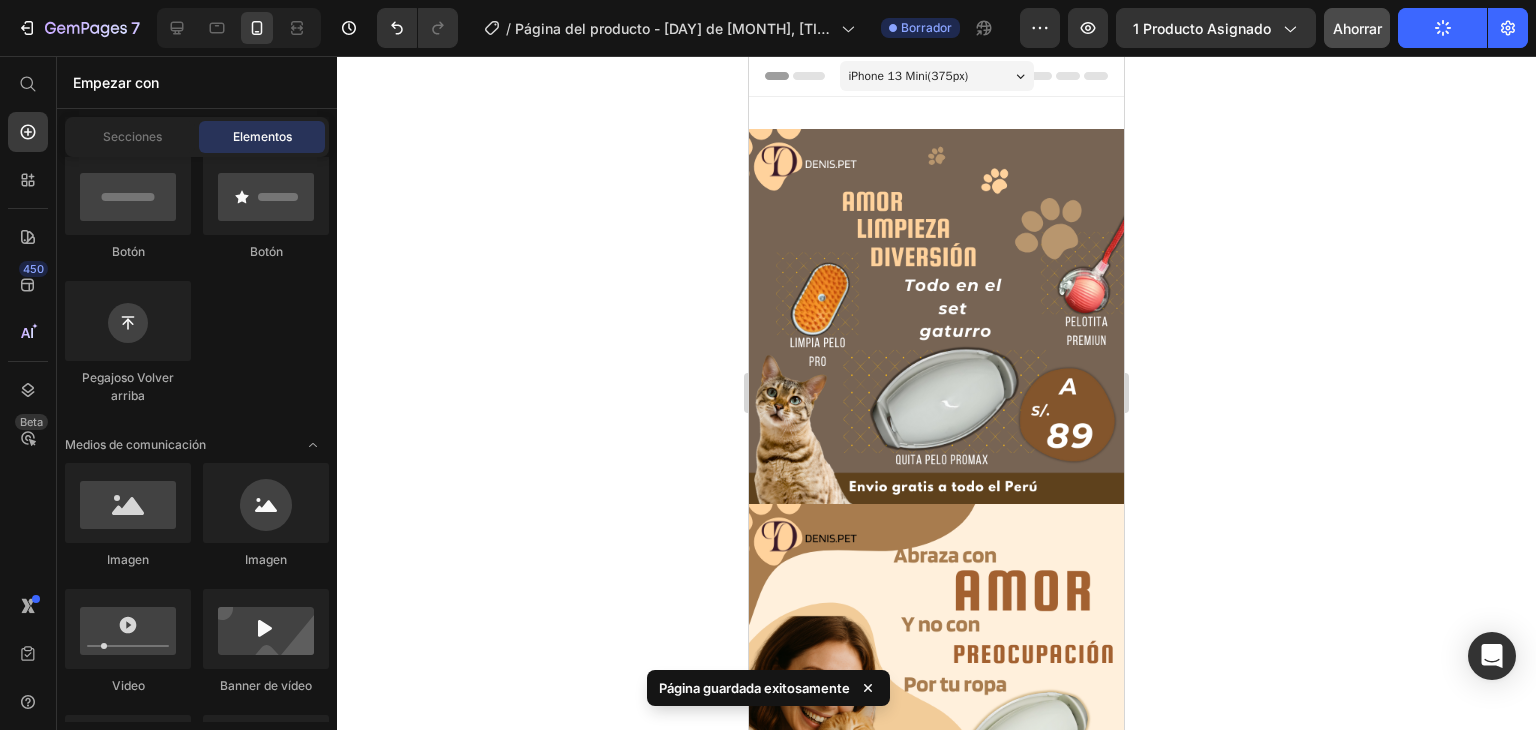 type 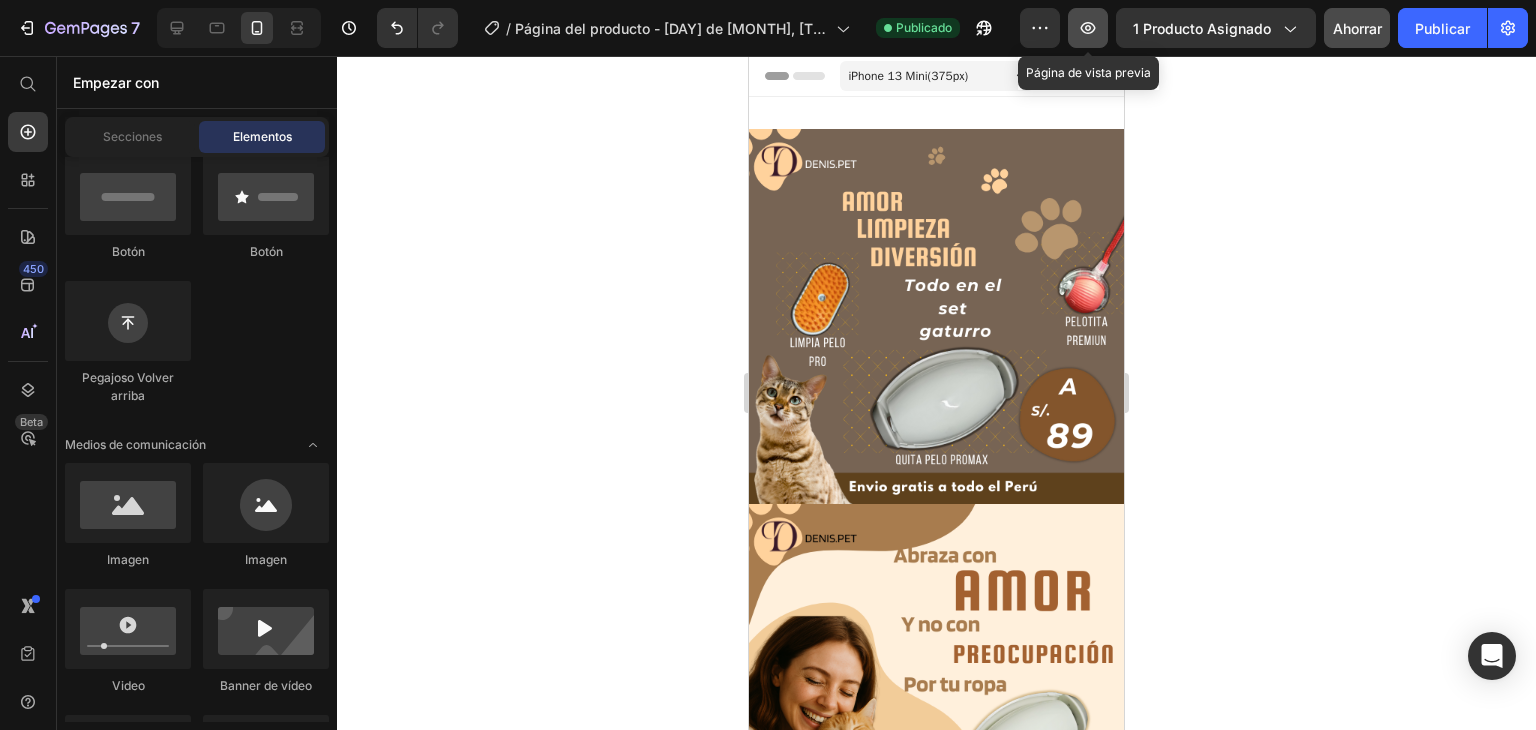 click 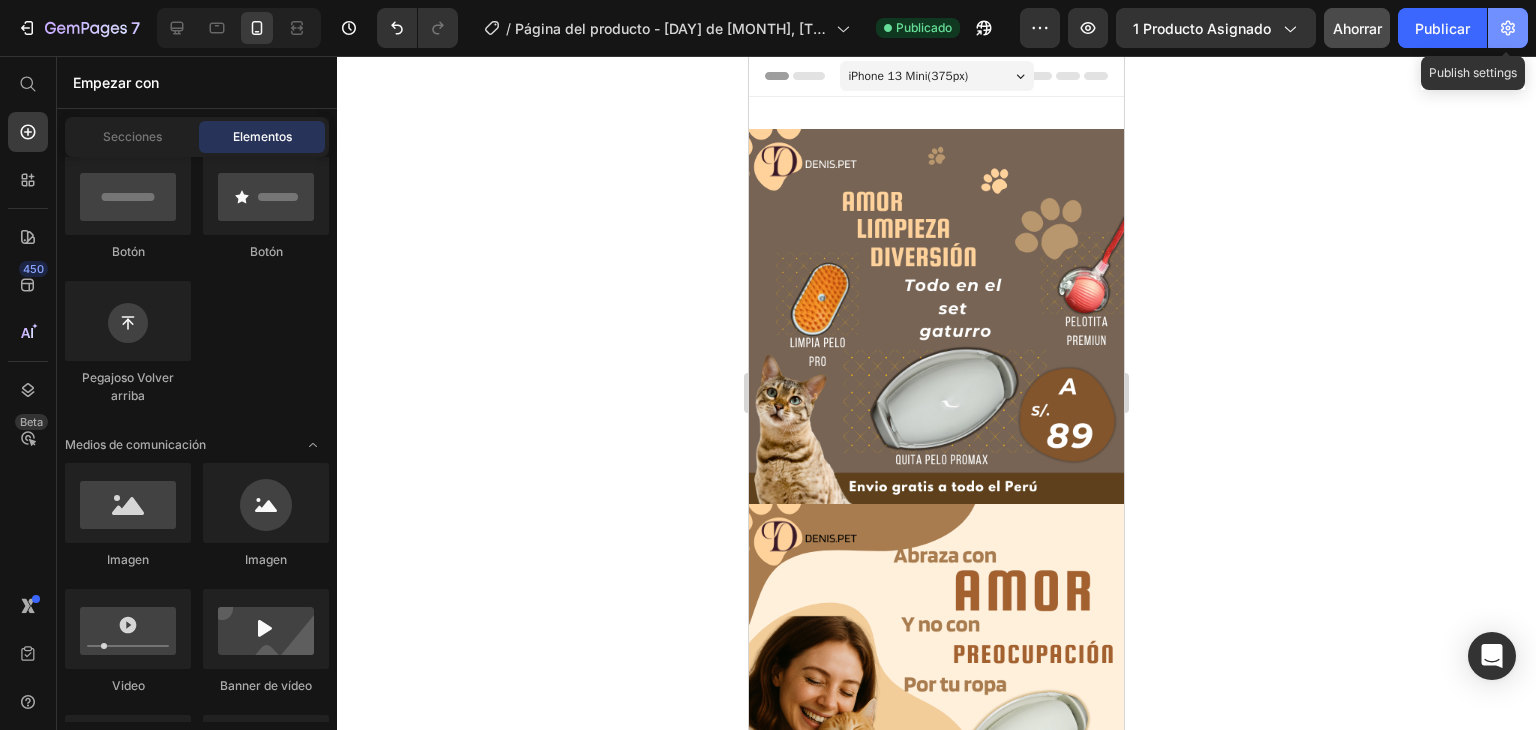 click 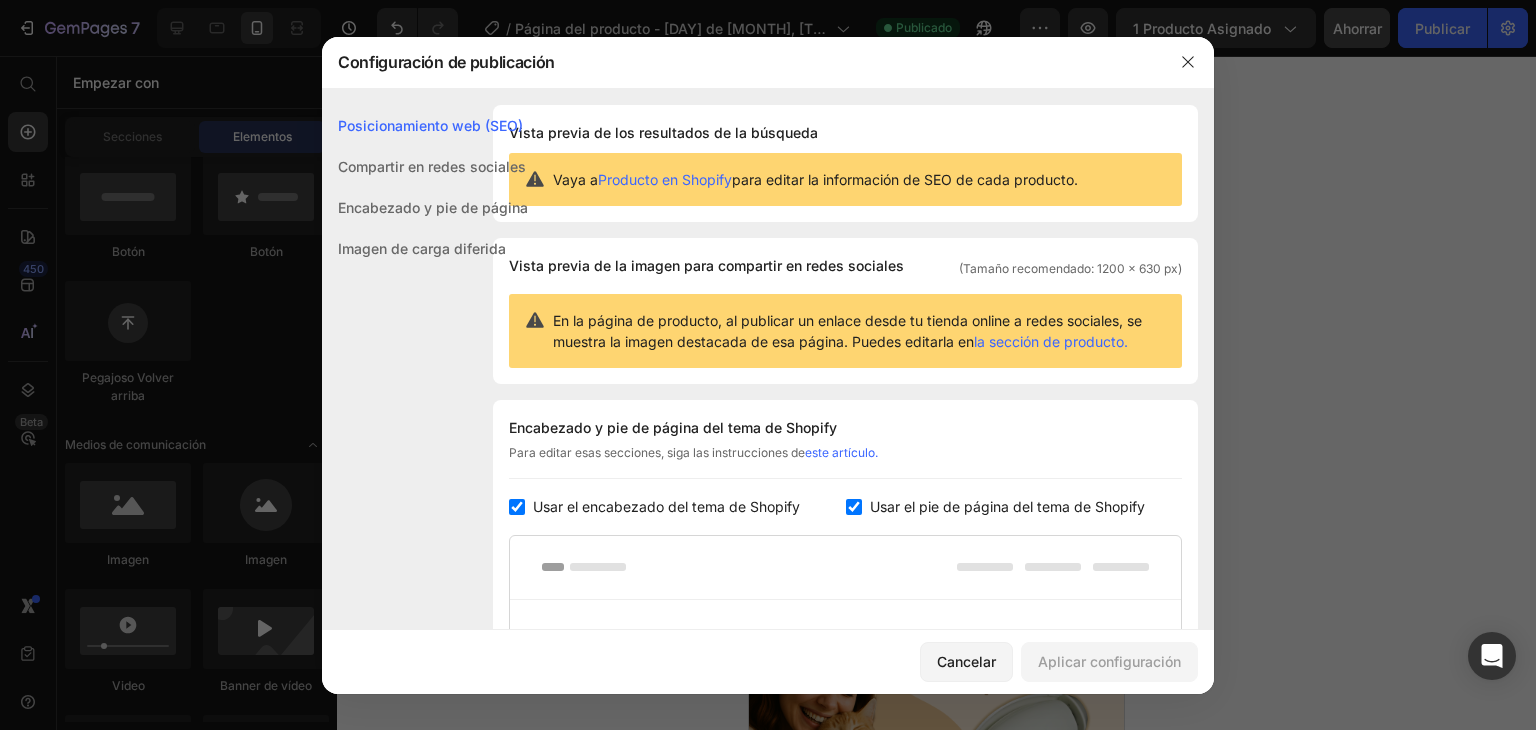 click at bounding box center (517, 507) 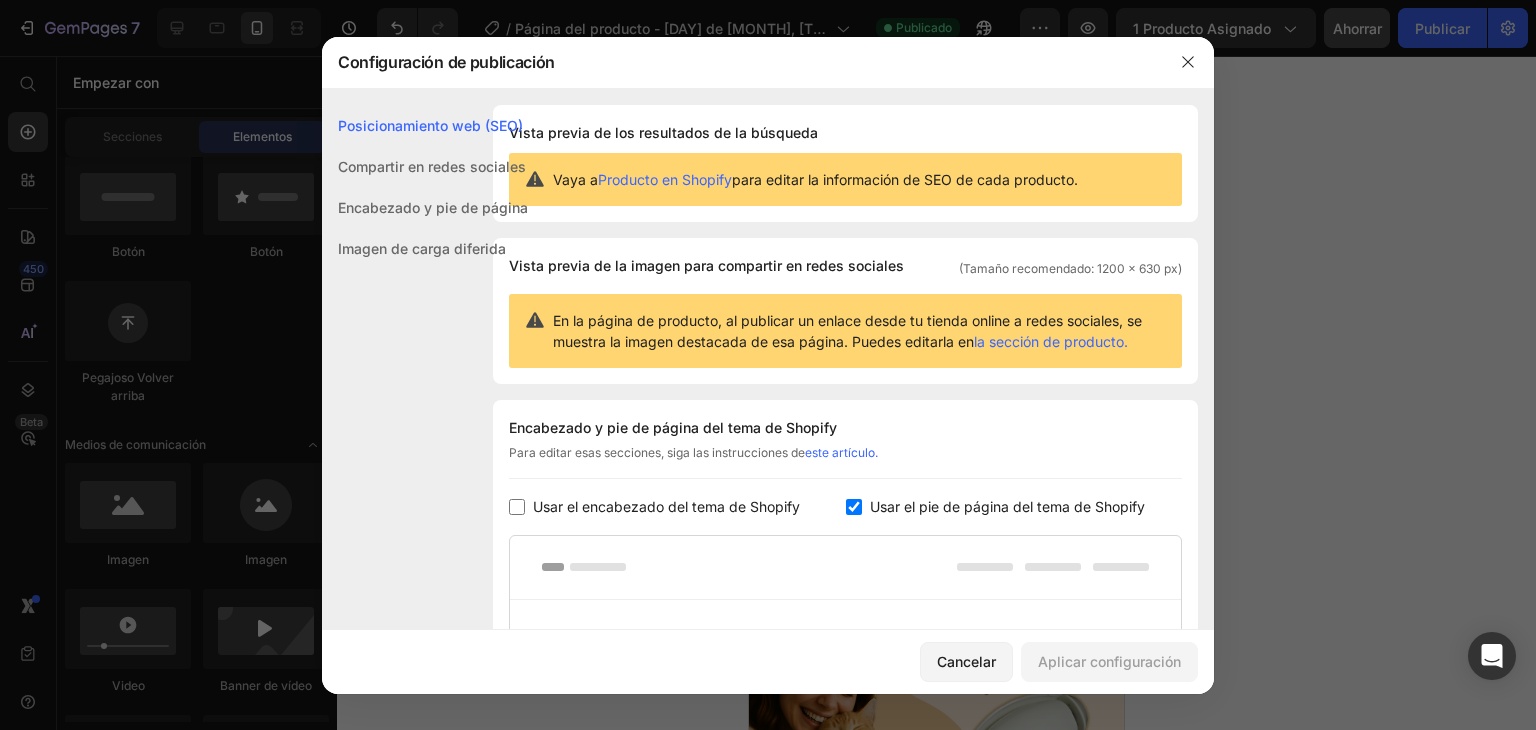 checkbox on "false" 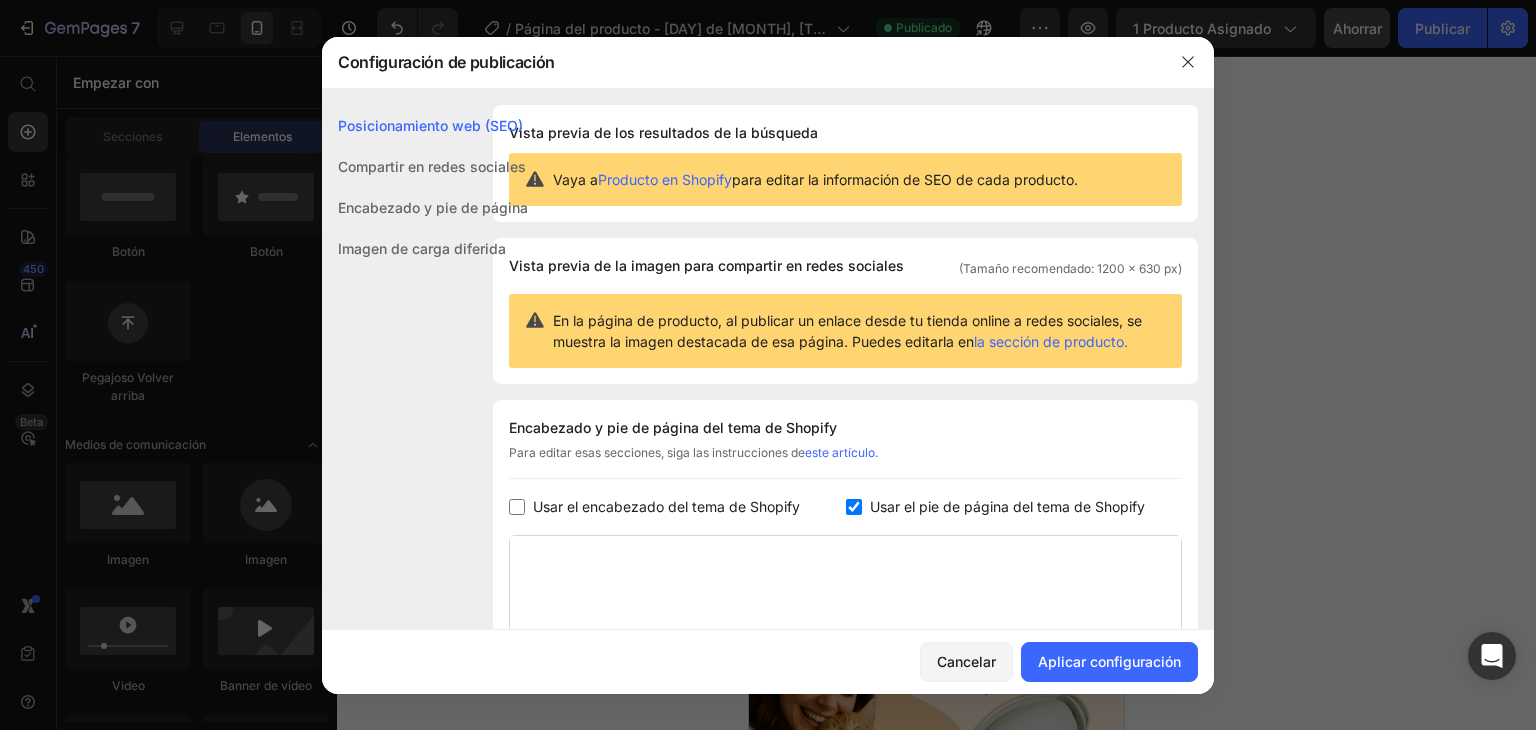 click at bounding box center [854, 507] 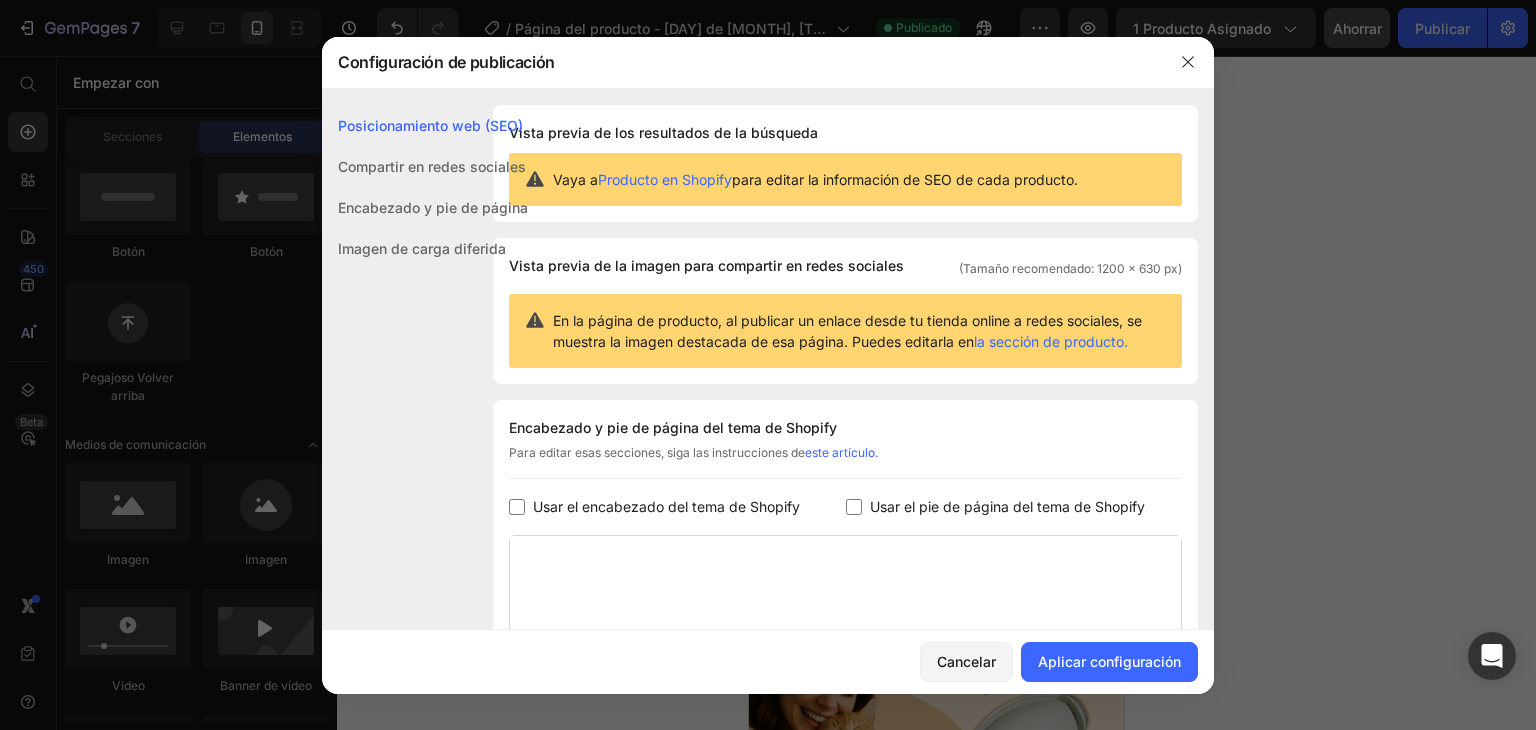 checkbox on "false" 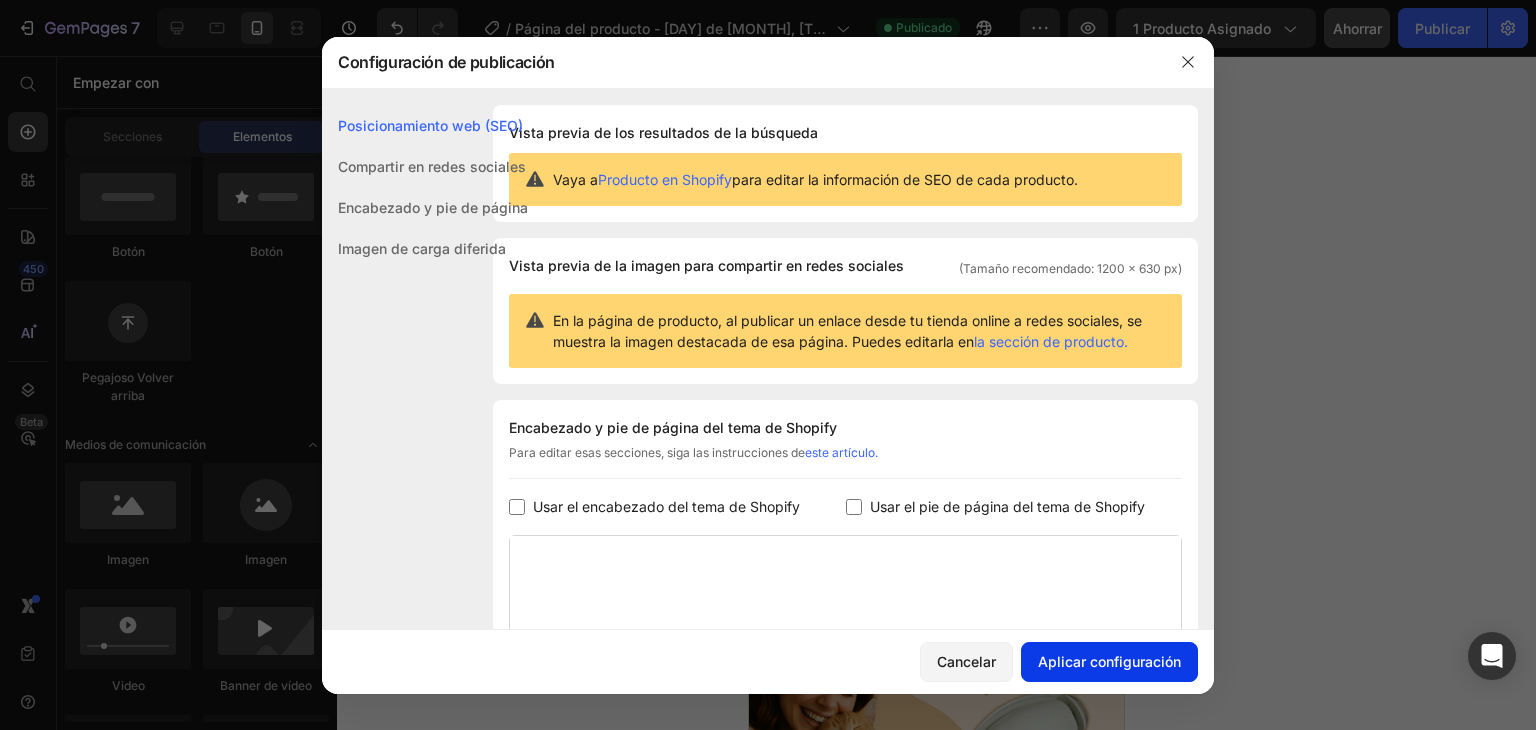 click on "Aplicar configuración" at bounding box center (1109, 661) 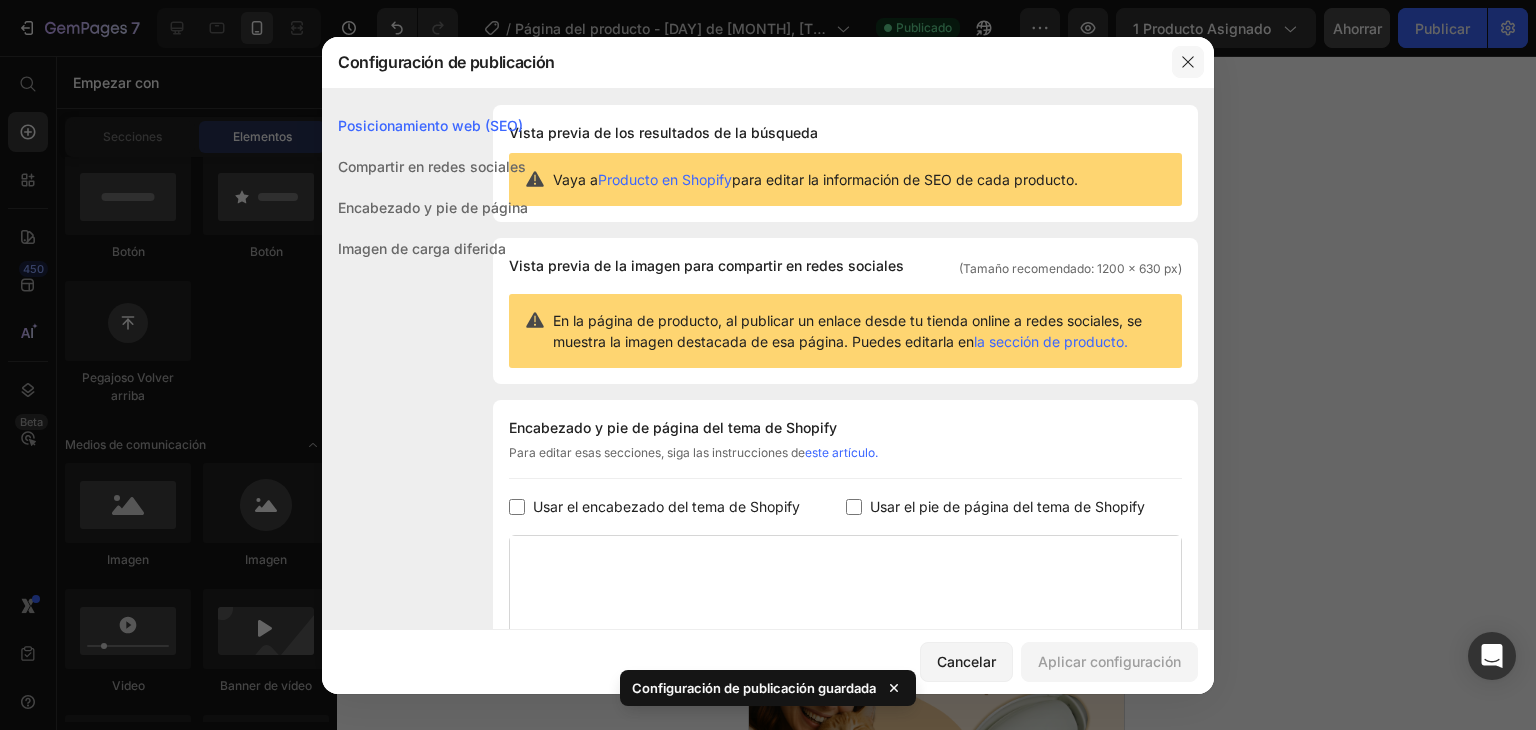 click 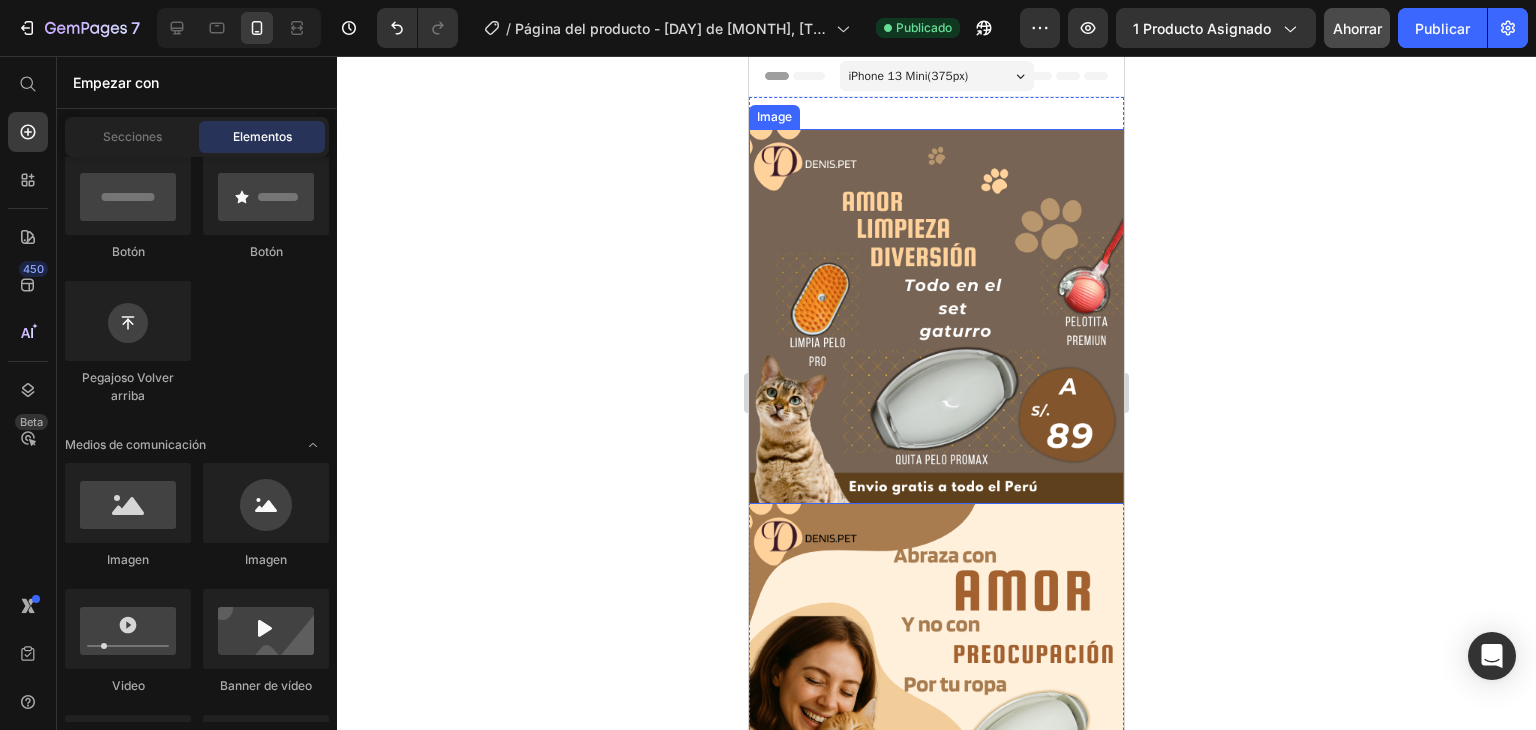 click on "Image Image Image Image Section 1" at bounding box center (936, 879) 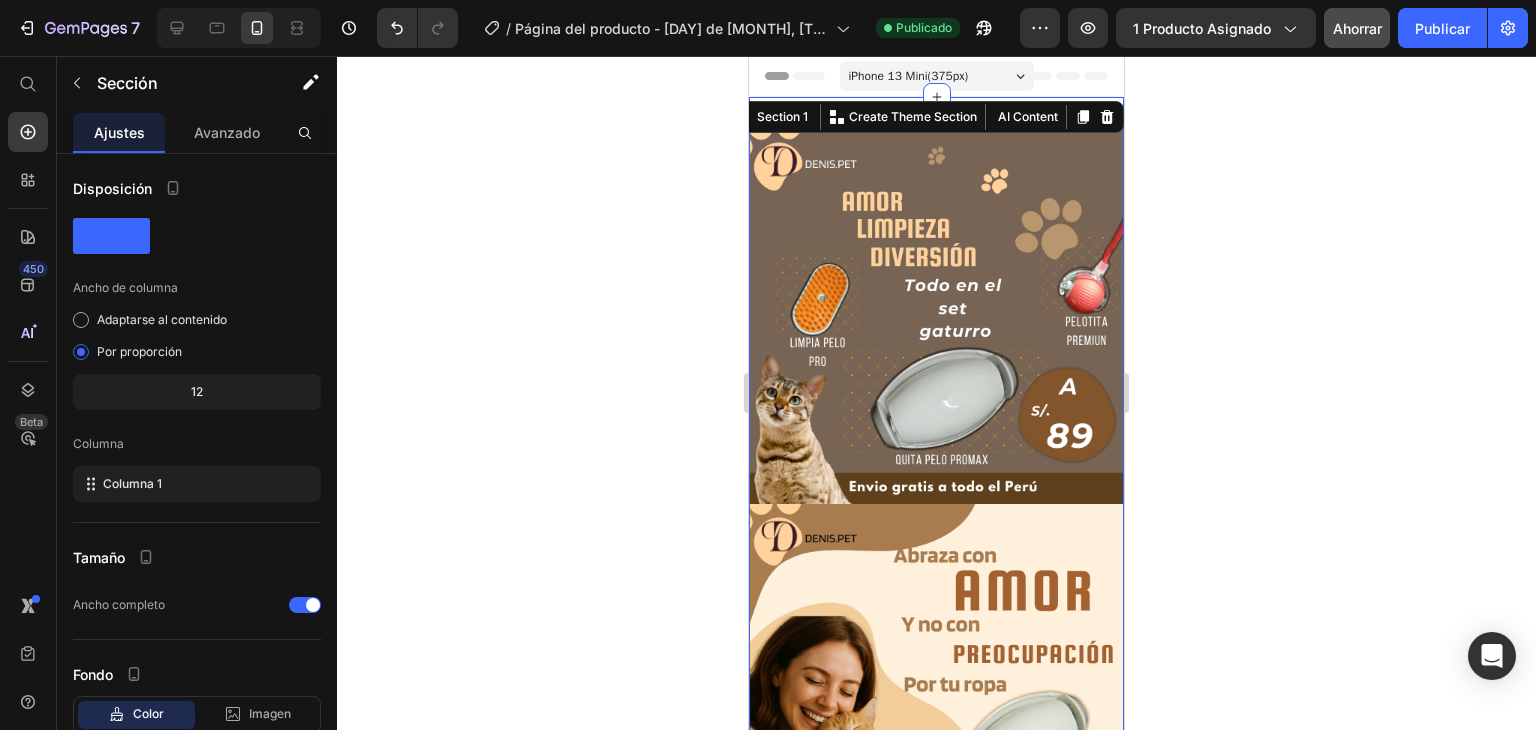 click on "Avanzado" at bounding box center [227, 132] 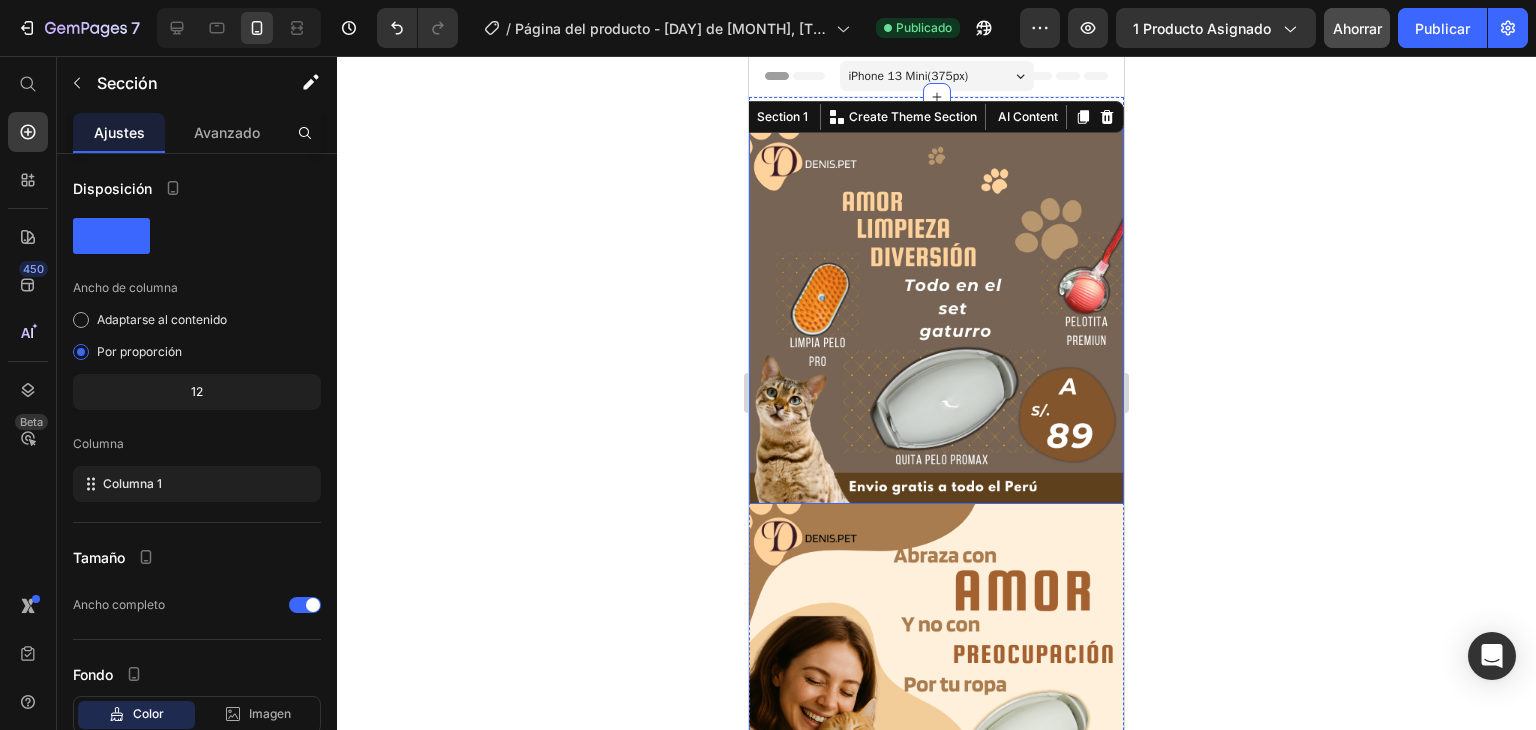 click at bounding box center [936, 316] 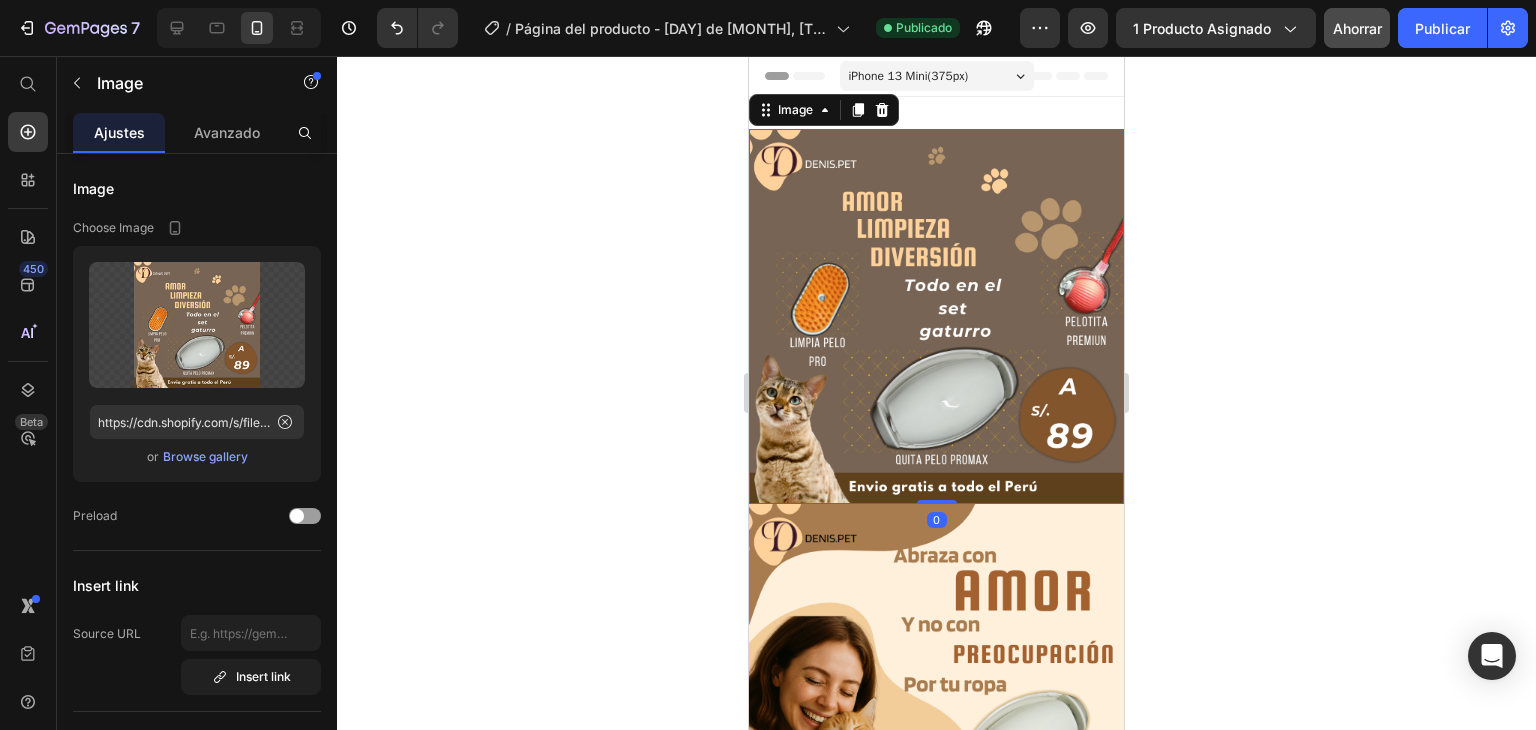click at bounding box center (936, 316) 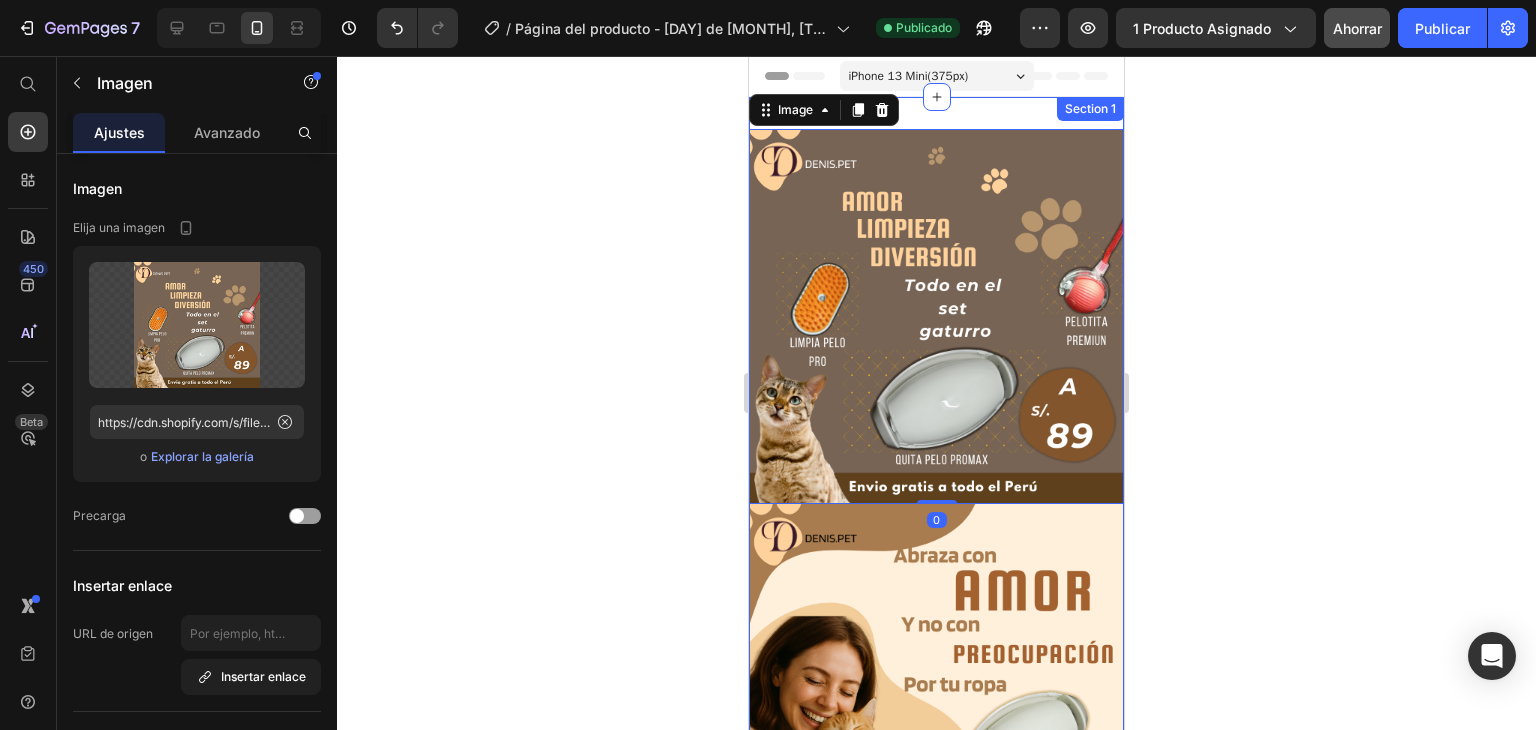click on "Image   0 Image Image Image Section 1" at bounding box center (936, 879) 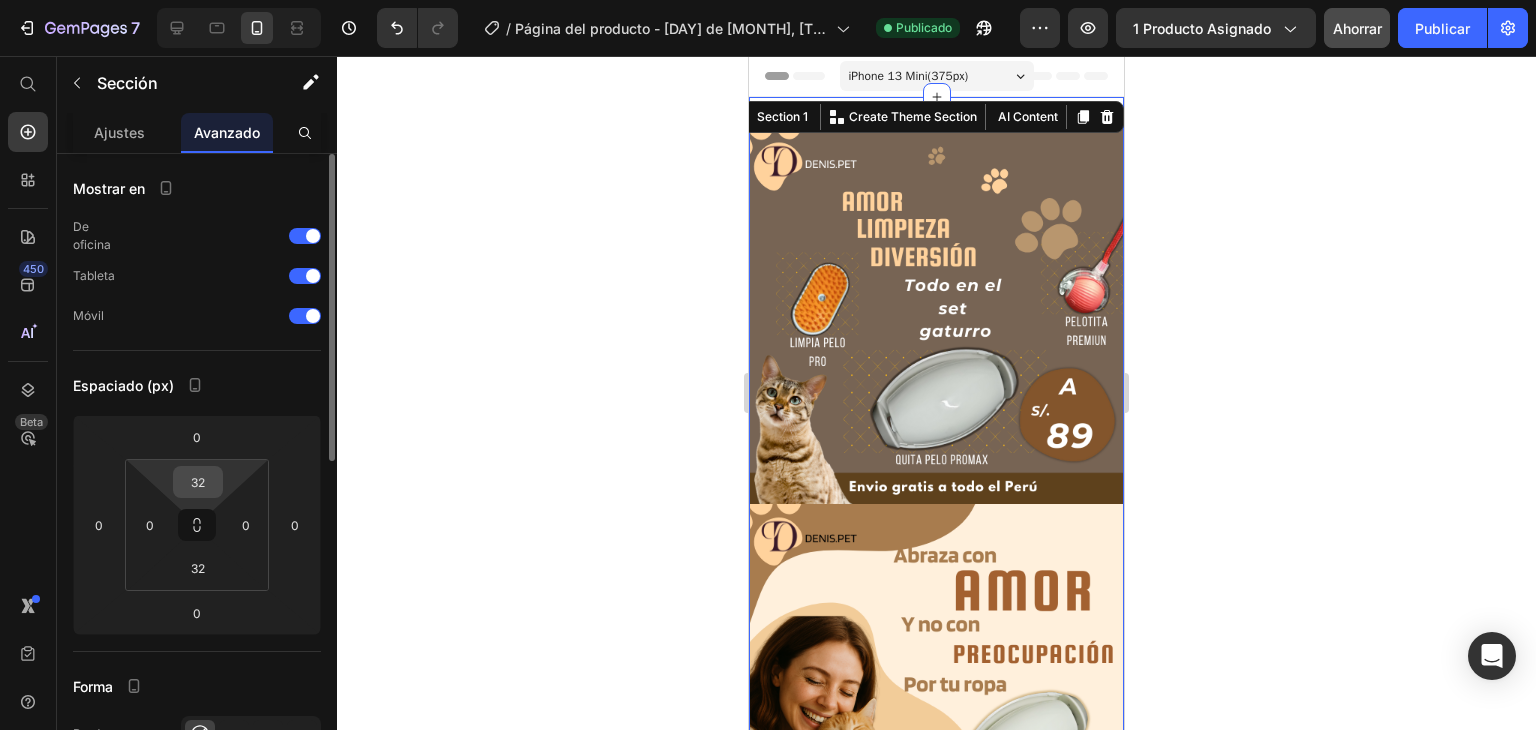 click on "32" at bounding box center (198, 482) 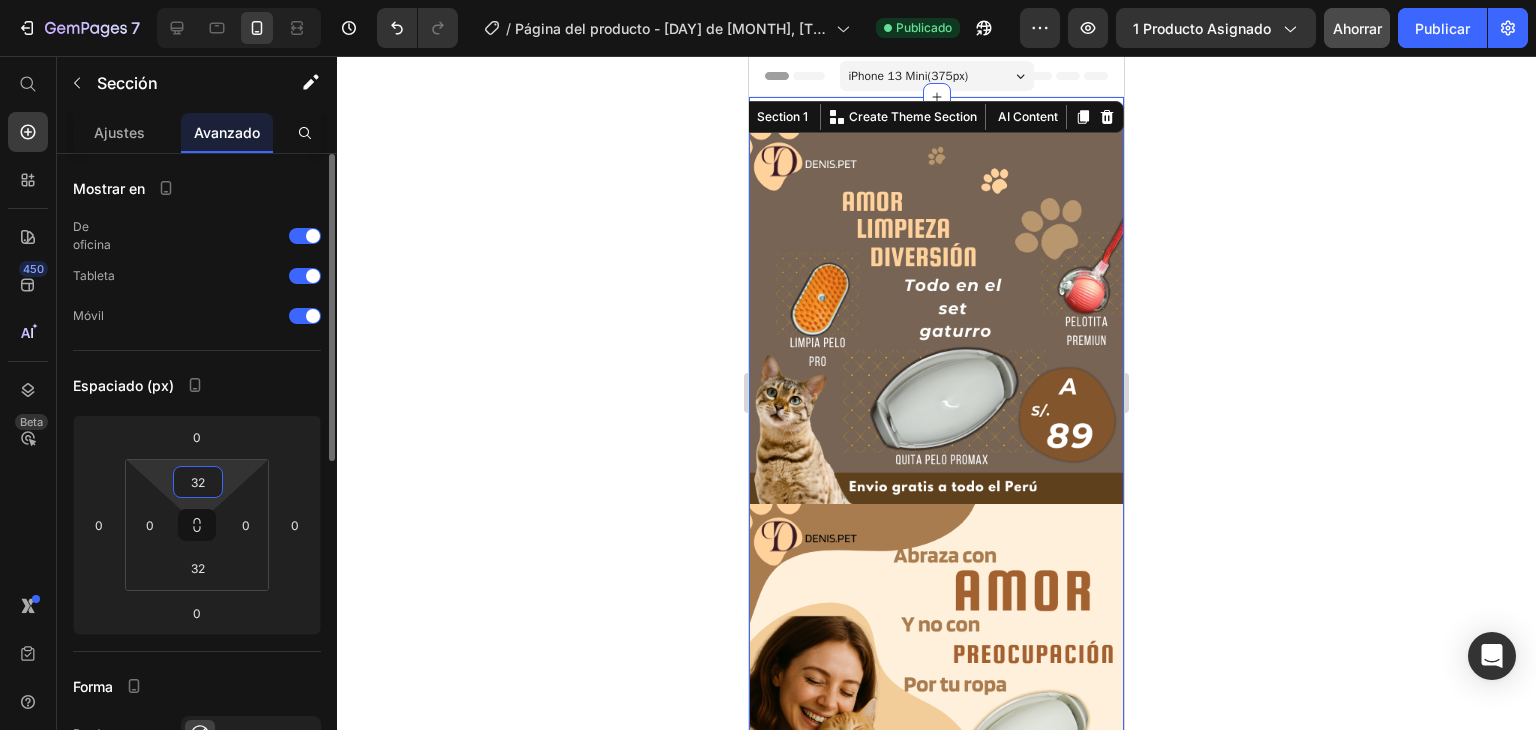 click on "32" at bounding box center (198, 482) 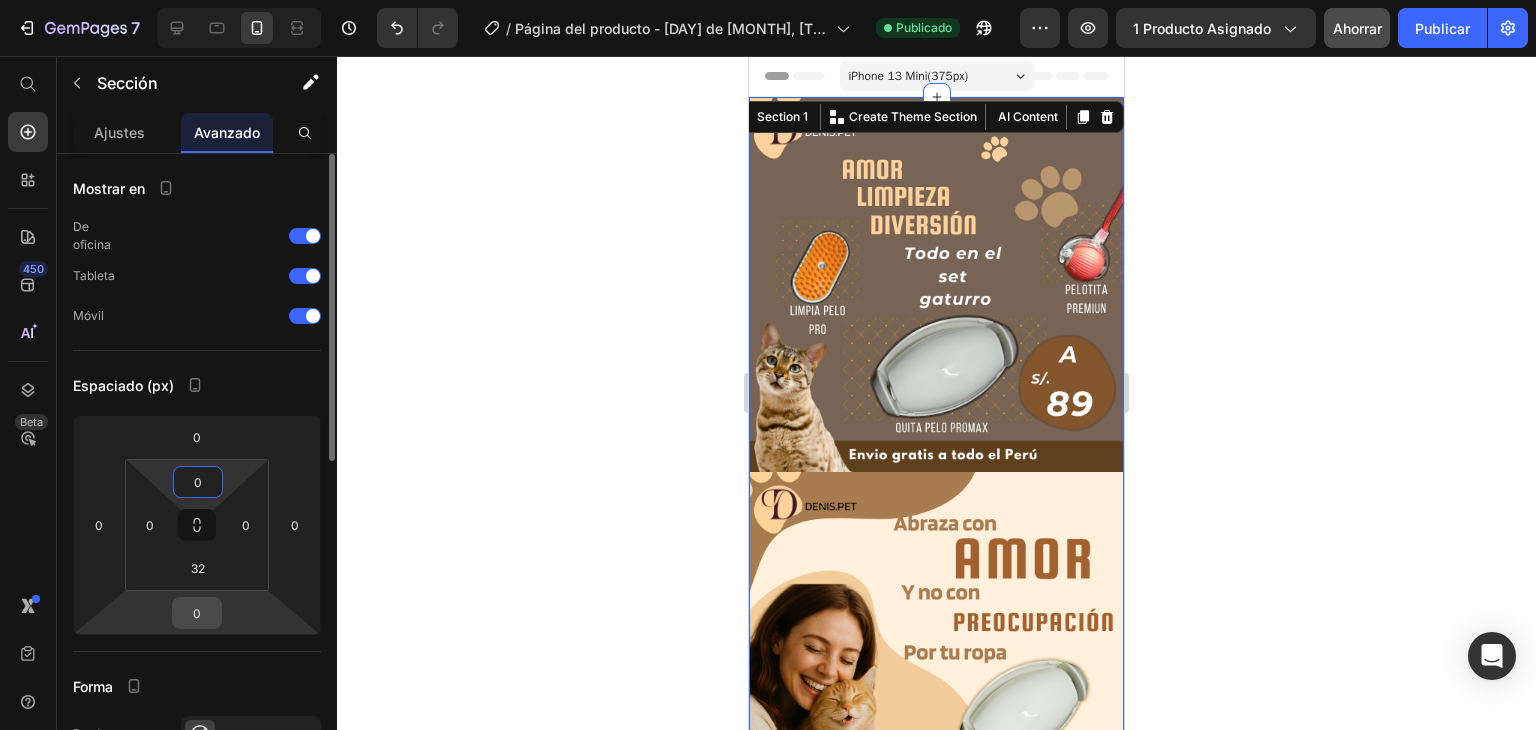 type on "0" 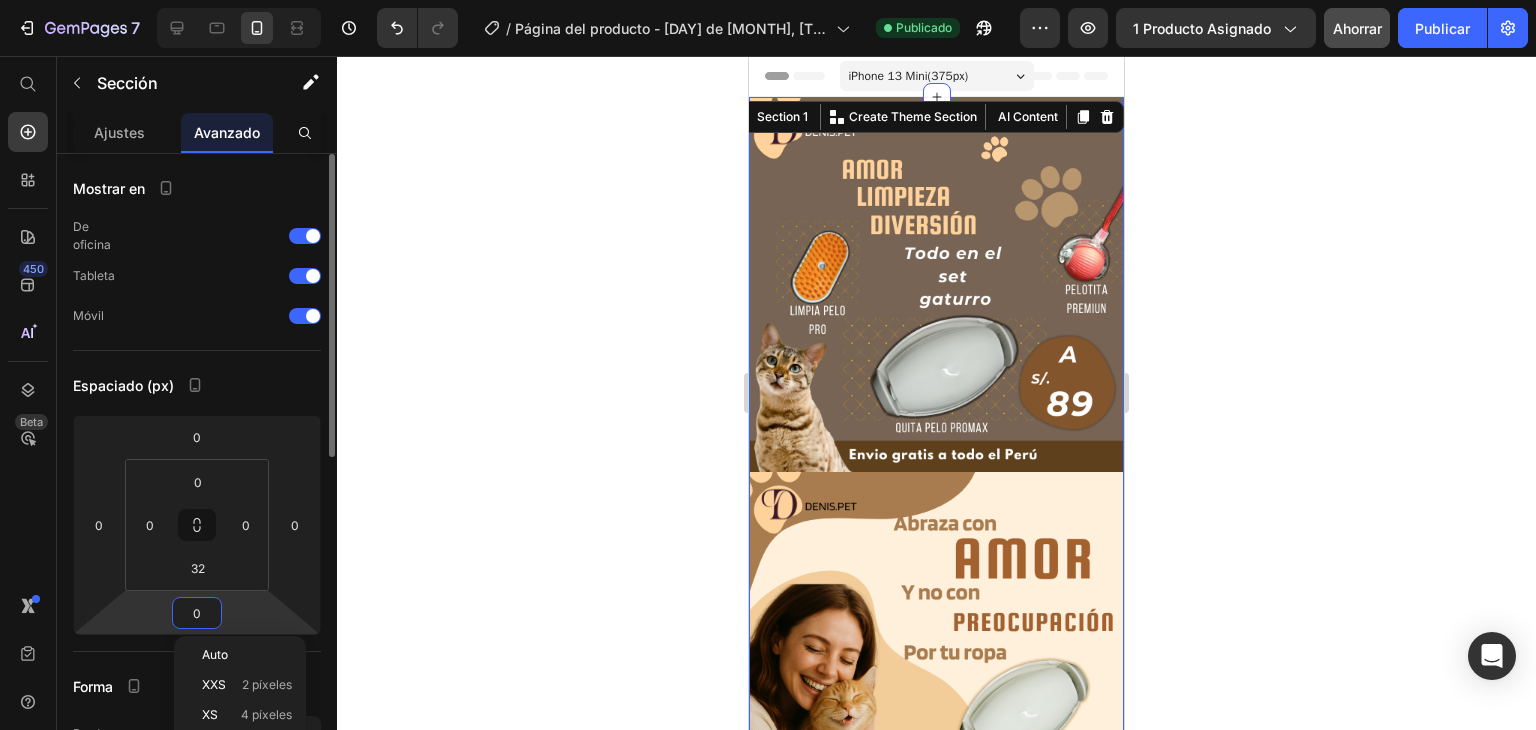 click on "0" at bounding box center (197, 613) 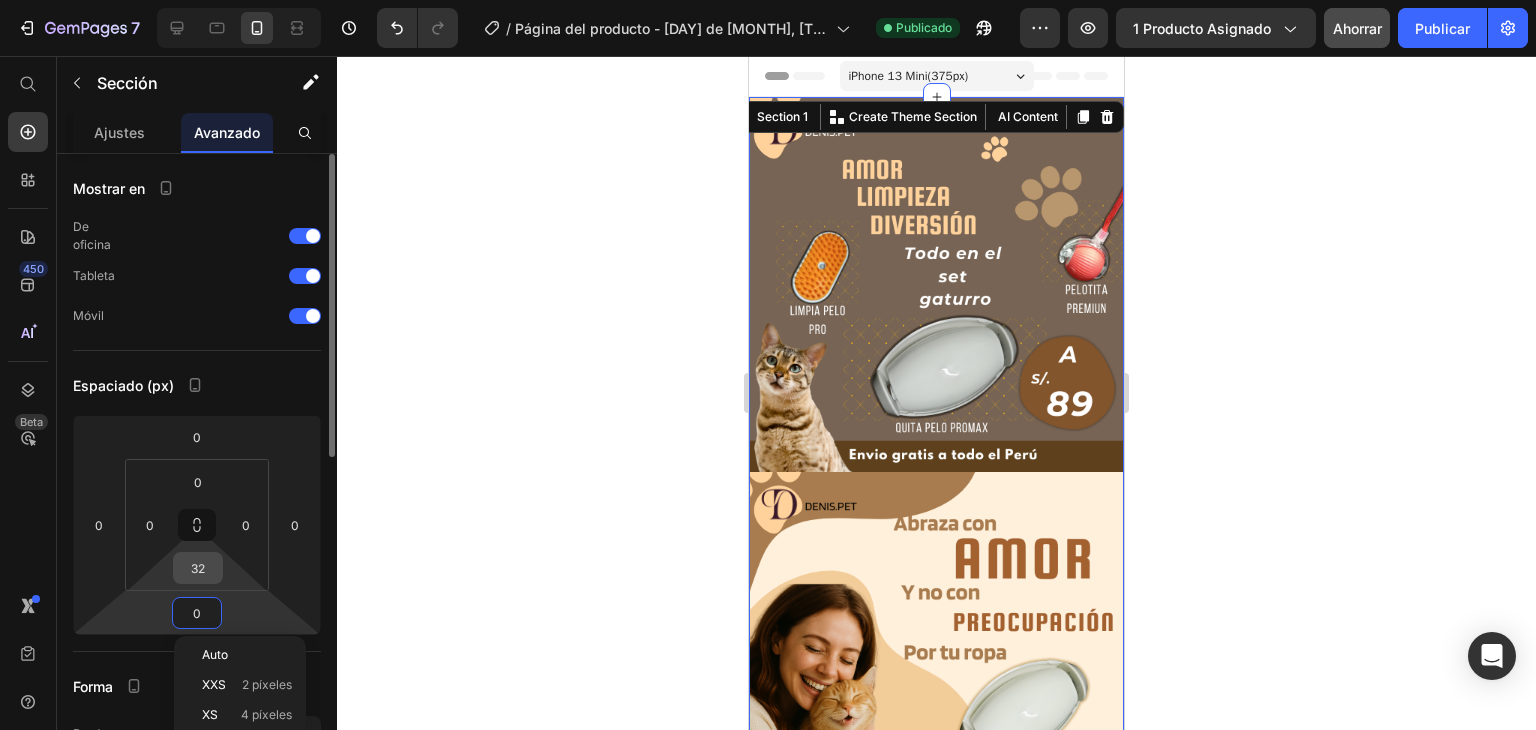 click on "32" at bounding box center (198, 568) 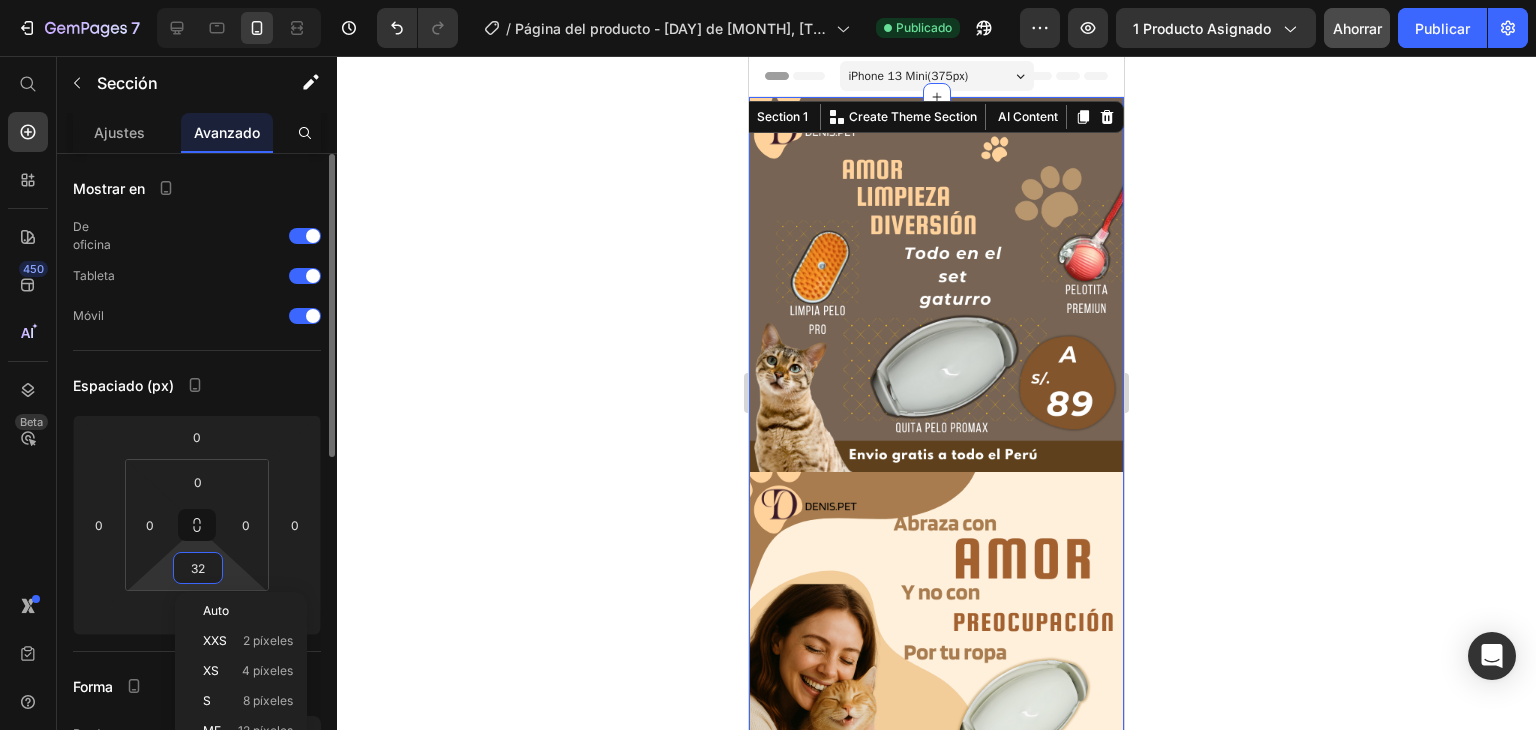 click on "32" at bounding box center (198, 568) 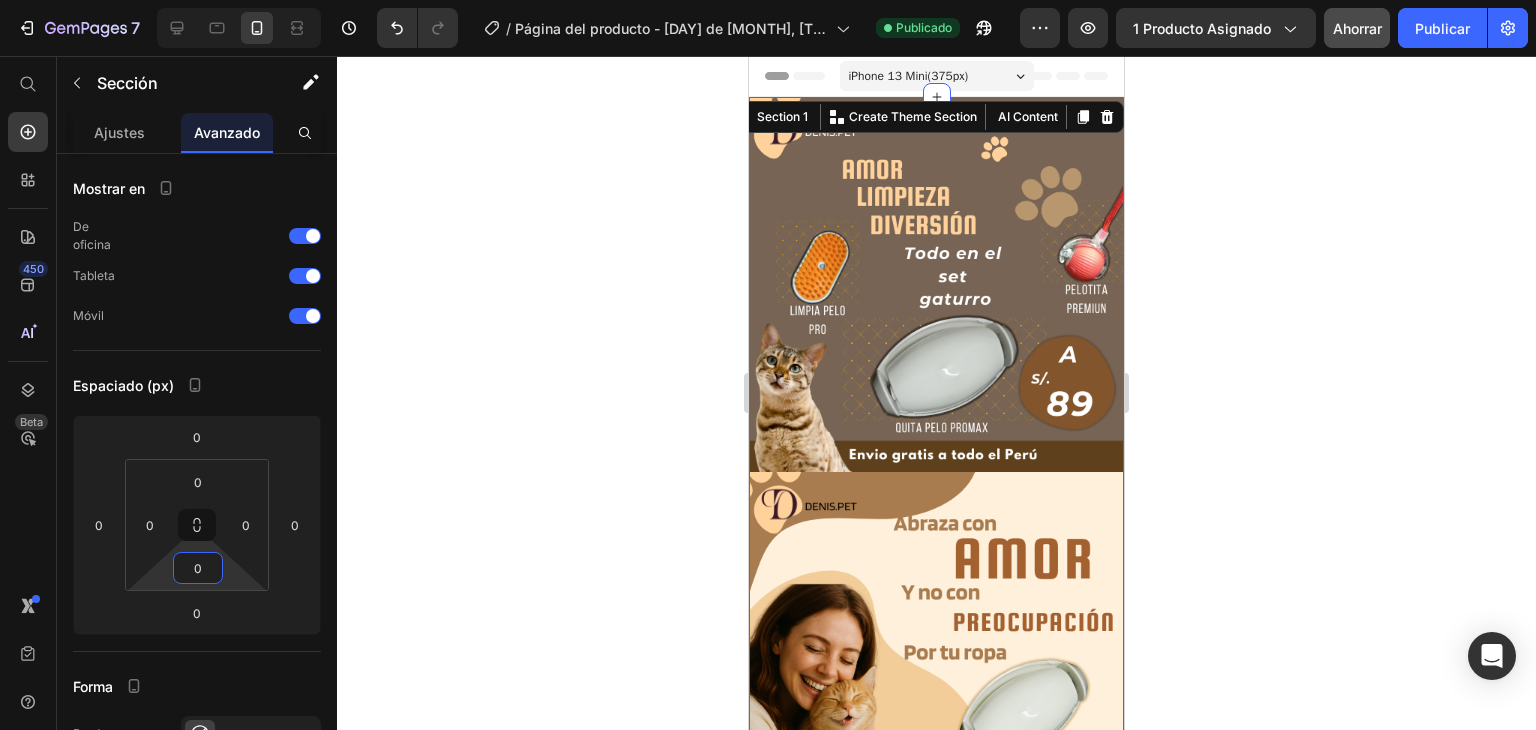 type on "0" 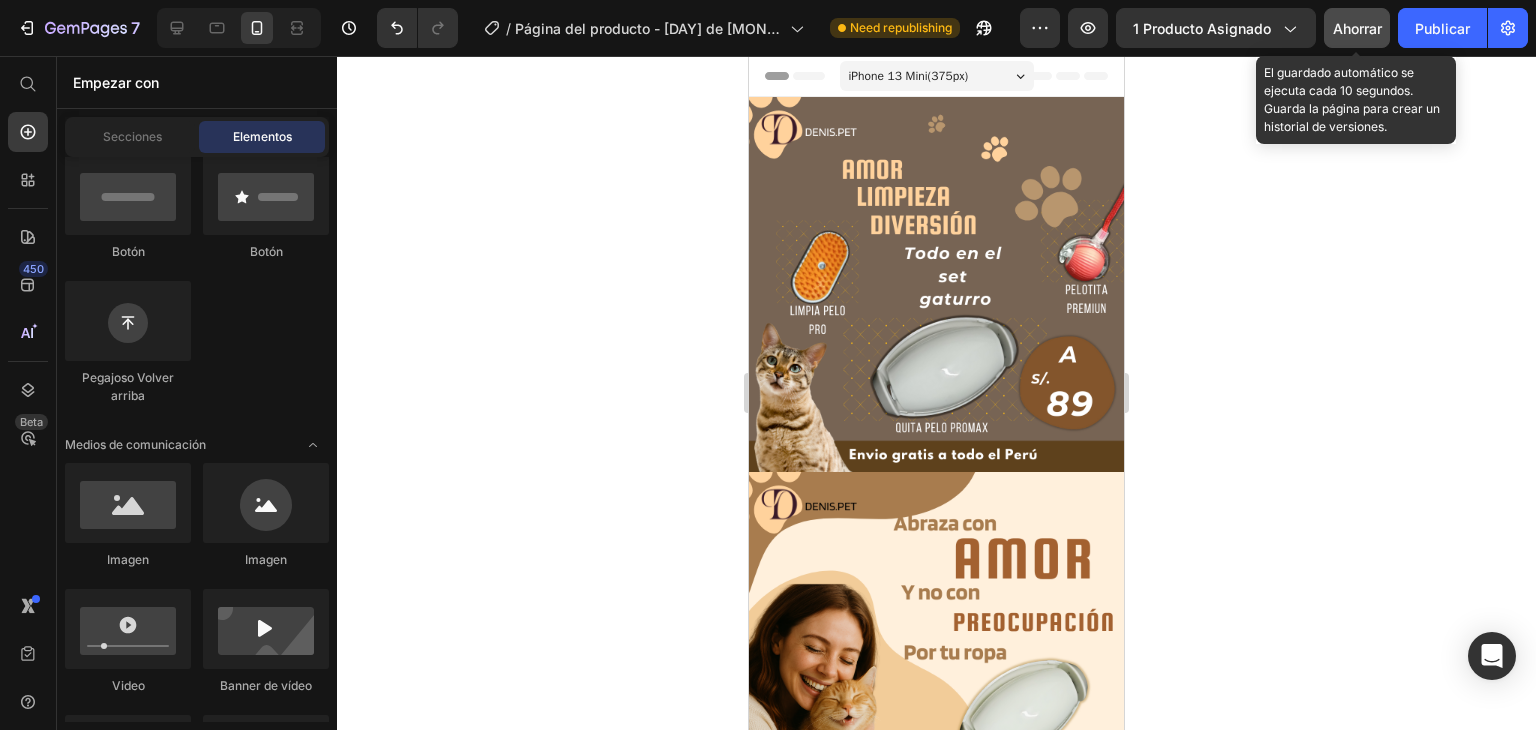 click on "Ahorrar" 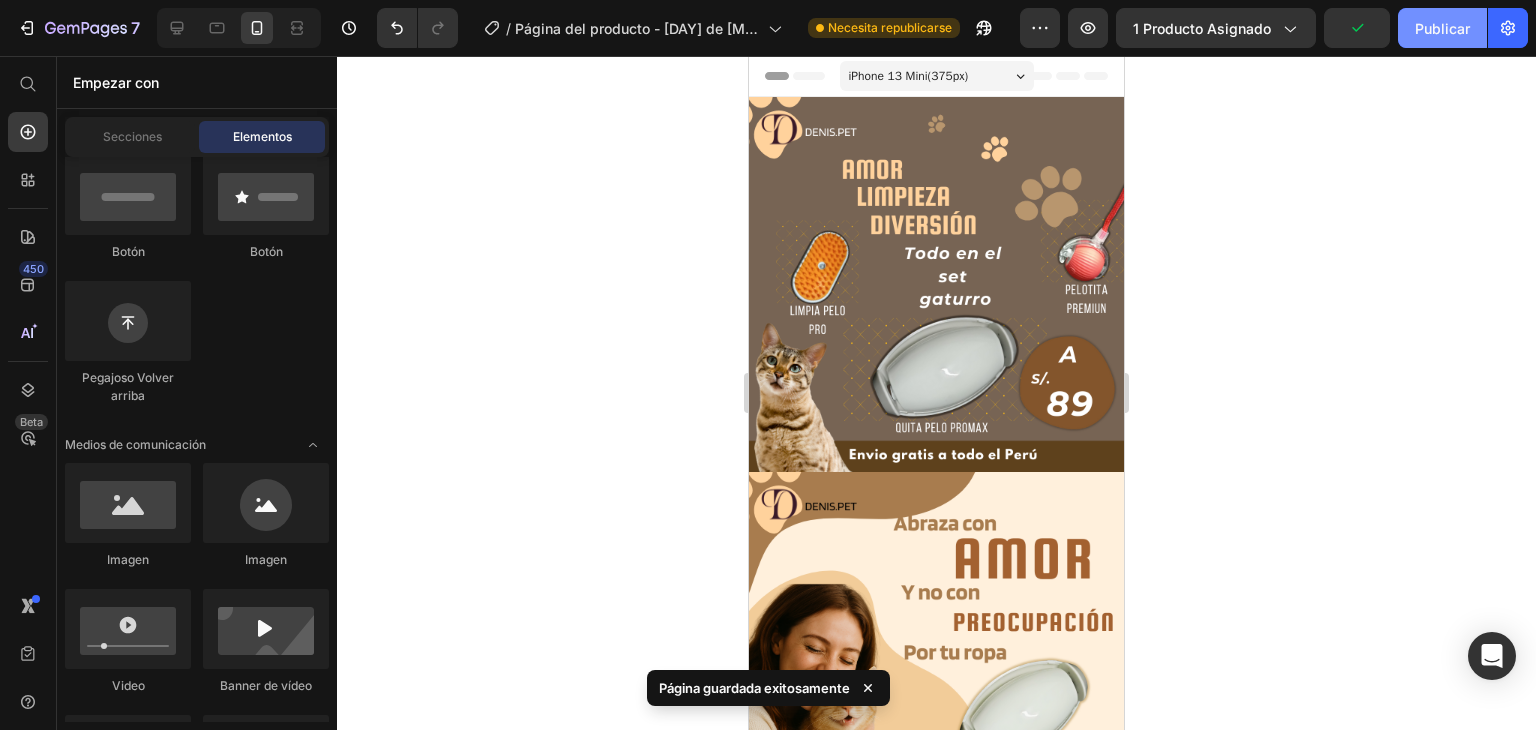 click on "Publicar" at bounding box center [1442, 28] 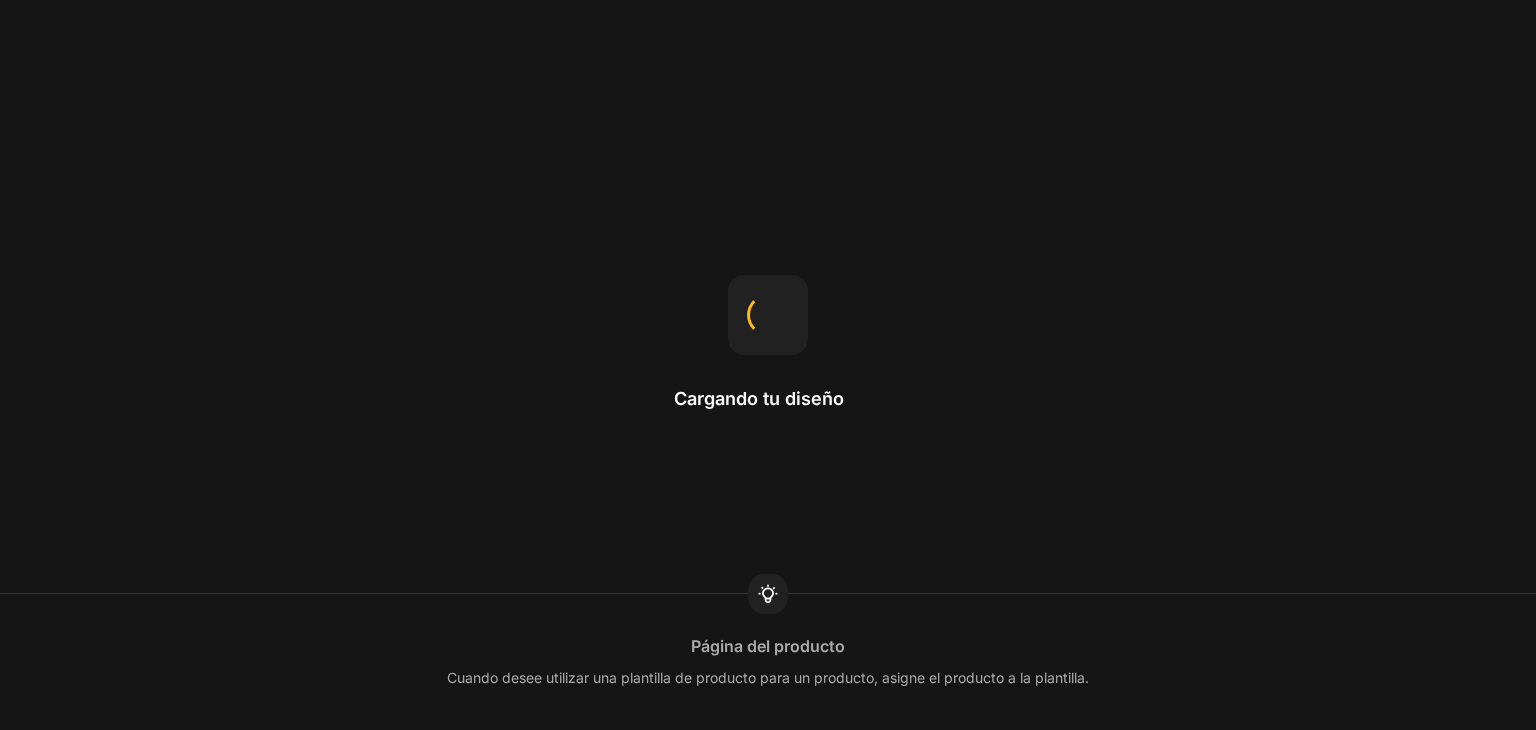 scroll, scrollTop: 0, scrollLeft: 0, axis: both 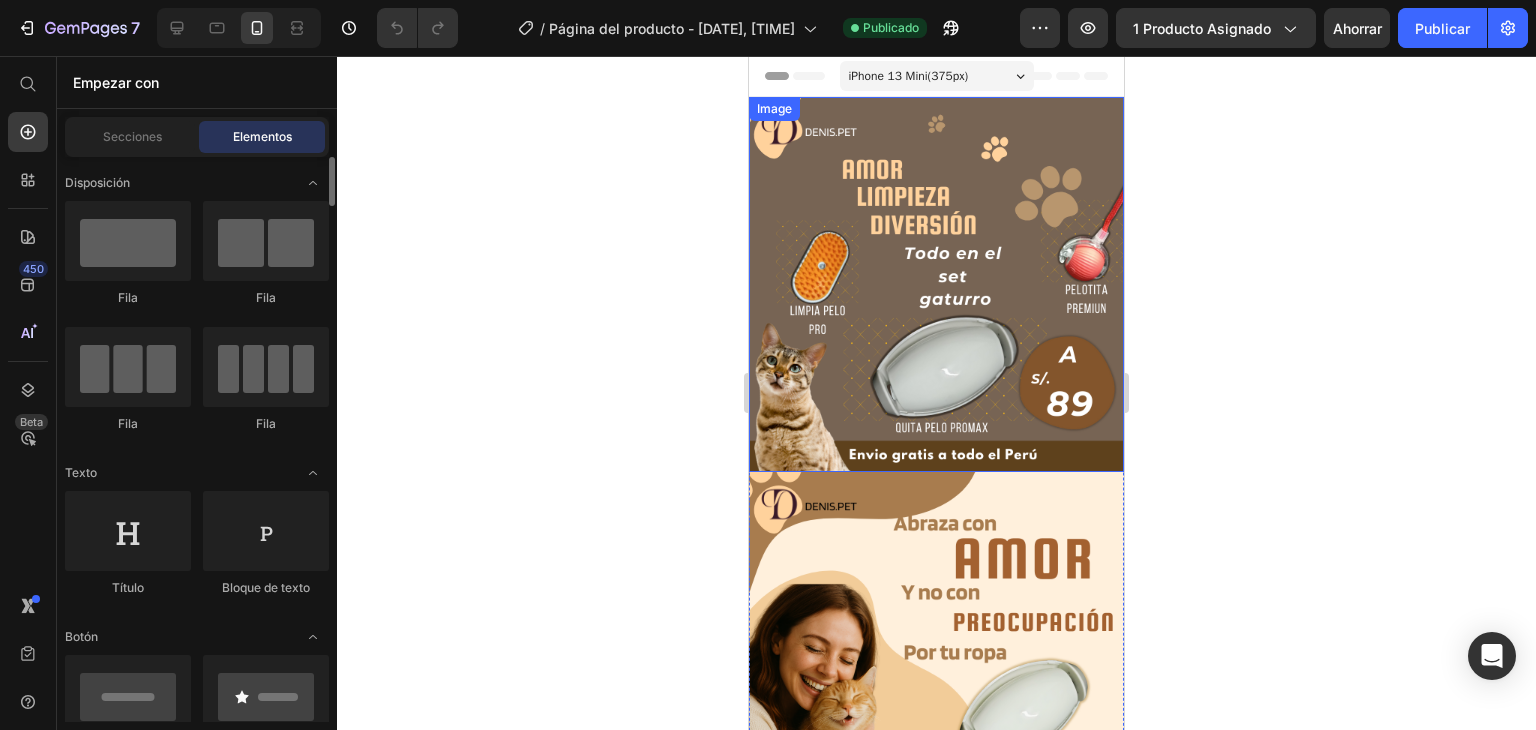 drag, startPoint x: 1245, startPoint y: 311, endPoint x: 206, endPoint y: 440, distance: 1046.9775 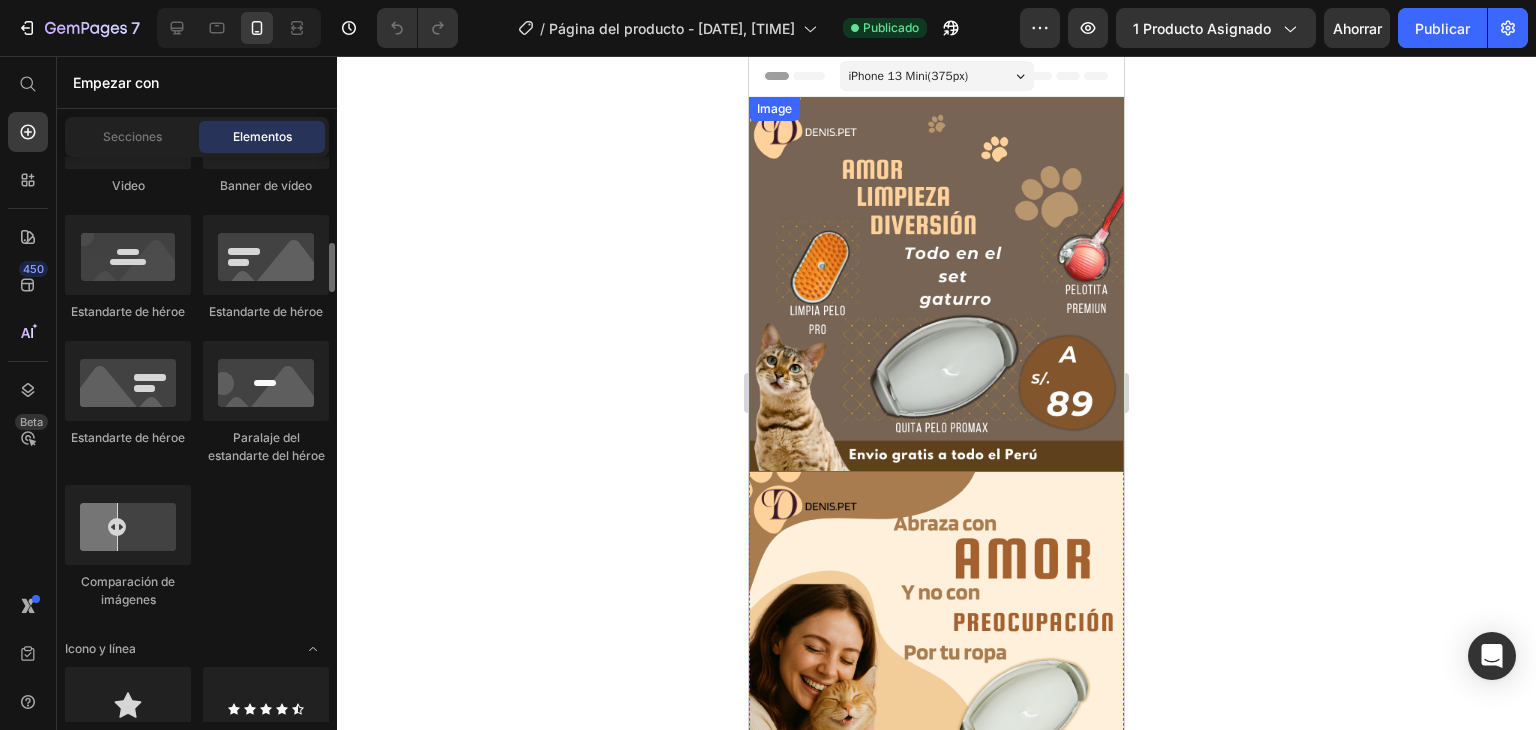 scroll, scrollTop: 700, scrollLeft: 0, axis: vertical 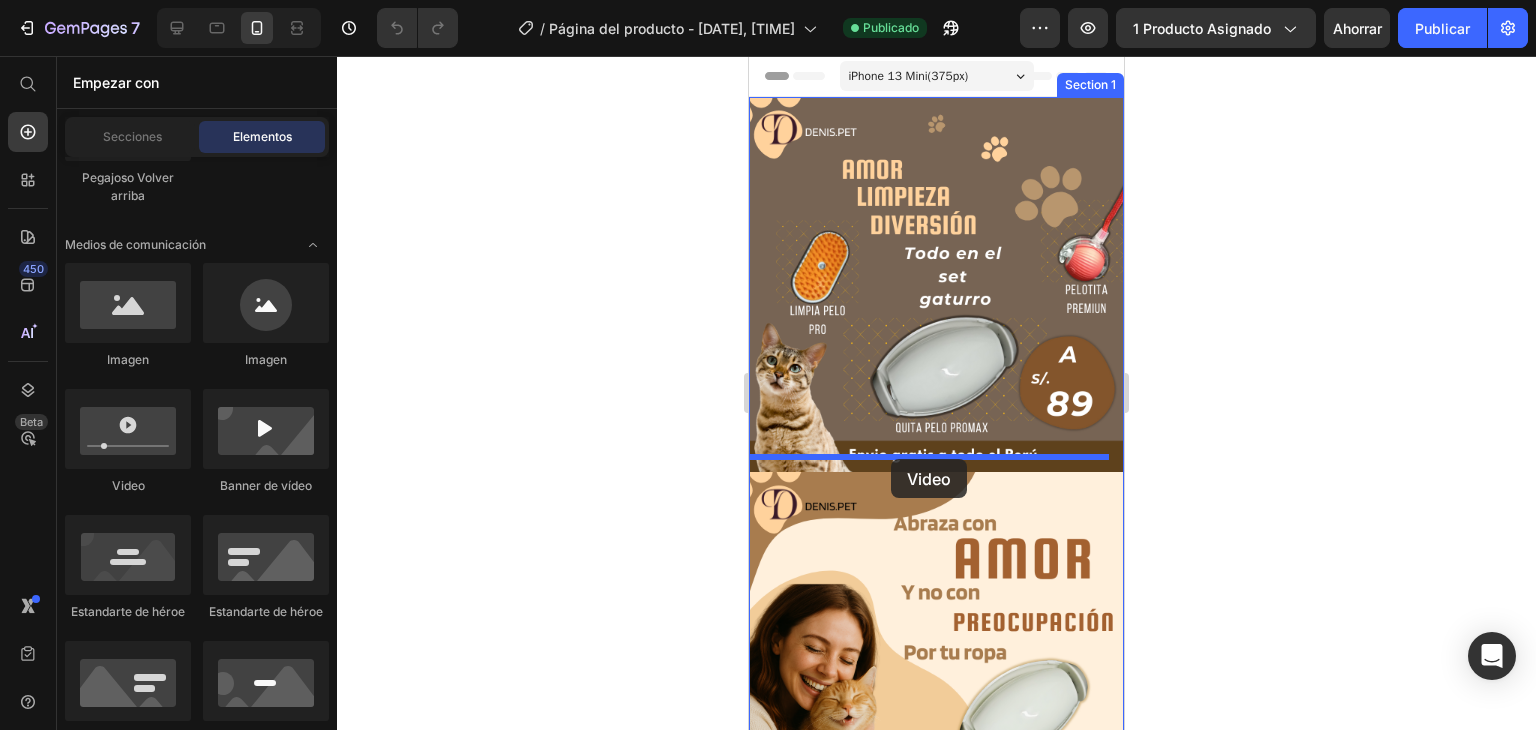 drag, startPoint x: 890, startPoint y: 493, endPoint x: 891, endPoint y: 459, distance: 34.0147 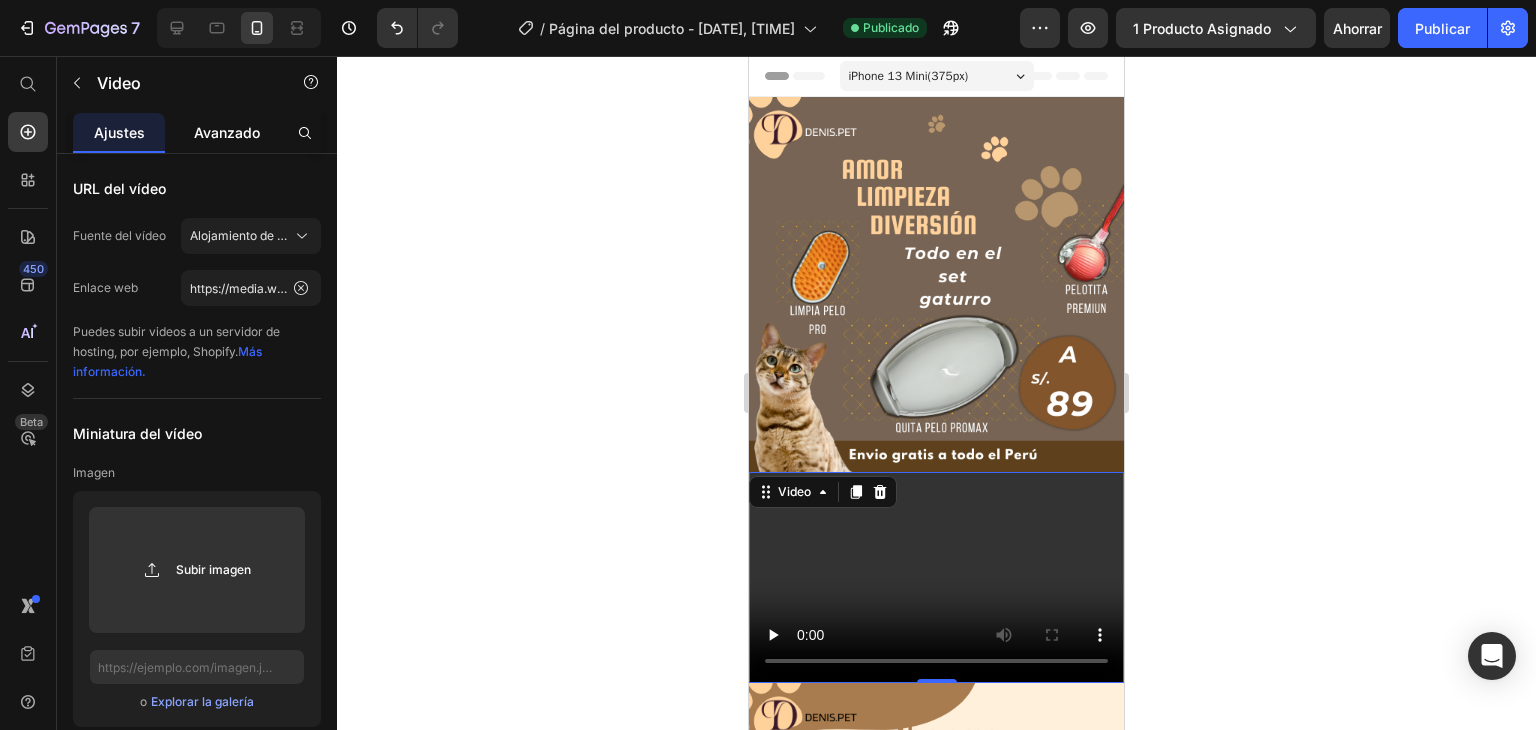 click on "Avanzado" at bounding box center [227, 132] 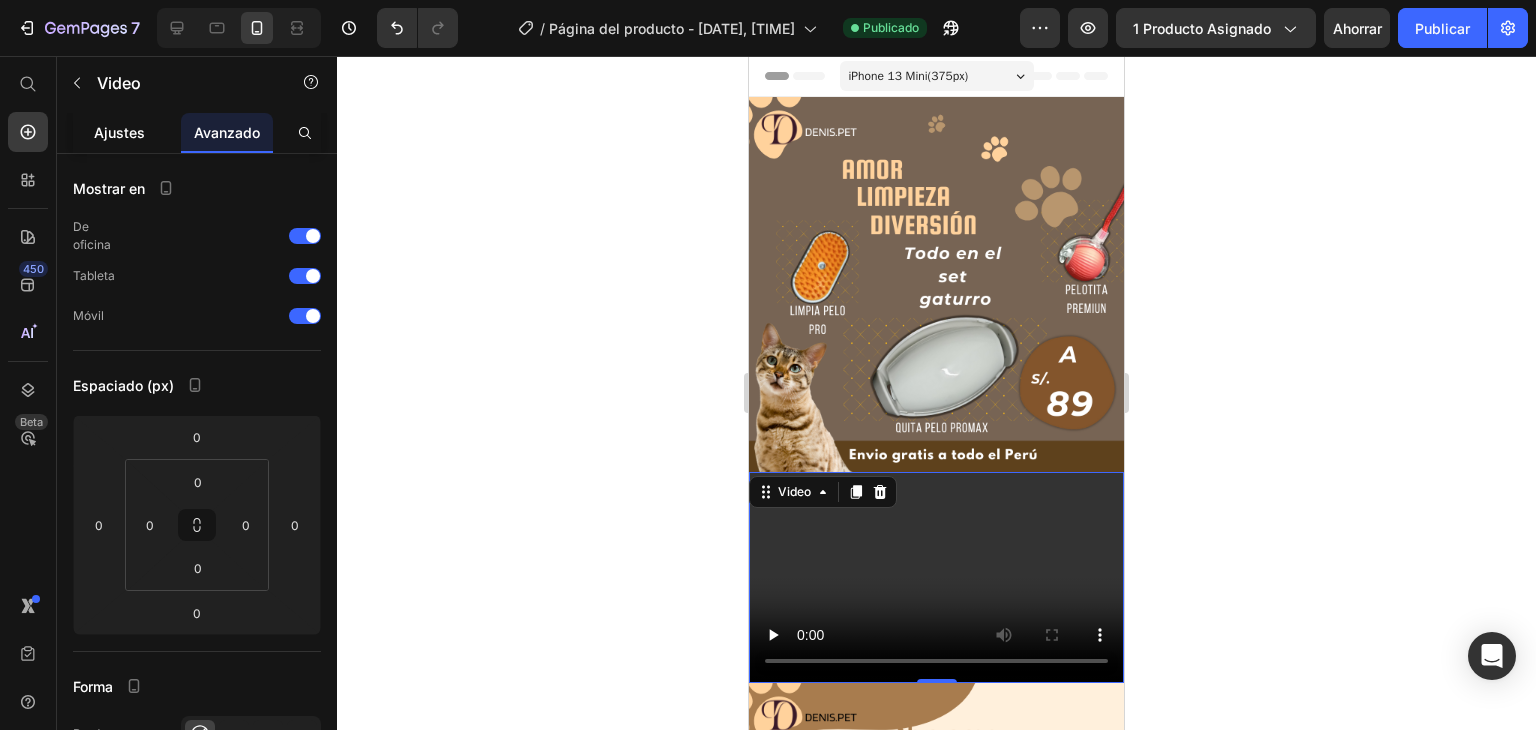 click on "Ajustes" 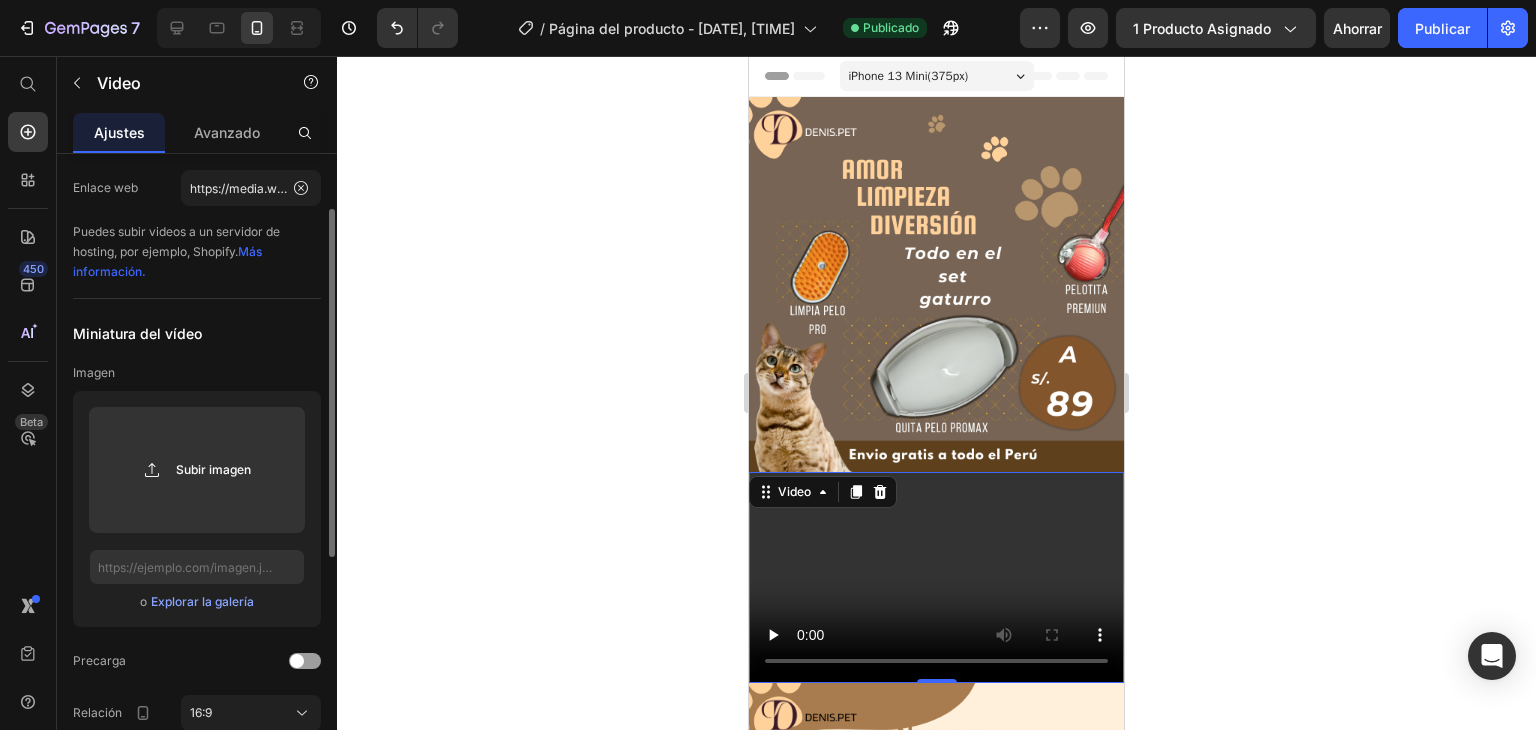 scroll, scrollTop: 0, scrollLeft: 0, axis: both 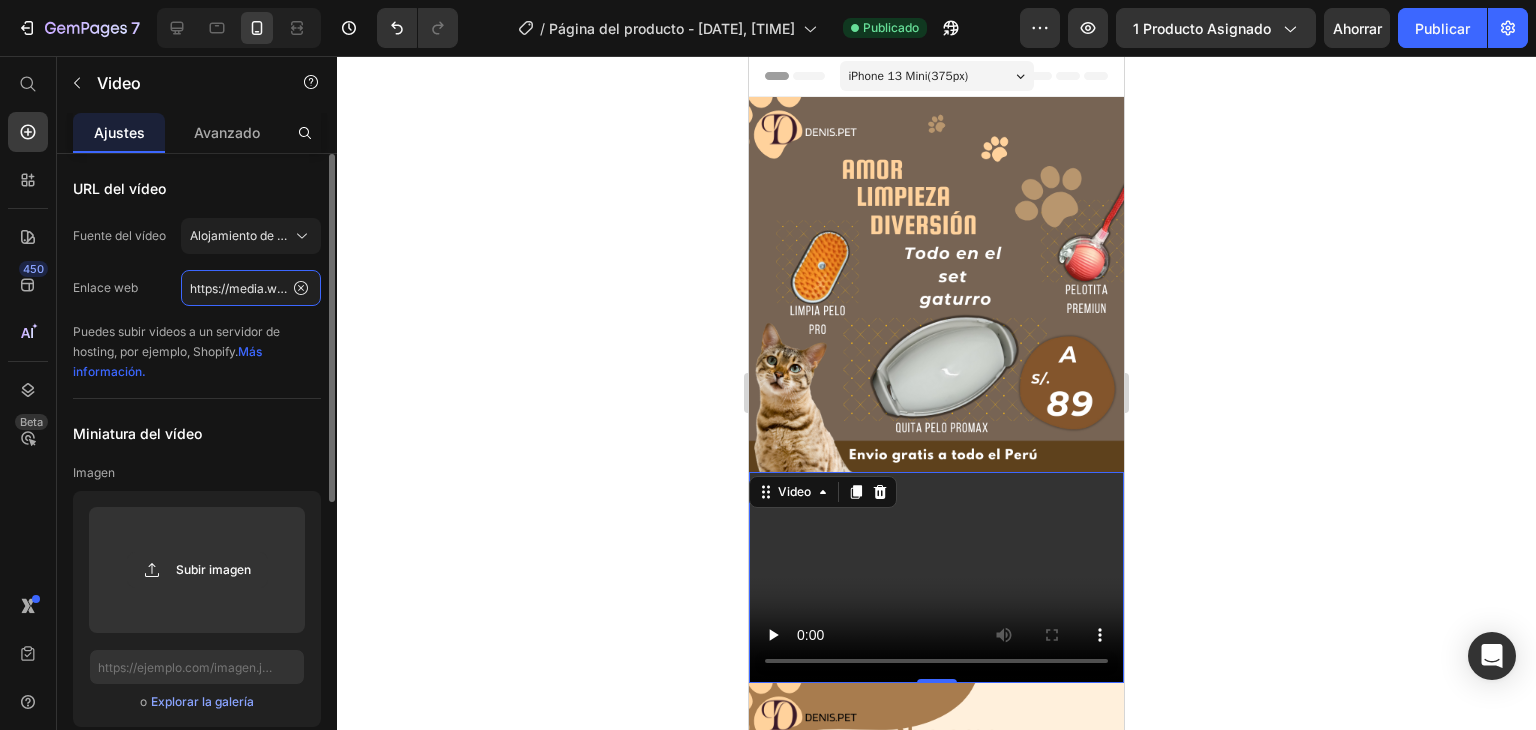 click on "https://media.w3.org/2010/05/sintel/trailer.mp4" 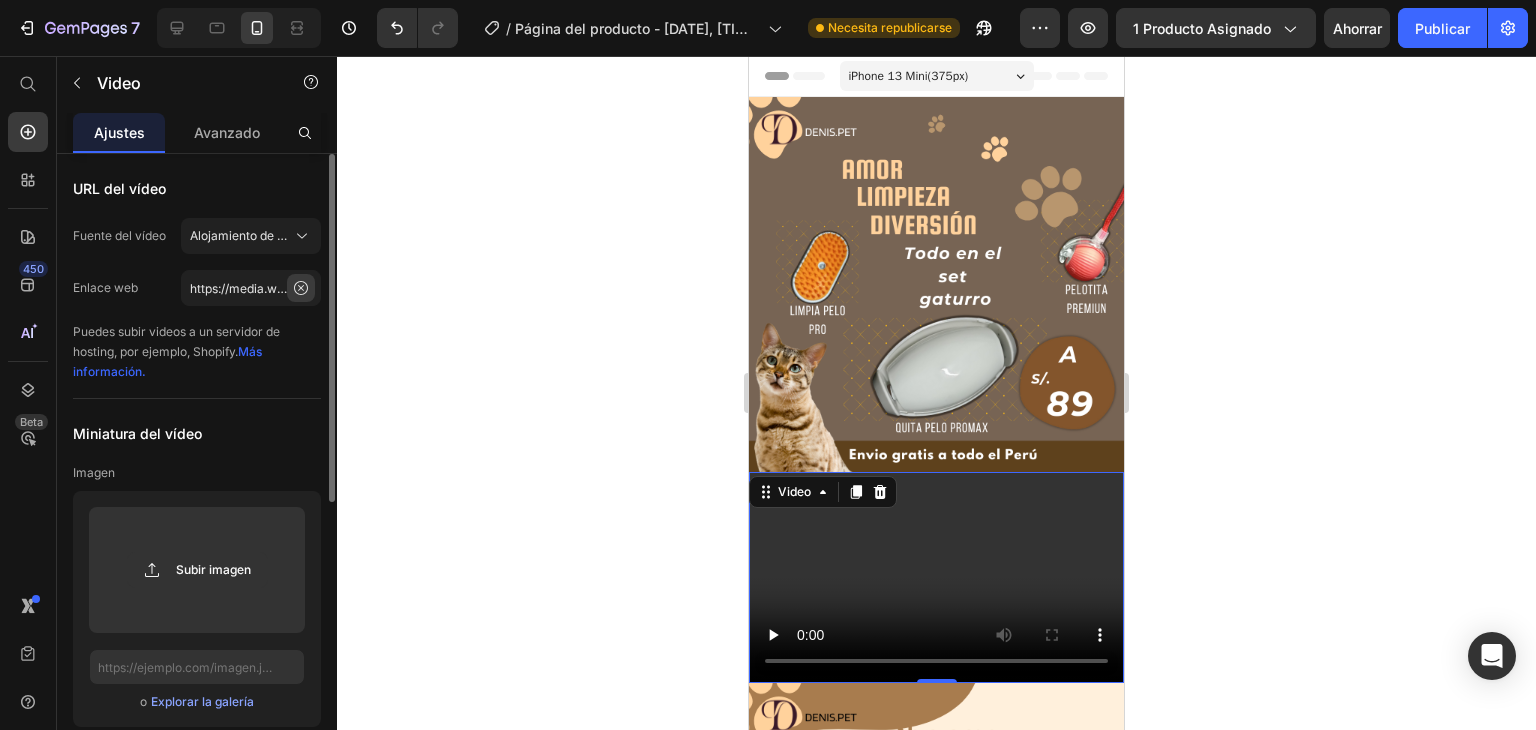 click 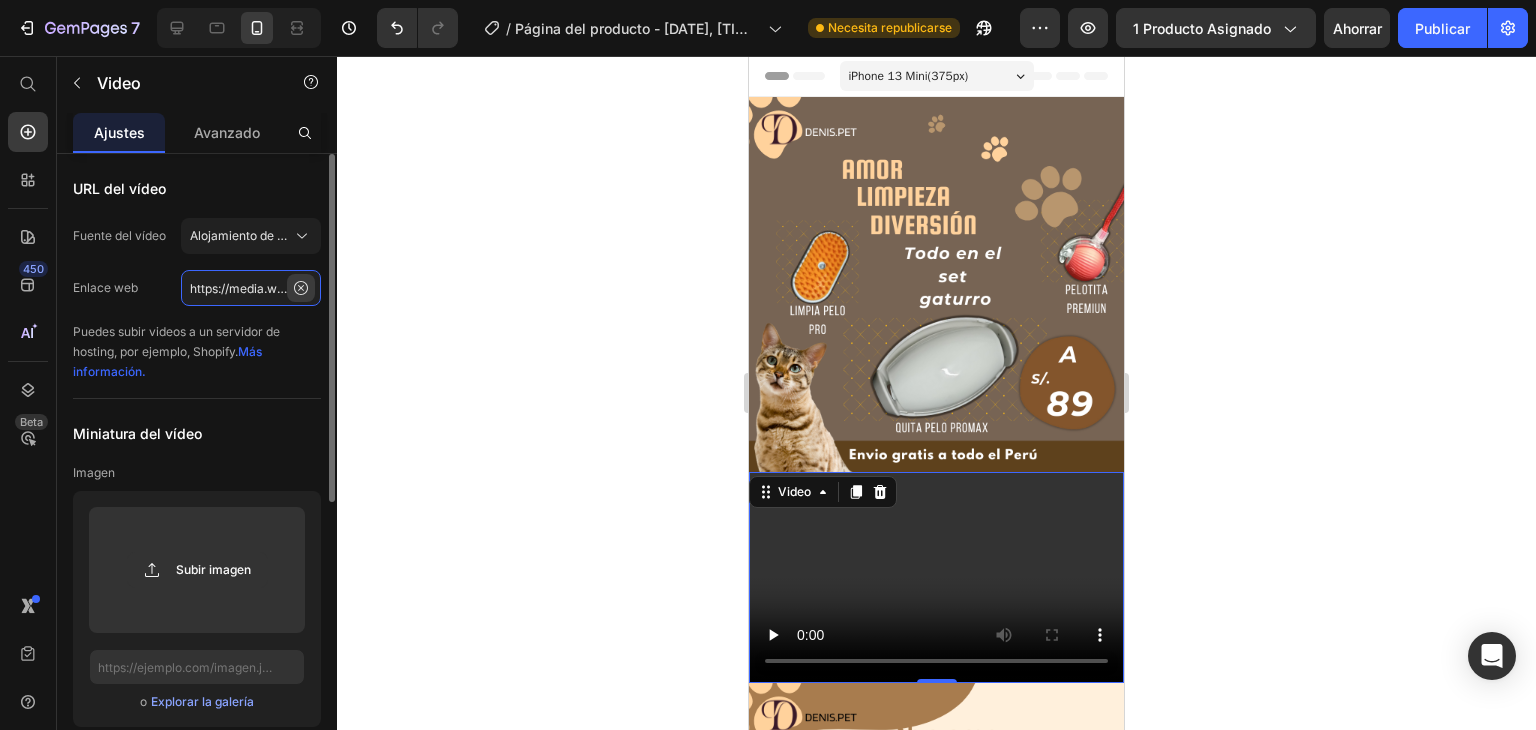 type 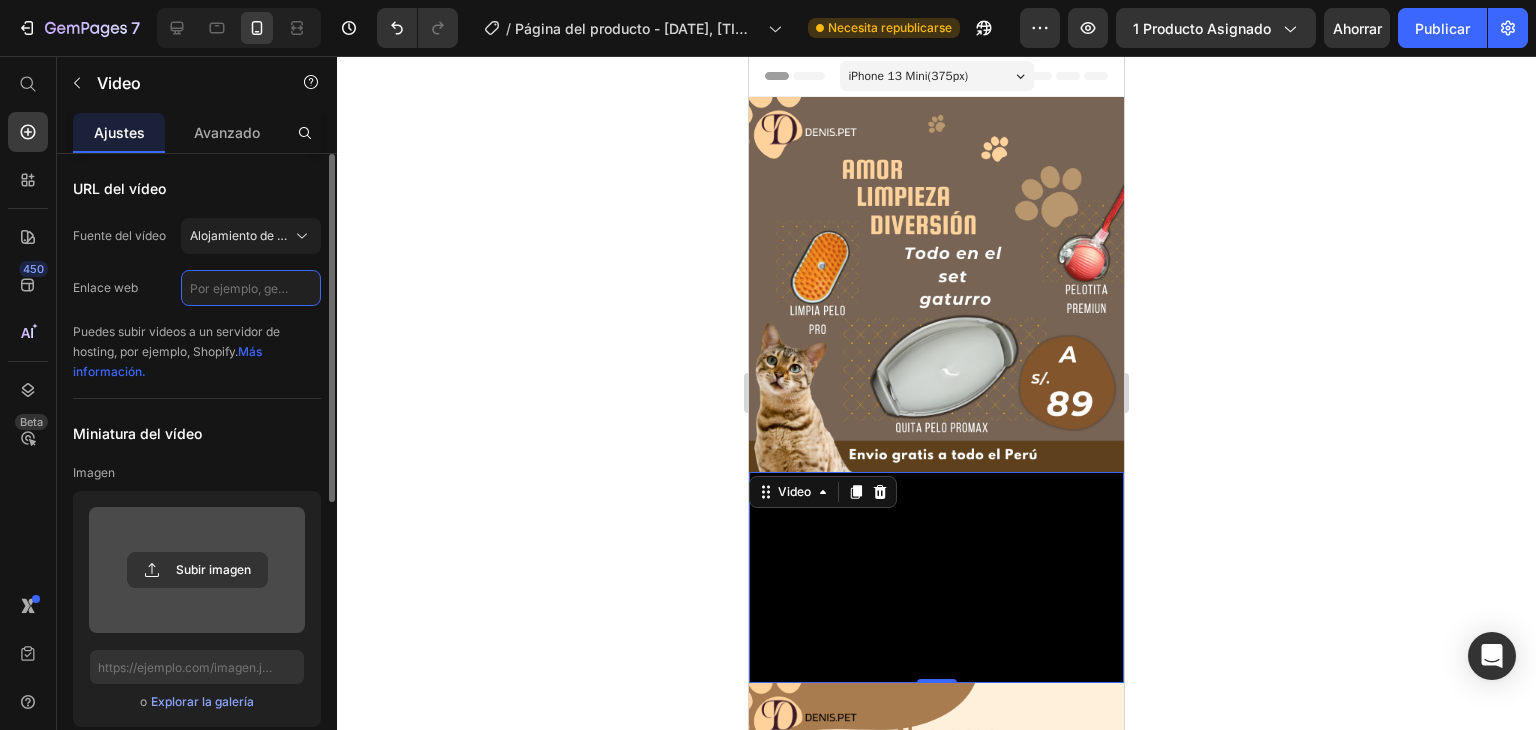 scroll, scrollTop: 200, scrollLeft: 0, axis: vertical 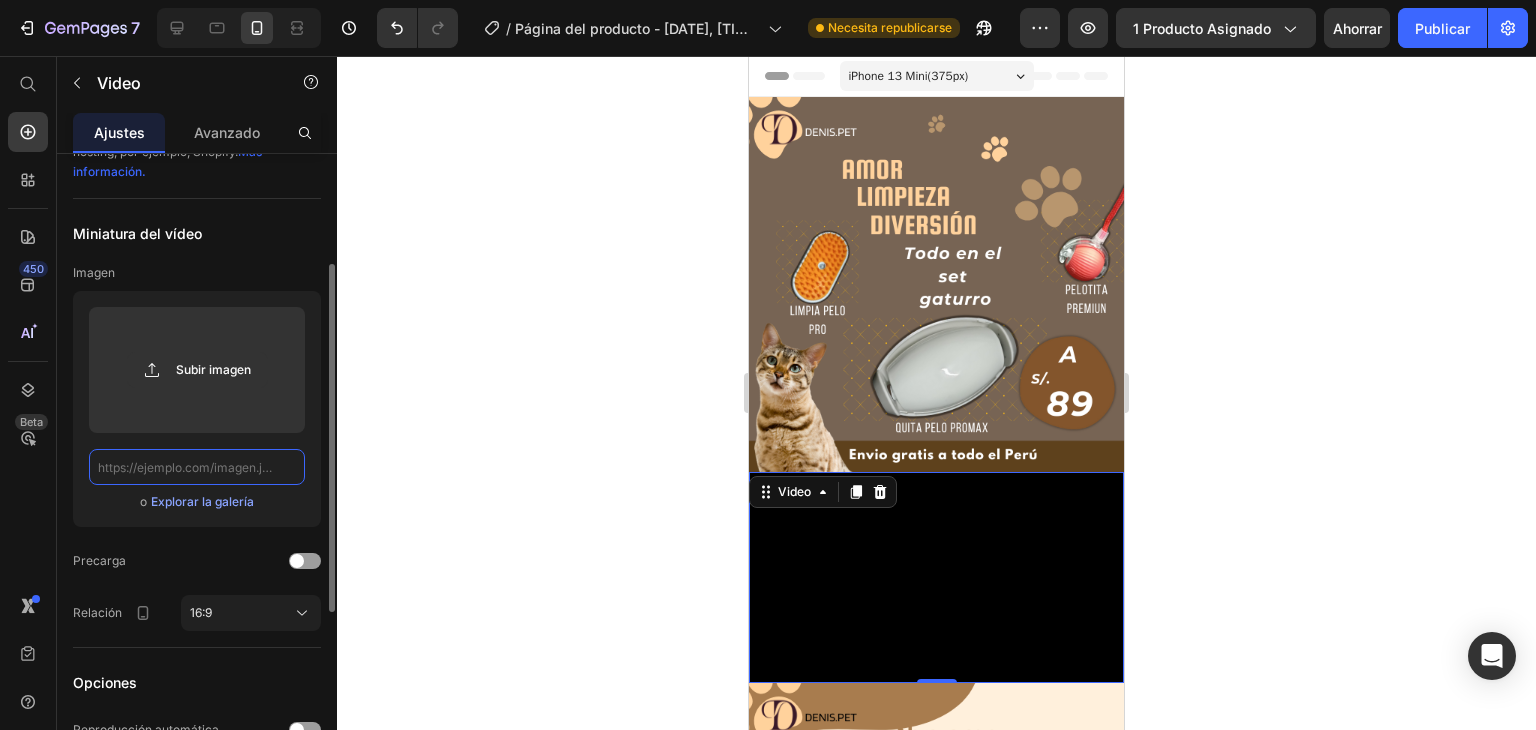 click 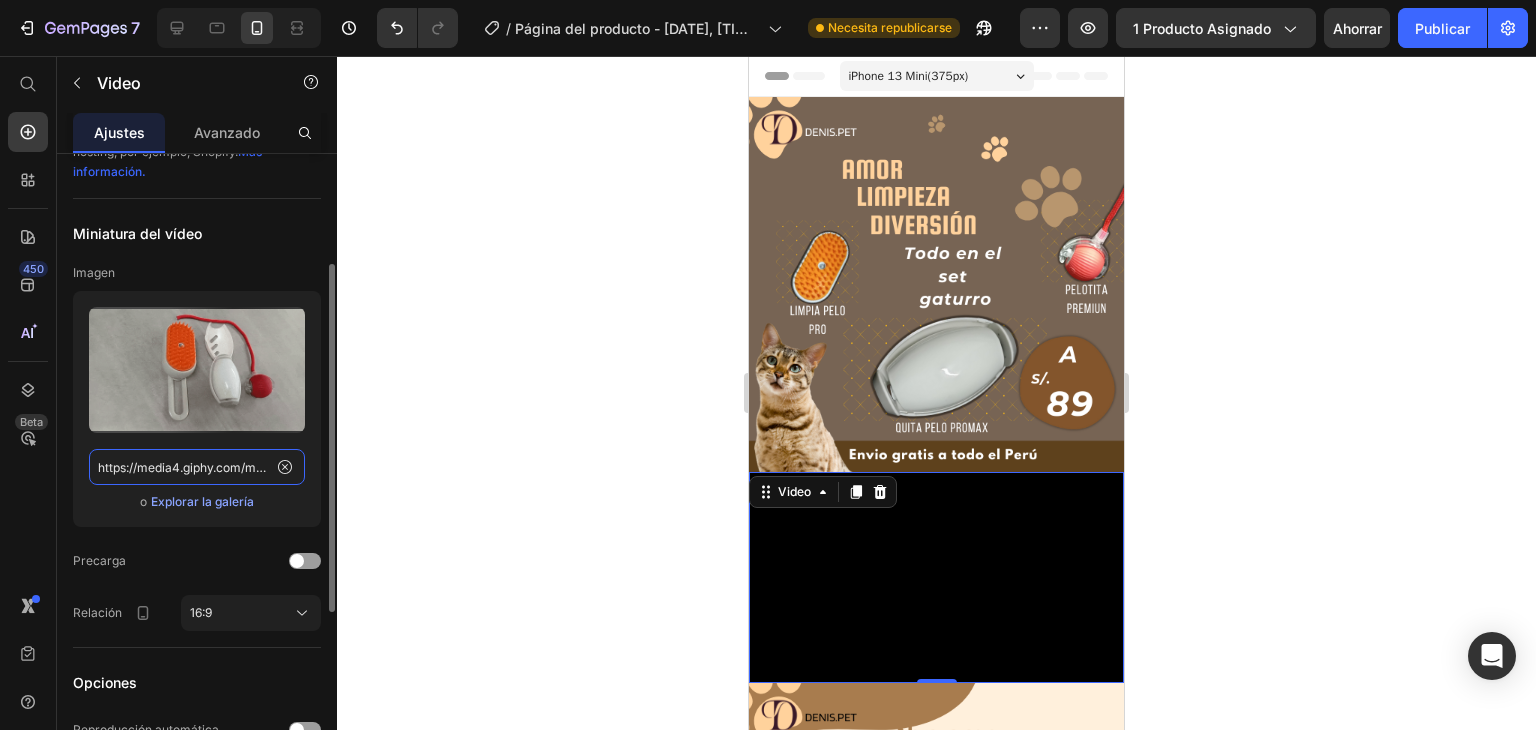 scroll, scrollTop: 0, scrollLeft: 1020, axis: horizontal 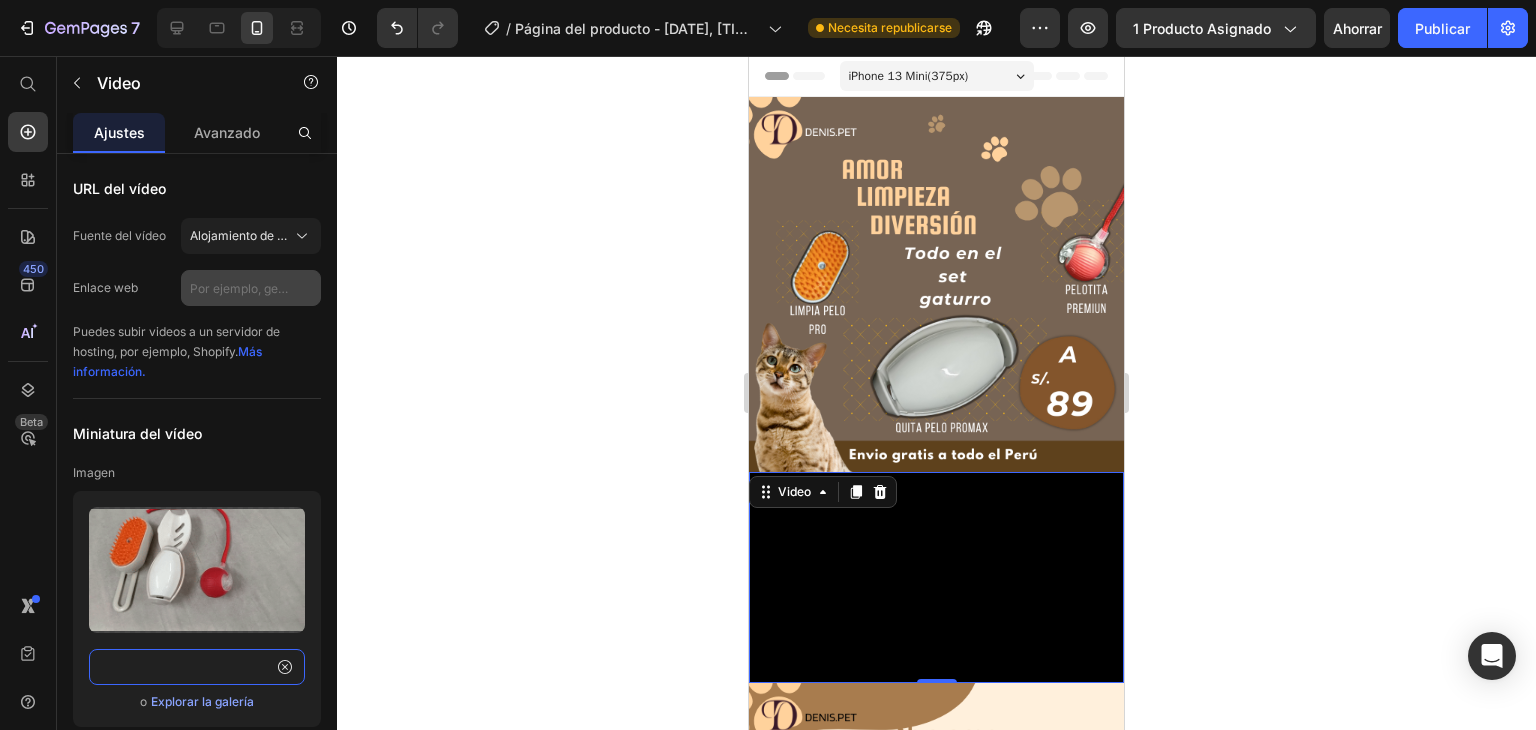 type on "https://media4.giphy.com/media/v1.Y2lkPTc5MGI3NjExbjd0MW9mbWQ3azkxY2JmbDBsa29lcWN6ZWI0NW0wajZscDlkdTd5byZlcD12MV9pbnRlcm5hbF9naWZfYnlfaWQmY3Q9Zw/dcraQaBcj4raYhS5fQ/giphy.gif" 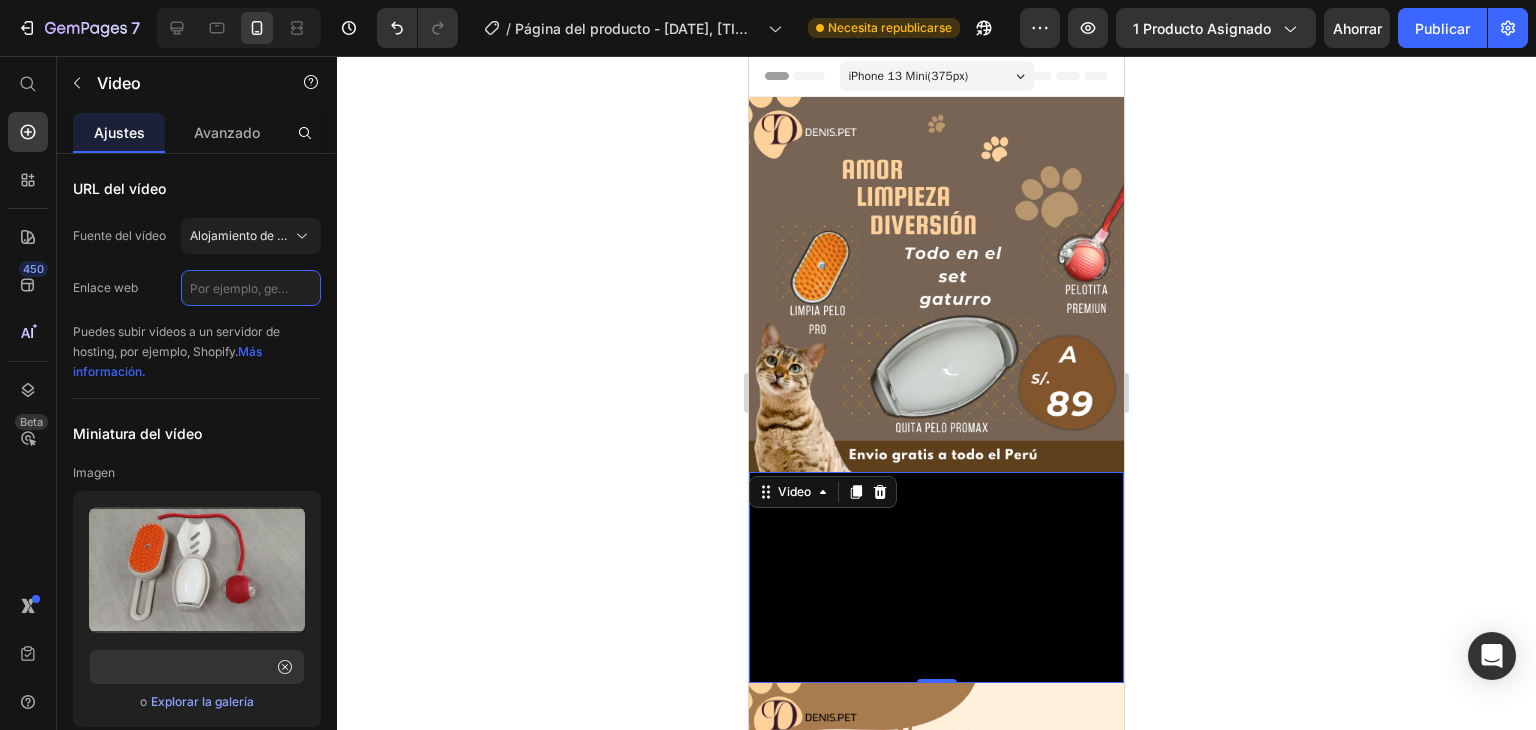 scroll, scrollTop: 0, scrollLeft: 0, axis: both 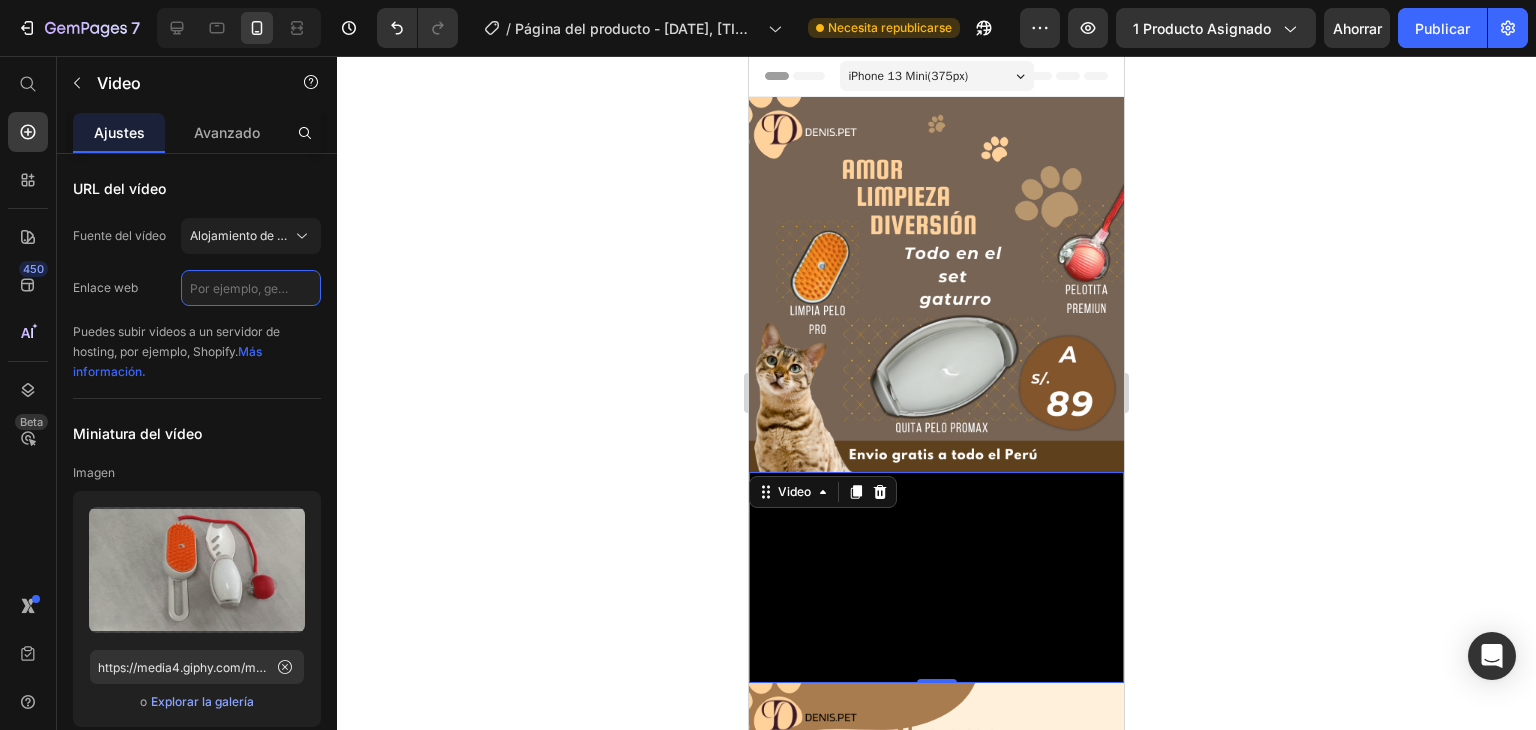 click 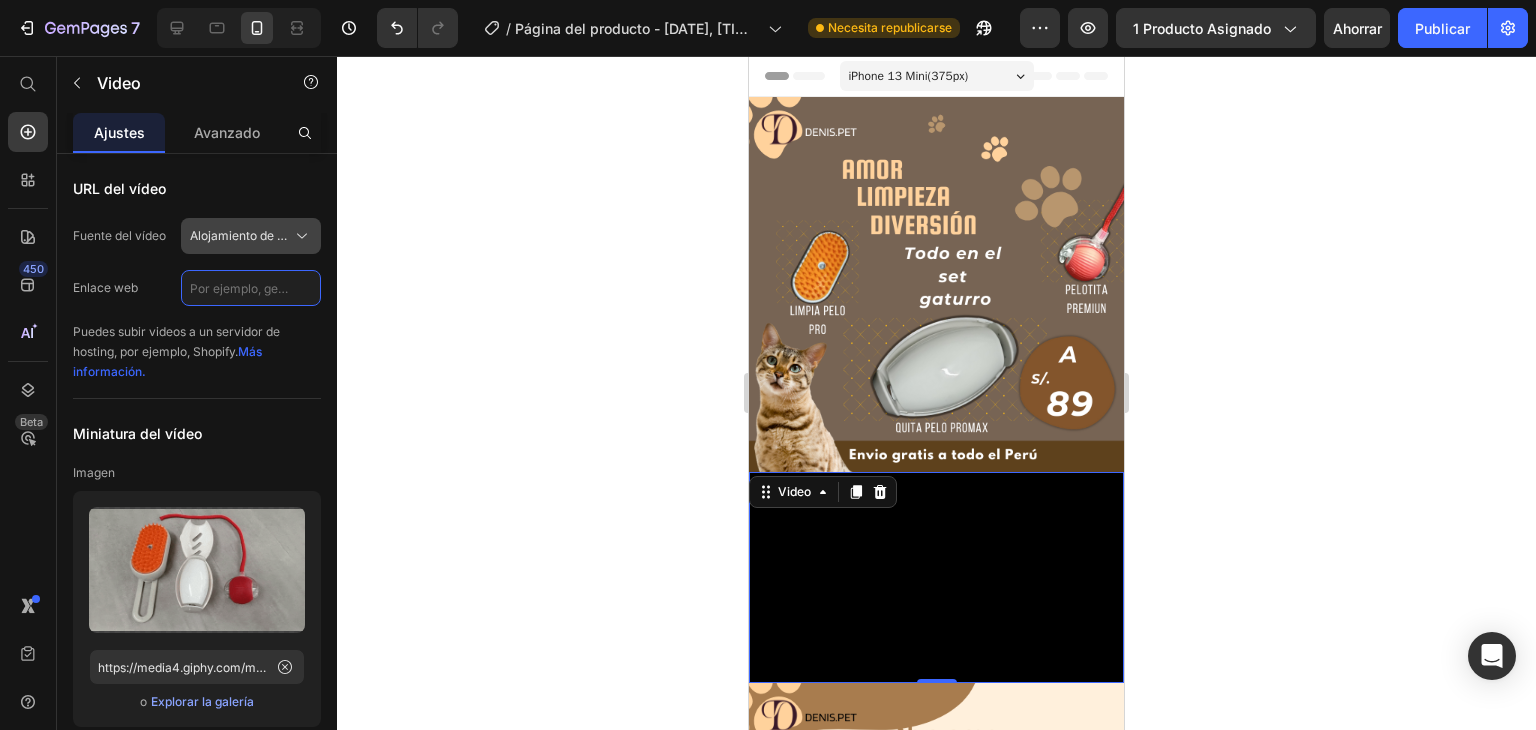 paste on "https://media4.giphy.com/media/v1.Y2lkPTc5MGI3NjExbjd0MW9mbWQ3azkxY2JmbDBsa29lcWN6ZWI0NW0wajZscDlkdTd5byZlcD12MV9pbnRlcm5hbF9naWZfYnlfaWQmY3Q9Zw/dcraQaBcj4raYhS5fQ/giphy.gif" 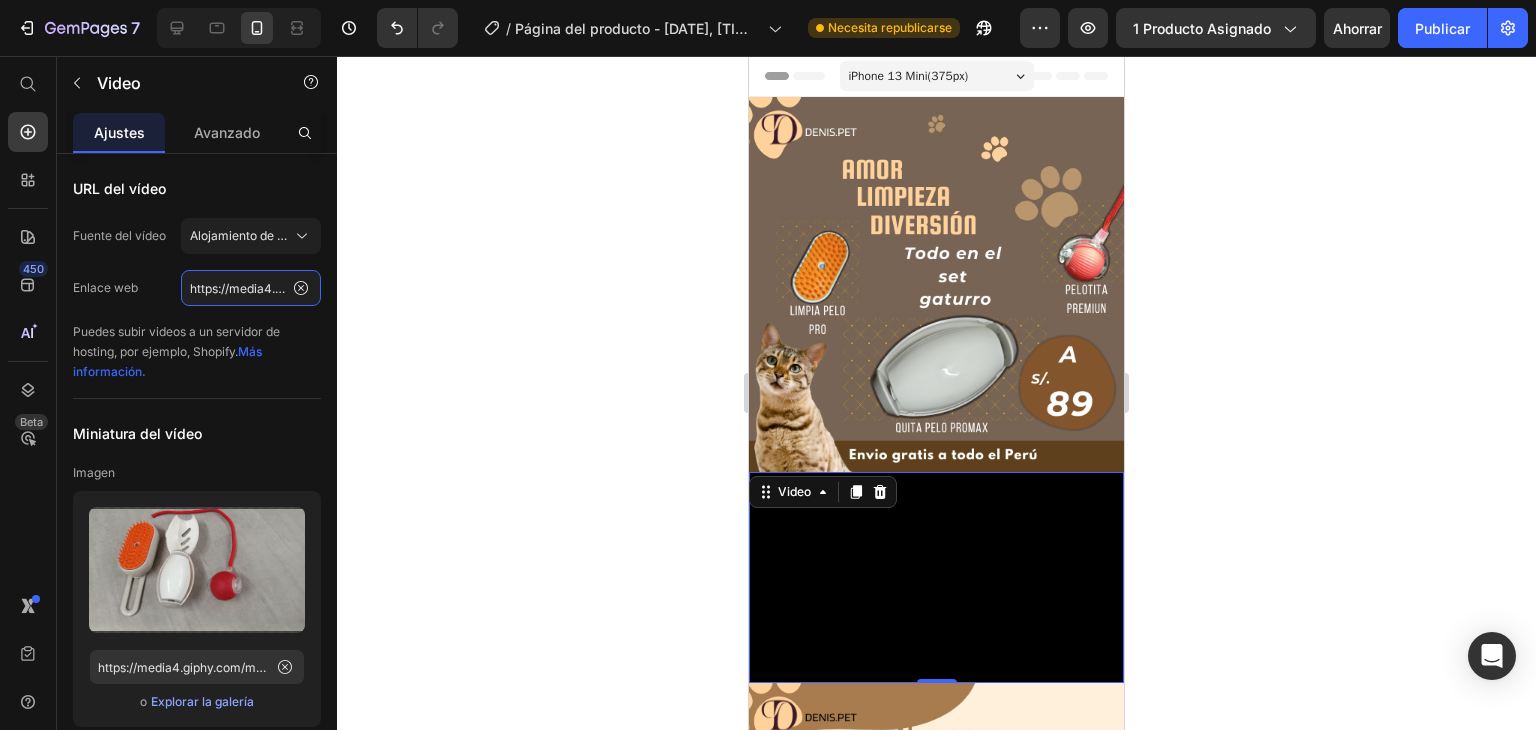 scroll, scrollTop: 0, scrollLeft: 1096, axis: horizontal 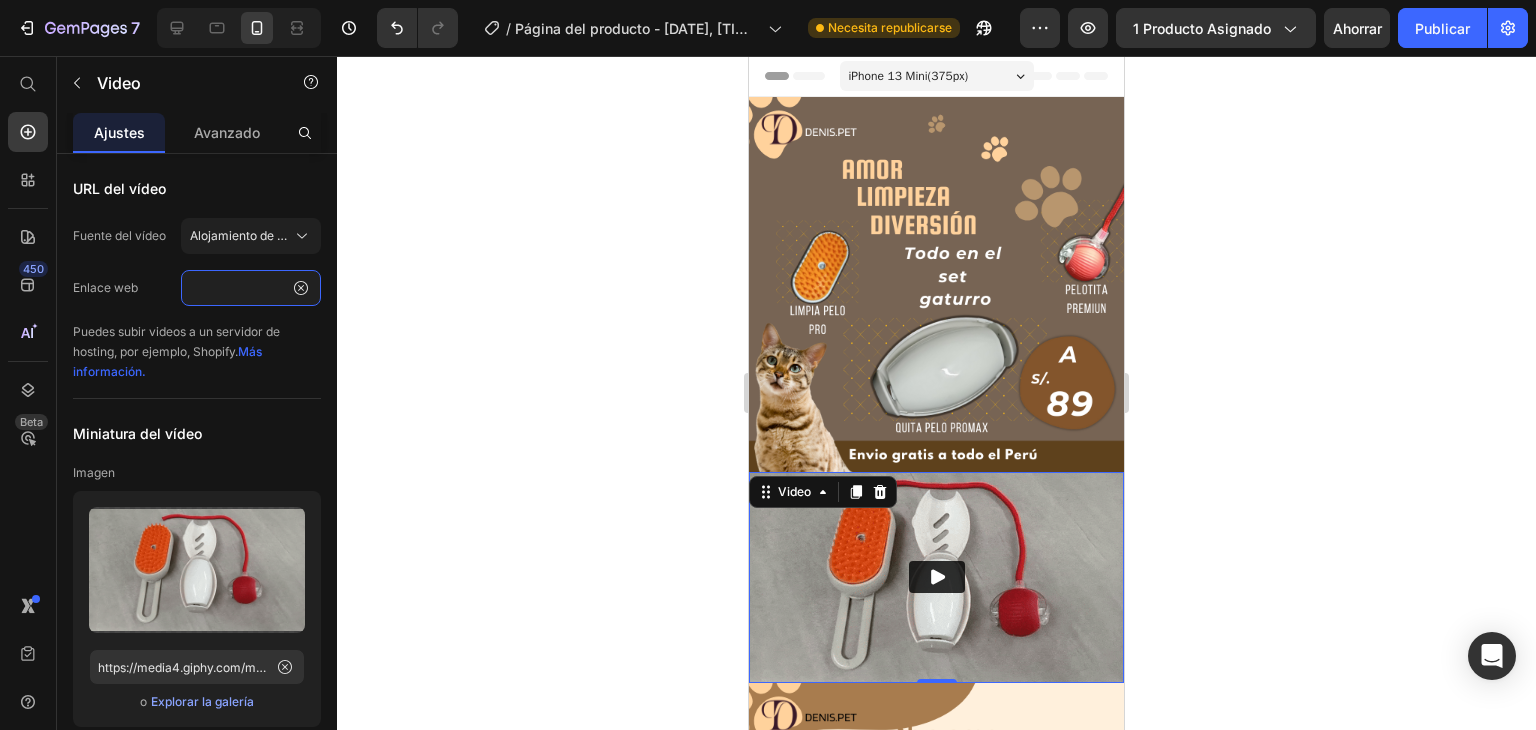 type on "https://media4.giphy.com/media/v1.Y2lkPTc5MGI3NjExbjd0MW9mbWQ3azkxY2JmbDBsa29lcWN6ZWI0NW0wajZscDlkdTd5byZlcD12MV9pbnRlcm5hbF9naWZfYnlfaWQmY3Q9Zw/dcraQaBcj4raYhS5fQ/giphy.gif" 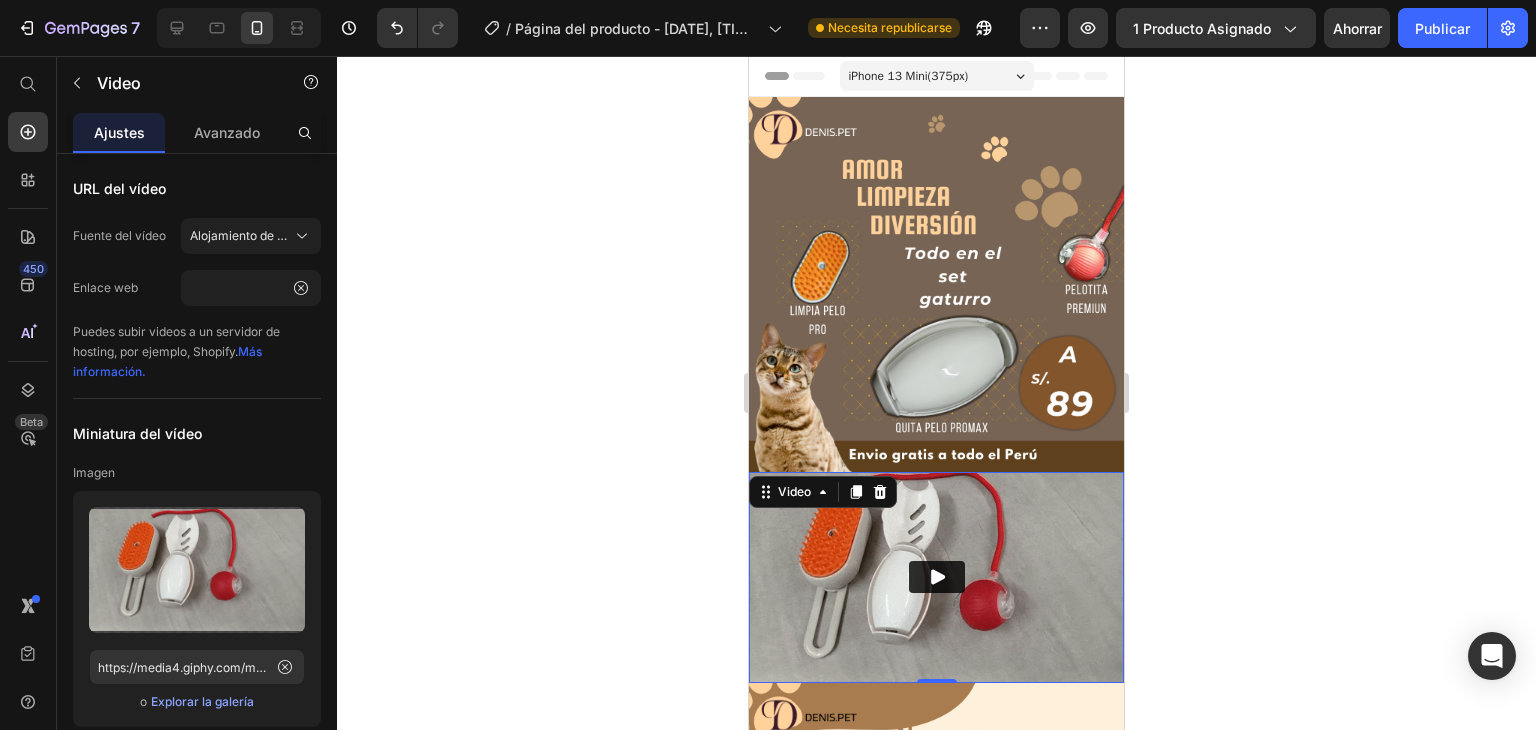 scroll, scrollTop: 0, scrollLeft: 0, axis: both 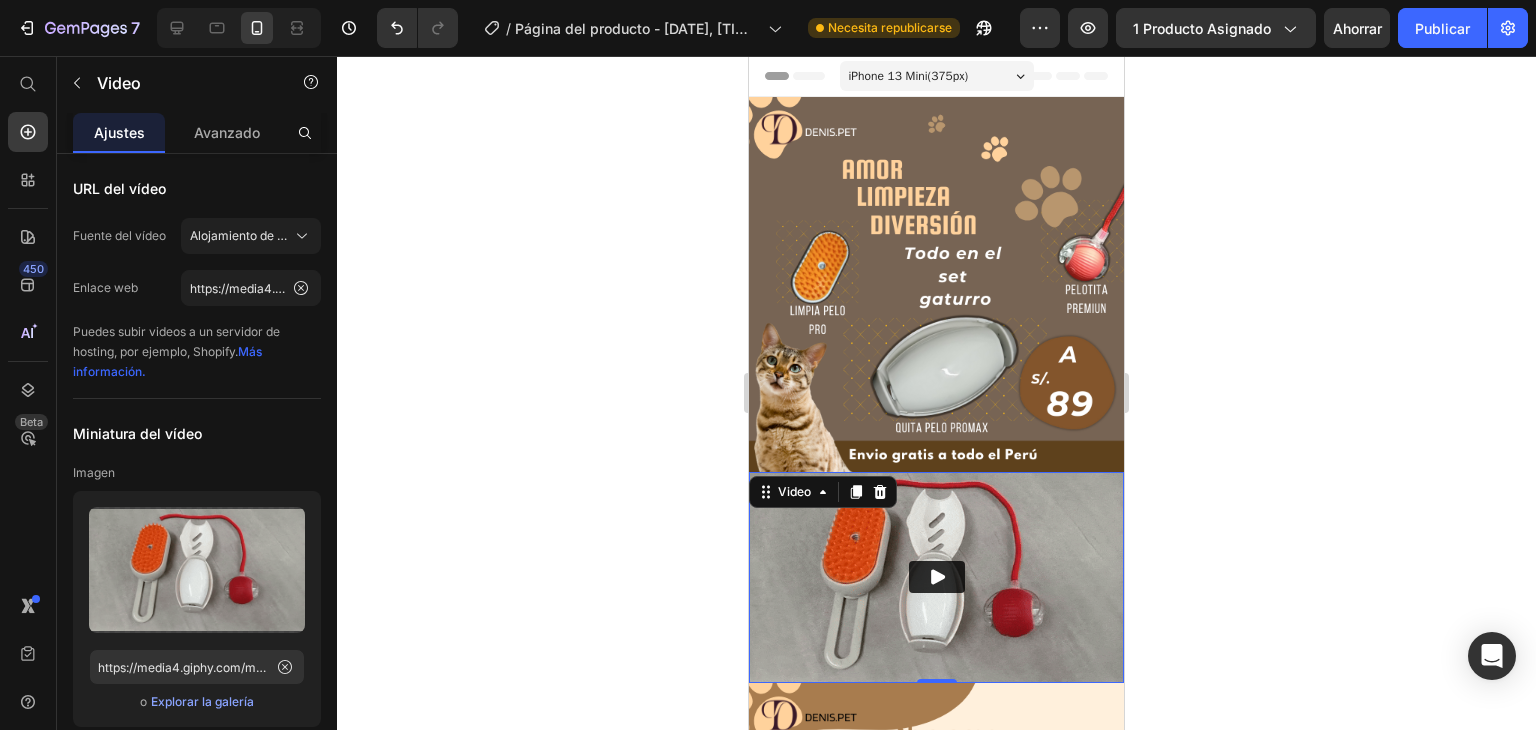 click 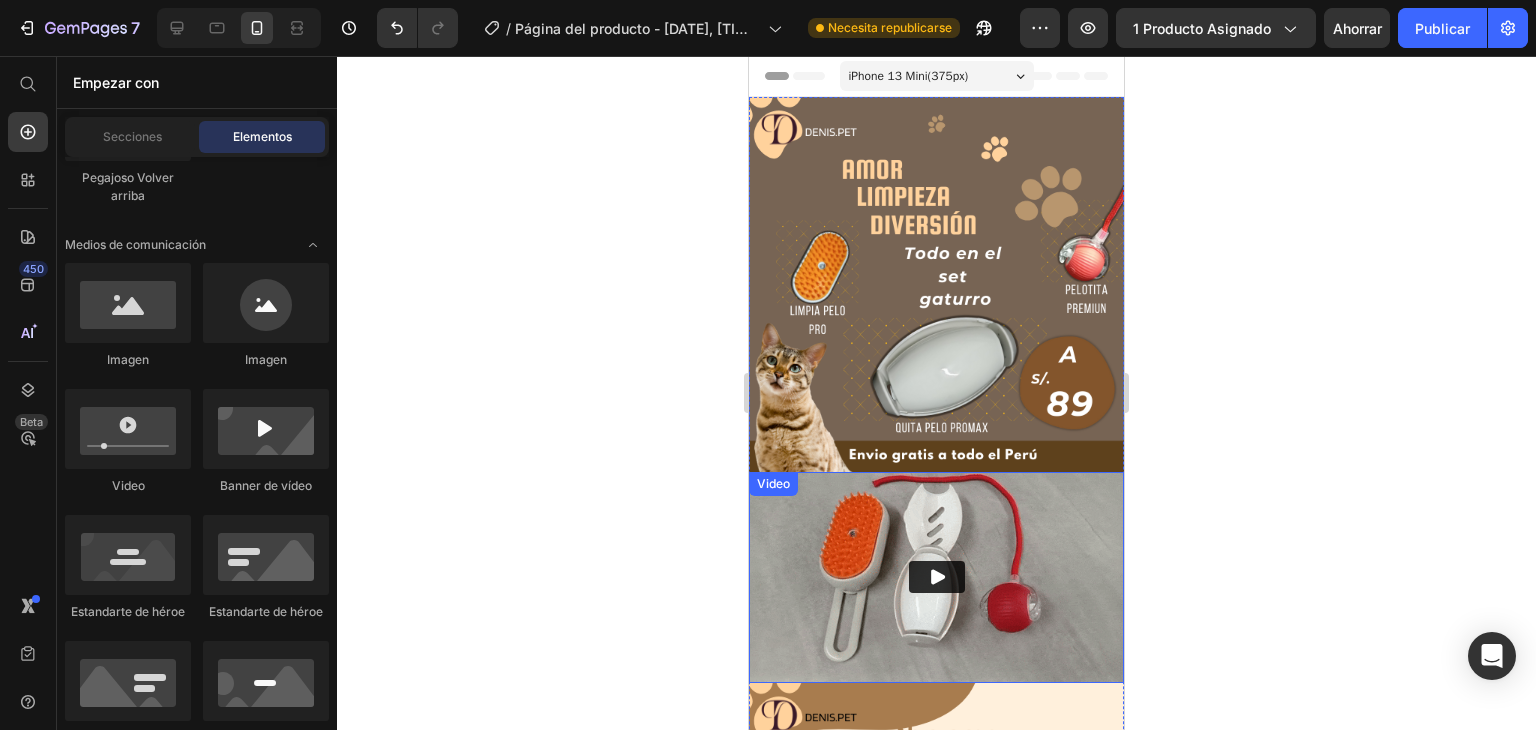 click at bounding box center (936, 577) 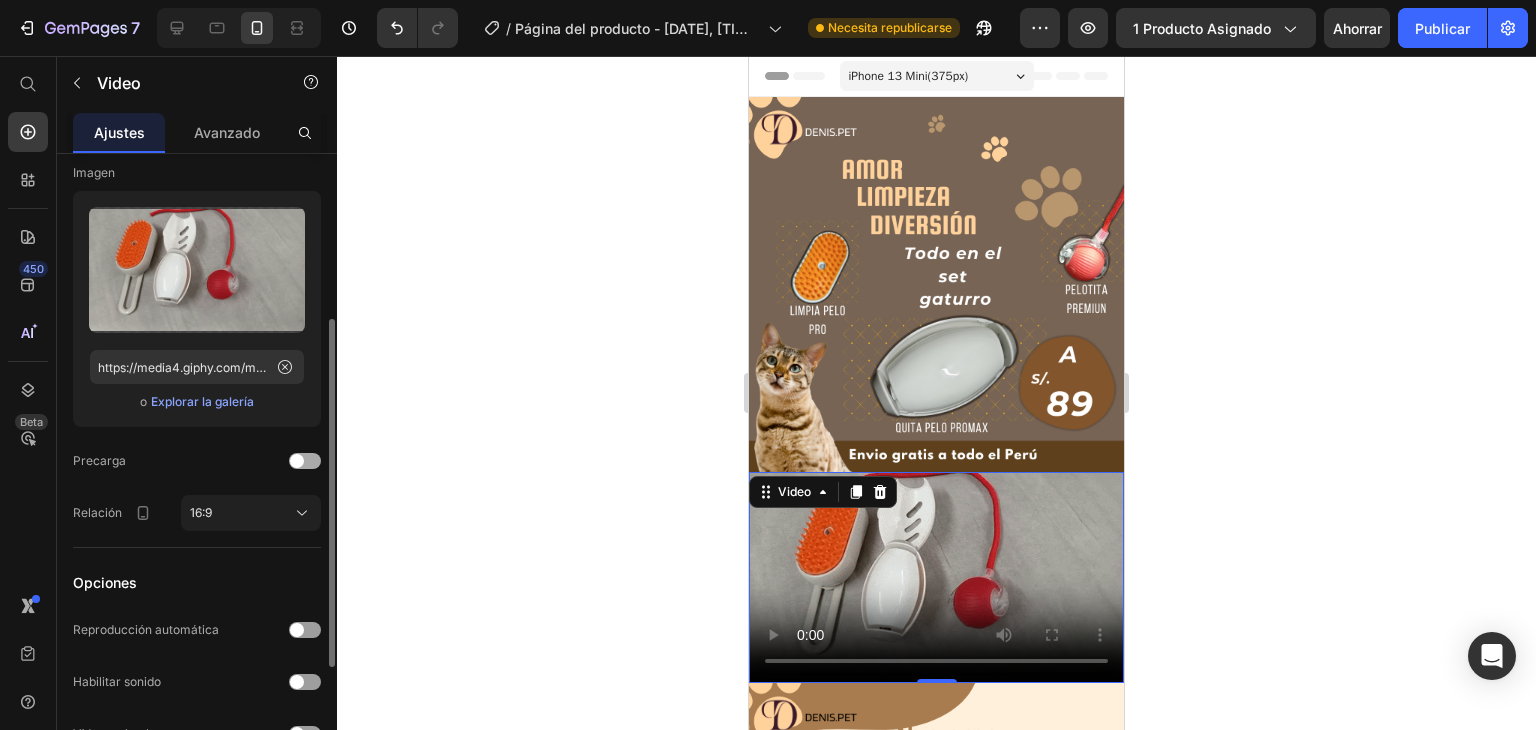 scroll, scrollTop: 400, scrollLeft: 0, axis: vertical 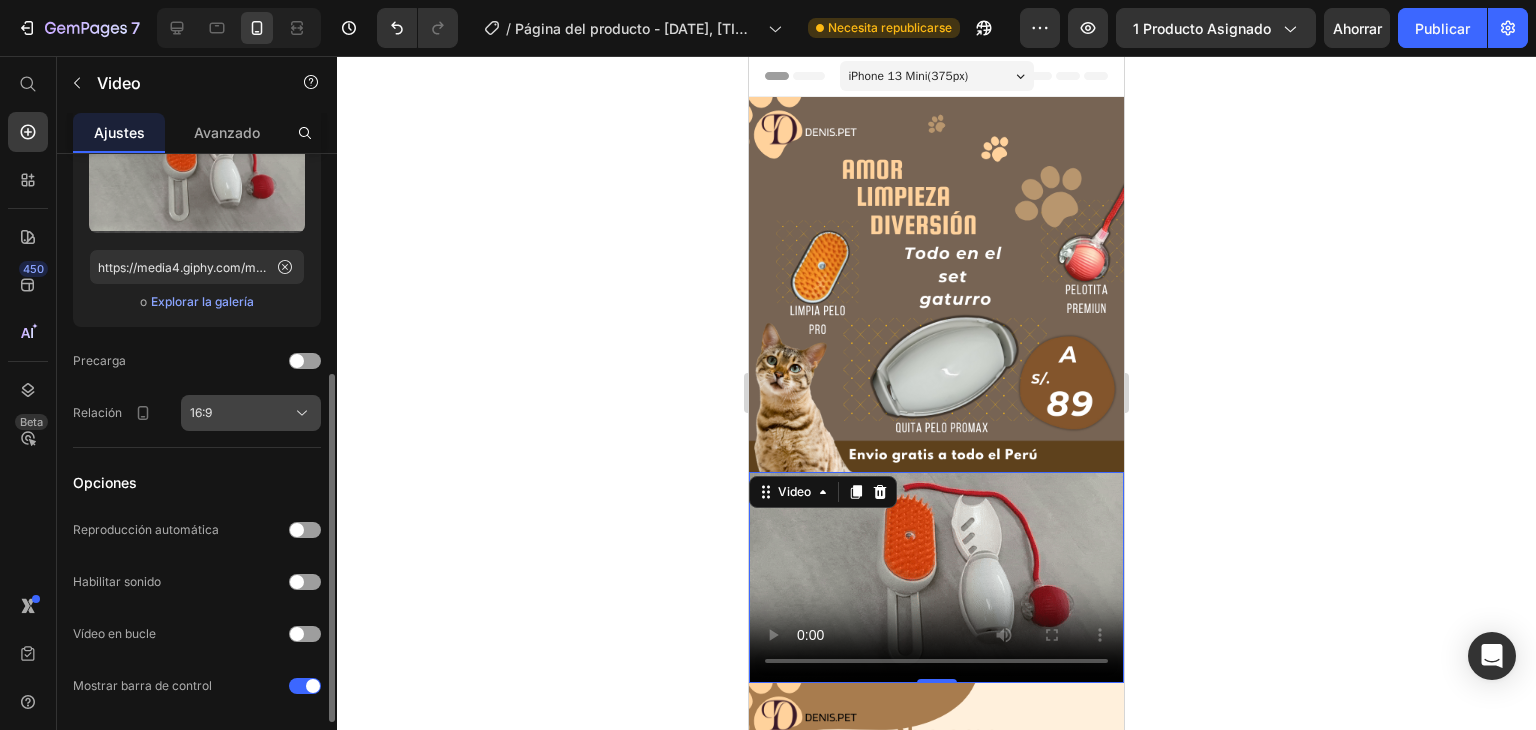 click on "16:9" at bounding box center [251, 413] 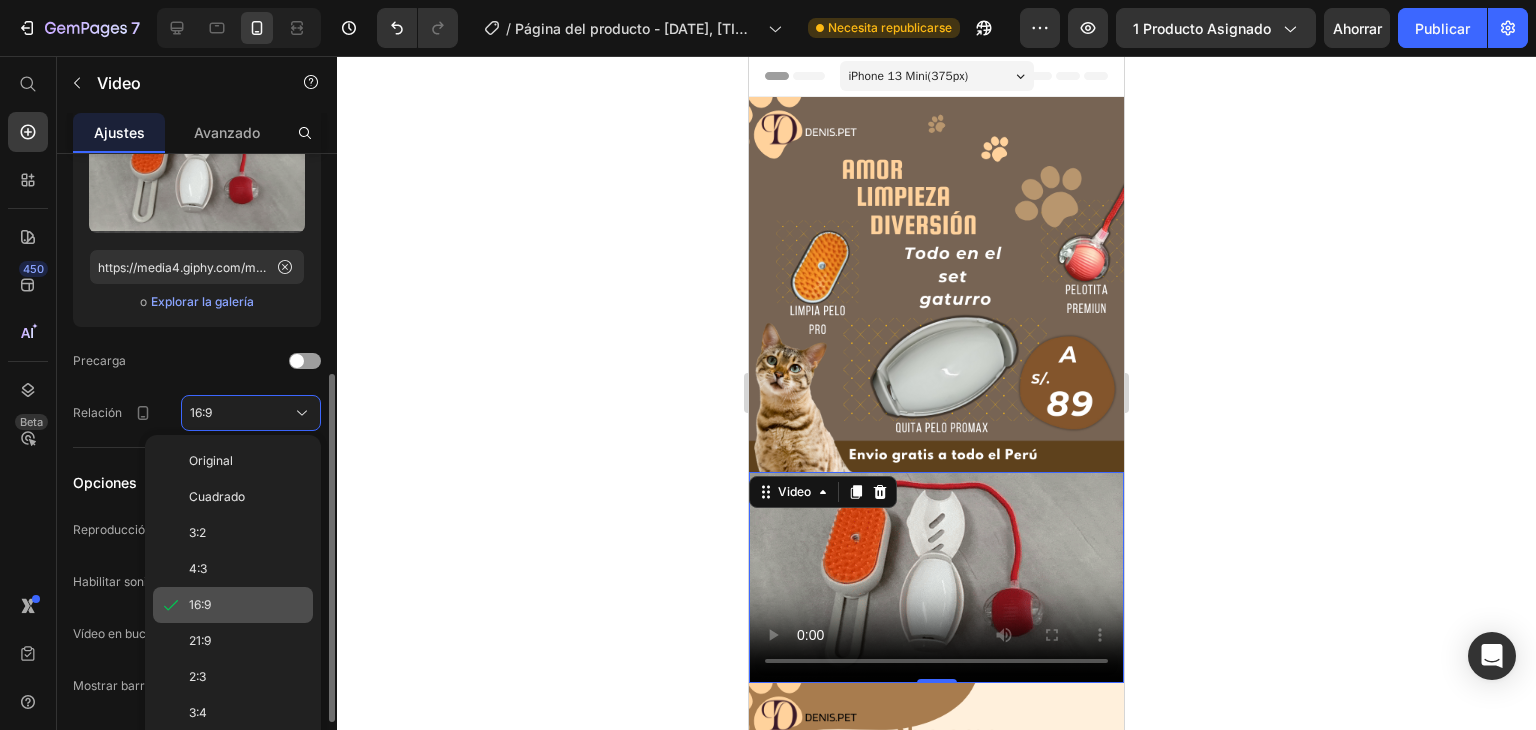 scroll, scrollTop: 500, scrollLeft: 0, axis: vertical 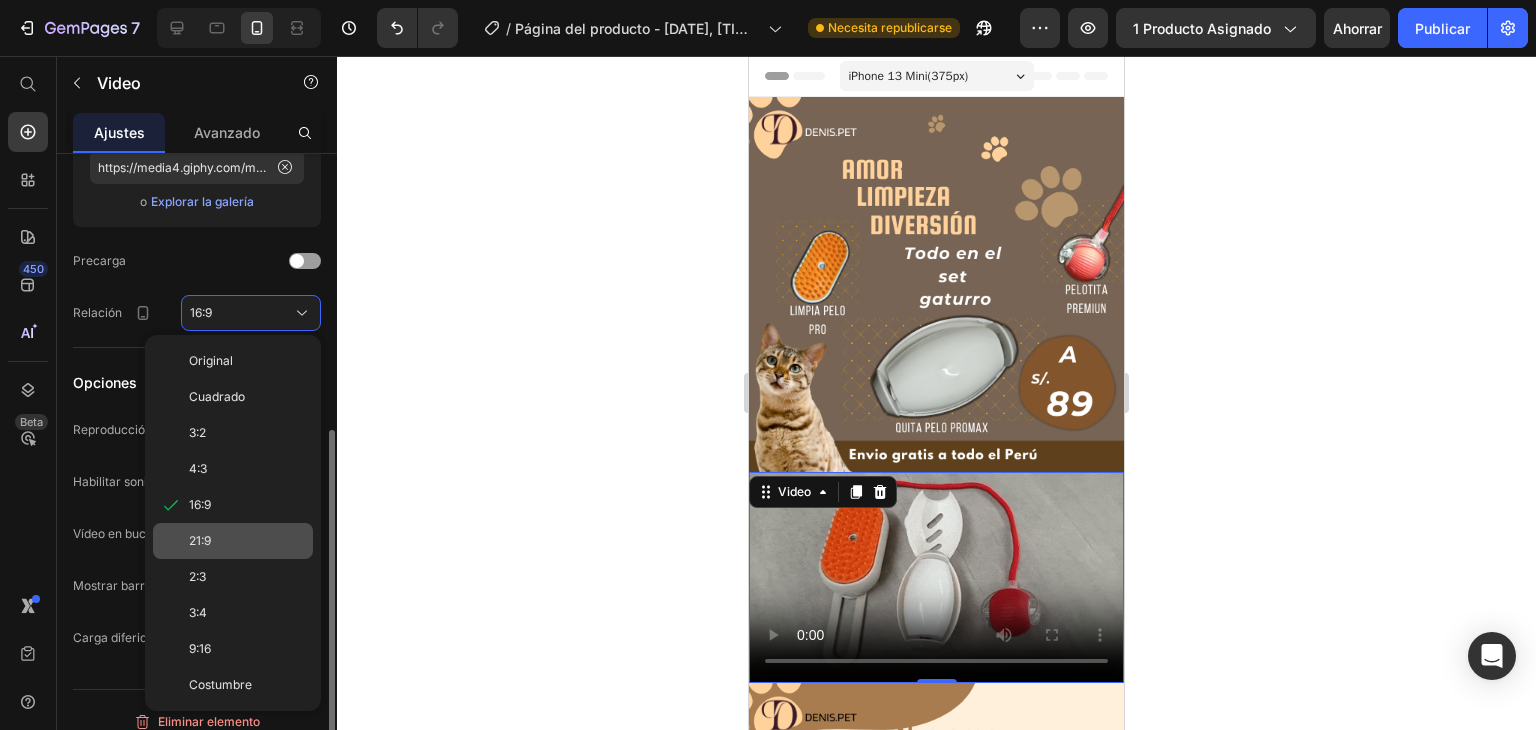 click on "21:9" at bounding box center (247, 541) 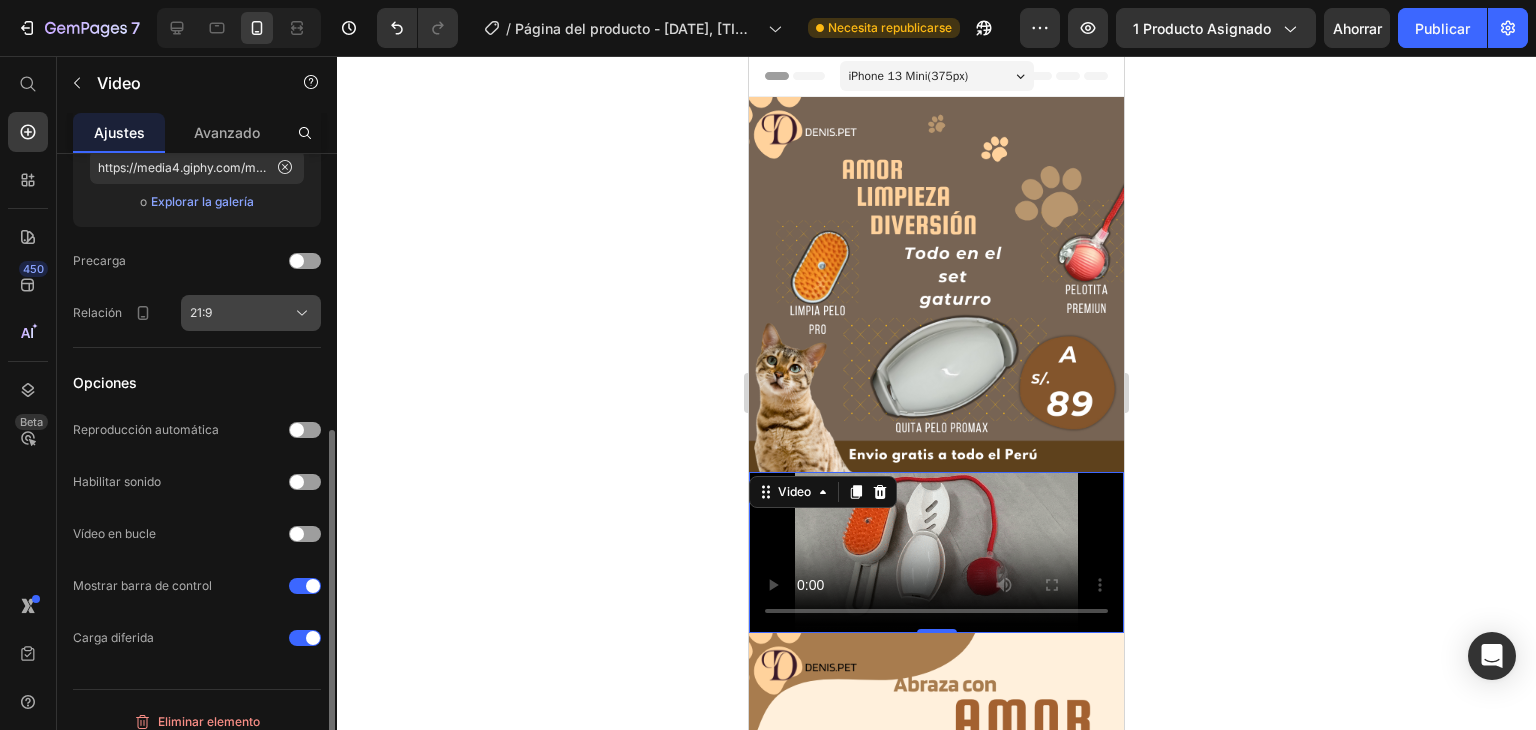 click on "21:9" 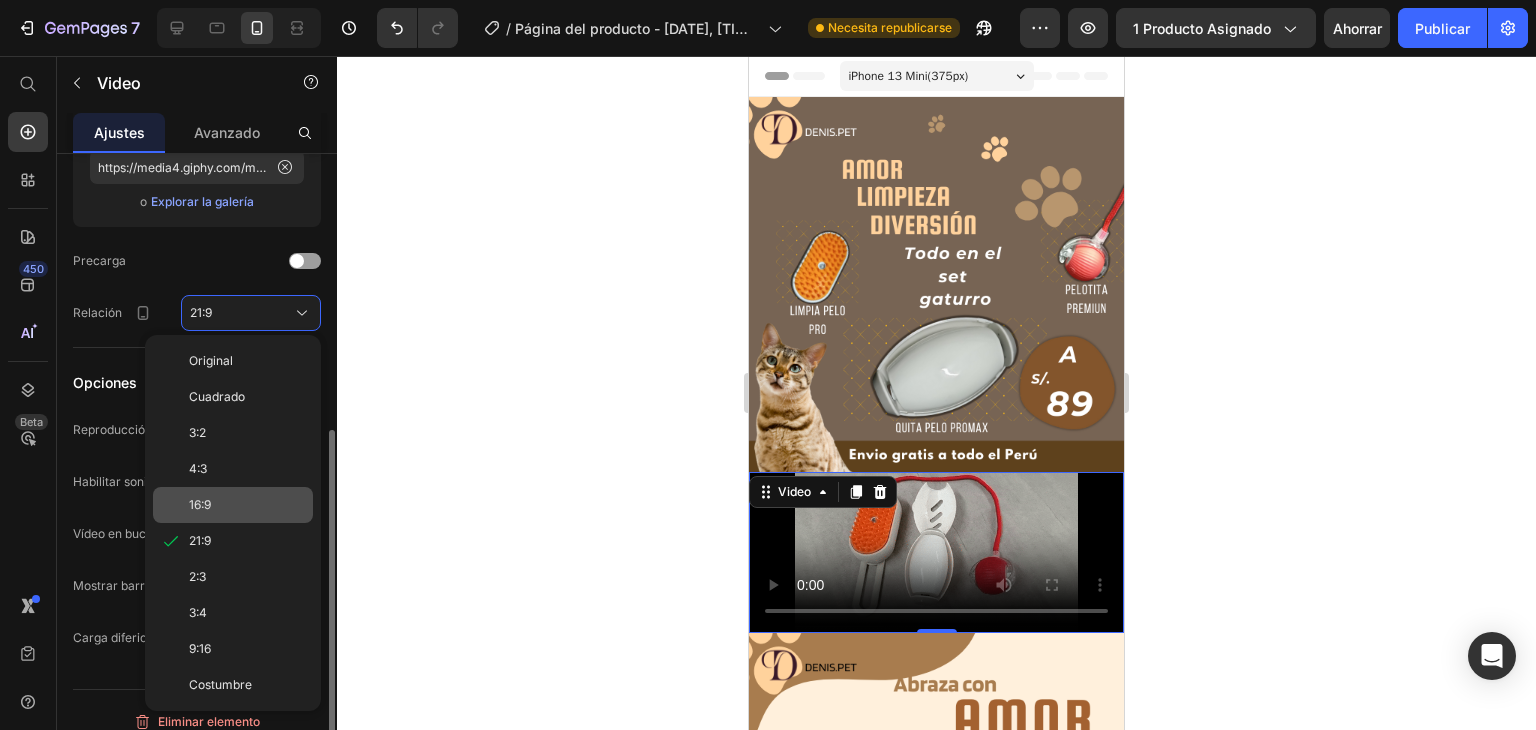 click on "16:9" at bounding box center (247, 505) 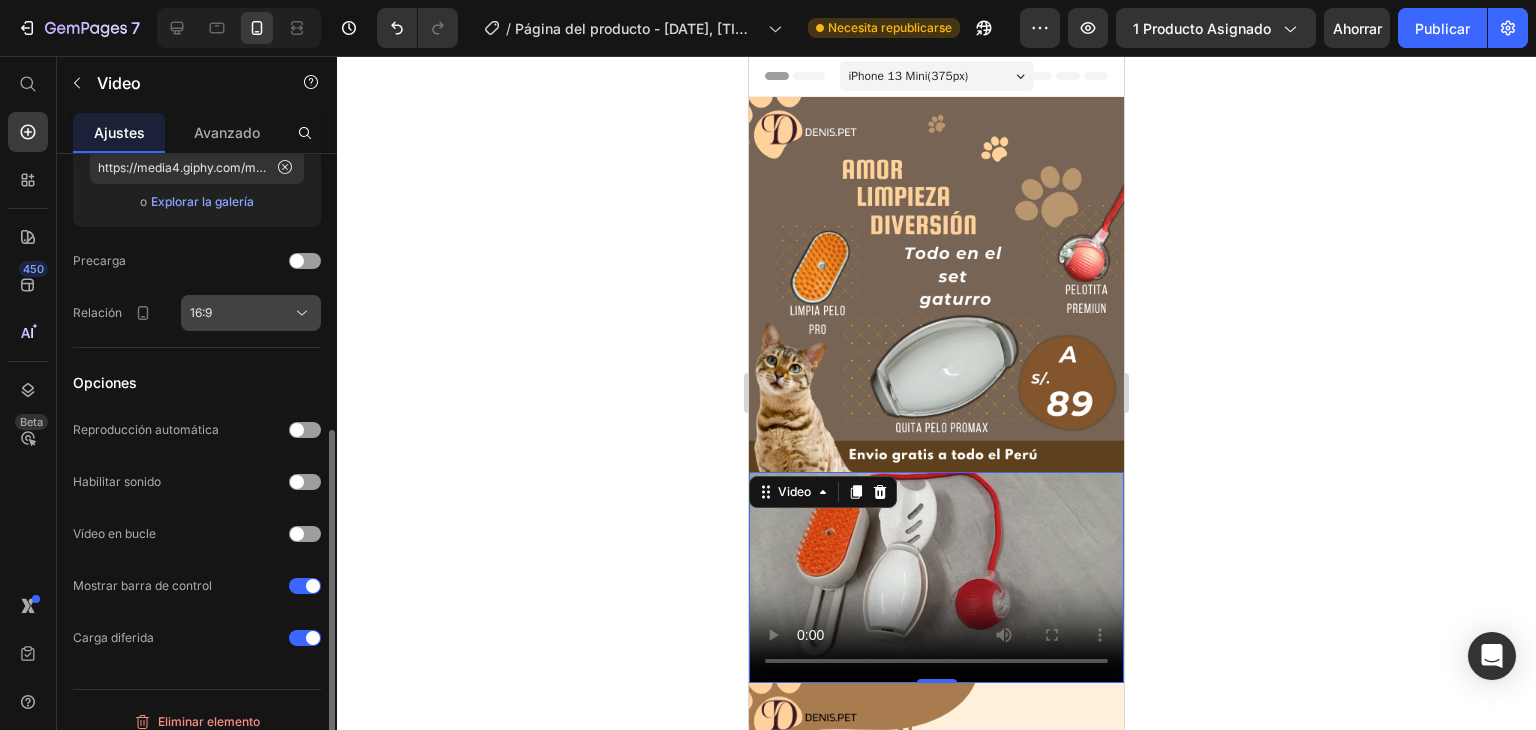 click on "16:9" at bounding box center [251, 313] 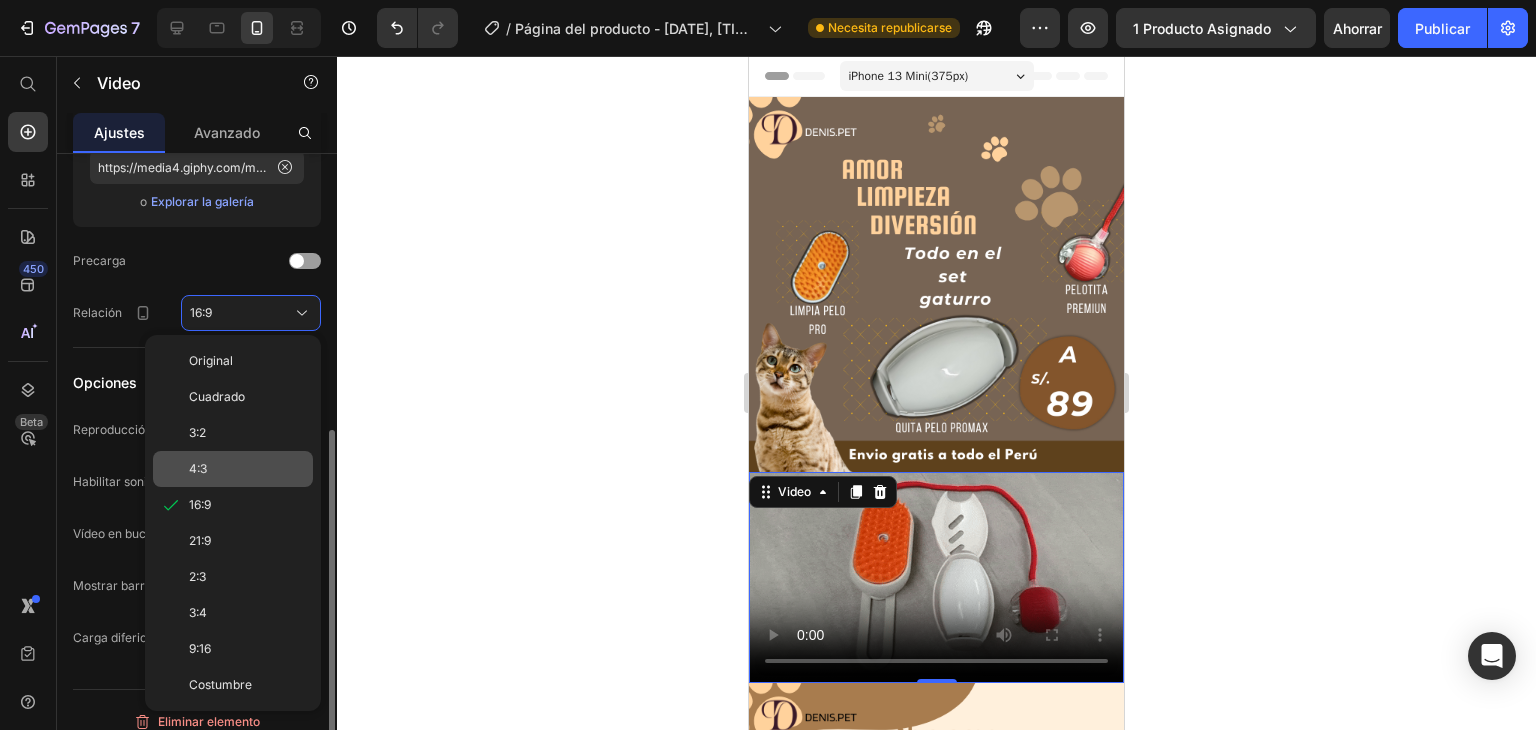 click on "4:3" 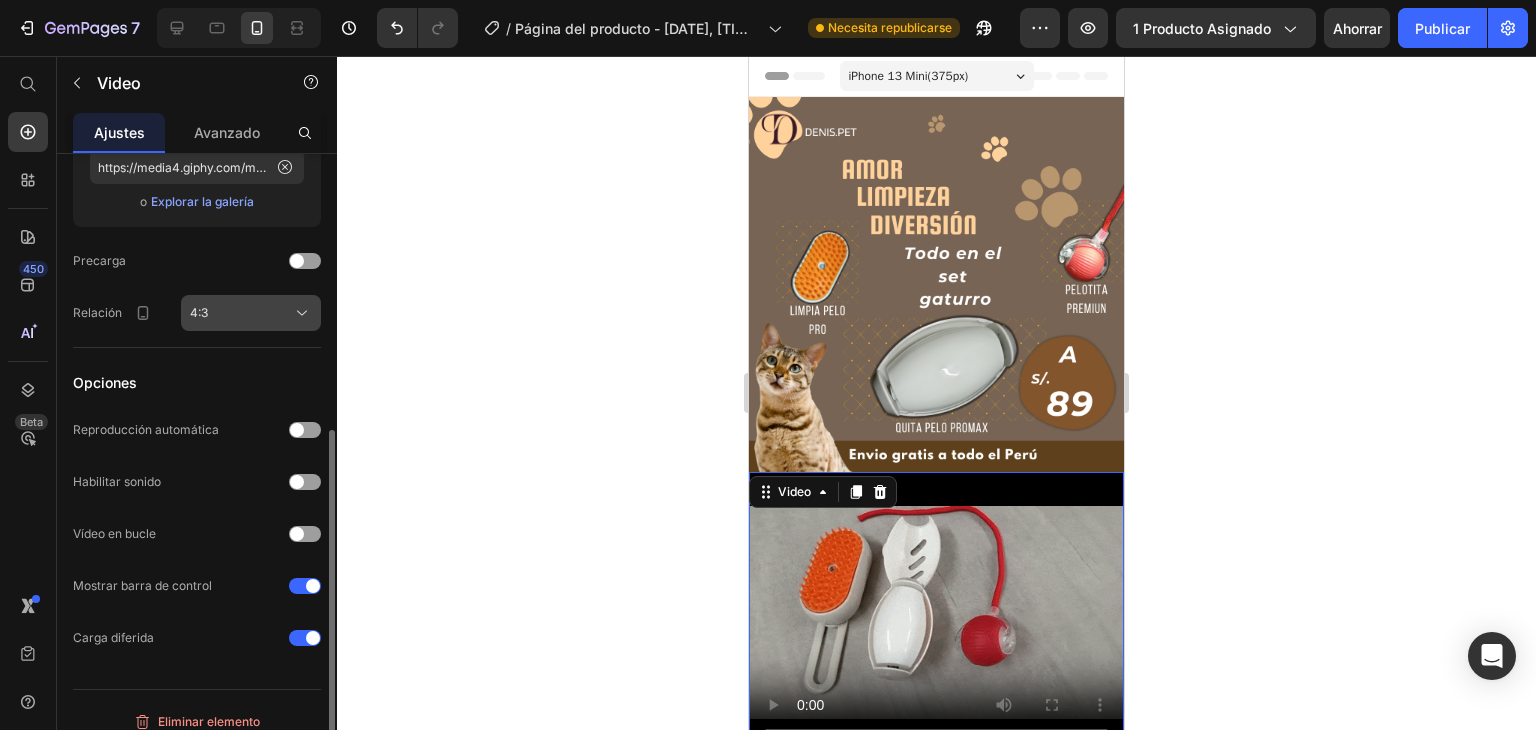 click on "4:3" 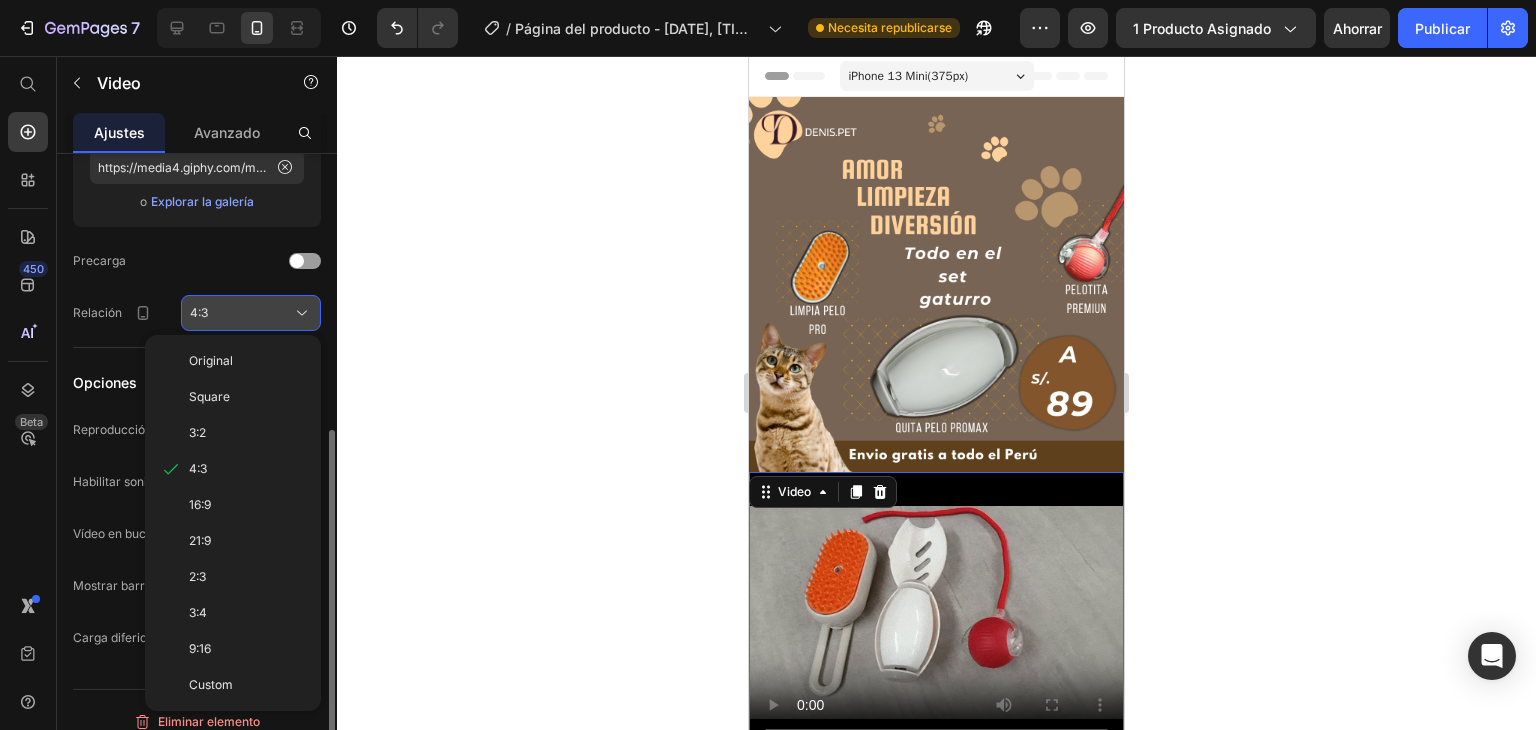 click on "4:3" 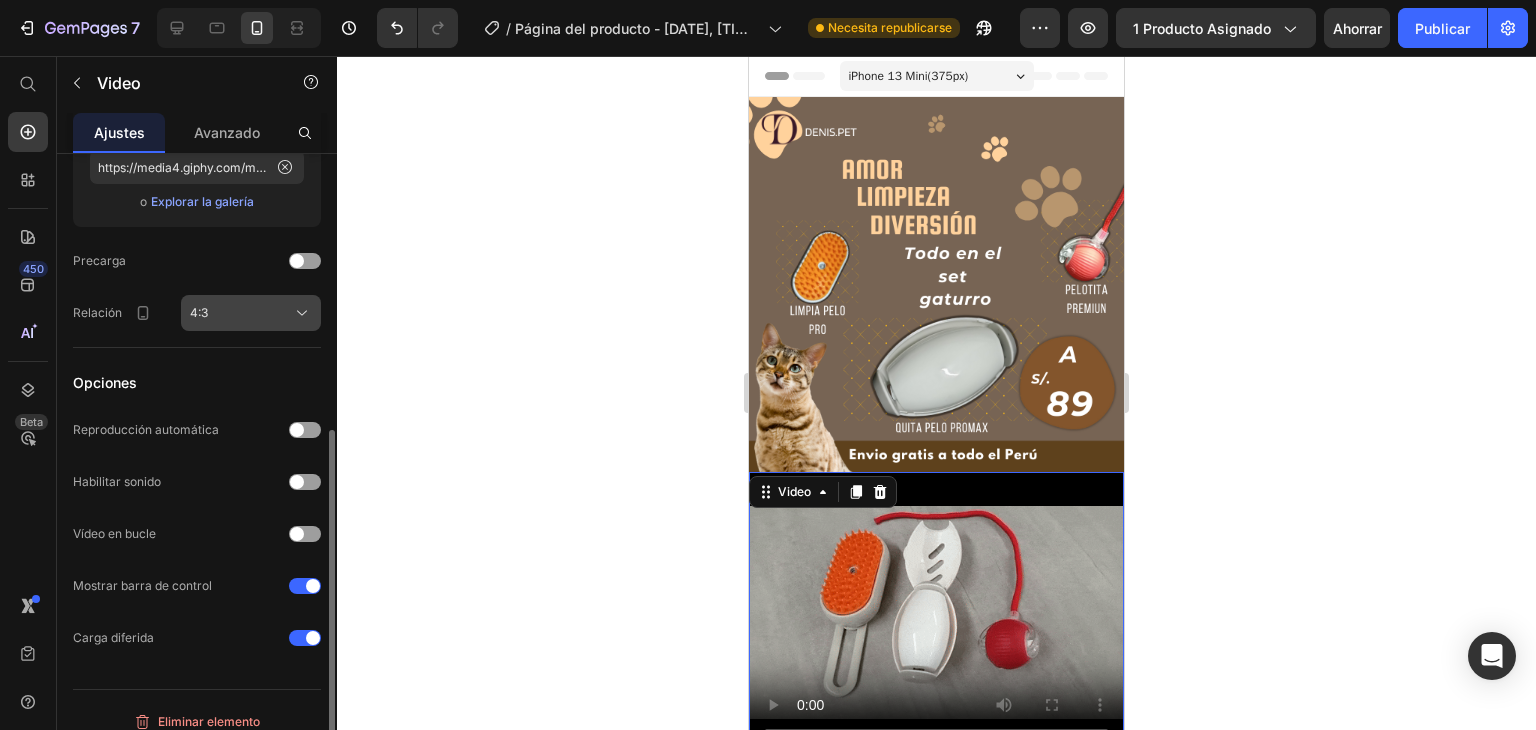 click on "4:3" 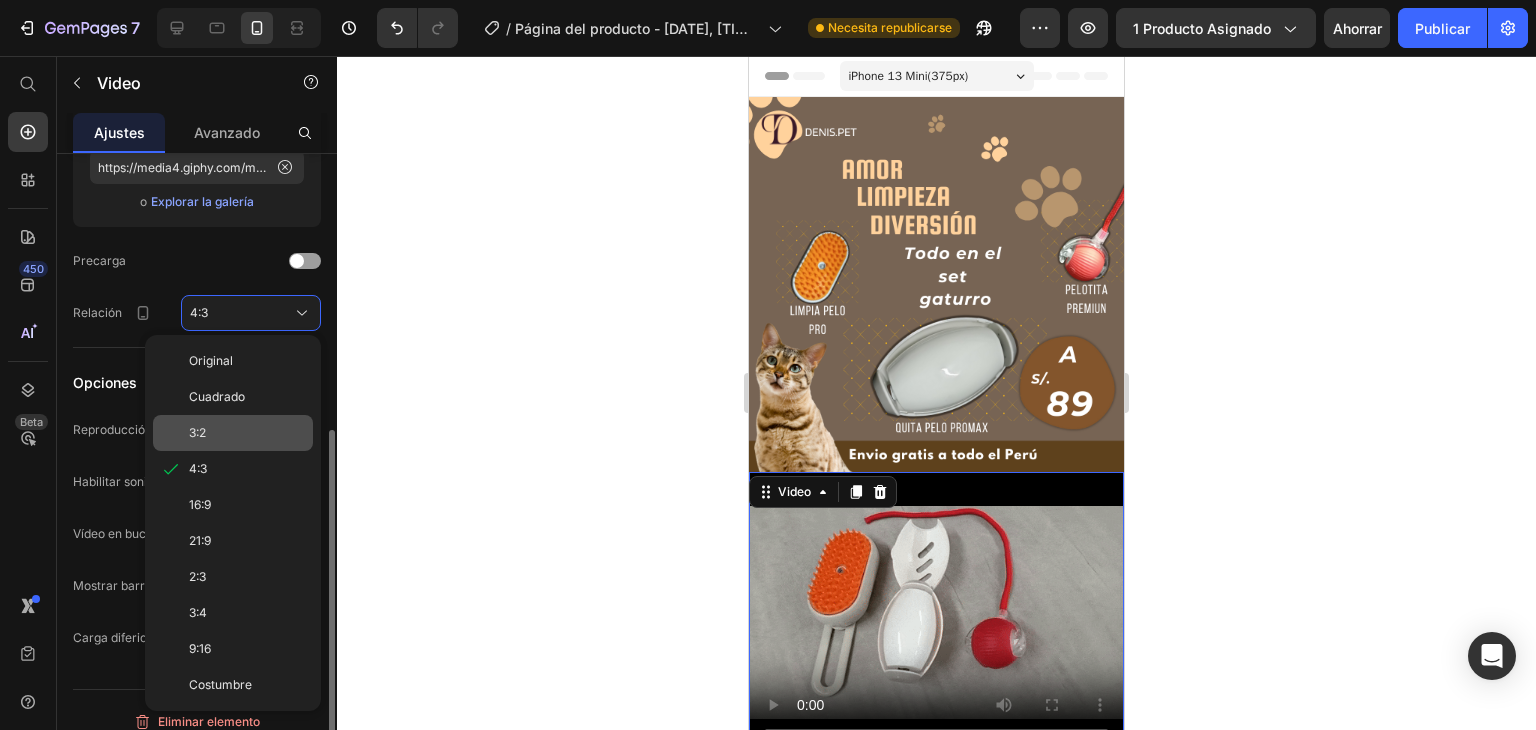 click on "3:2" 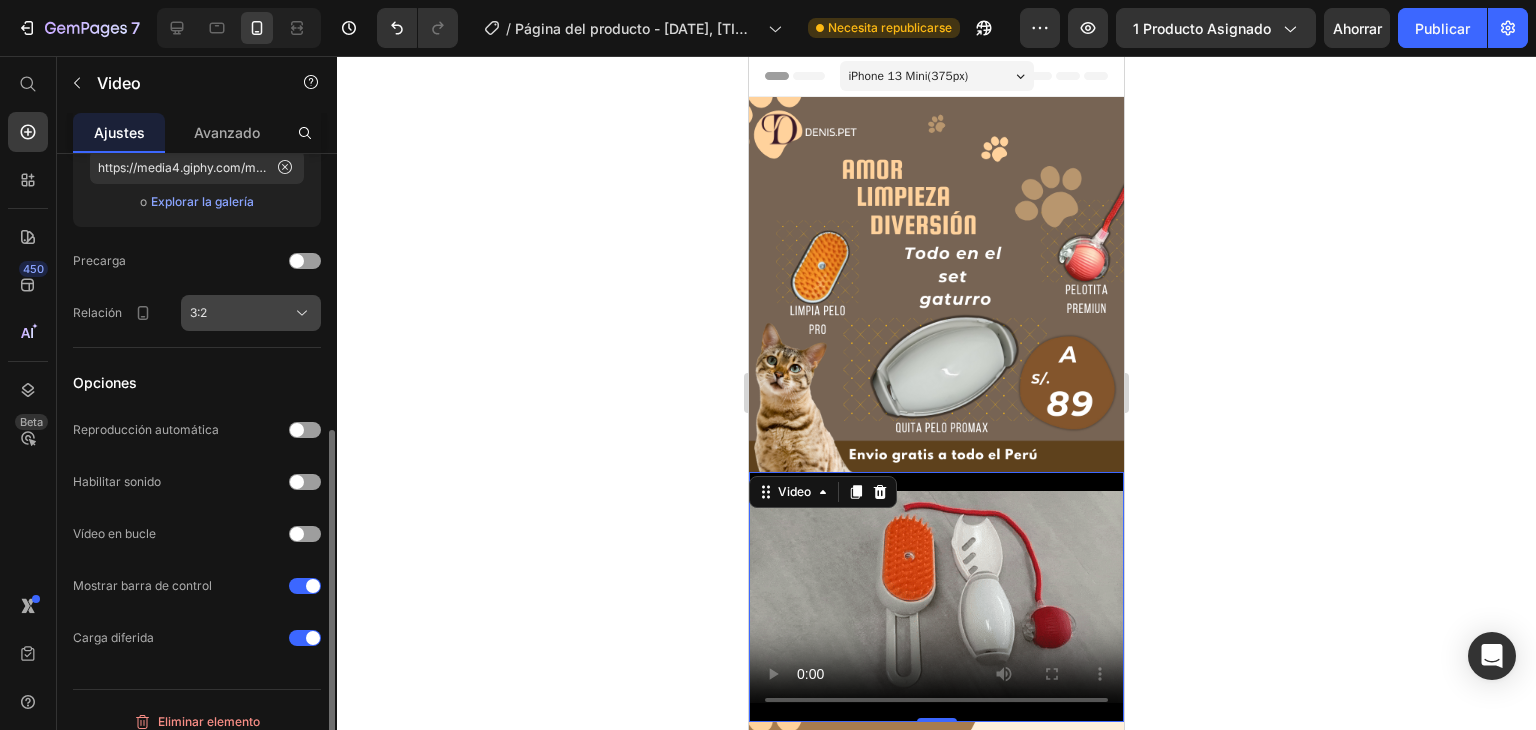click on "3:2" at bounding box center [251, 313] 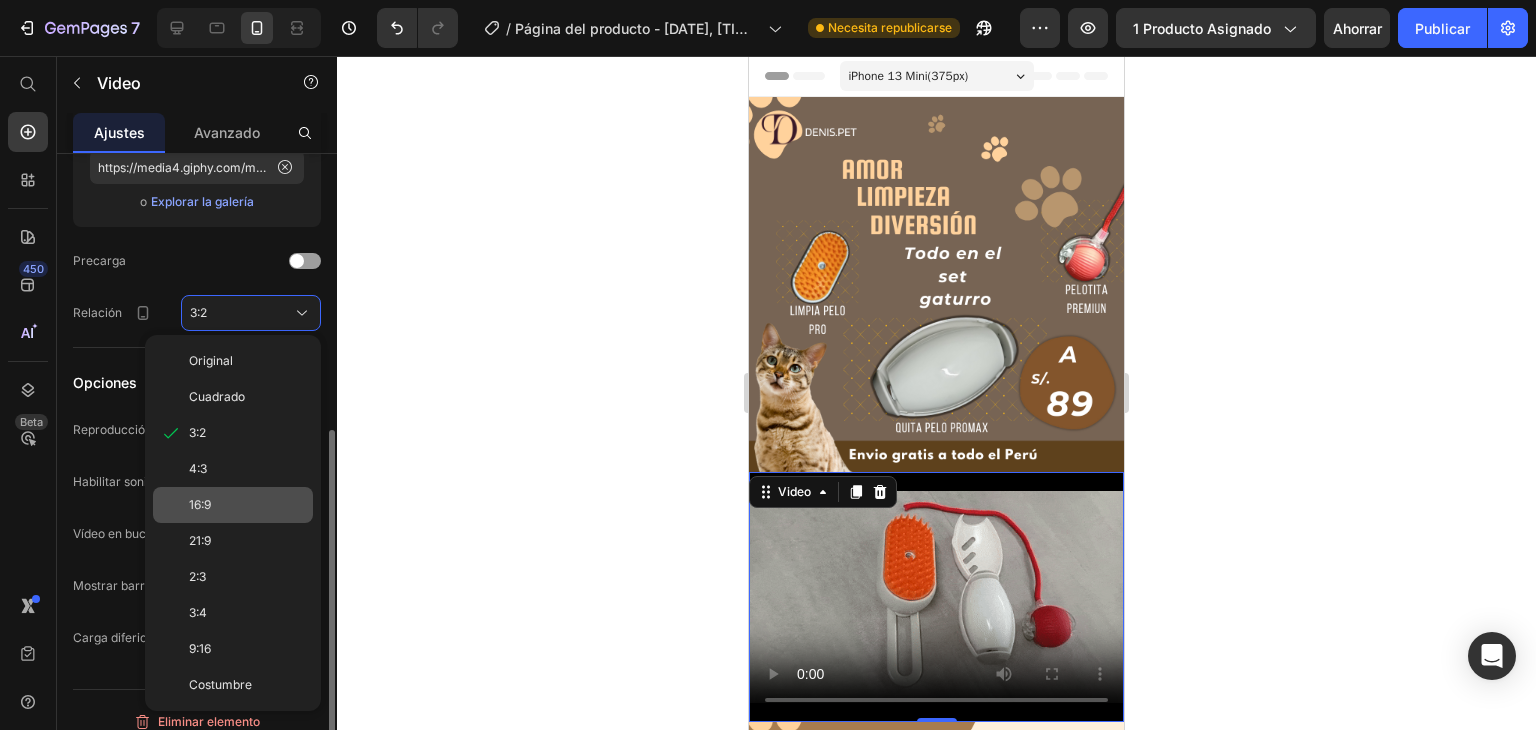 click on "16:9" 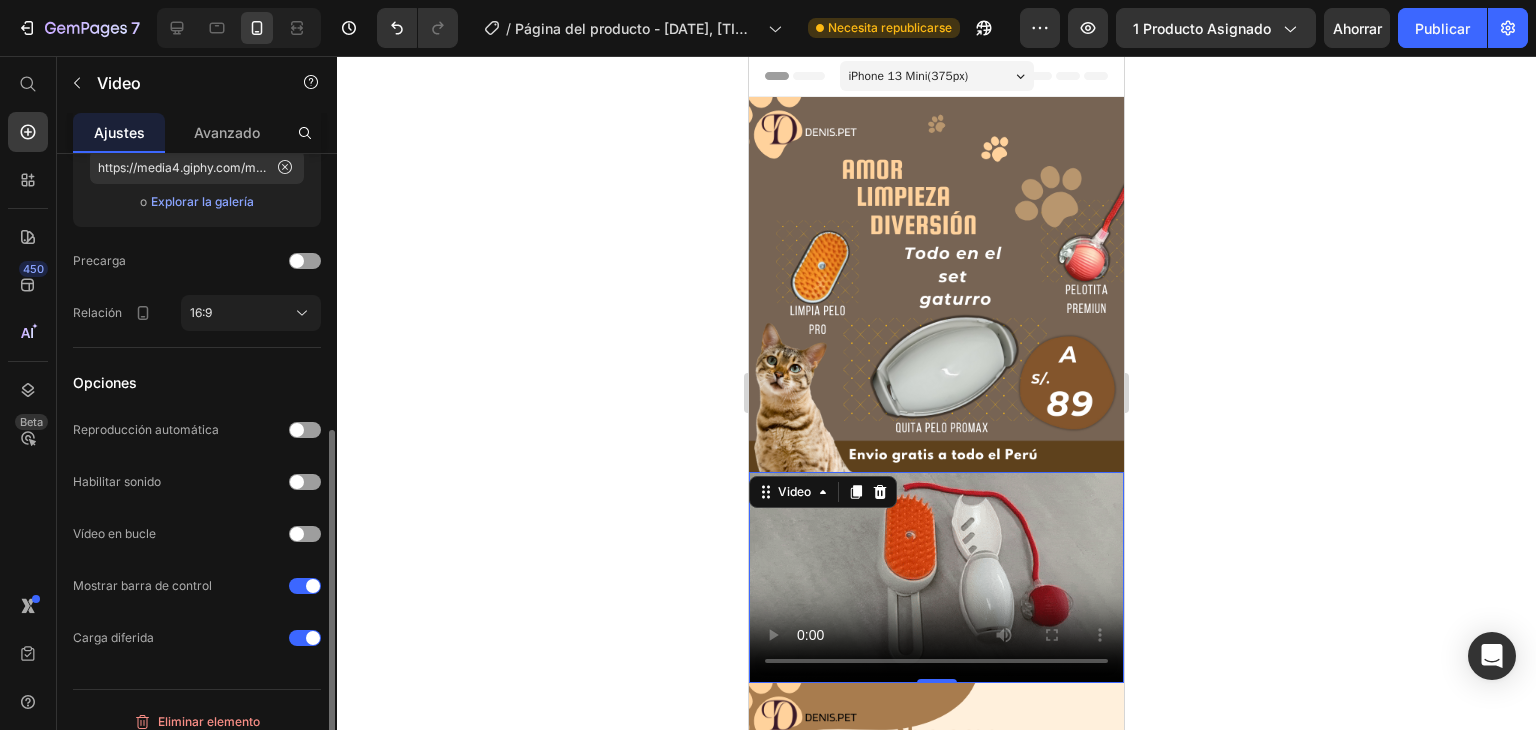 click 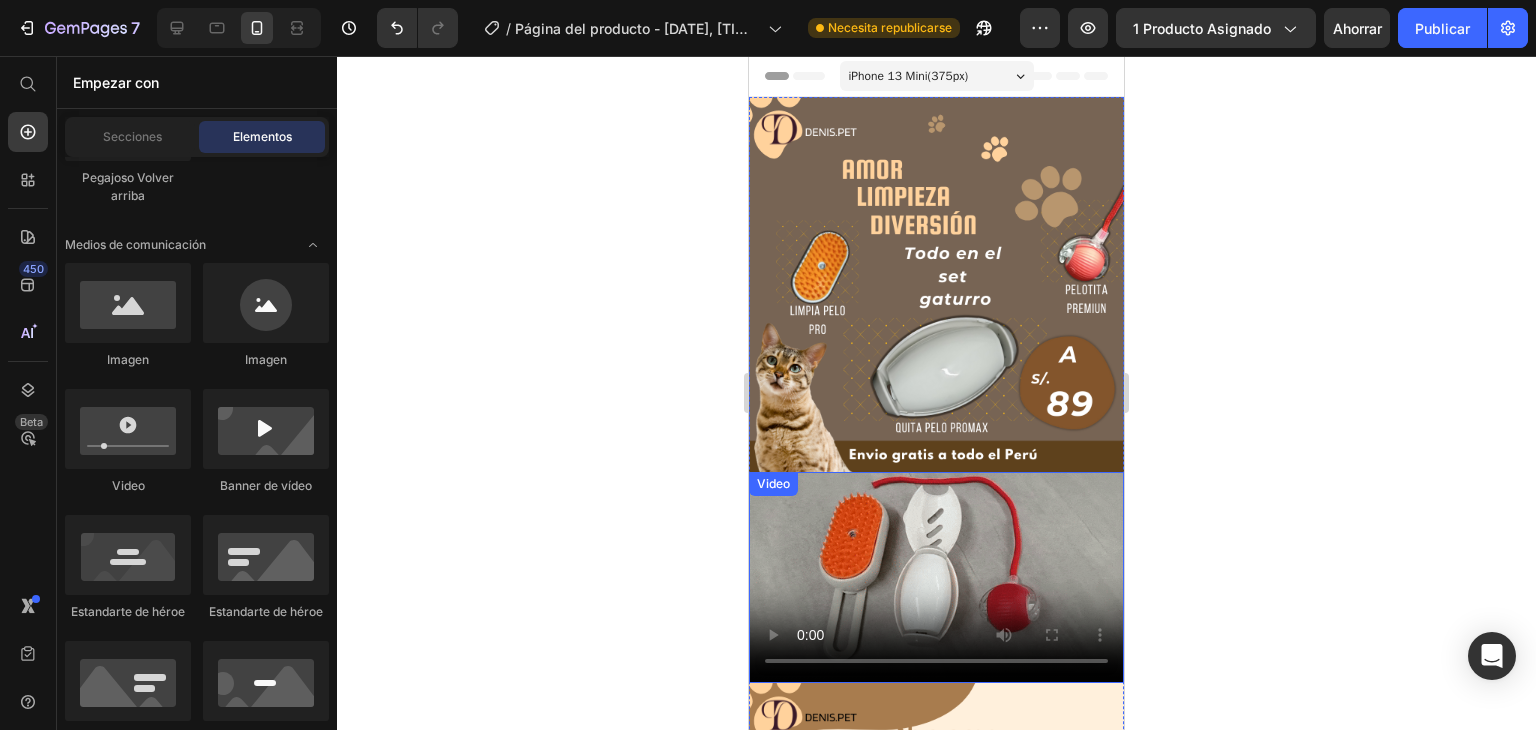 click at bounding box center (936, 577) 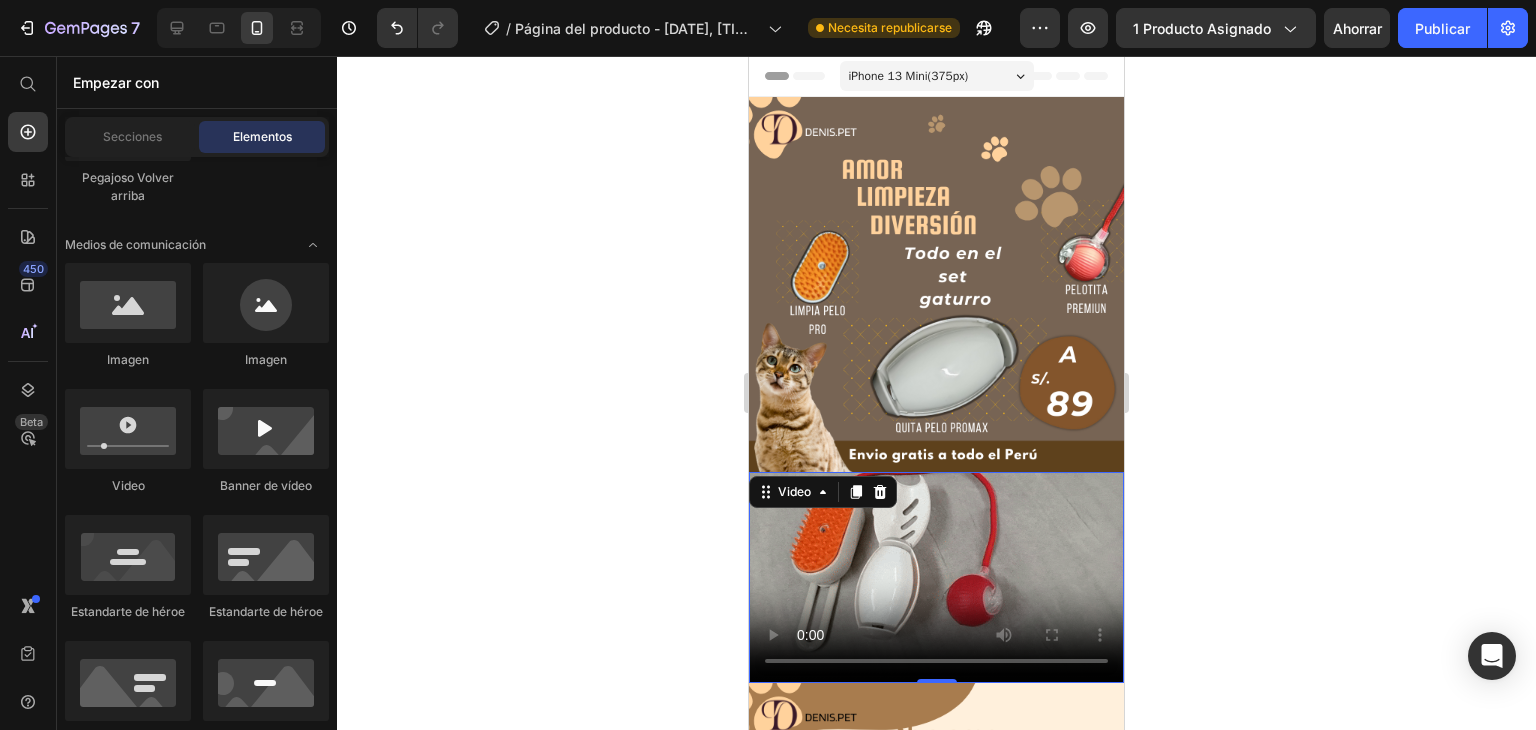scroll, scrollTop: 496, scrollLeft: 0, axis: vertical 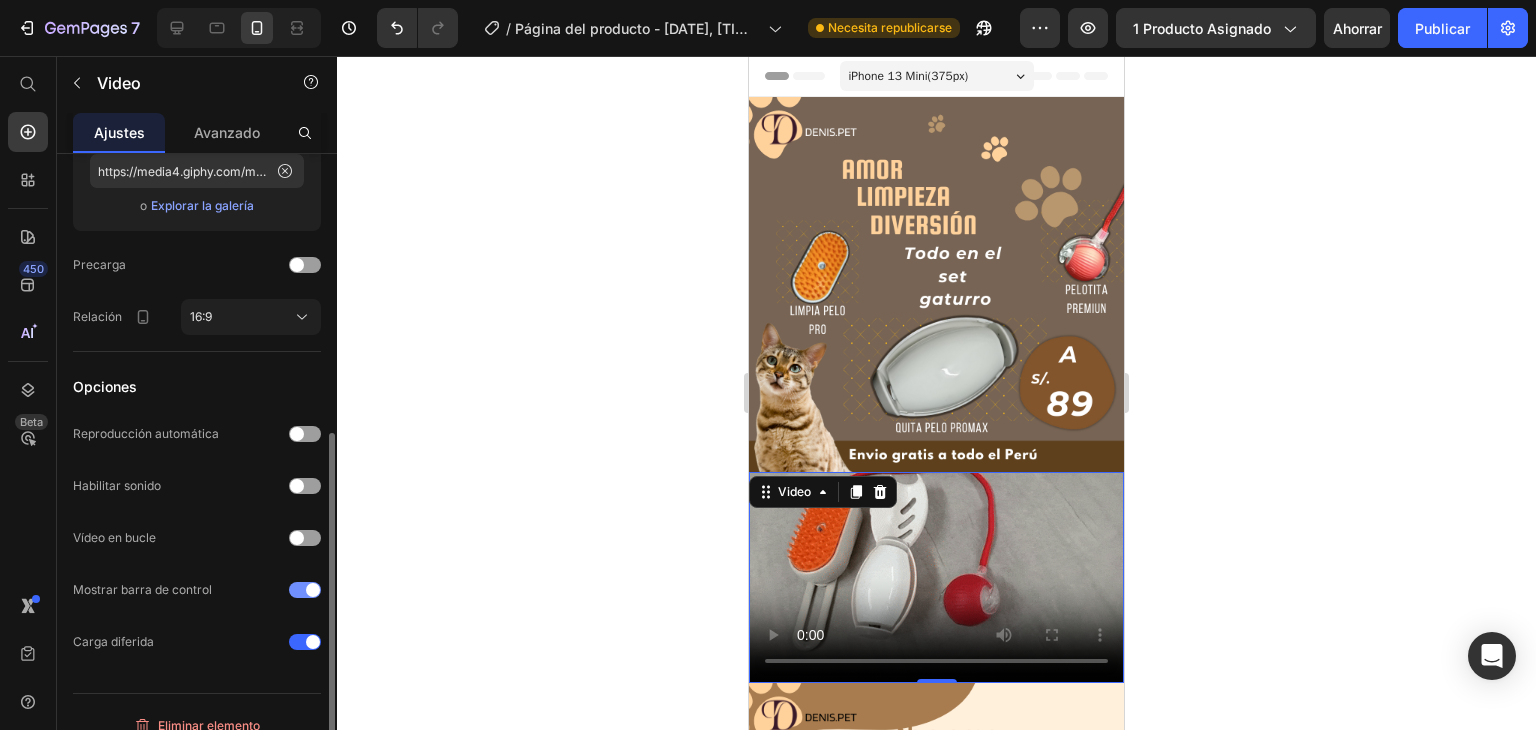 click at bounding box center [305, 590] 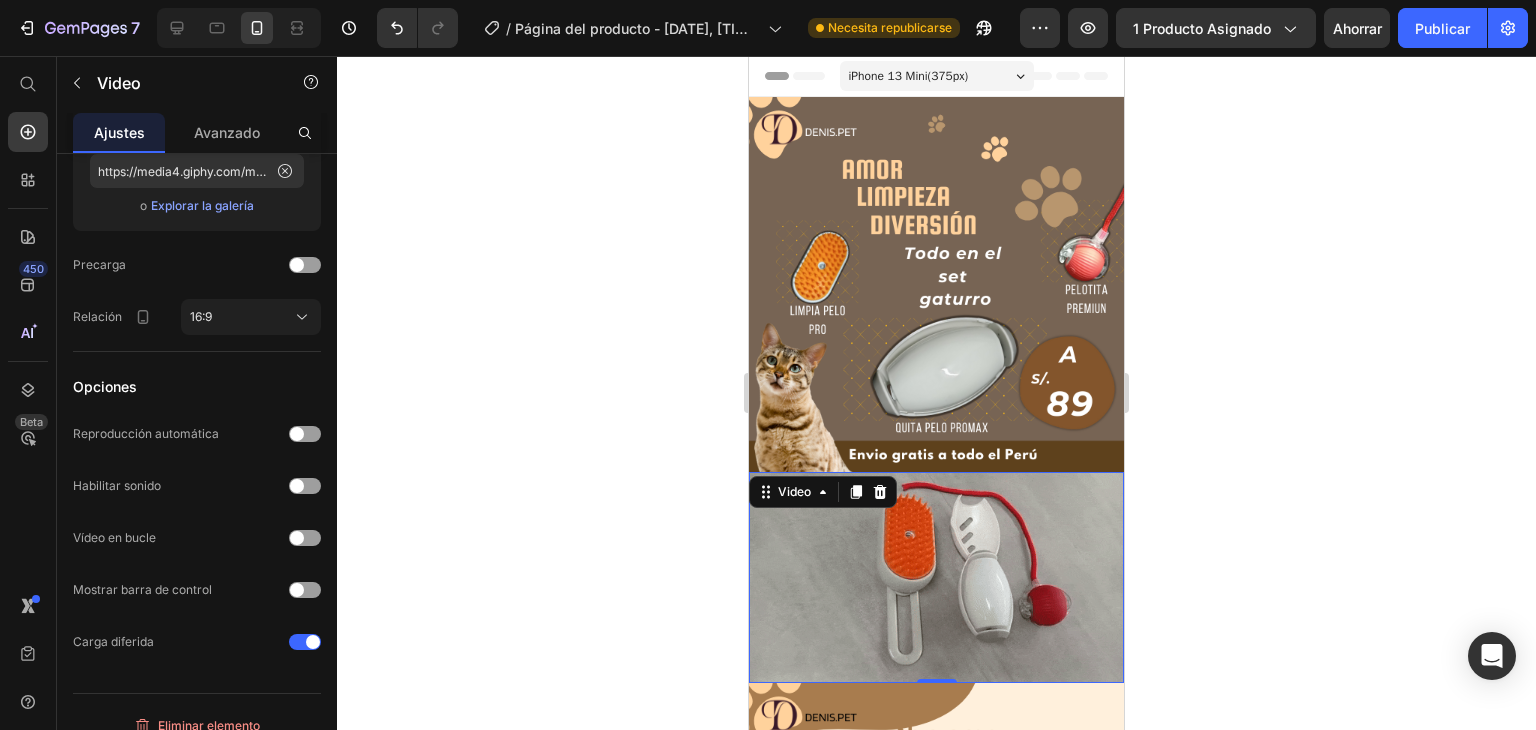 click 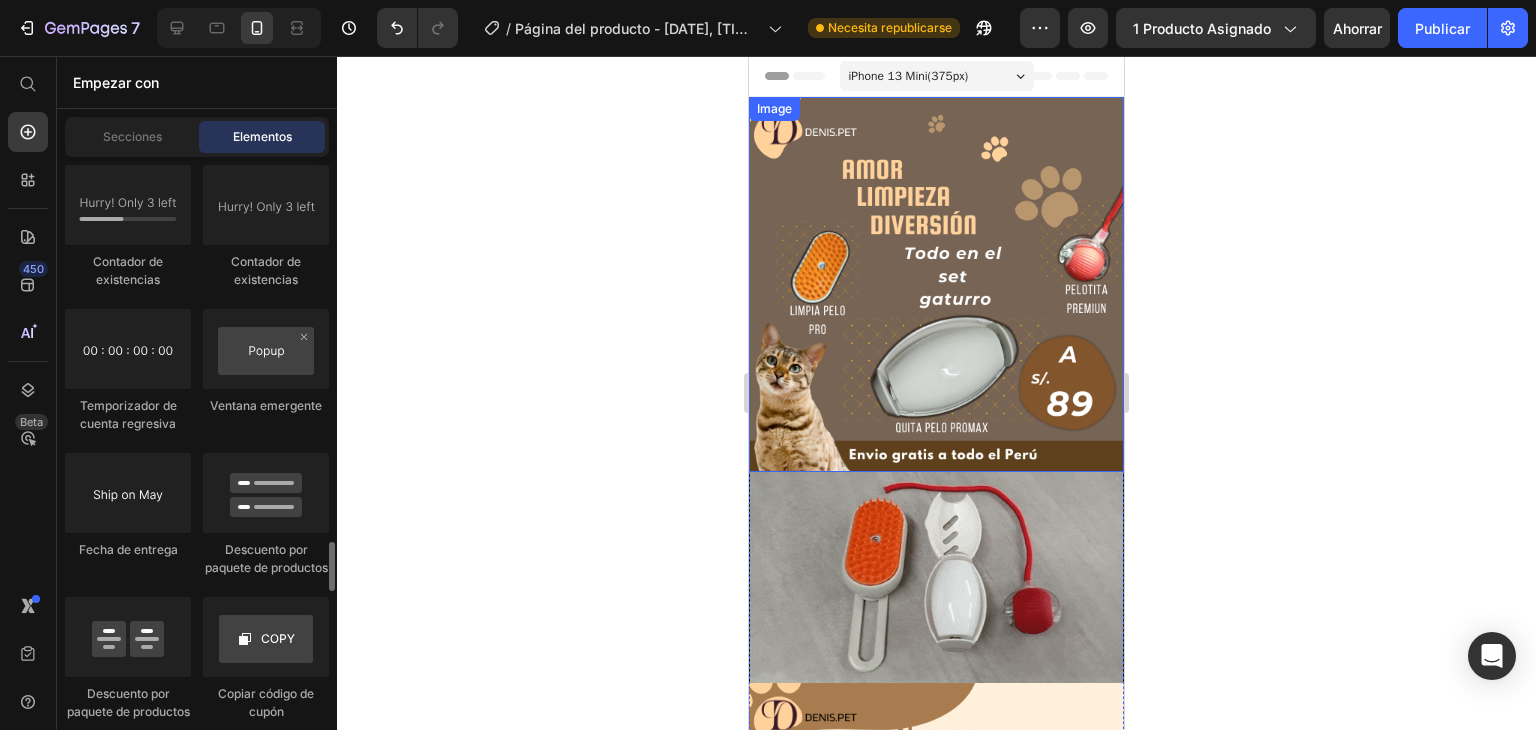 scroll, scrollTop: 4344, scrollLeft: 0, axis: vertical 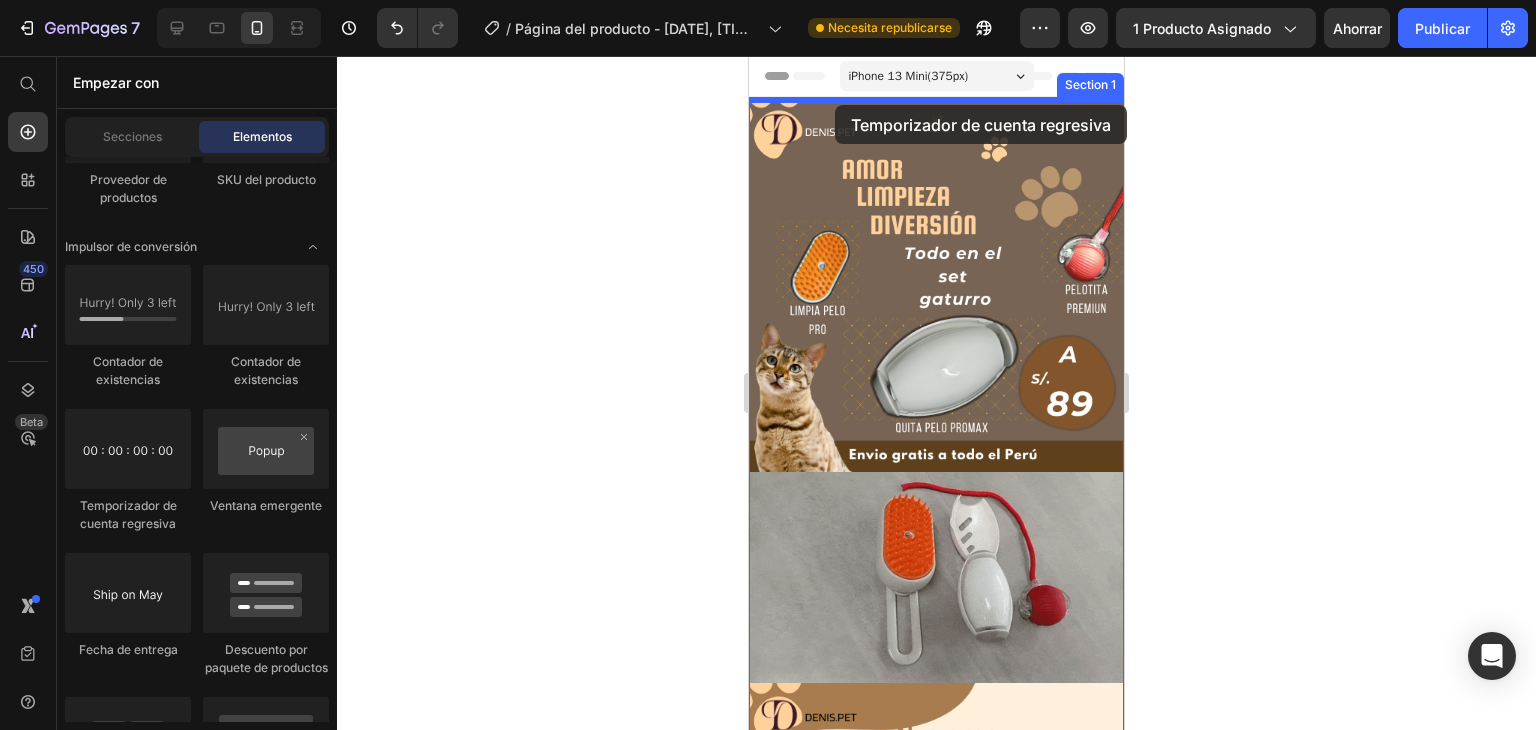 drag, startPoint x: 846, startPoint y: 522, endPoint x: 835, endPoint y: 105, distance: 417.14505 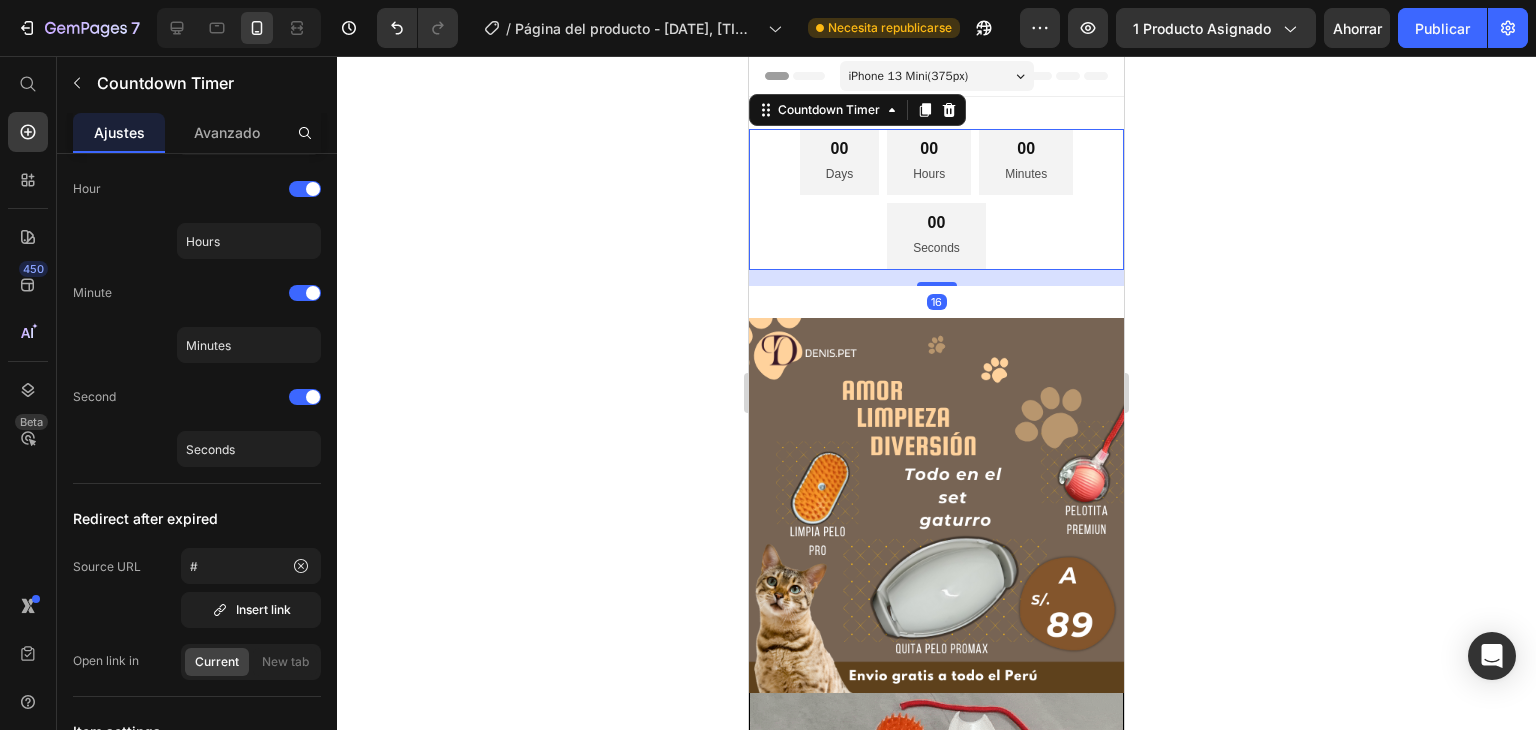 scroll, scrollTop: 0, scrollLeft: 0, axis: both 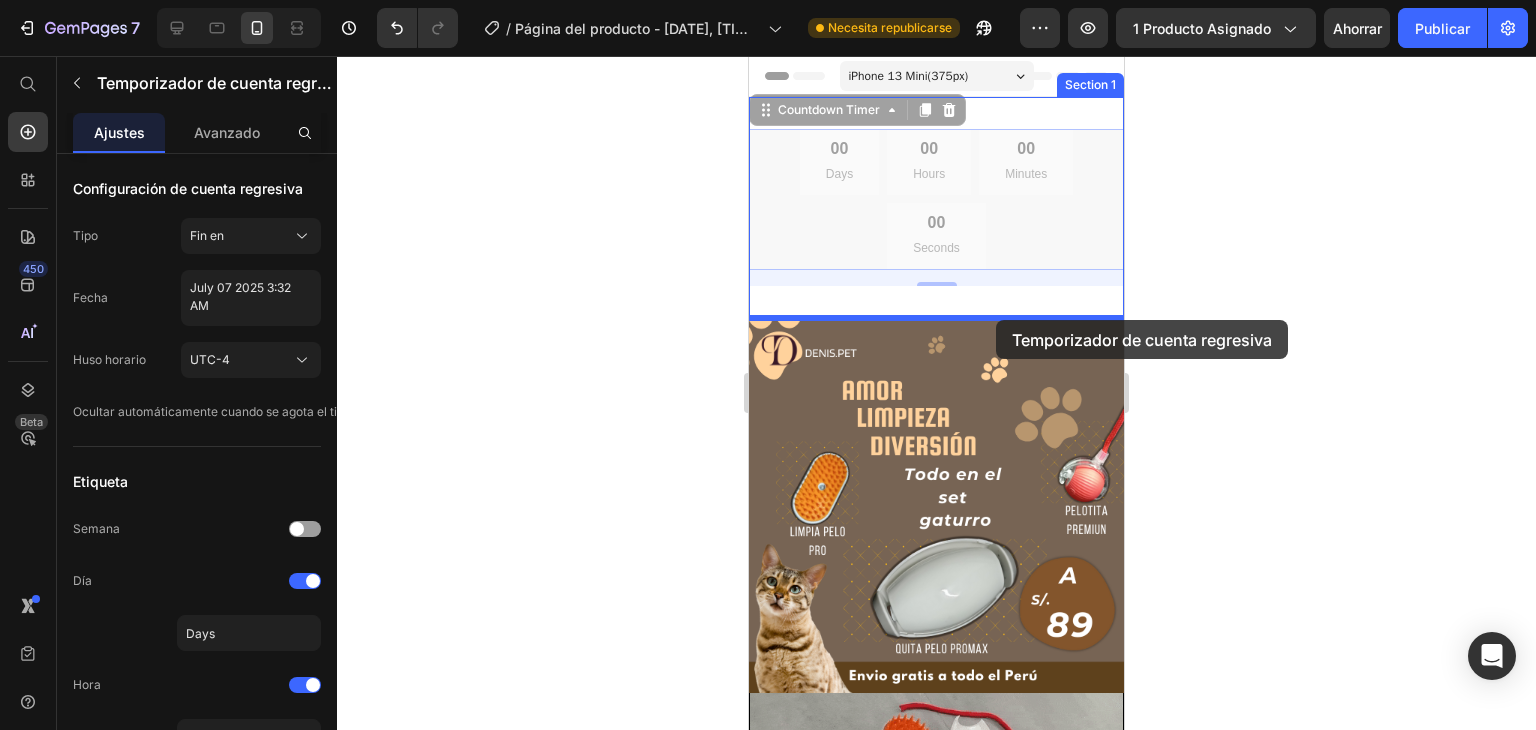 drag, startPoint x: 1064, startPoint y: 197, endPoint x: 996, endPoint y: 318, distance: 138.79842 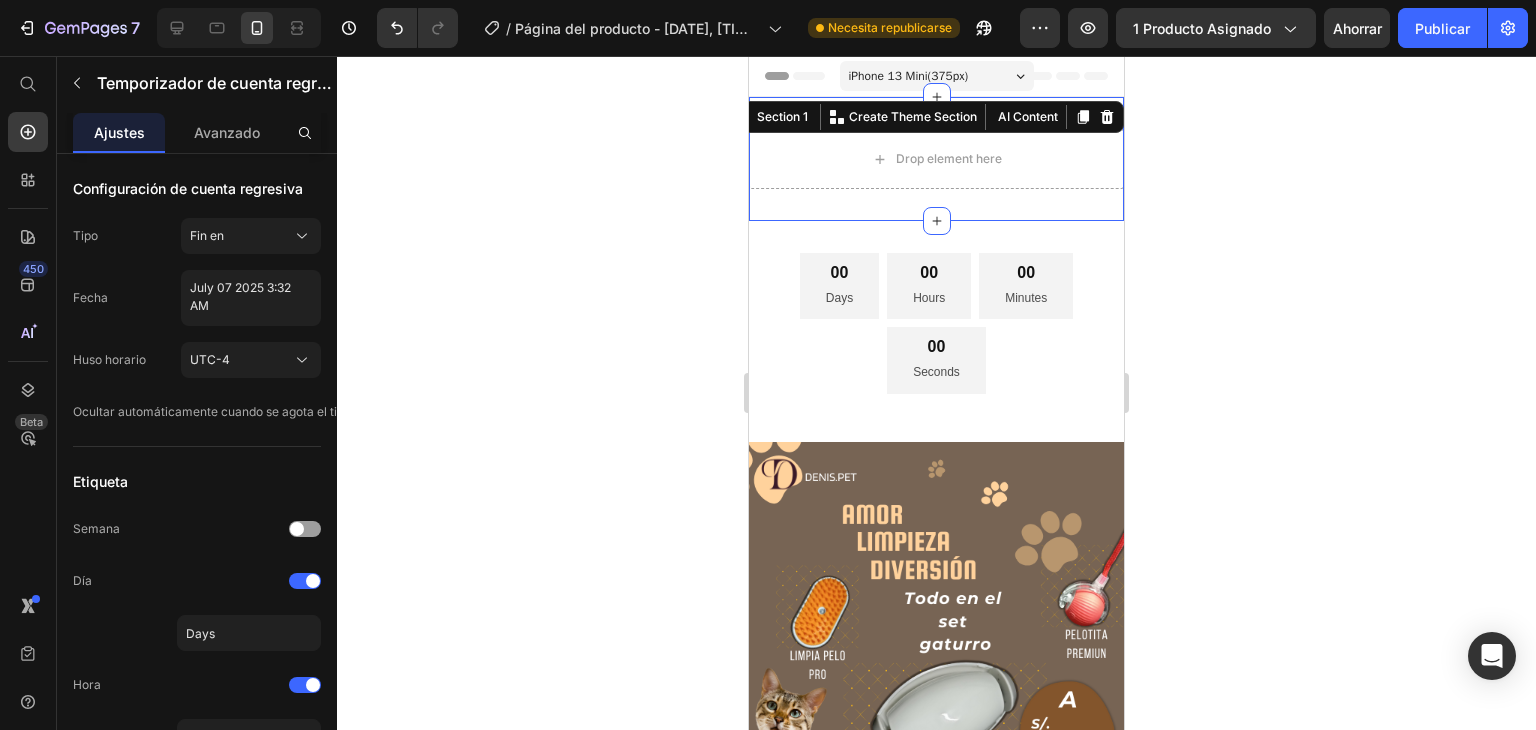 click on "Drop element here Section 1   You can create reusable sections Create Theme Section AI Content Write with GemAI What would you like to describe here? Tone and Voice Persuasive Product Getting products... Show more Generate" at bounding box center [936, 159] 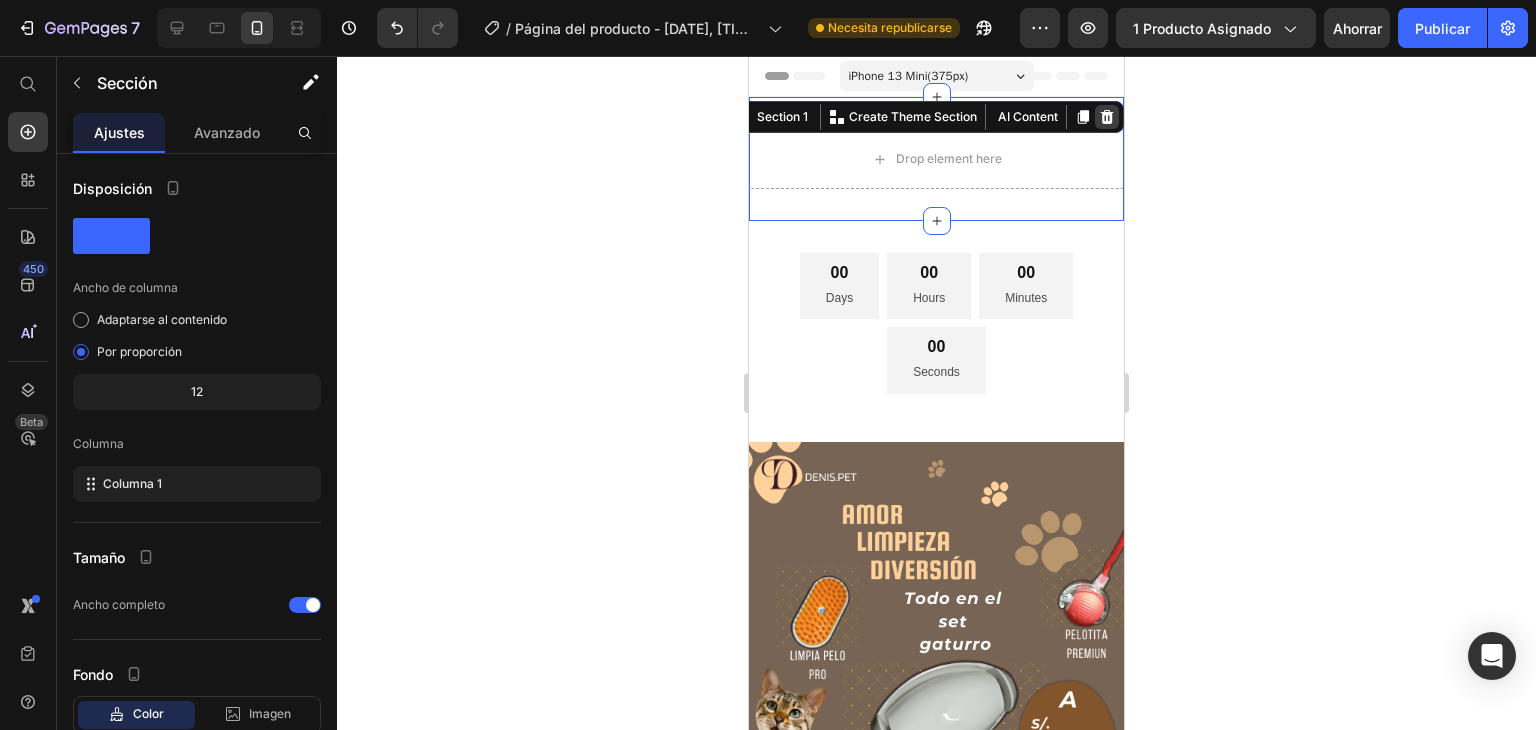 click 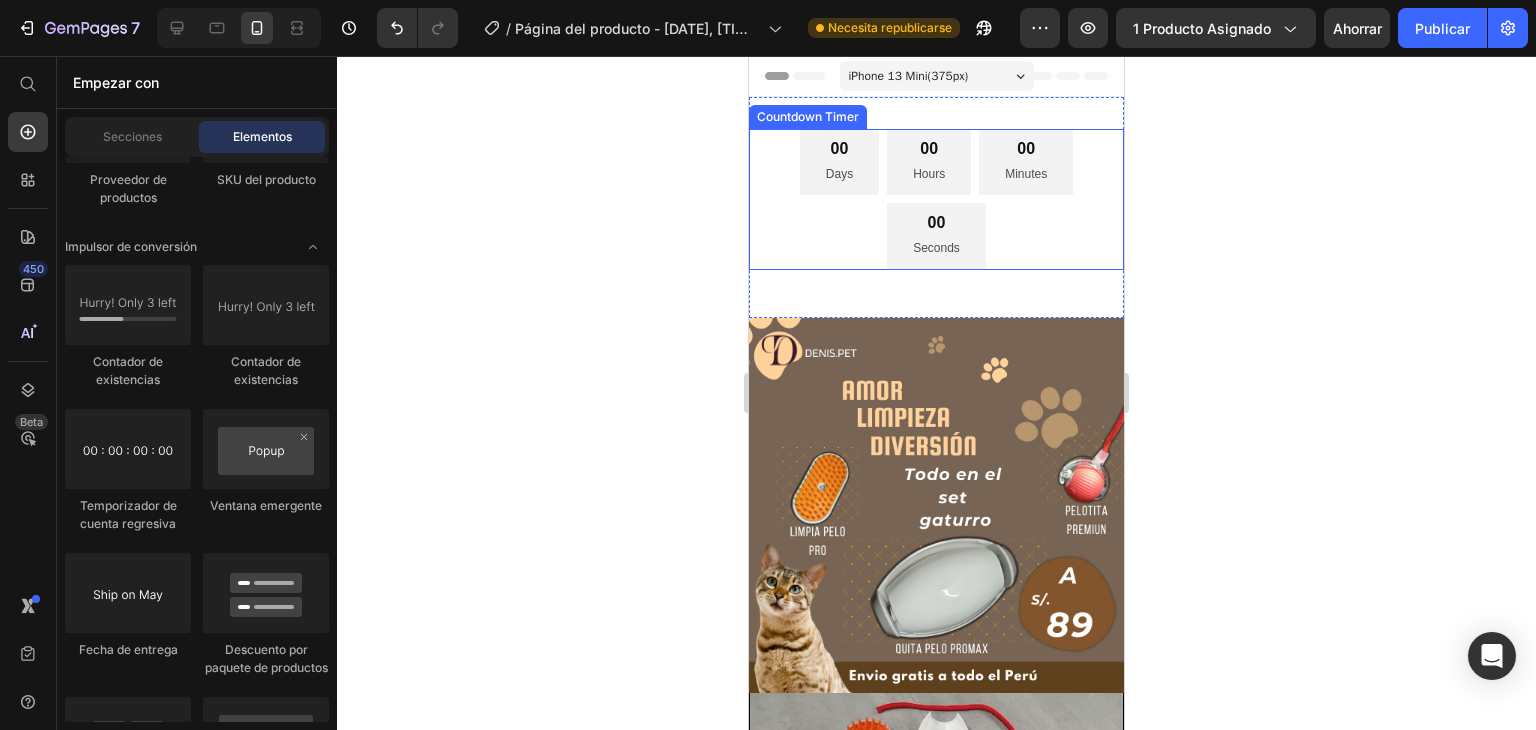 click on "00 Days 00 Hours 00 Minutes 00 Seconds" at bounding box center (936, 199) 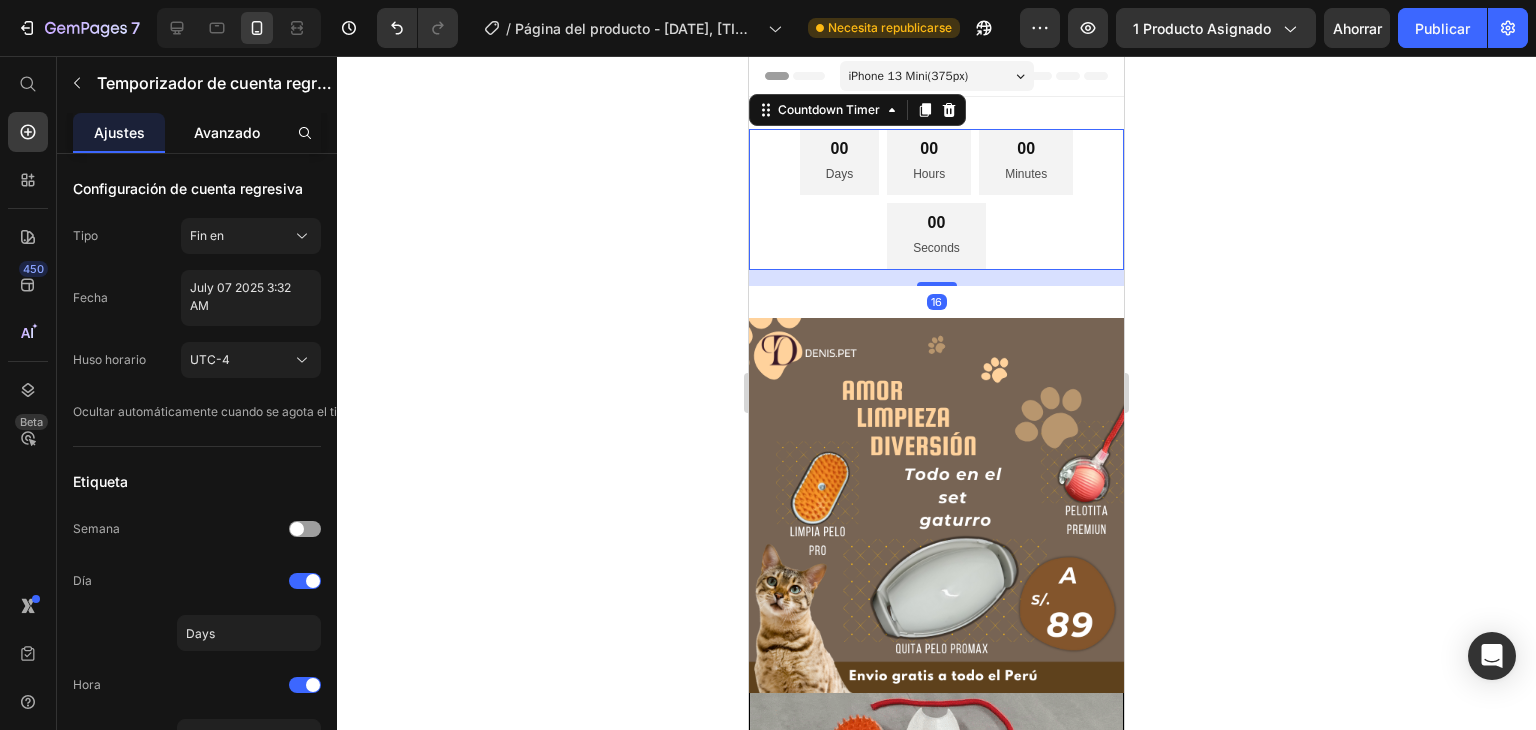 click on "Avanzado" at bounding box center (227, 132) 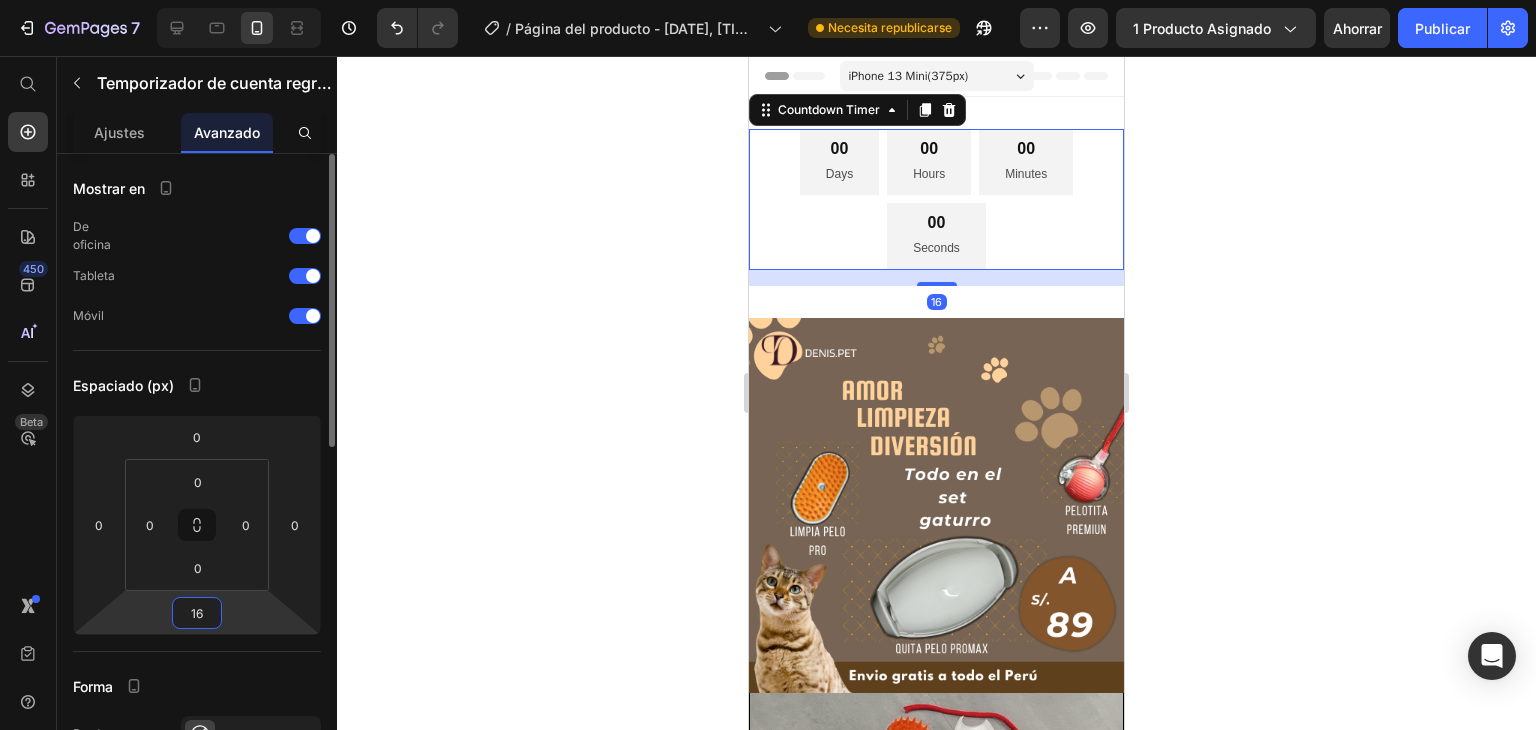 click on "16" at bounding box center (197, 613) 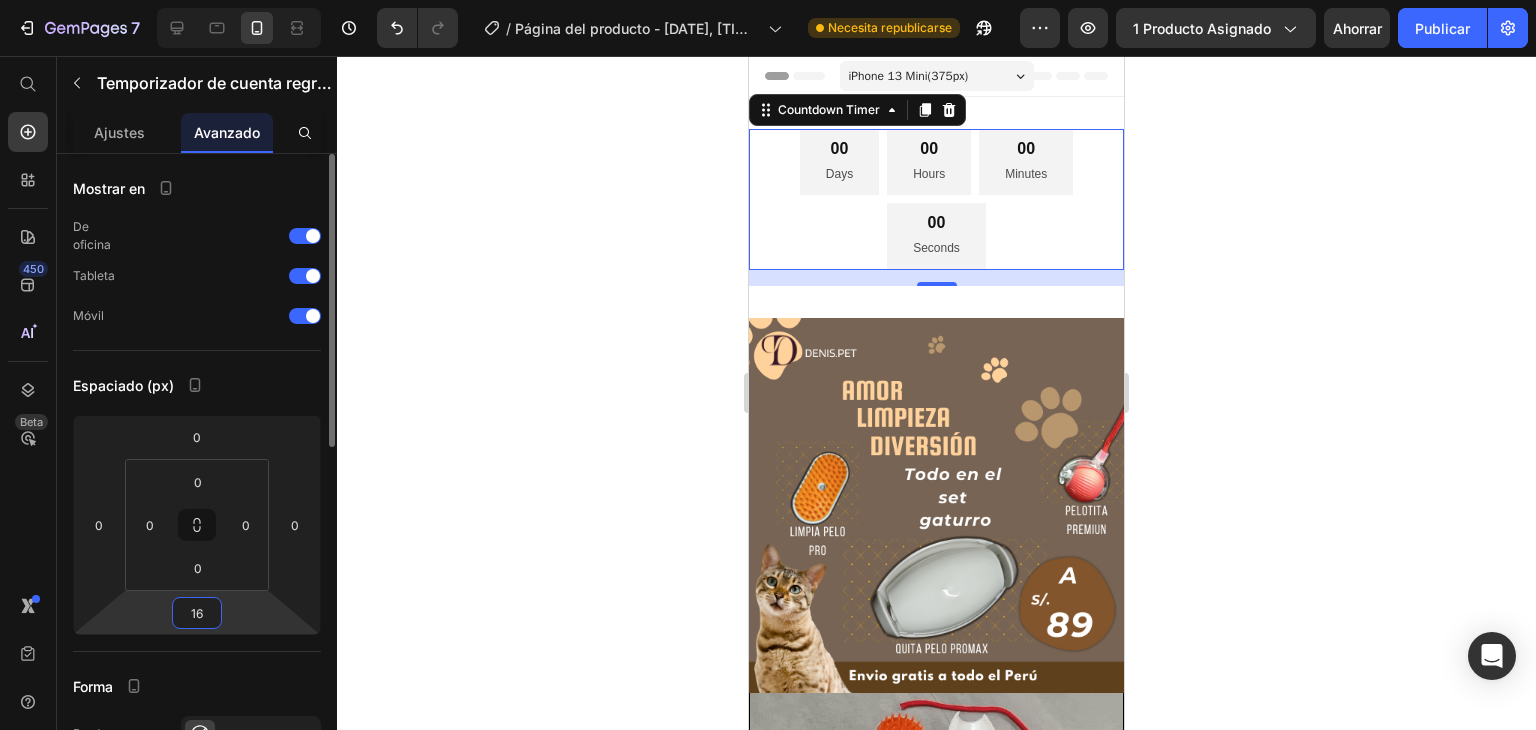 click on "16" at bounding box center [197, 613] 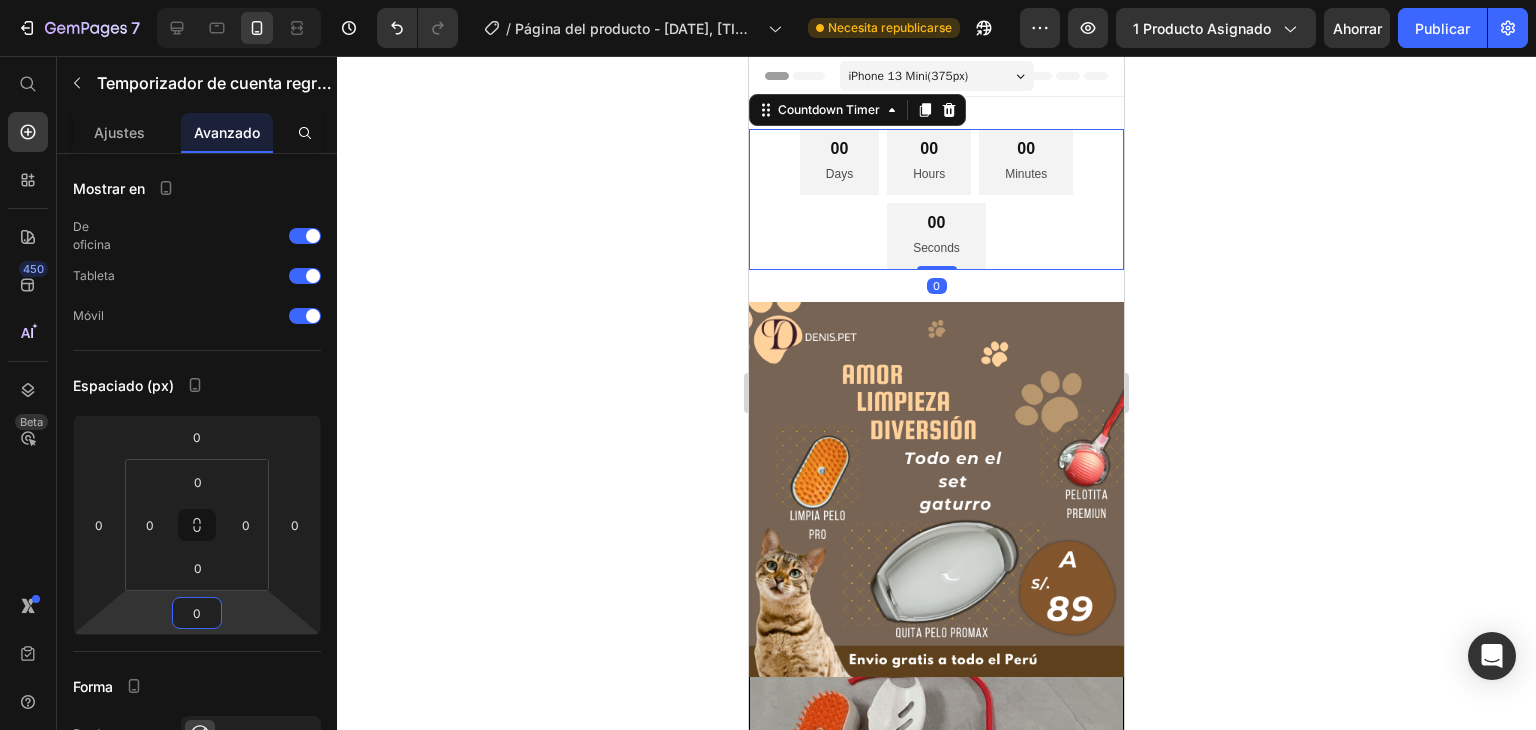 type on "0" 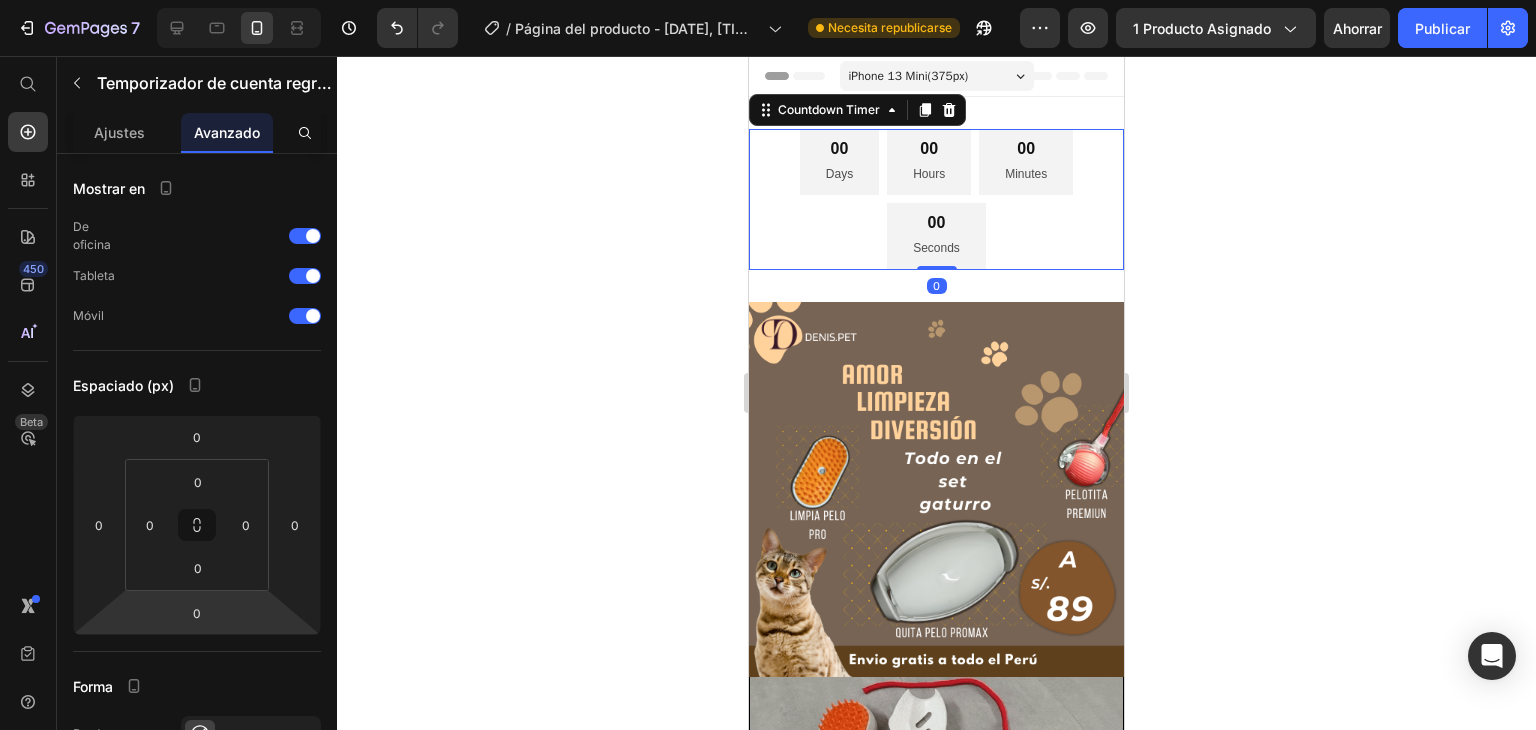 click 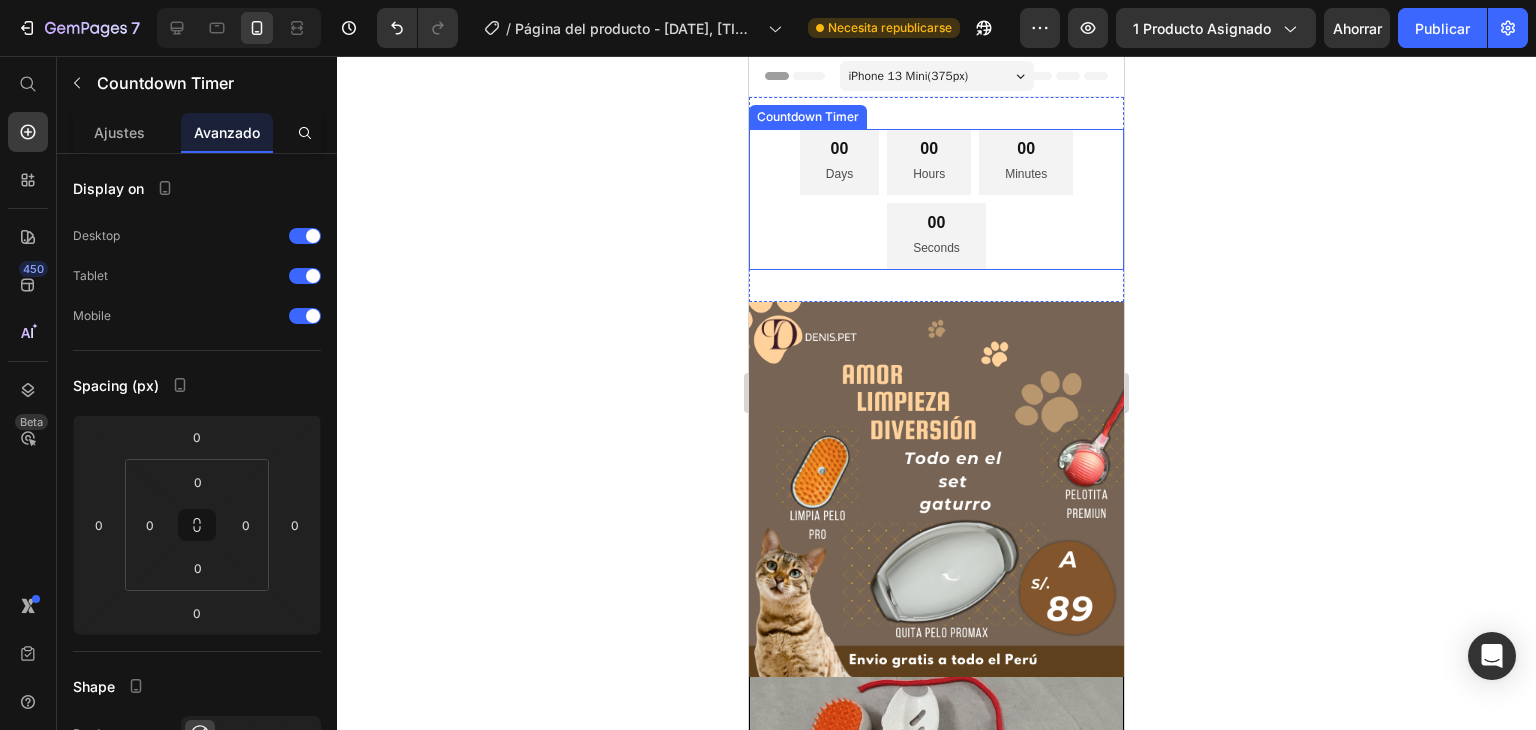 click on "00 Days 00 Hours 00 Minutes 00 Seconds" at bounding box center [936, 199] 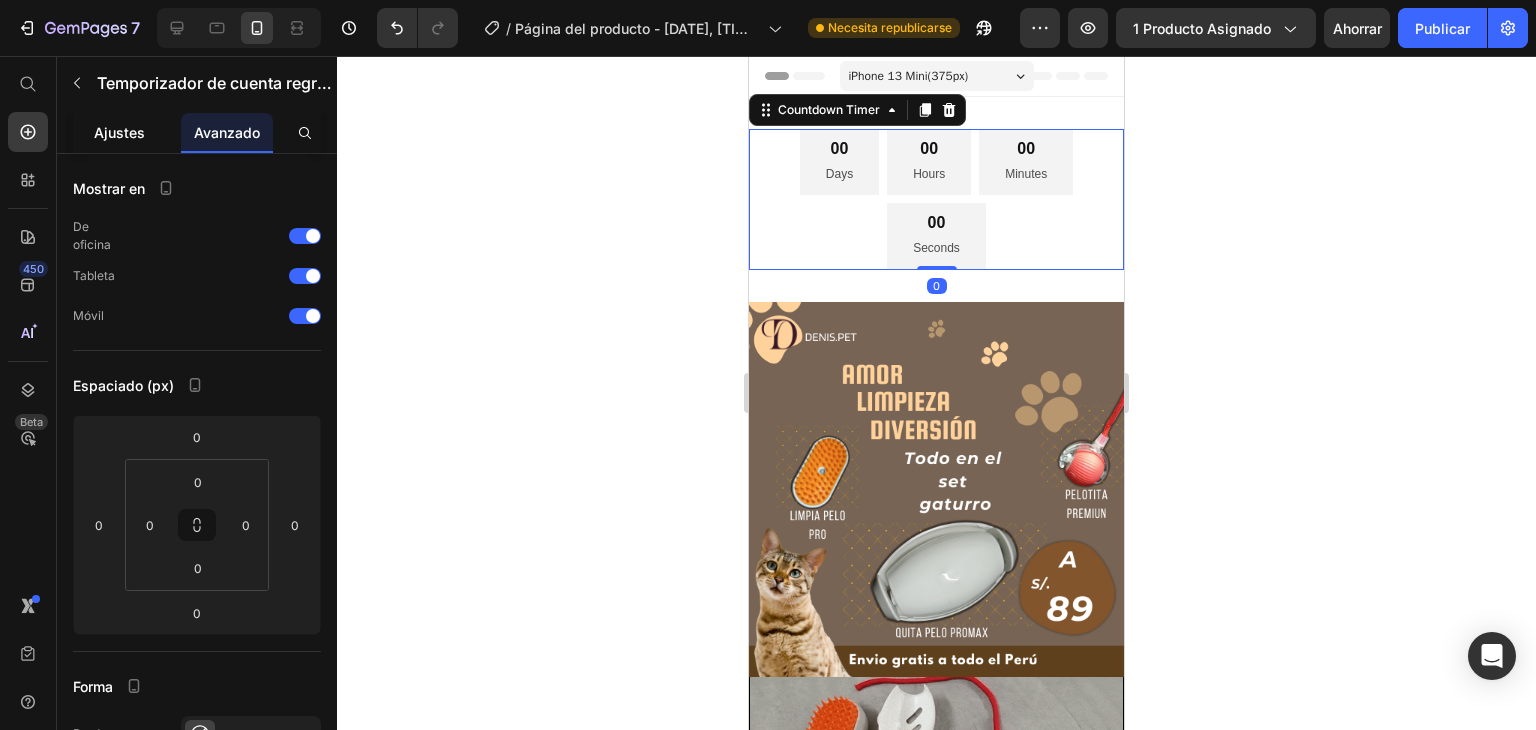 click on "Ajustes" 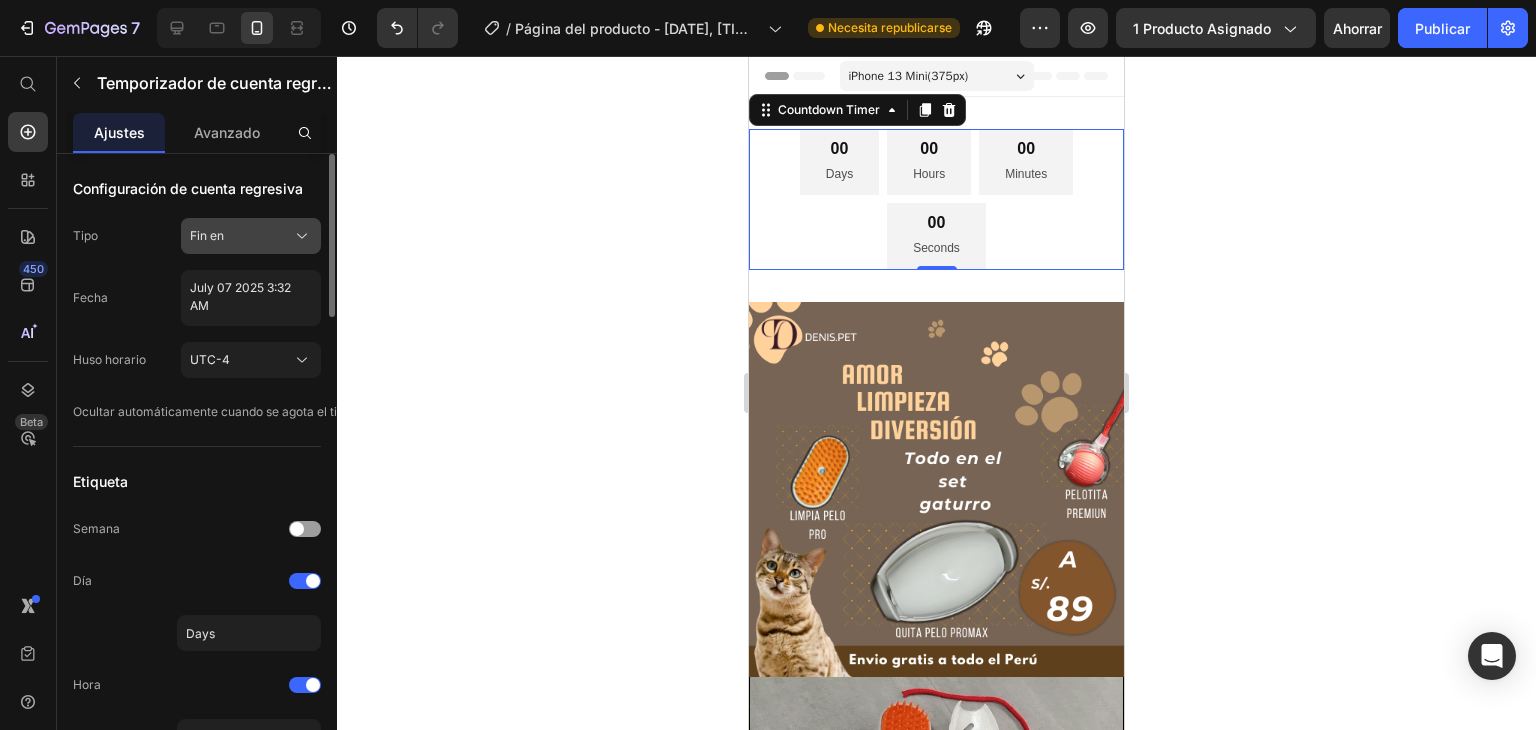 click on "Fin en" 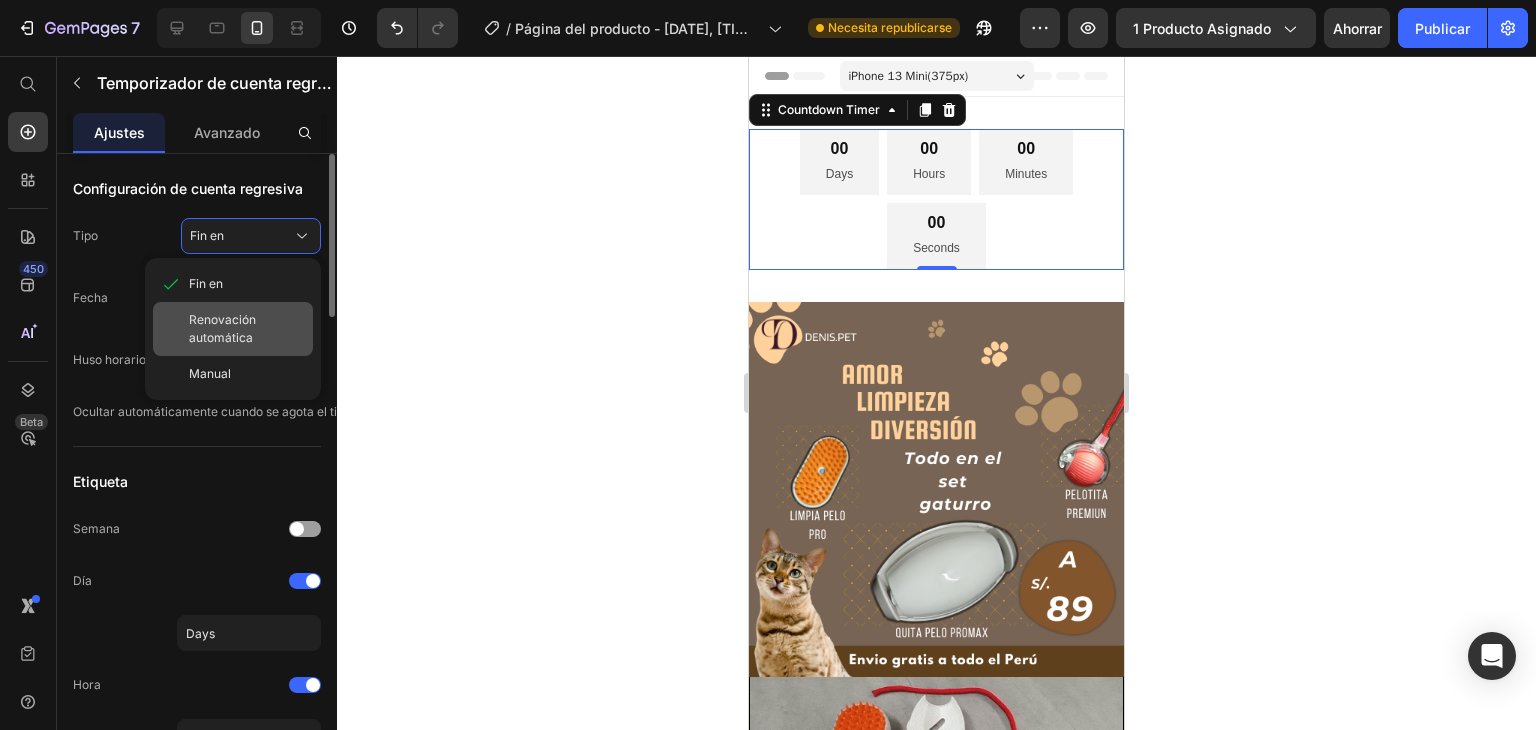click on "Renovación automática" at bounding box center (247, 329) 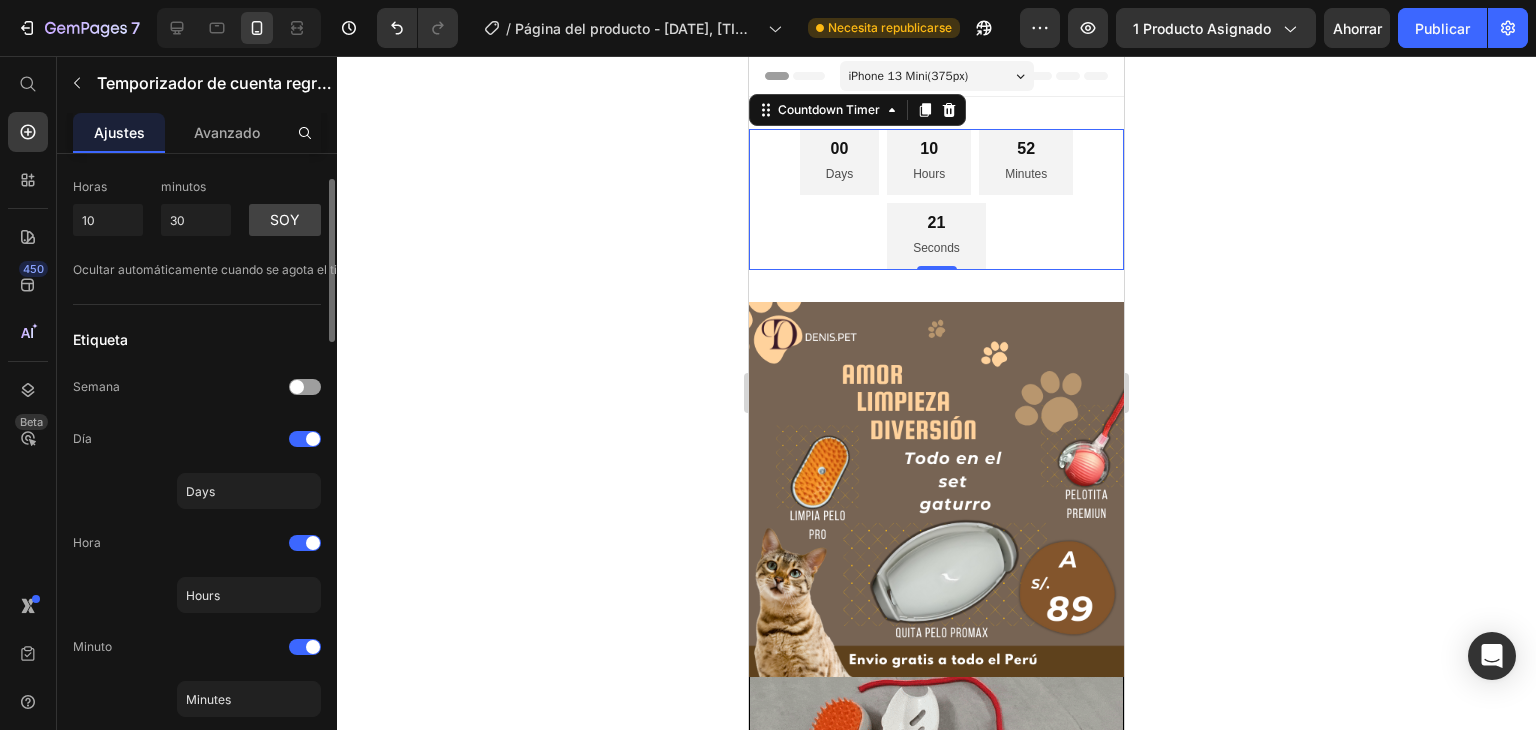 scroll, scrollTop: 200, scrollLeft: 0, axis: vertical 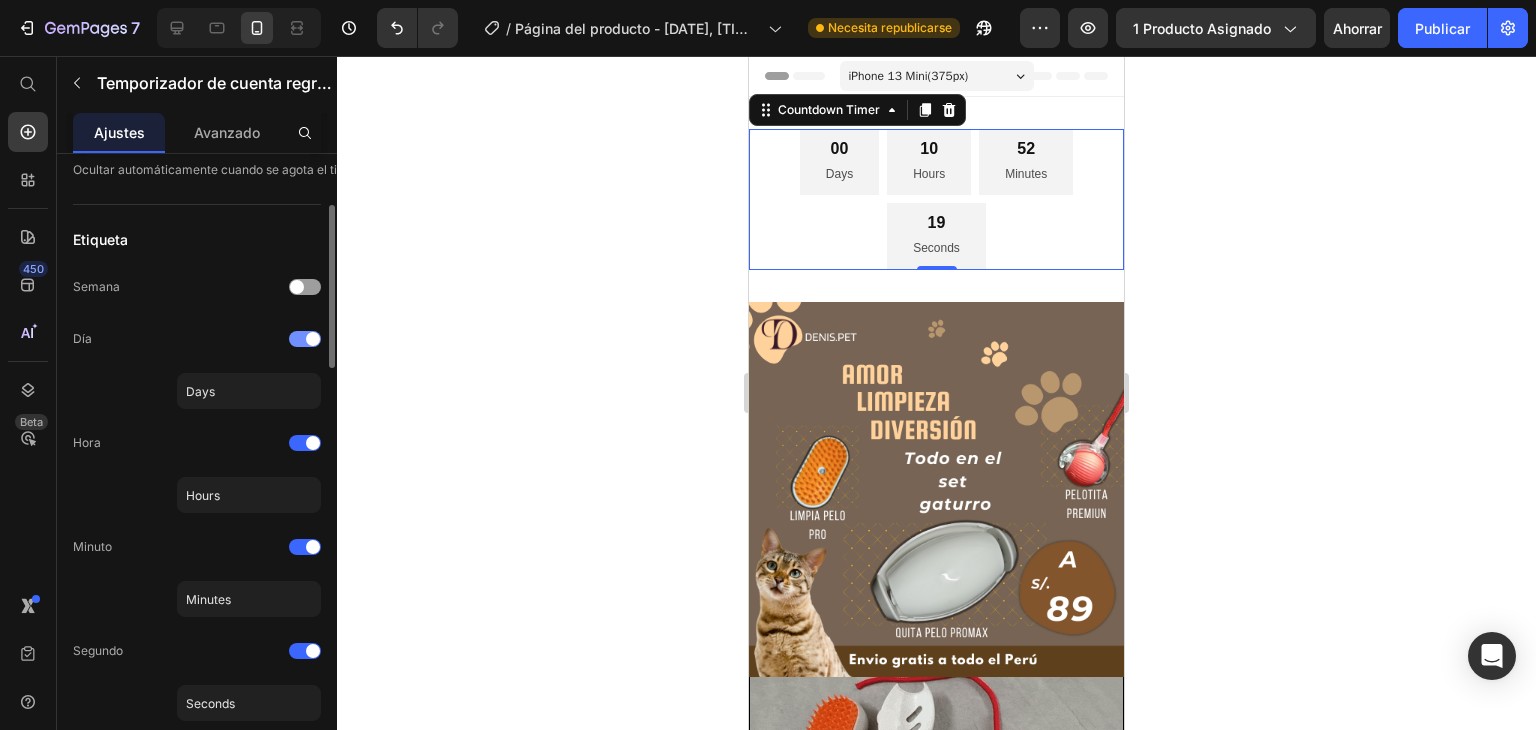 click at bounding box center (305, 339) 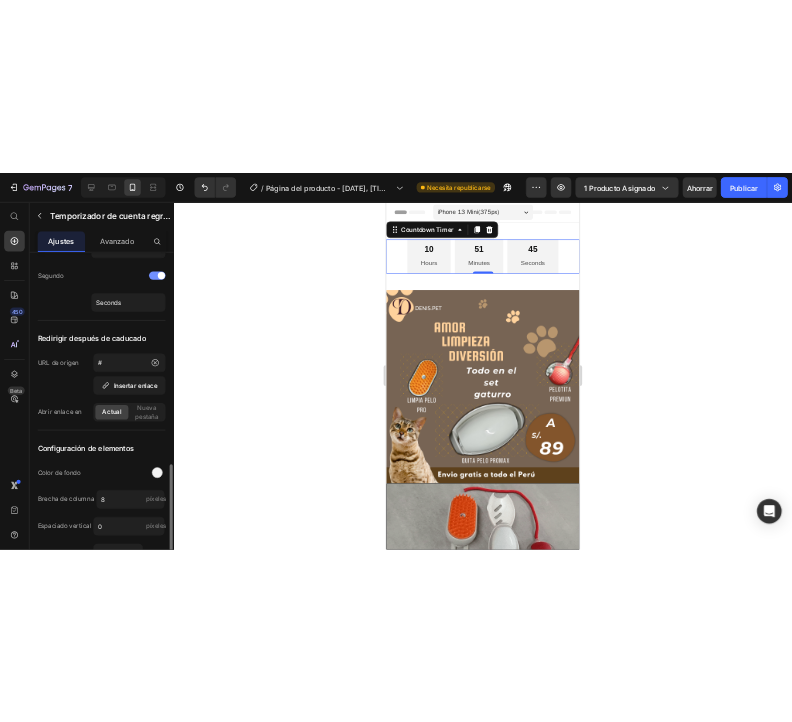 scroll, scrollTop: 800, scrollLeft: 0, axis: vertical 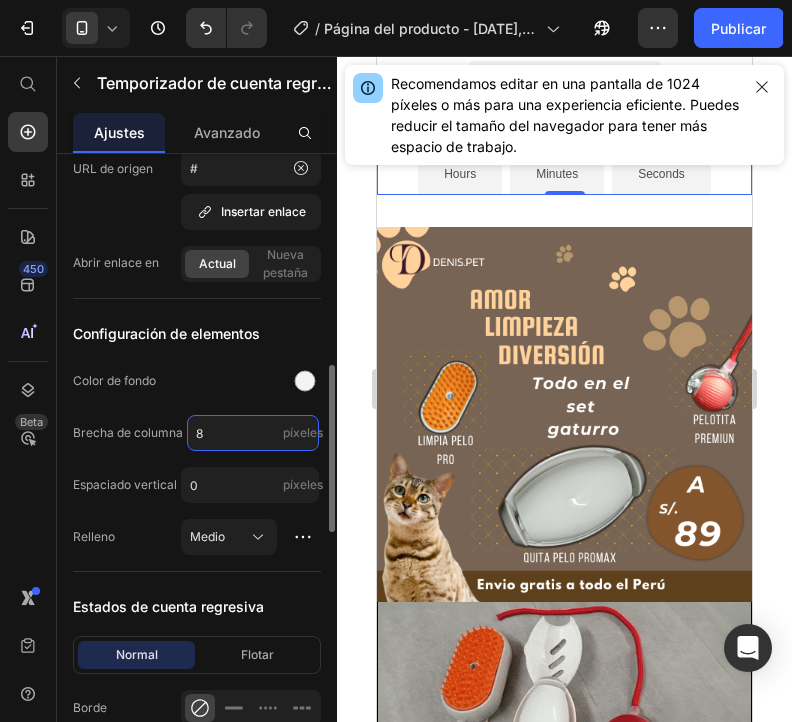 click on "8" at bounding box center (253, 433) 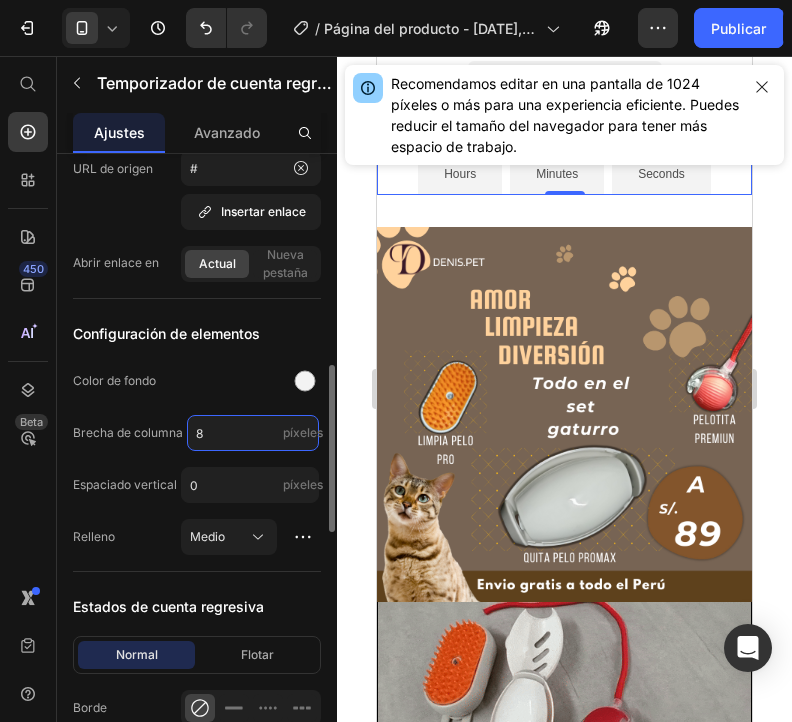 click on "8" at bounding box center (253, 433) 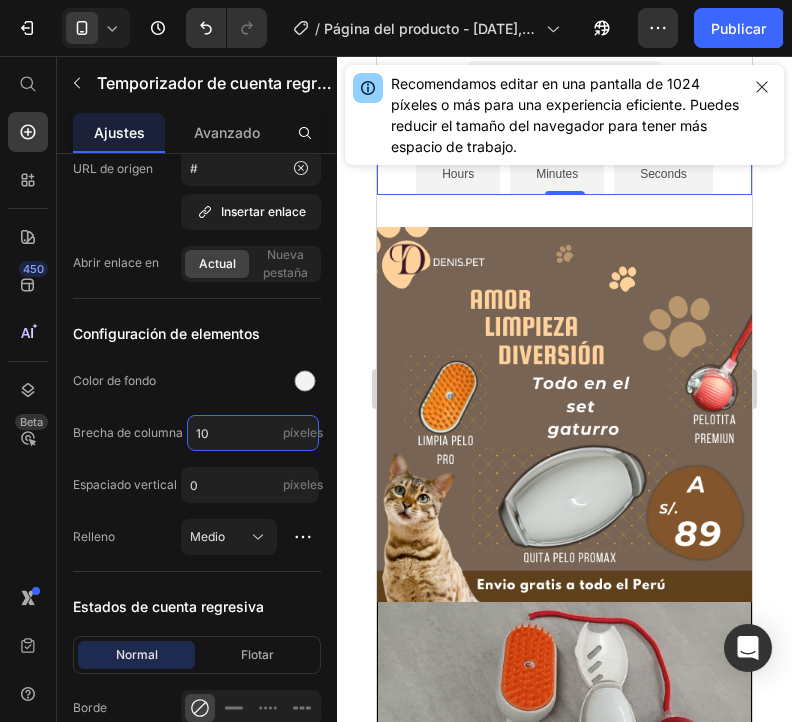 type on "10" 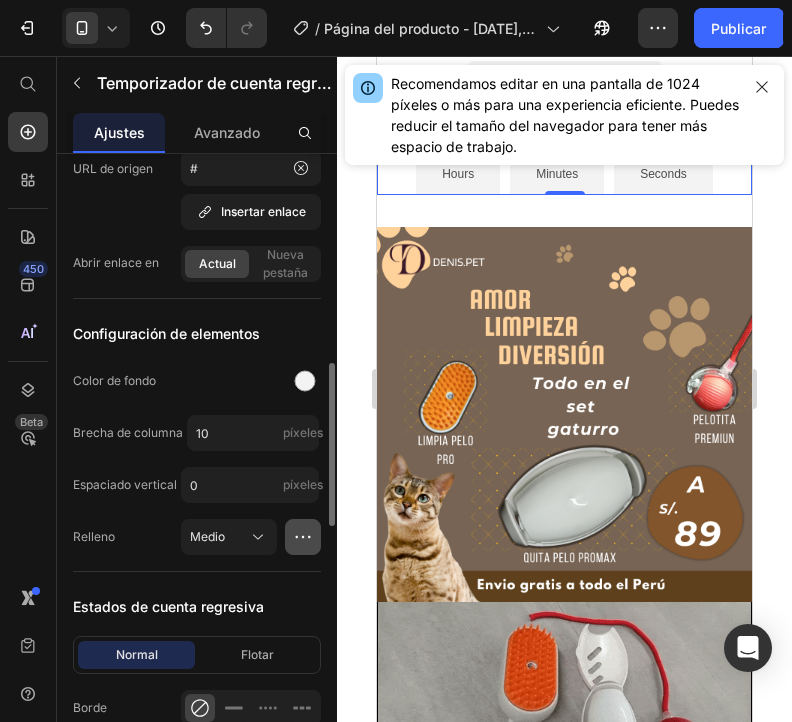 click 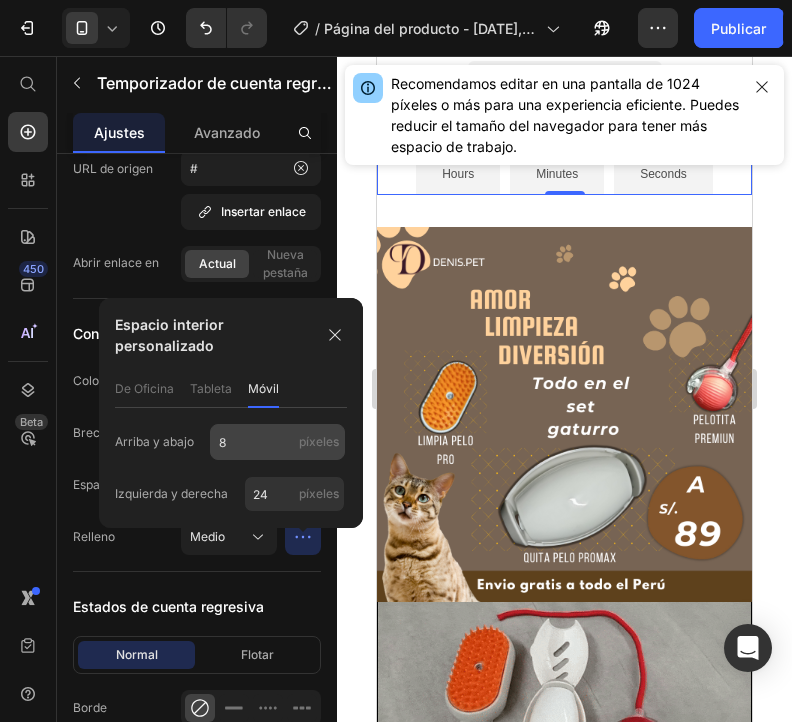 type 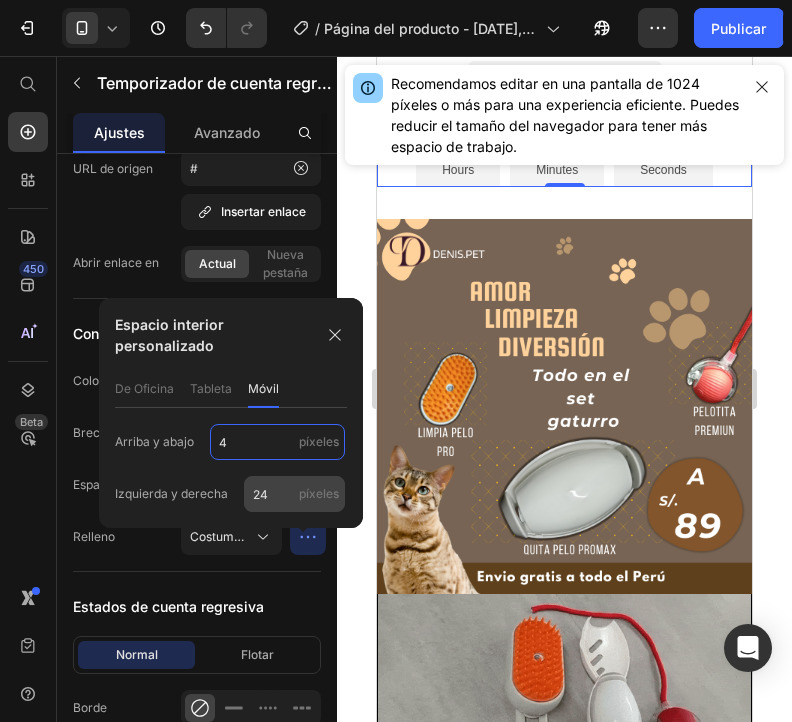 type on "4" 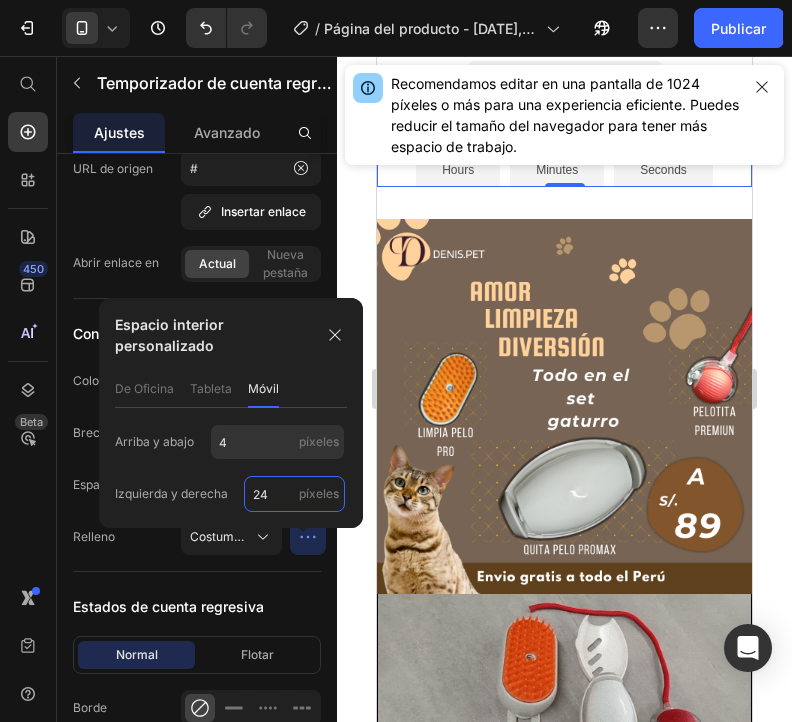 click on "24" at bounding box center [294, 494] 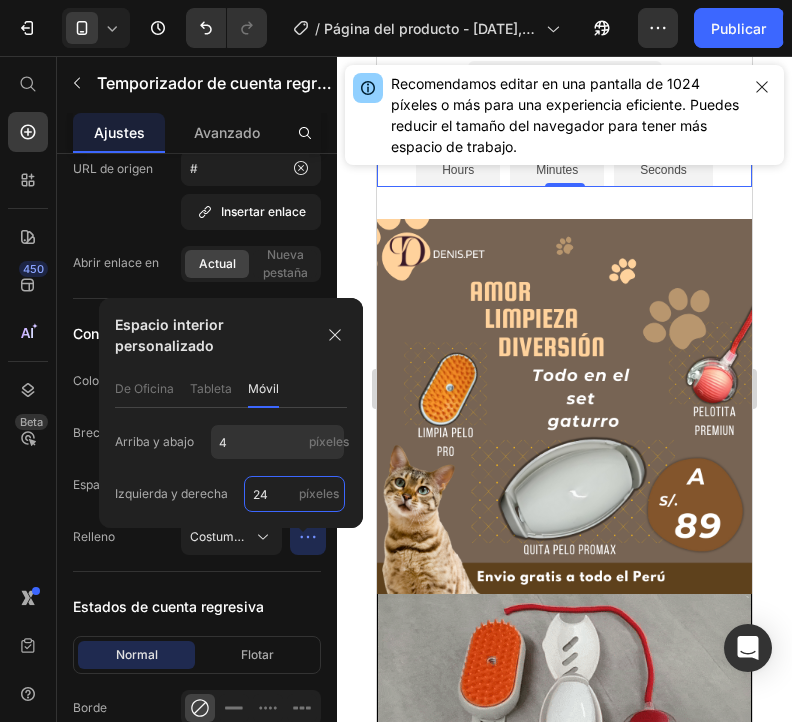 click on "24" at bounding box center [294, 494] 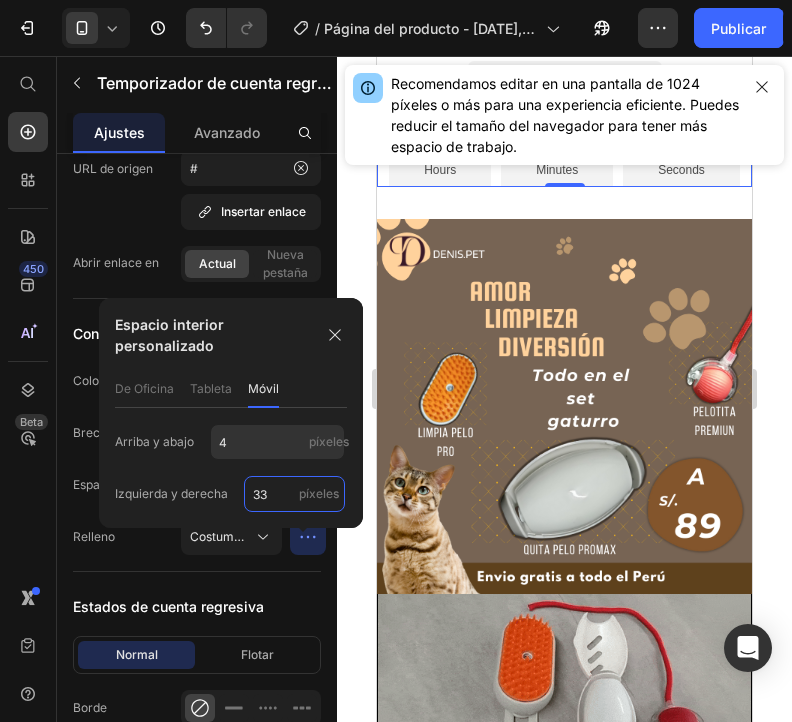 type on "33" 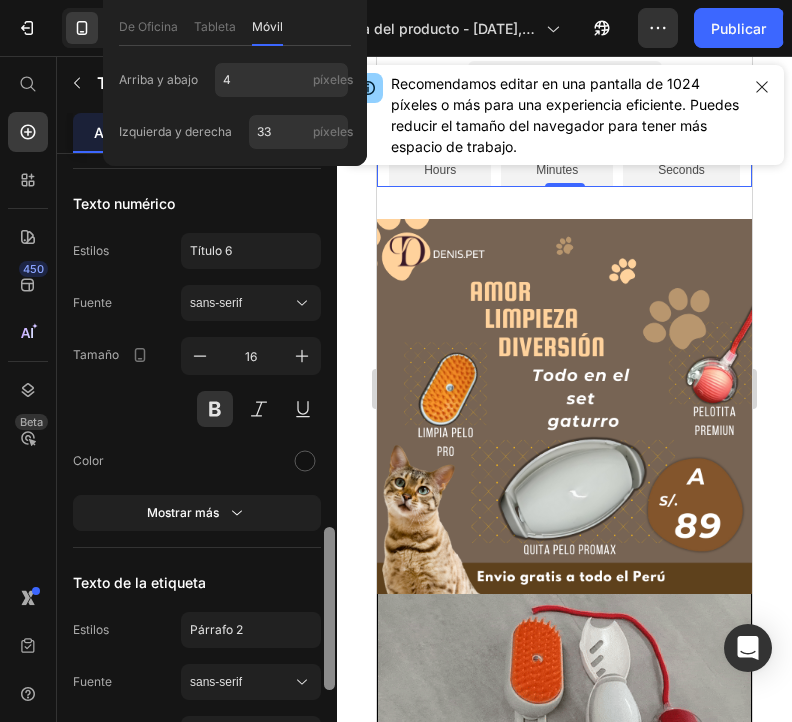 click at bounding box center (329, 467) 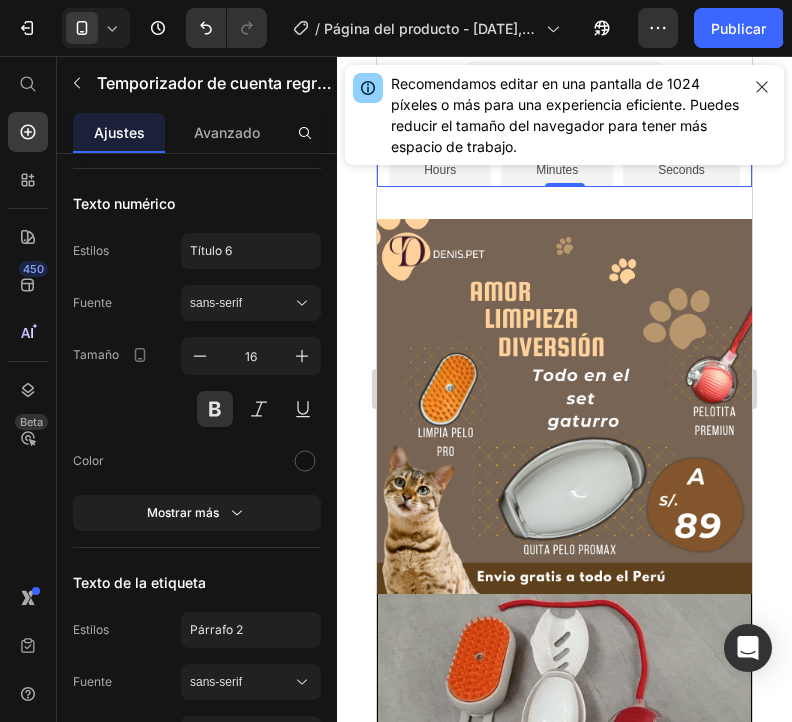 scroll, scrollTop: 1770, scrollLeft: 0, axis: vertical 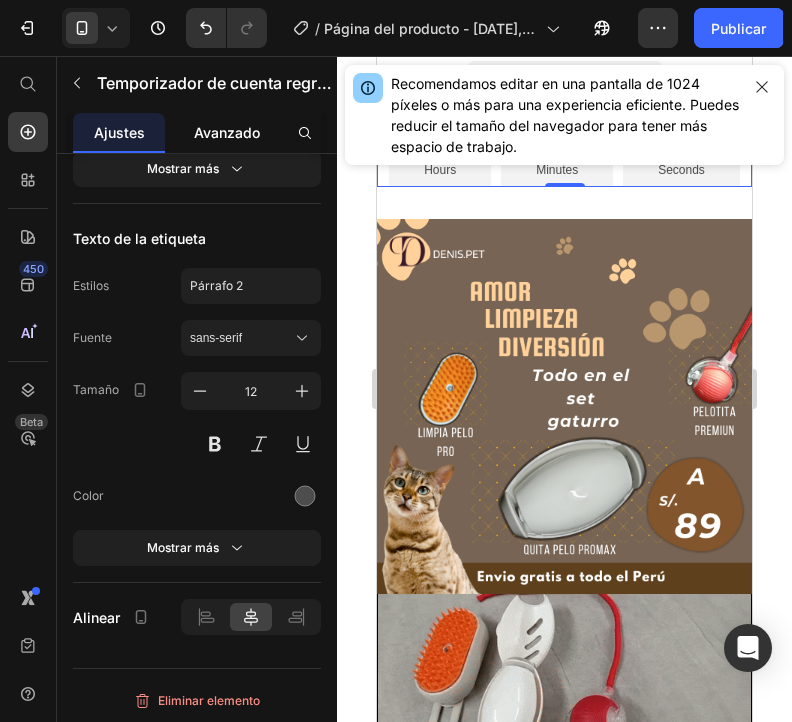 click on "Avanzado" at bounding box center (227, 132) 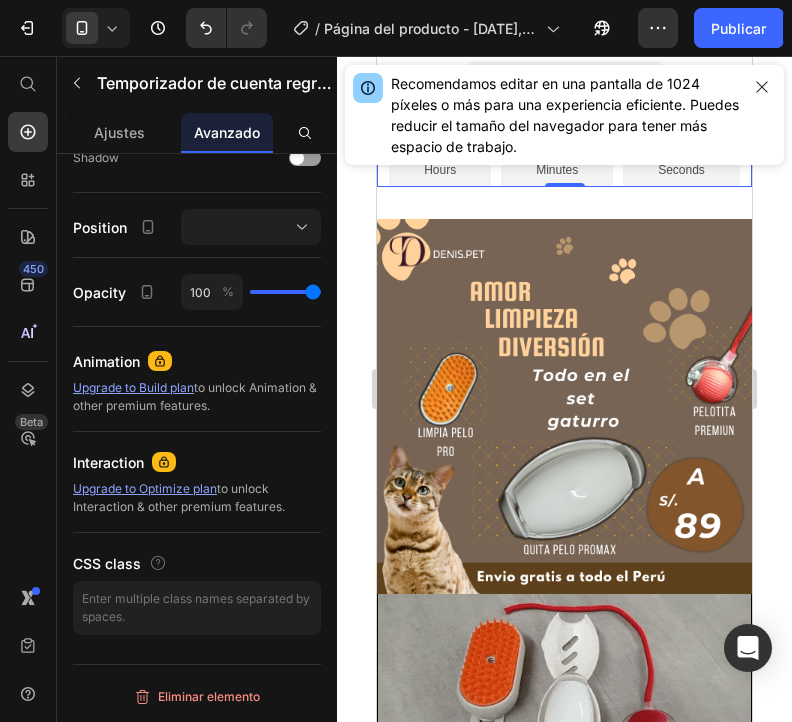 scroll, scrollTop: 0, scrollLeft: 0, axis: both 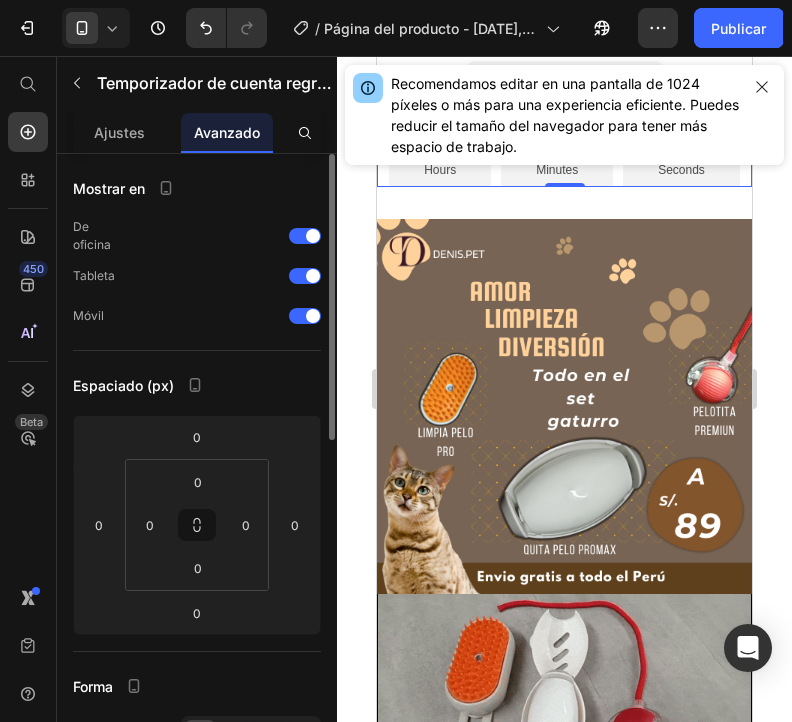 click on "Avanzado" at bounding box center (227, 132) 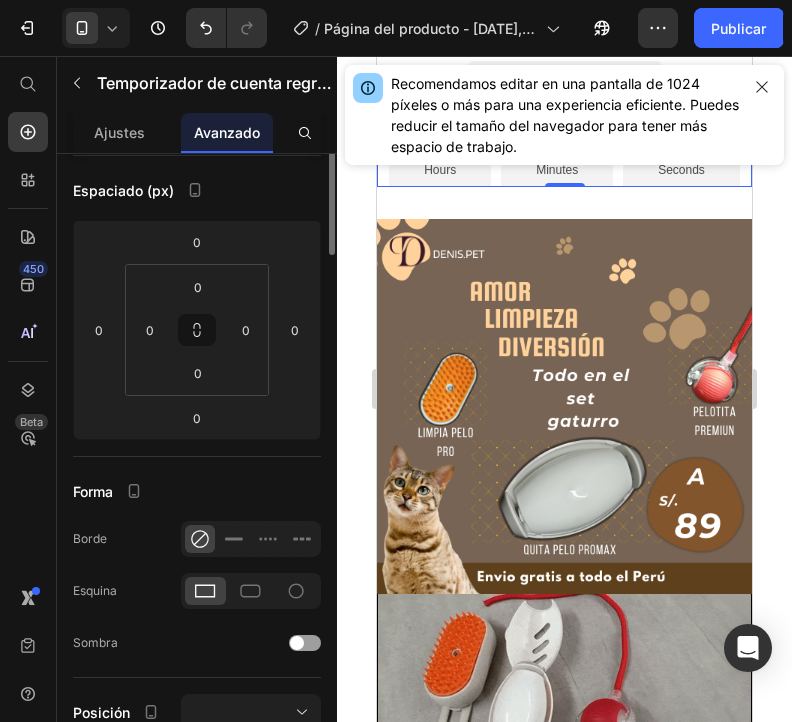 scroll, scrollTop: 0, scrollLeft: 0, axis: both 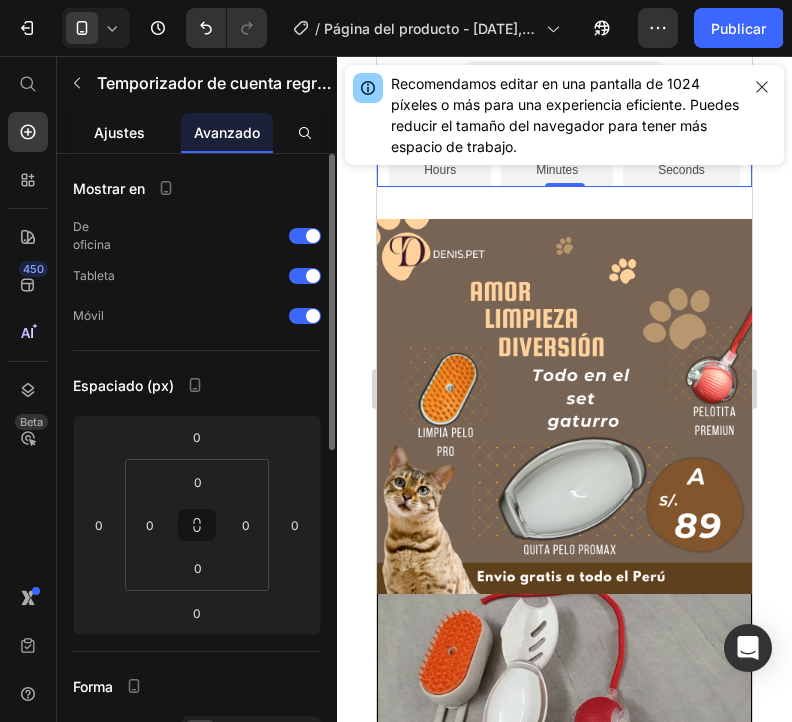 click on "Ajustes" 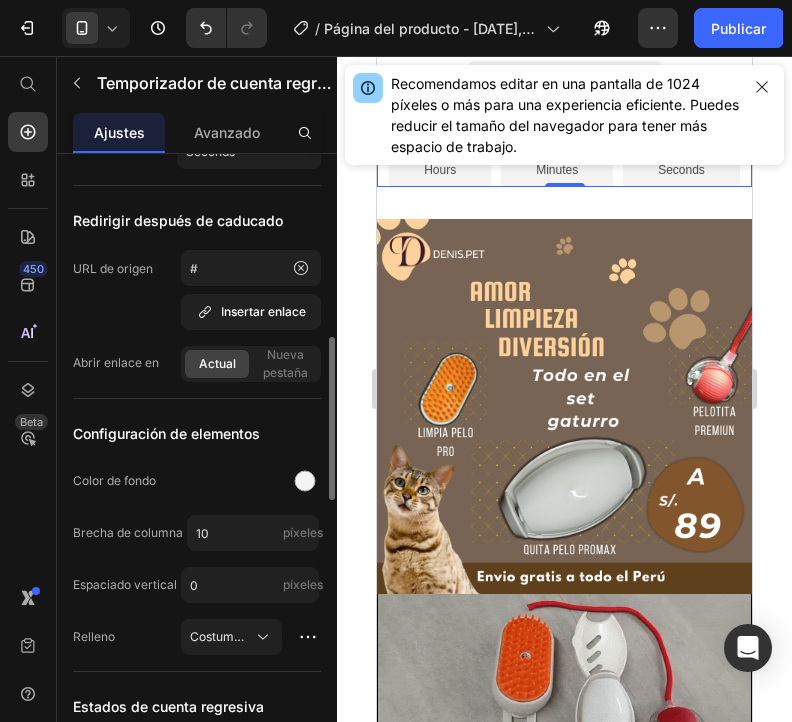 scroll, scrollTop: 900, scrollLeft: 0, axis: vertical 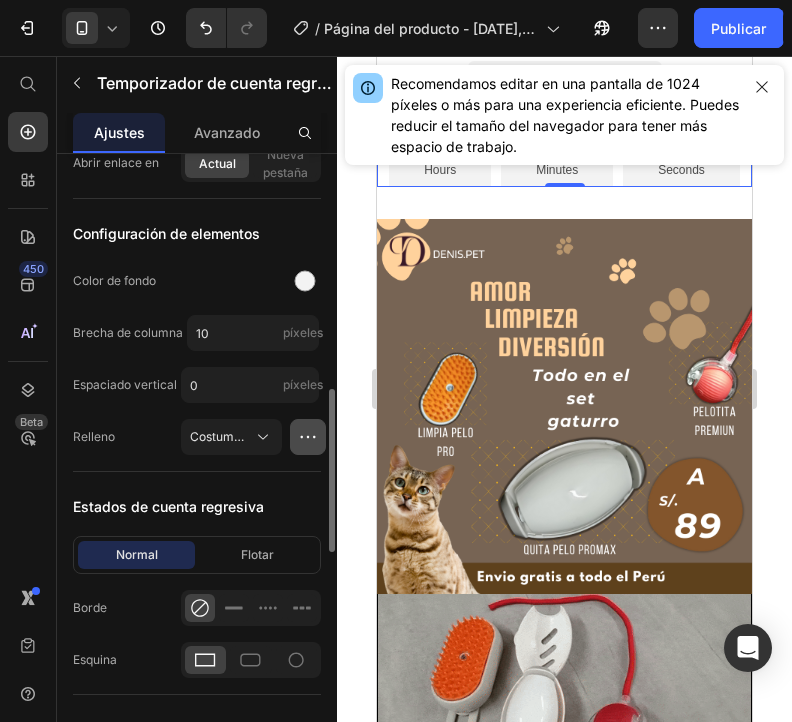 click 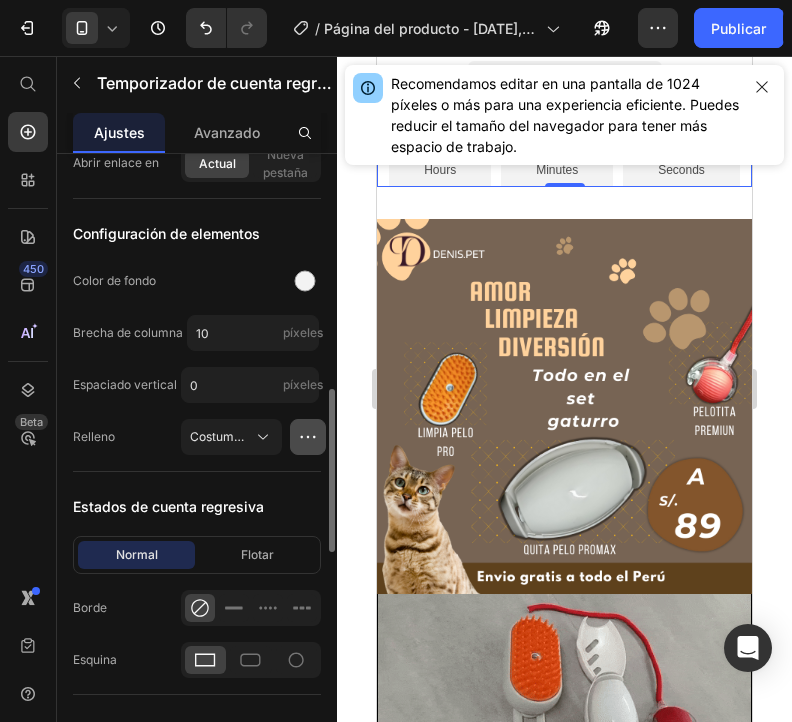 click 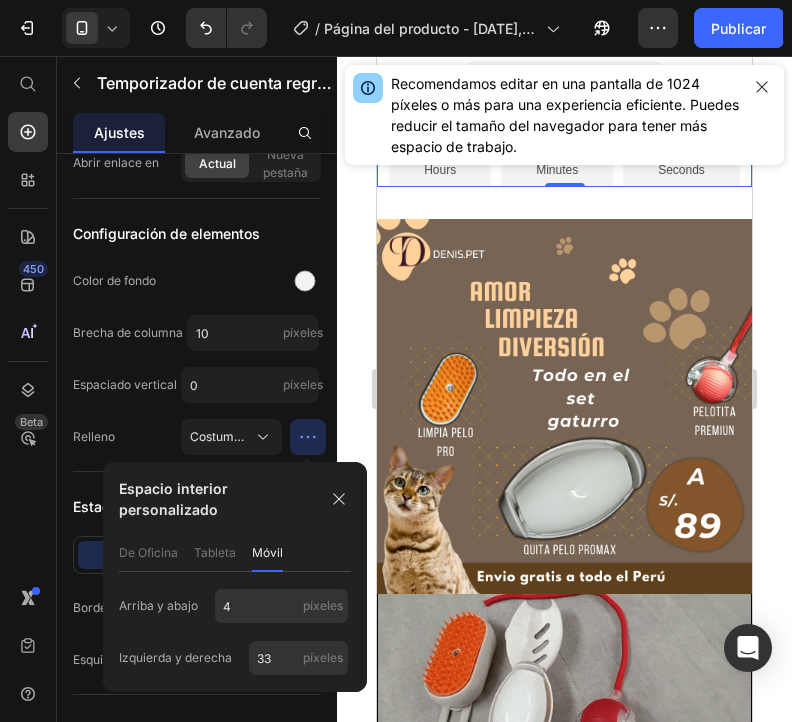 type 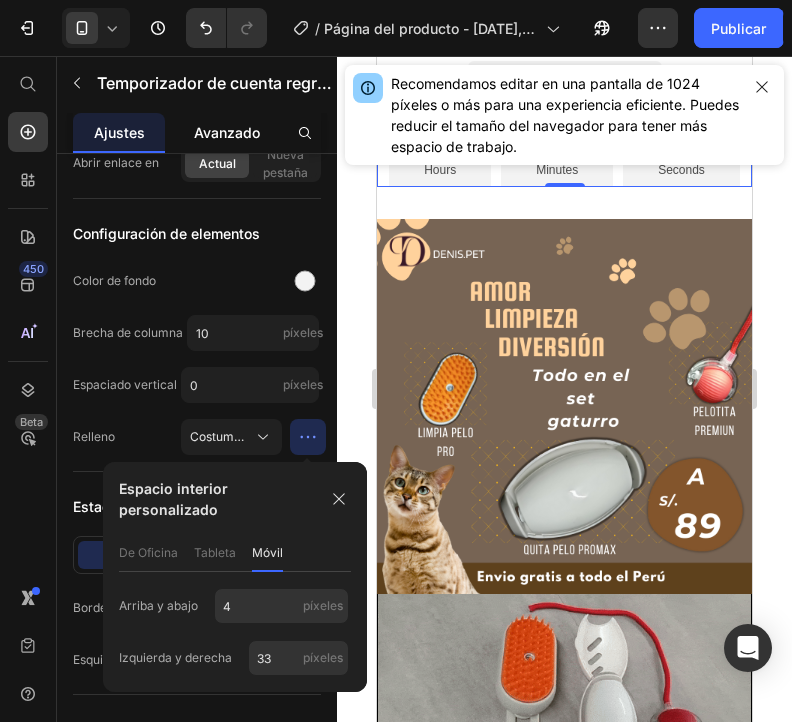 click on "Avanzado" at bounding box center [227, 132] 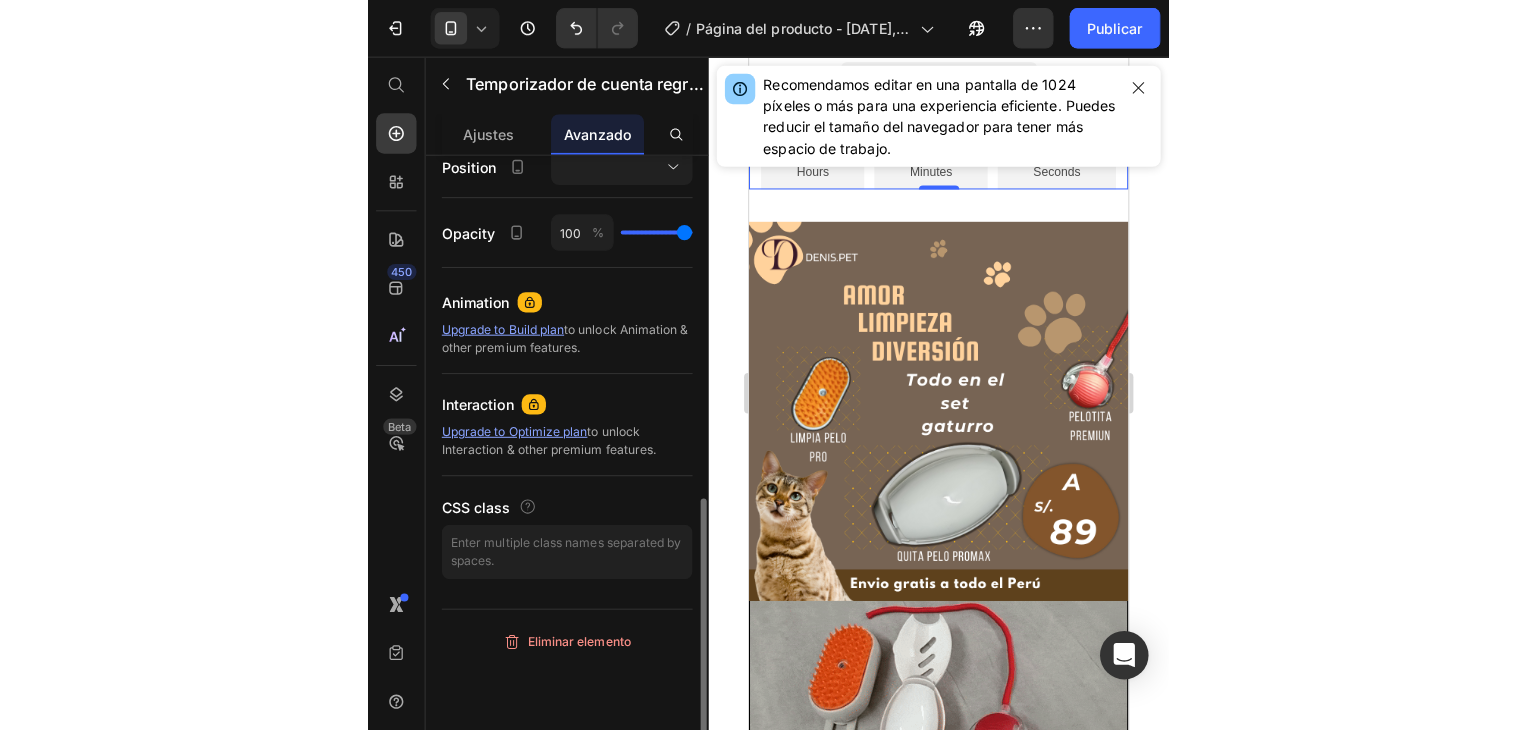 scroll, scrollTop: 0, scrollLeft: 0, axis: both 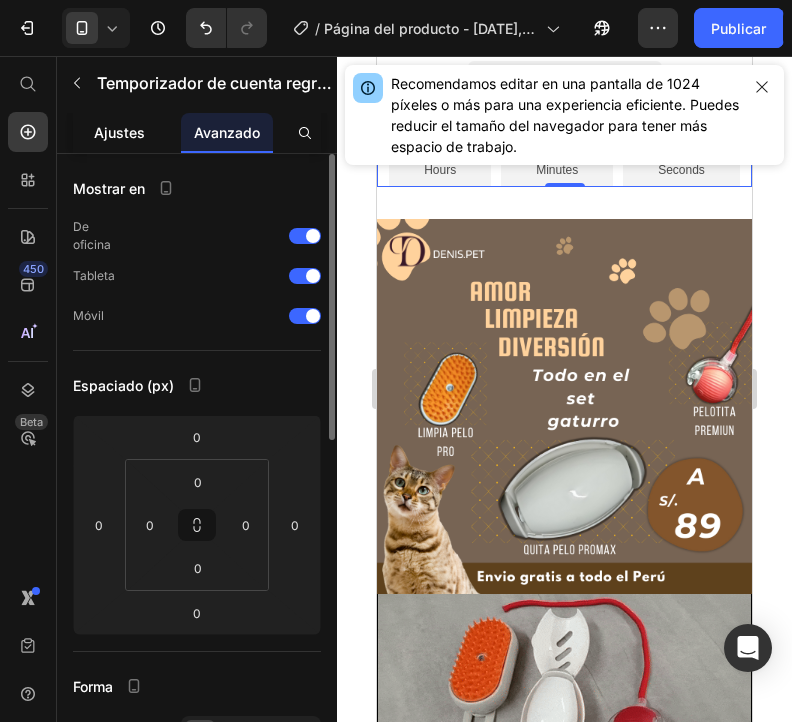 click on "Ajustes" at bounding box center (119, 132) 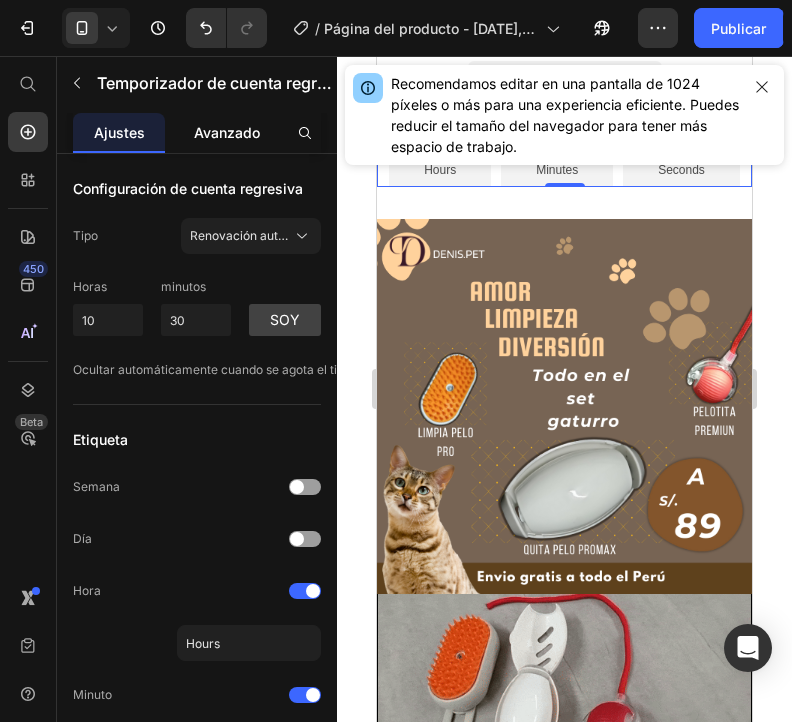 click on "Avanzado" at bounding box center [227, 132] 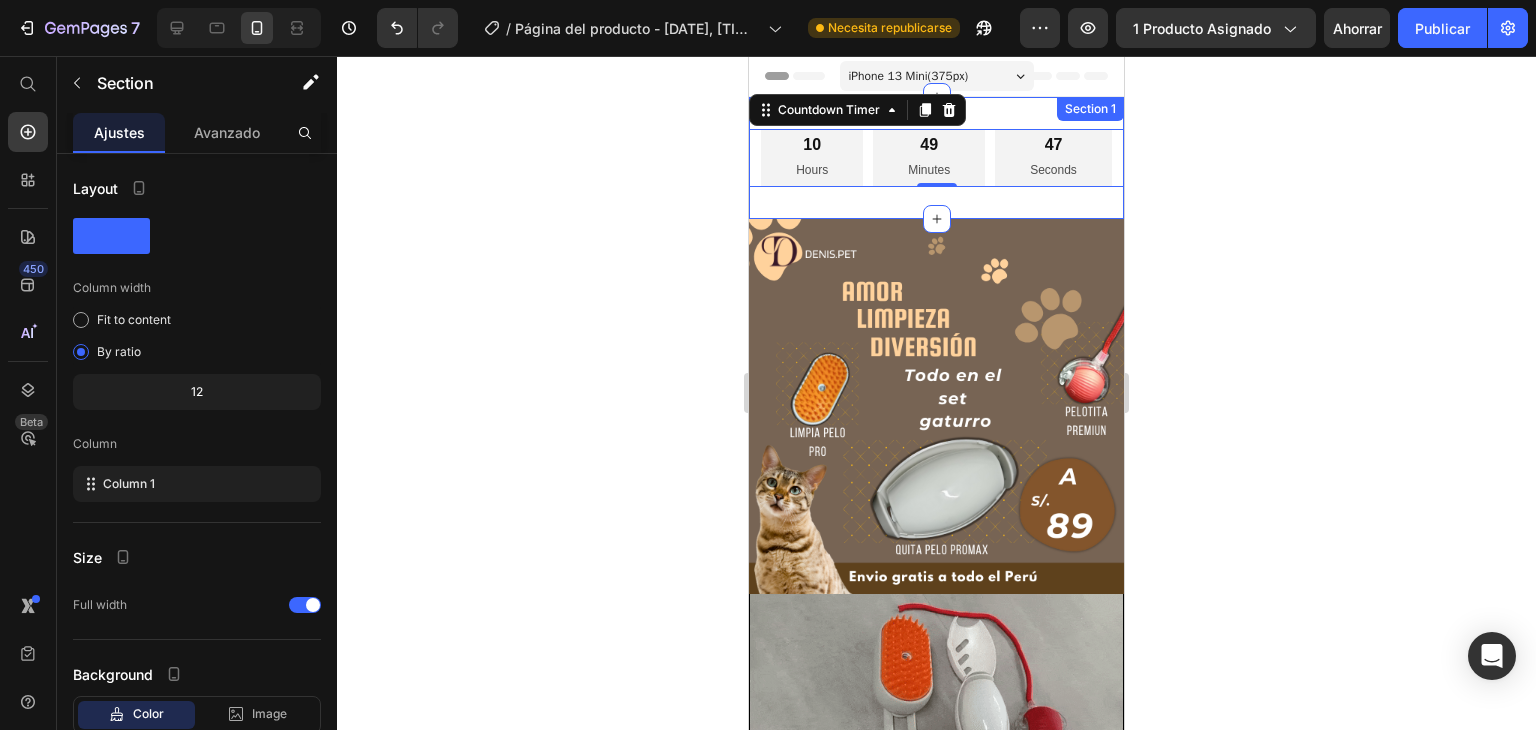 click on "10 Hours 49 Minutes 47 Seconds Countdown Timer   0 Section 1" at bounding box center [936, 158] 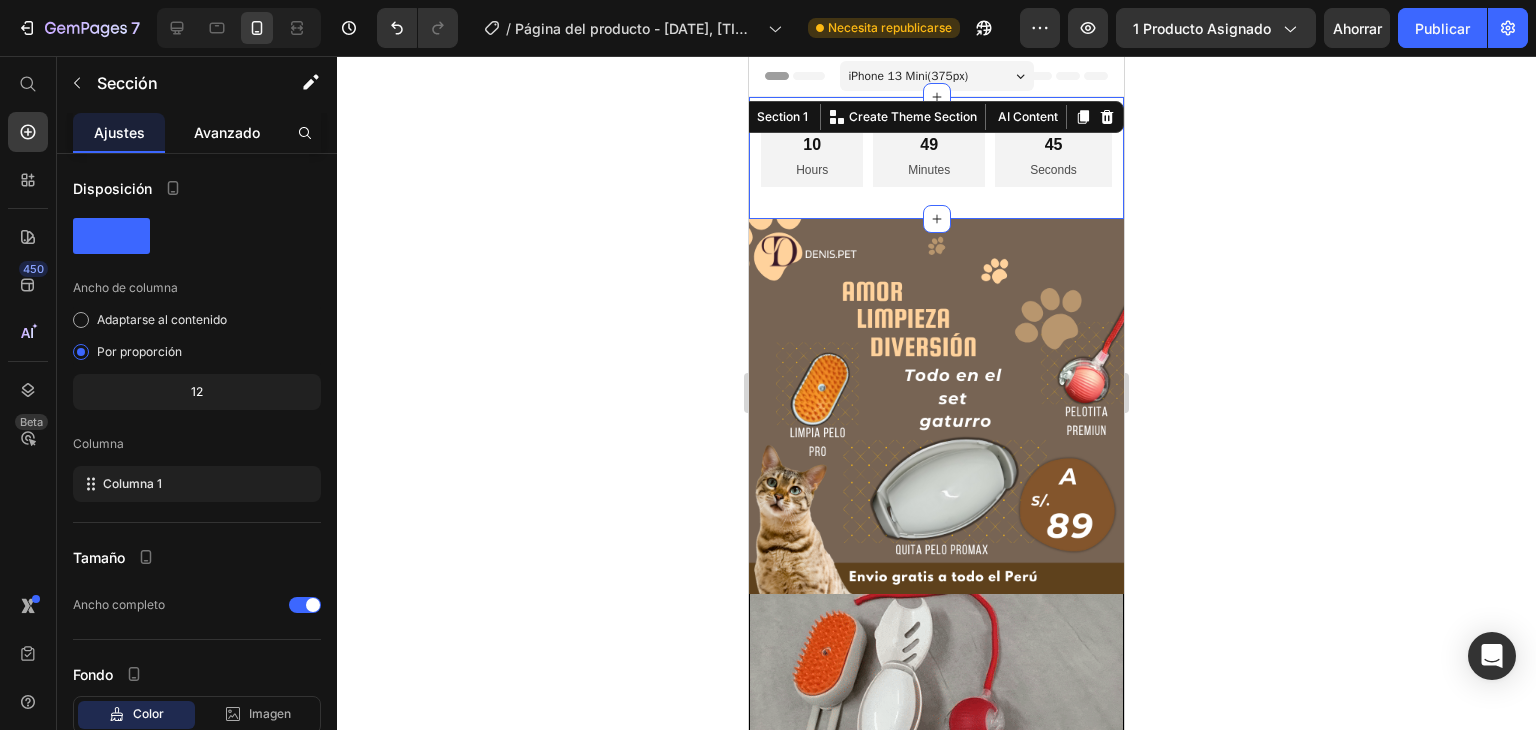 click on "Avanzado" at bounding box center (227, 132) 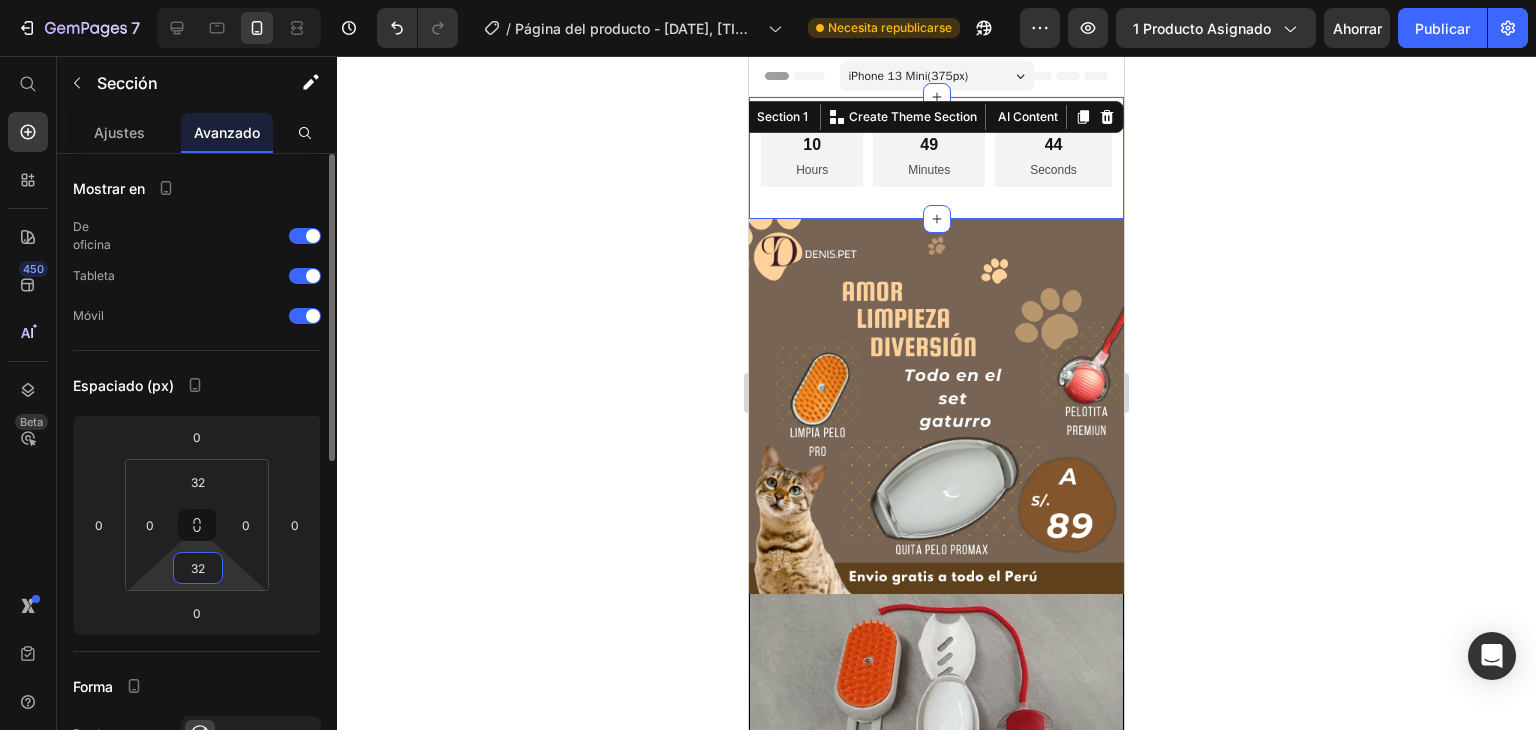 click on "32" at bounding box center (198, 568) 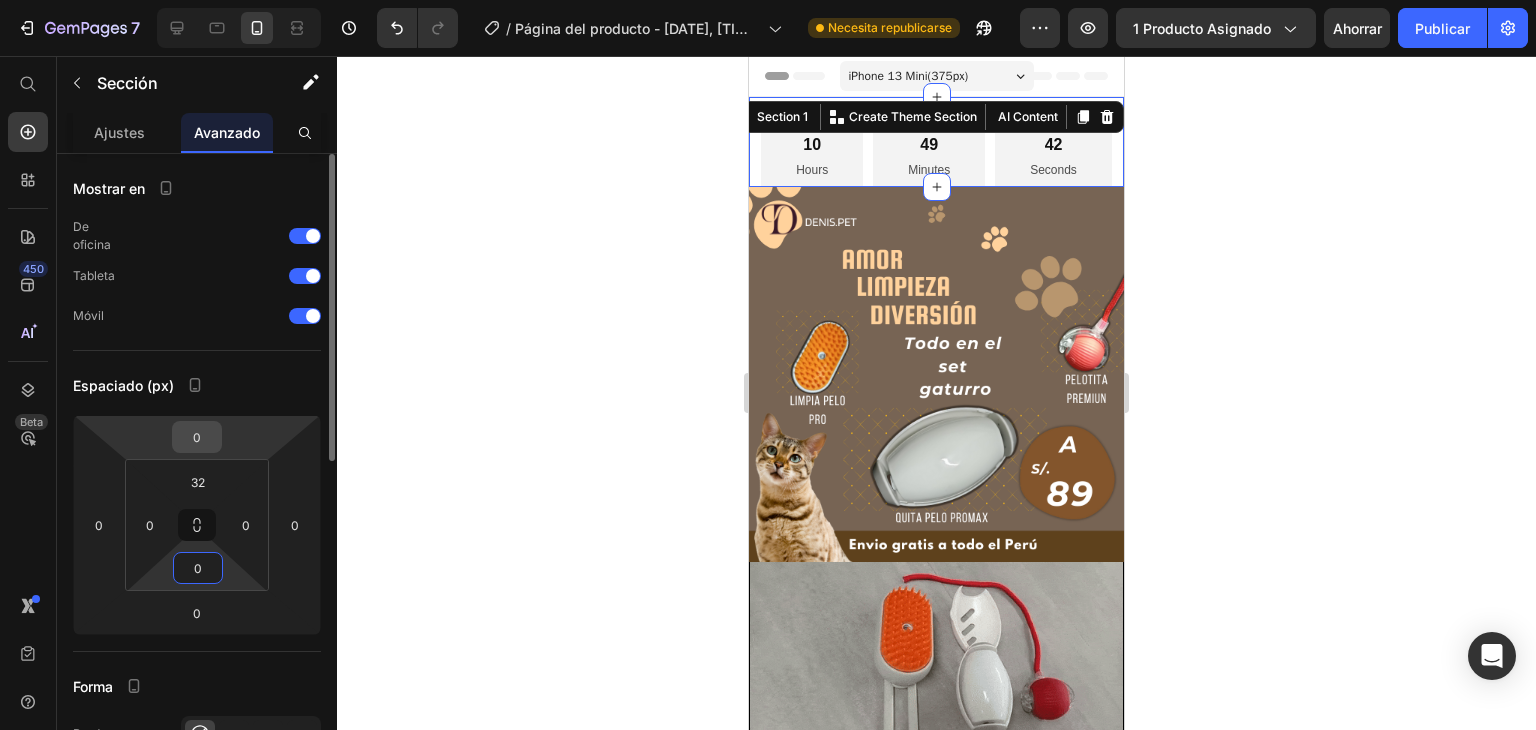 type on "0" 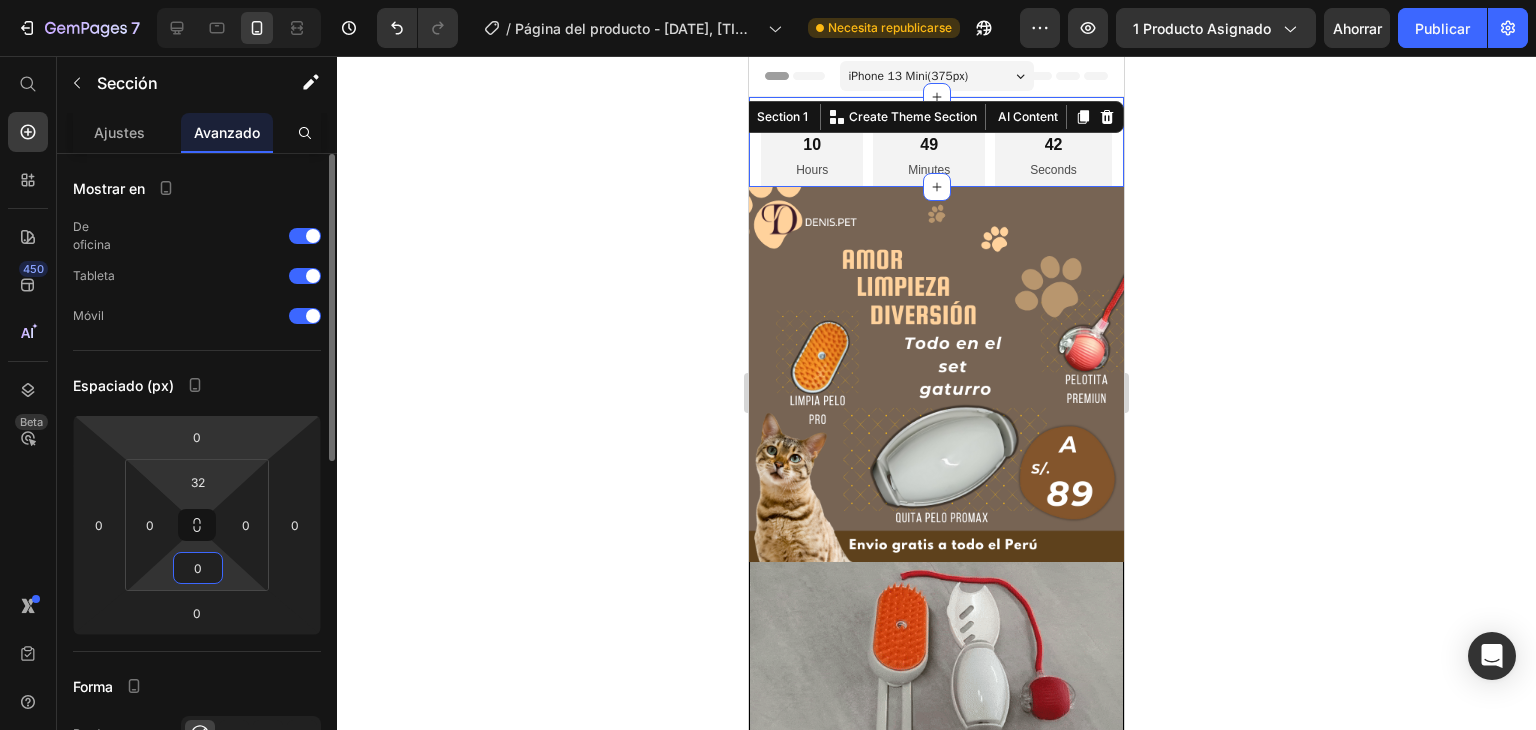 drag, startPoint x: 196, startPoint y: 444, endPoint x: 195, endPoint y: 459, distance: 15.033297 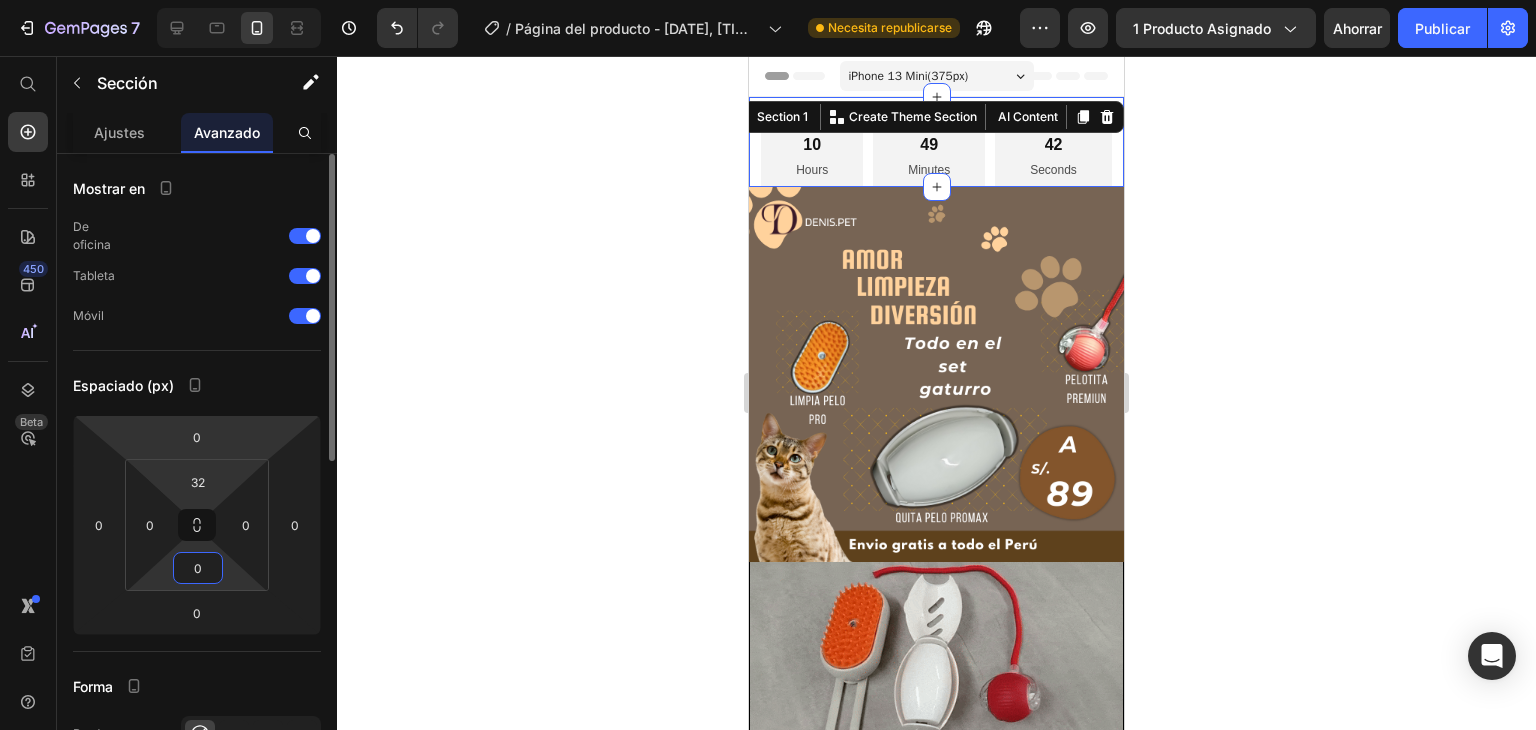 click on "0" at bounding box center [197, 437] 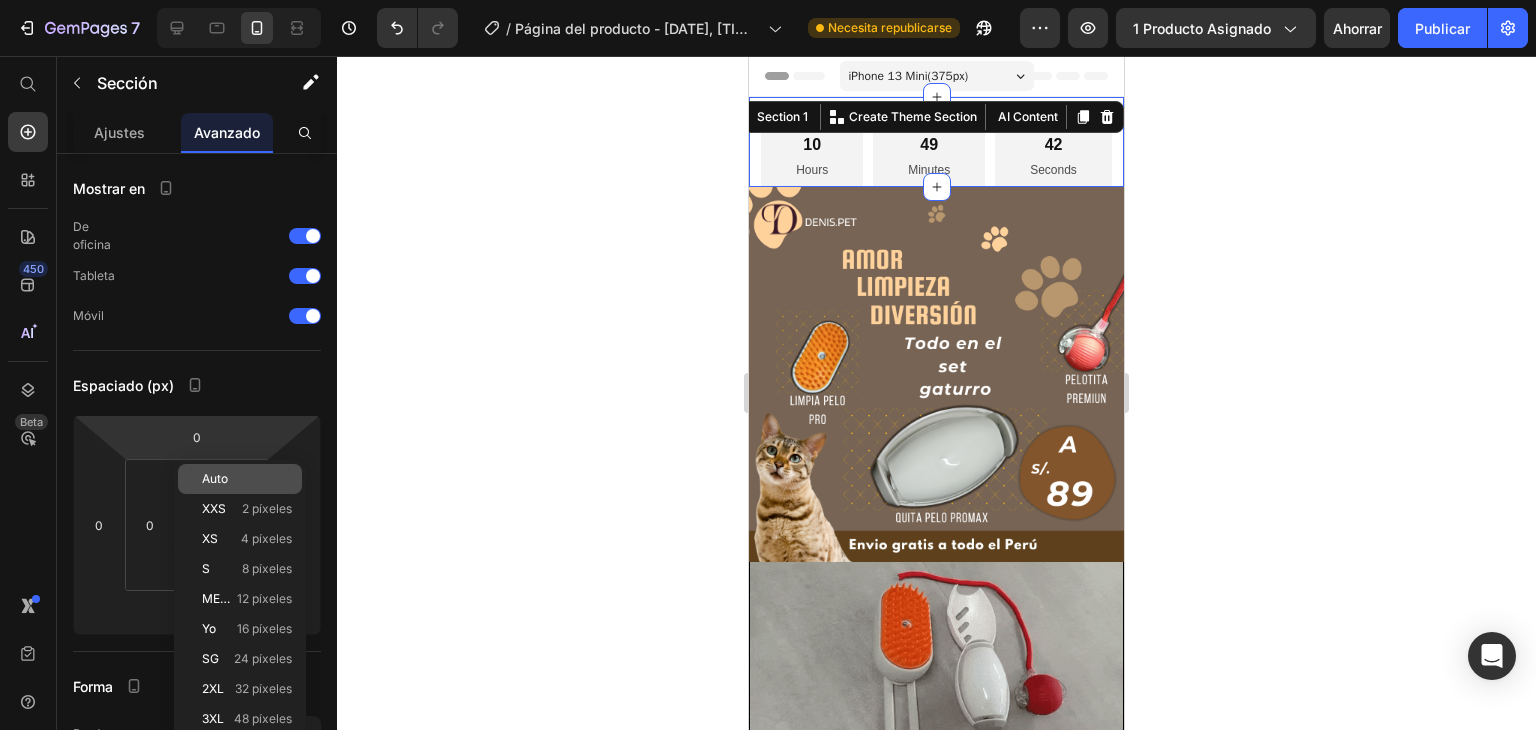 click on "Auto" 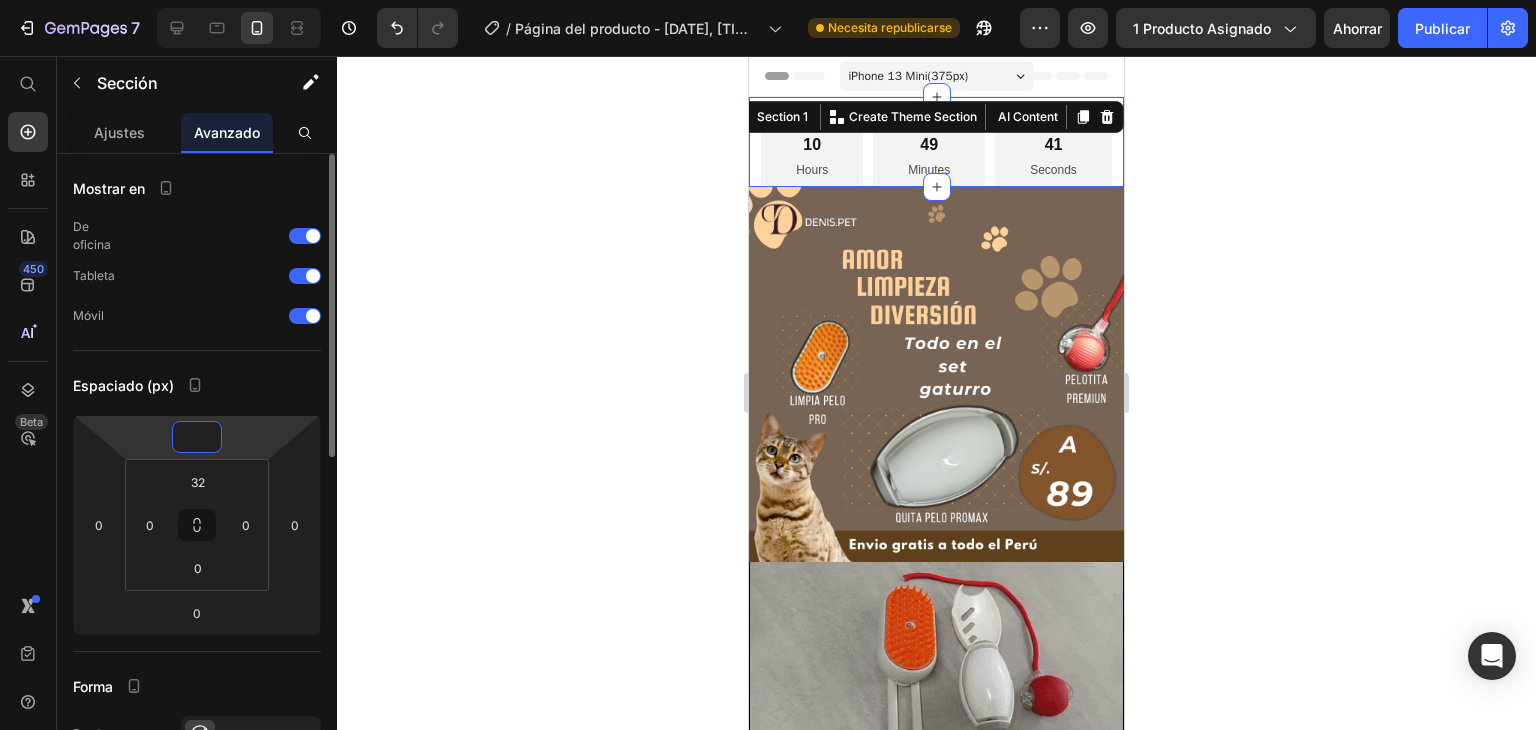 click at bounding box center [197, 437] 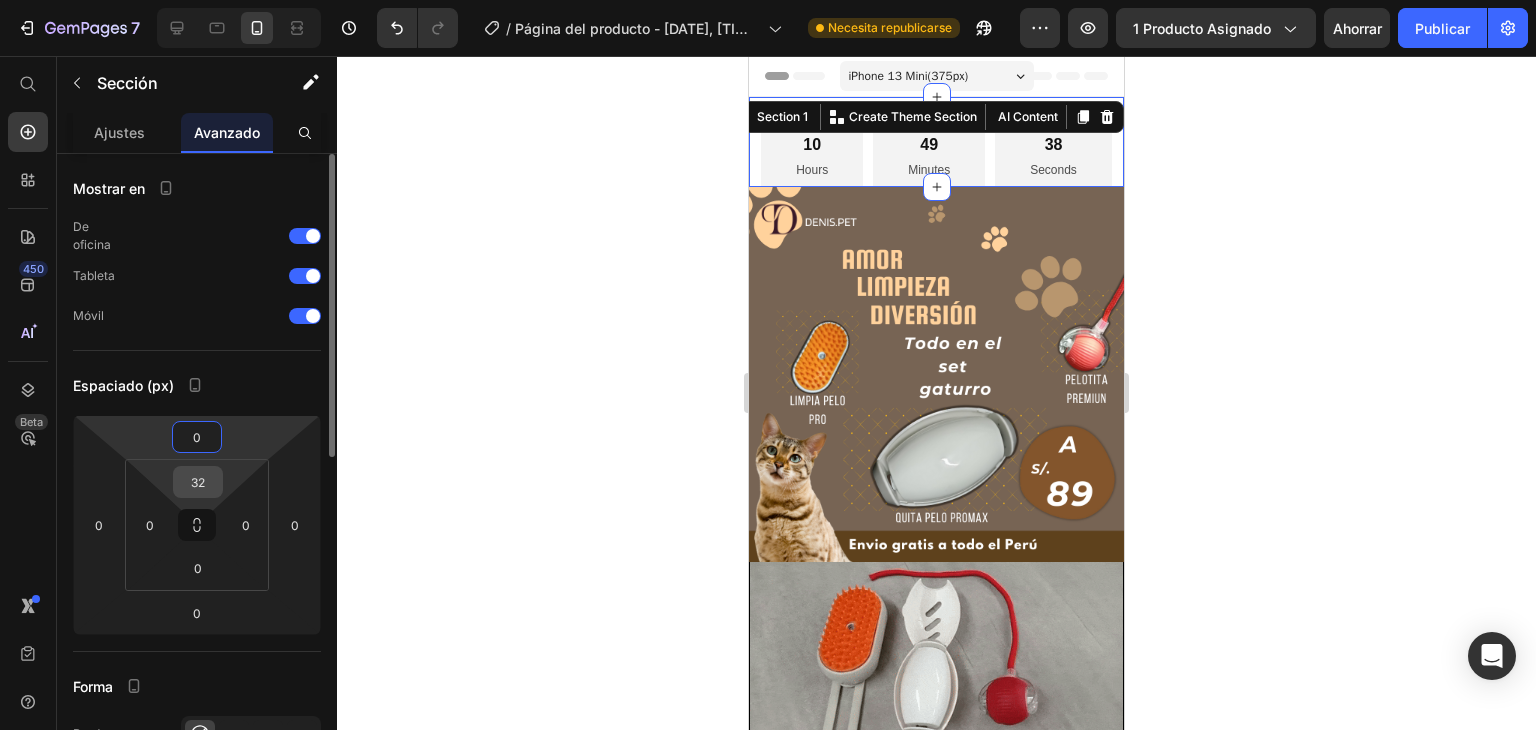 type on "0" 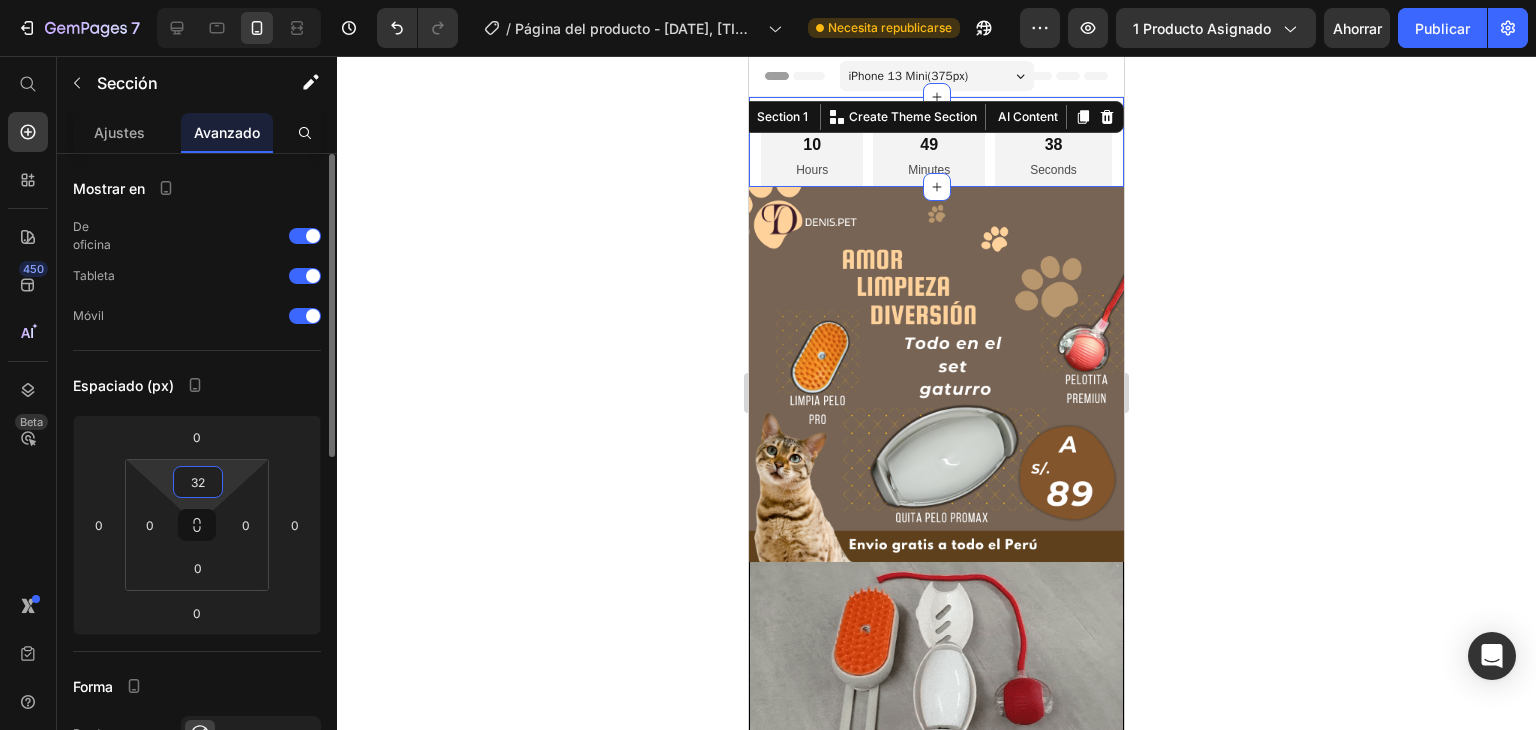 click on "32" at bounding box center [198, 482] 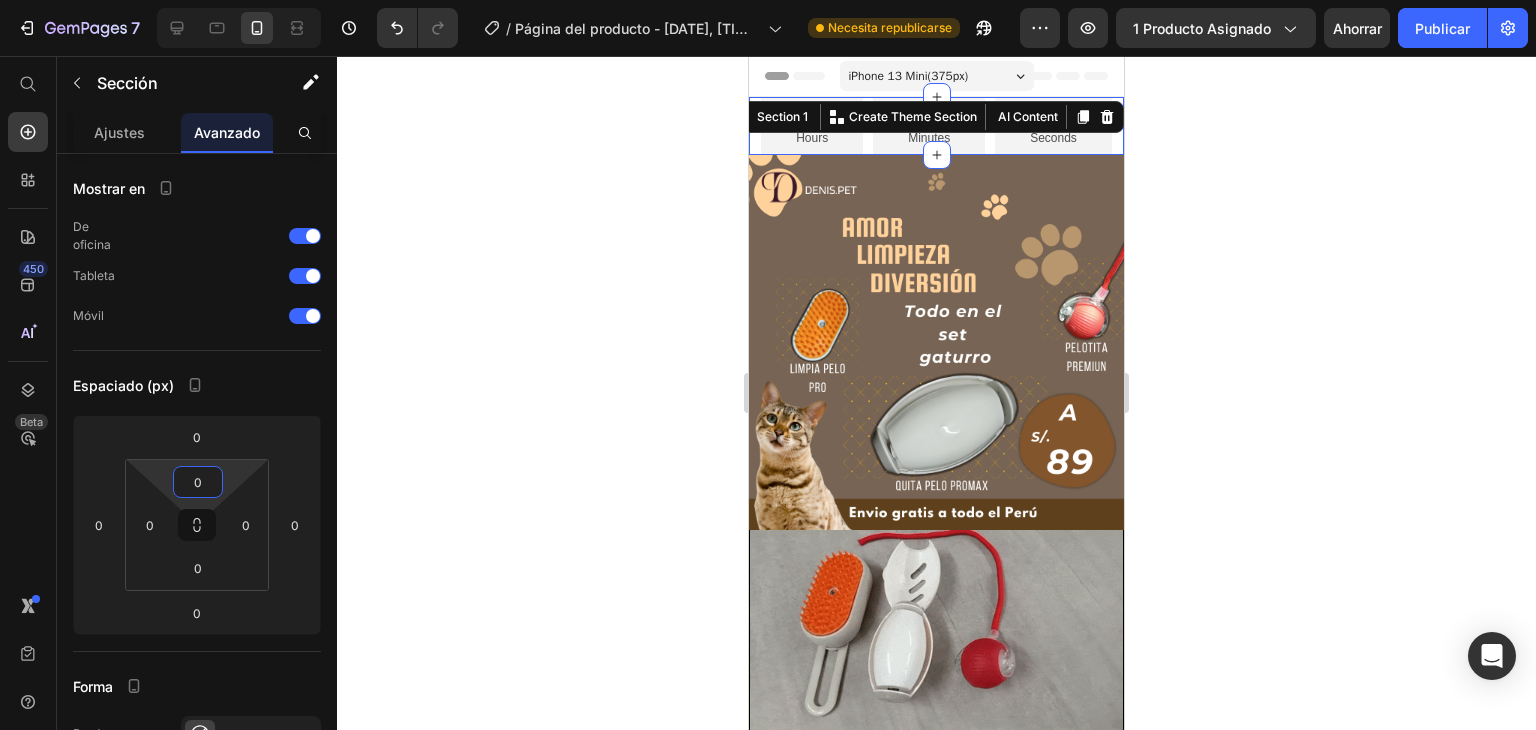 type on "0" 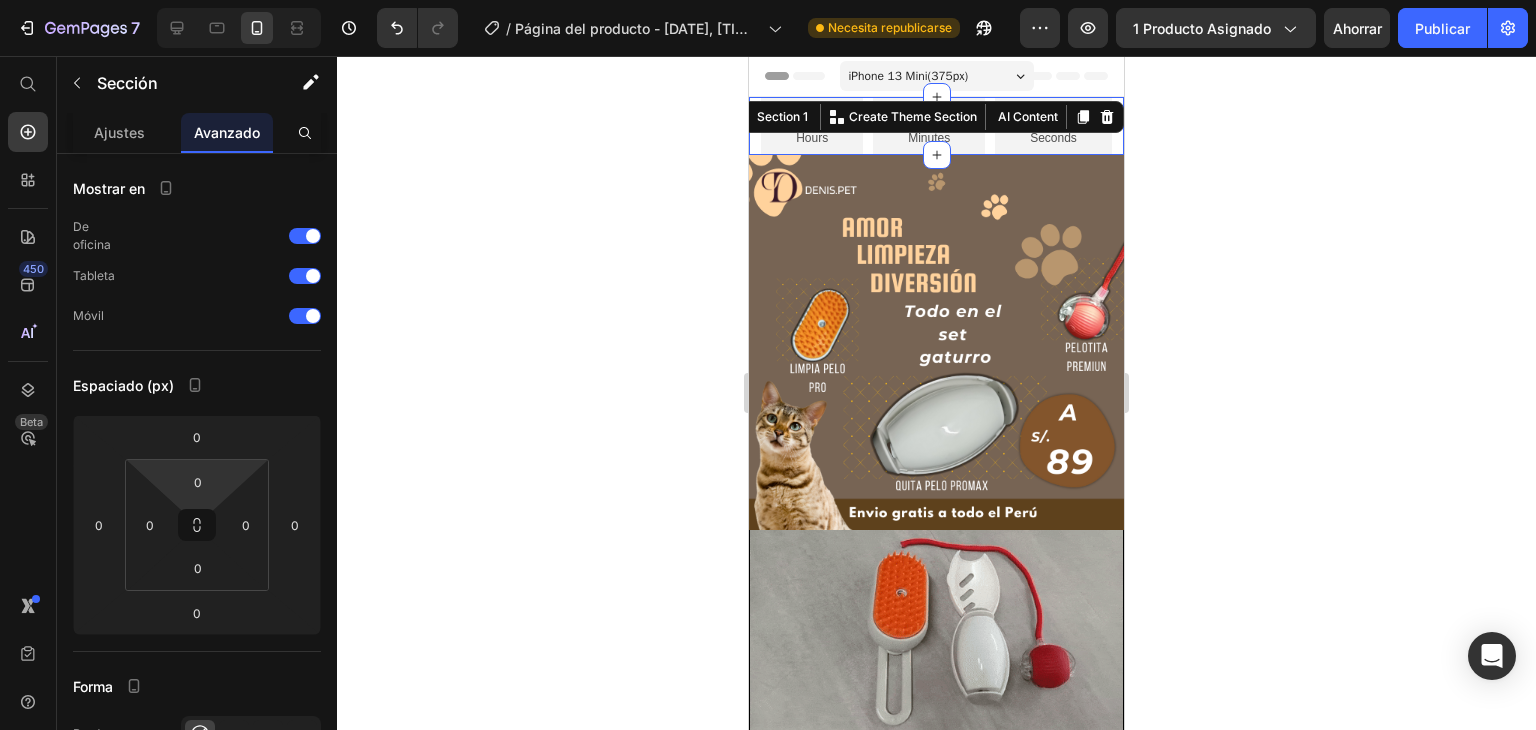 click 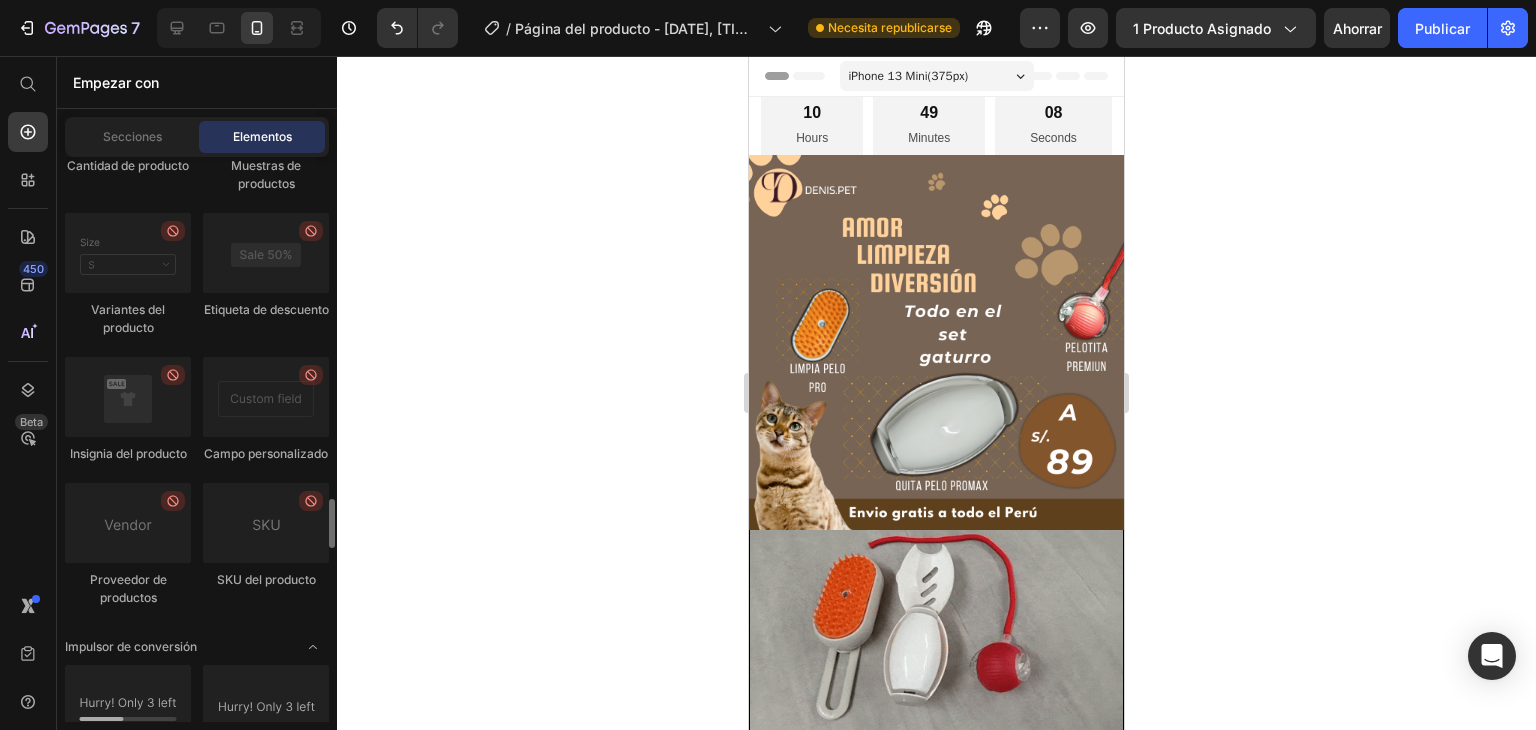 scroll, scrollTop: 3544, scrollLeft: 0, axis: vertical 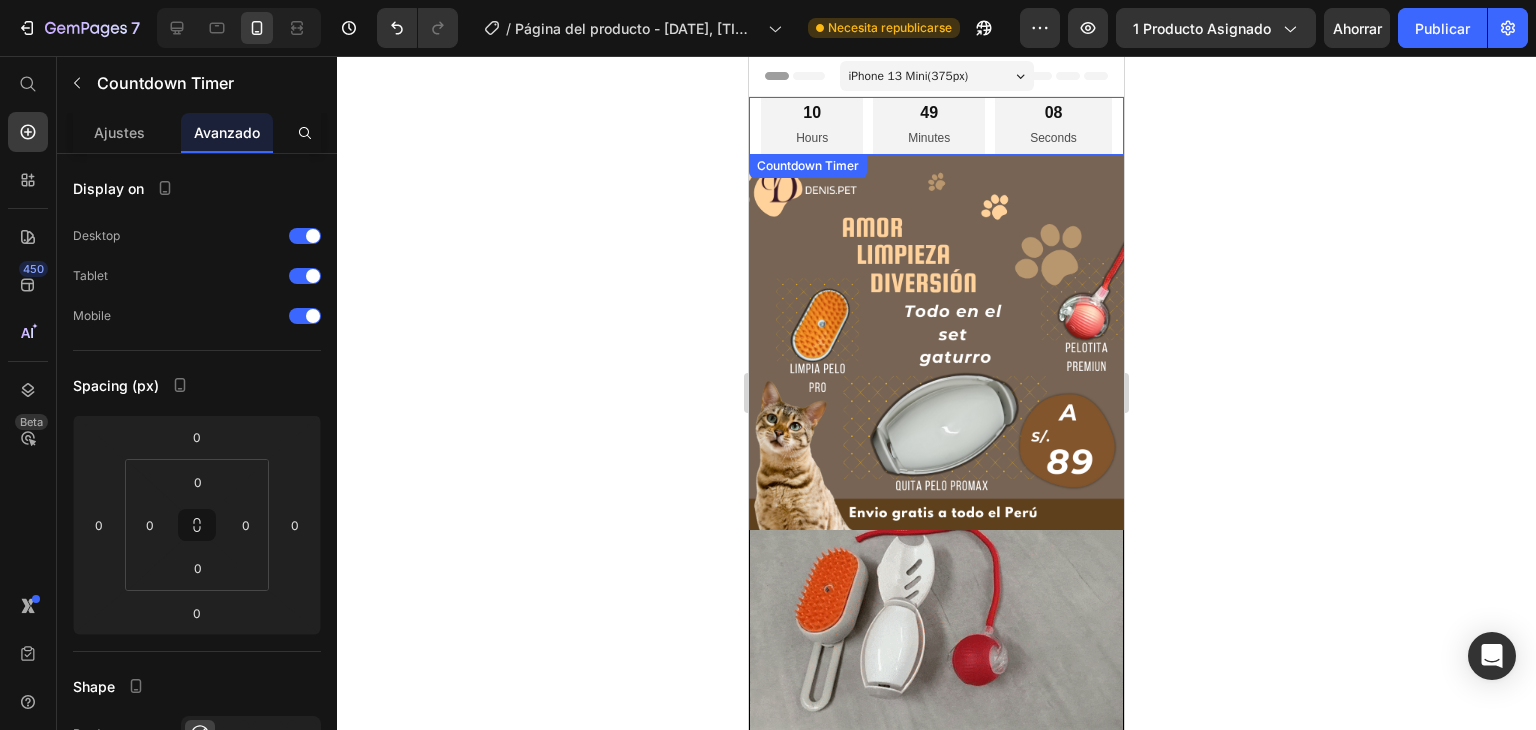 click on "Hours" at bounding box center [812, 139] 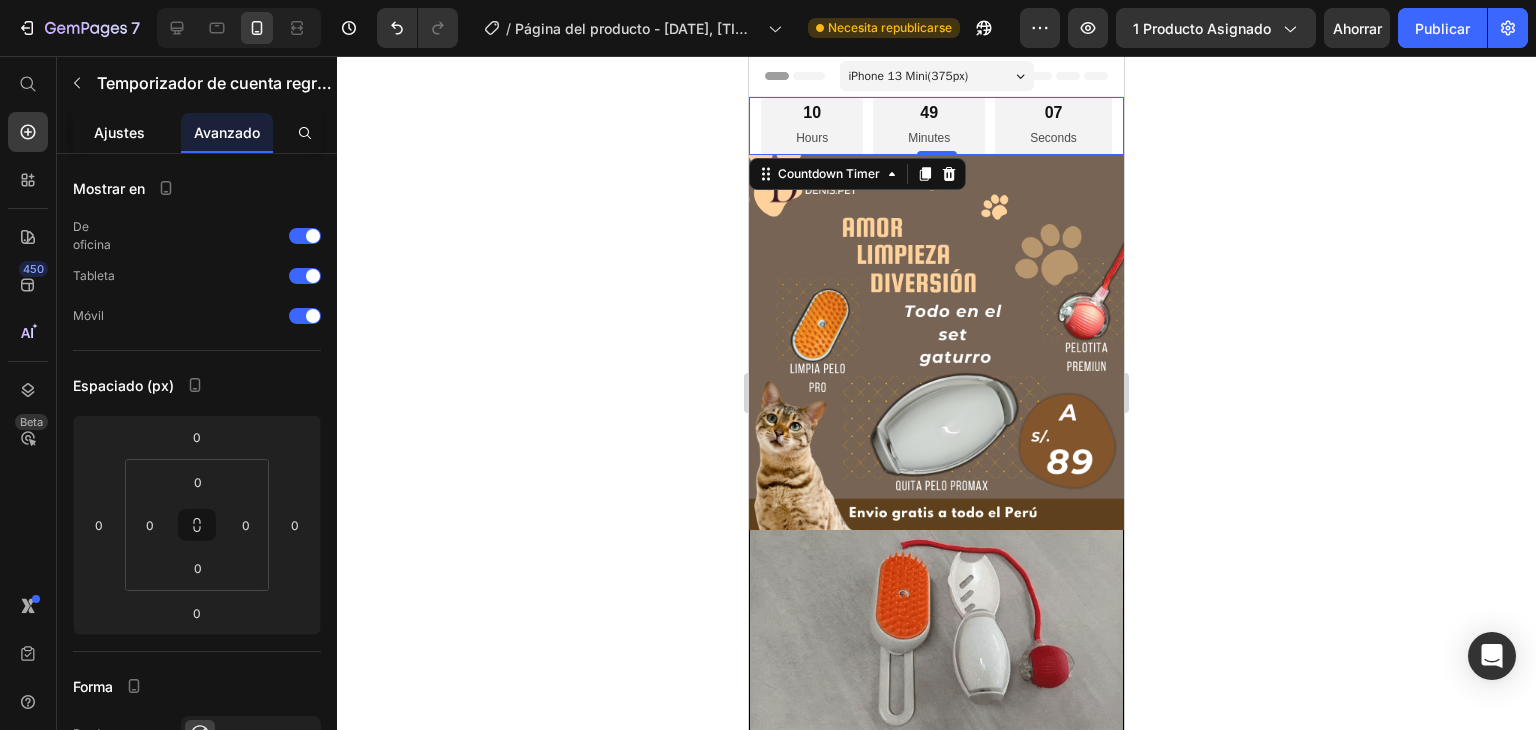 click on "Ajustes" 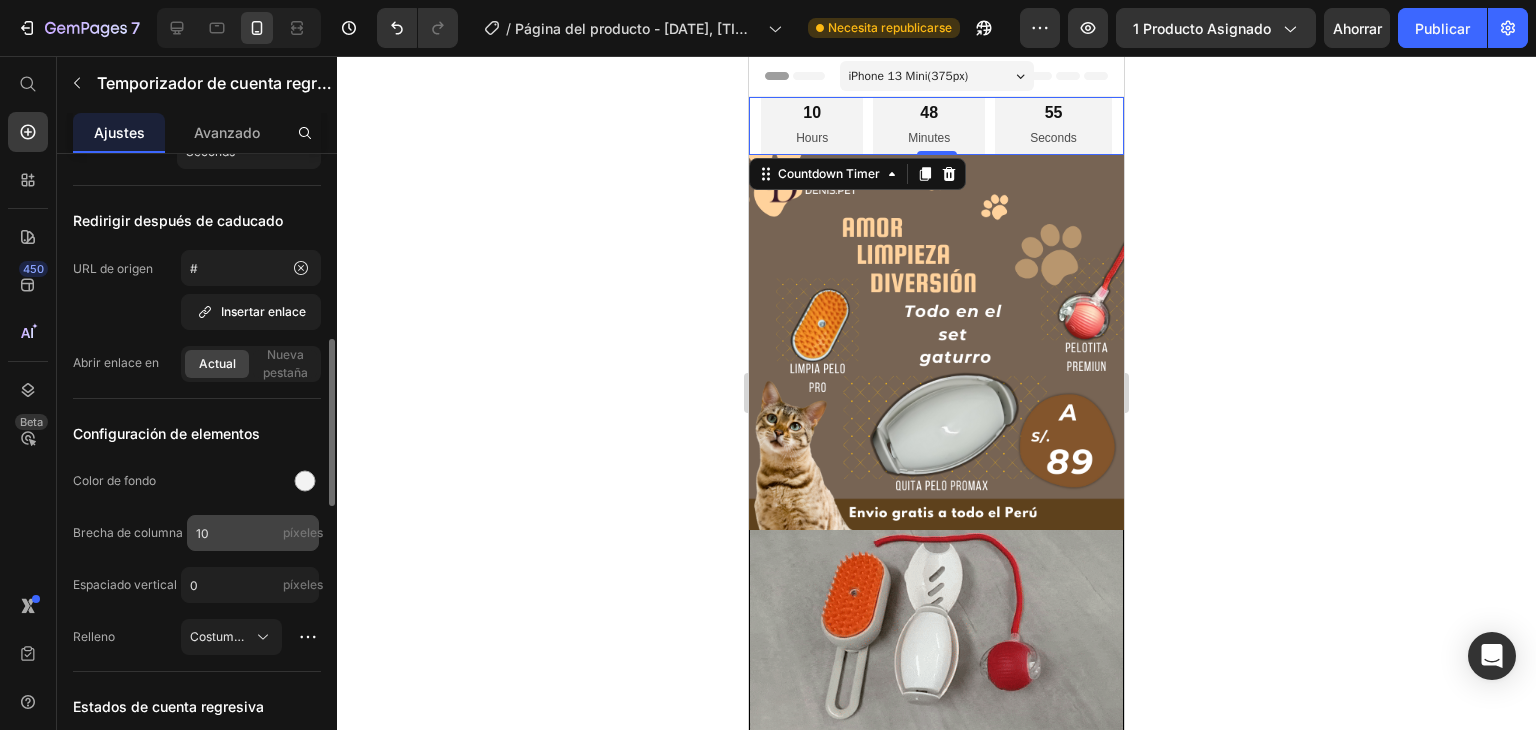 scroll, scrollTop: 800, scrollLeft: 0, axis: vertical 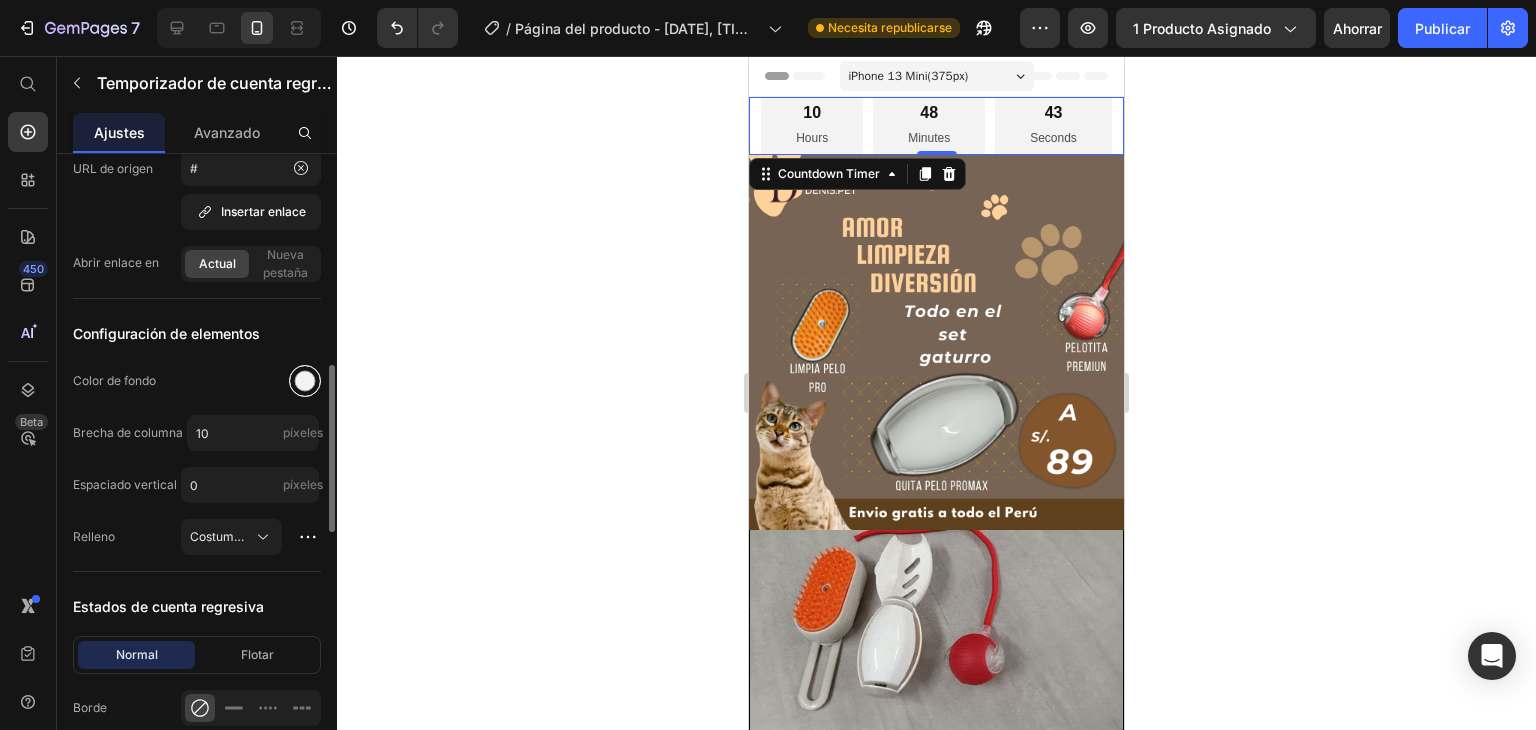 click at bounding box center [305, 381] 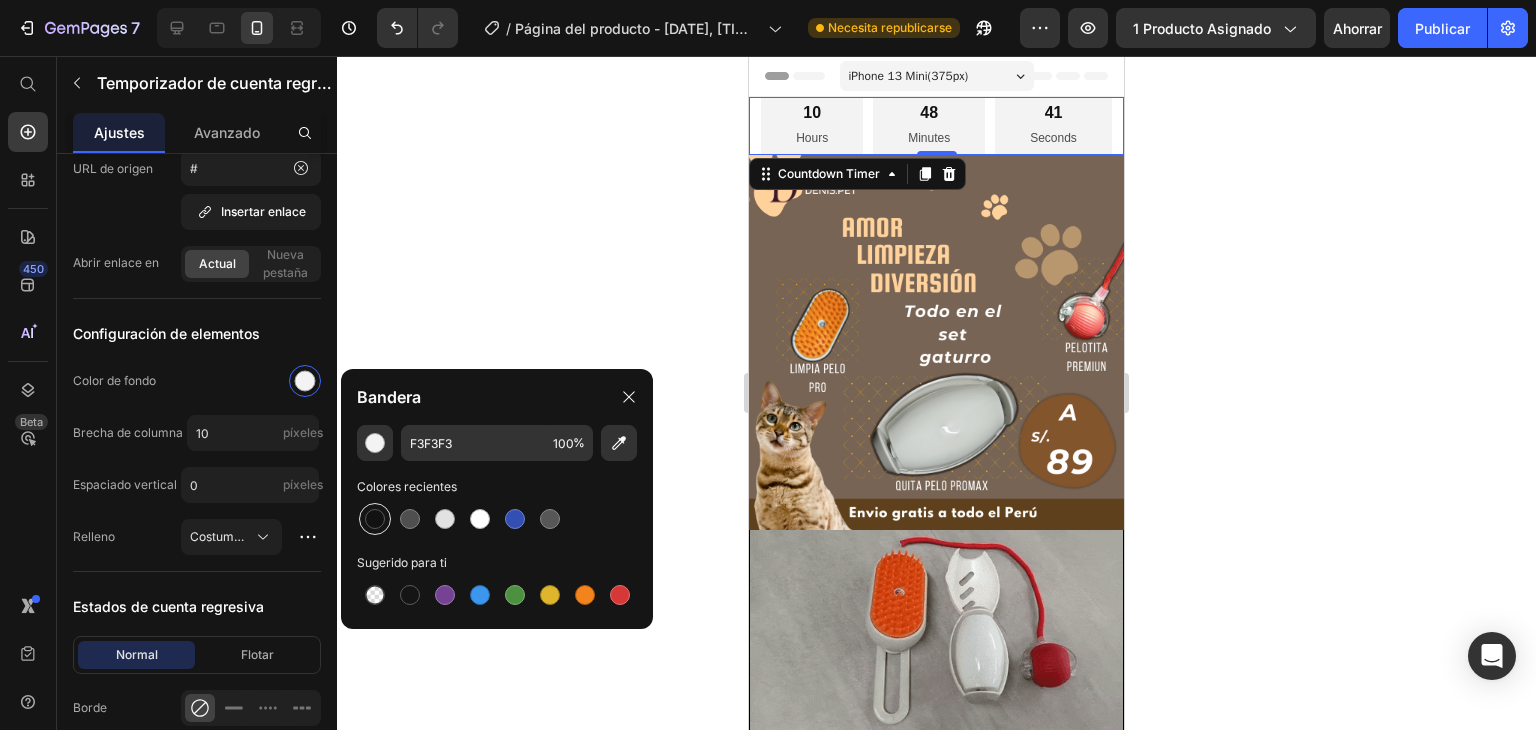 click at bounding box center [375, 519] 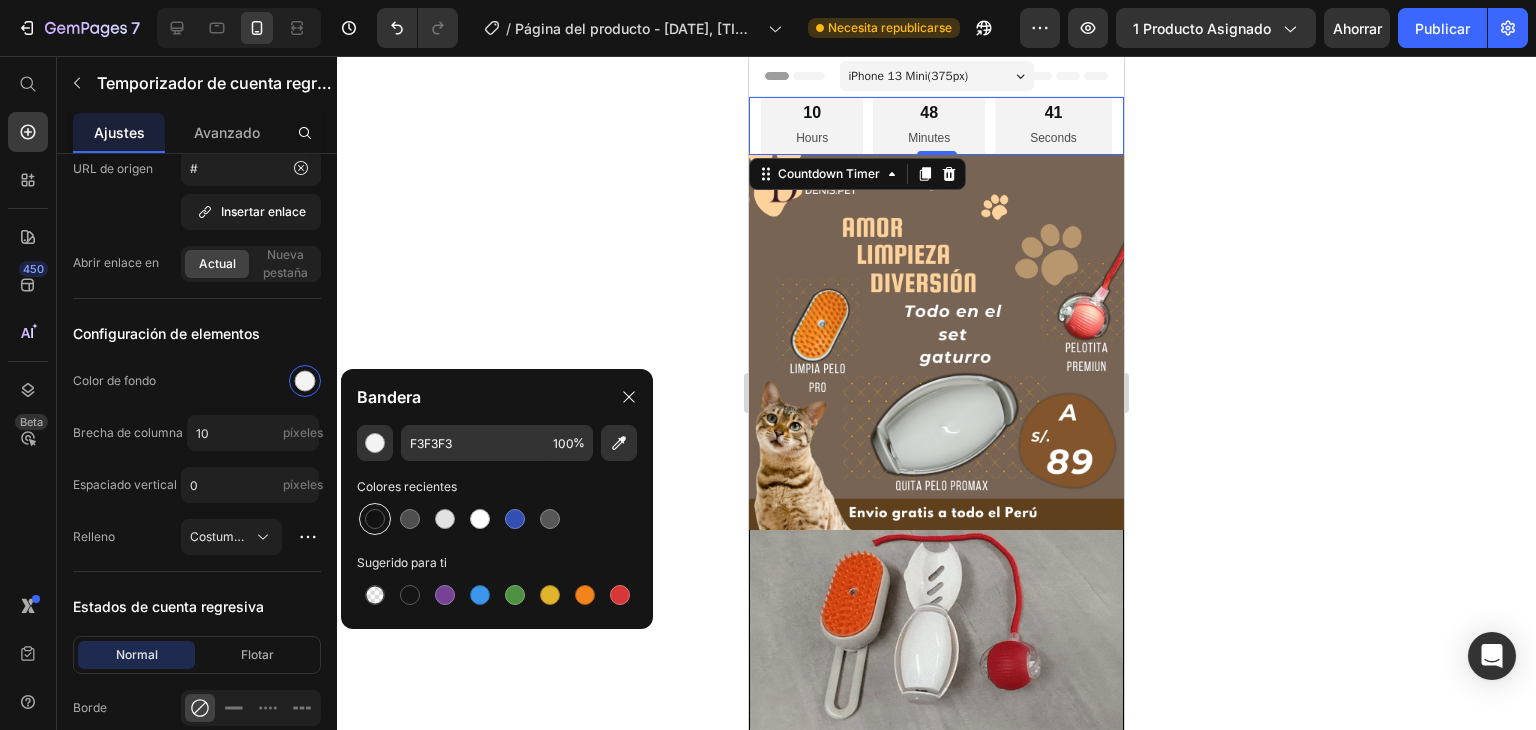 type on "121212" 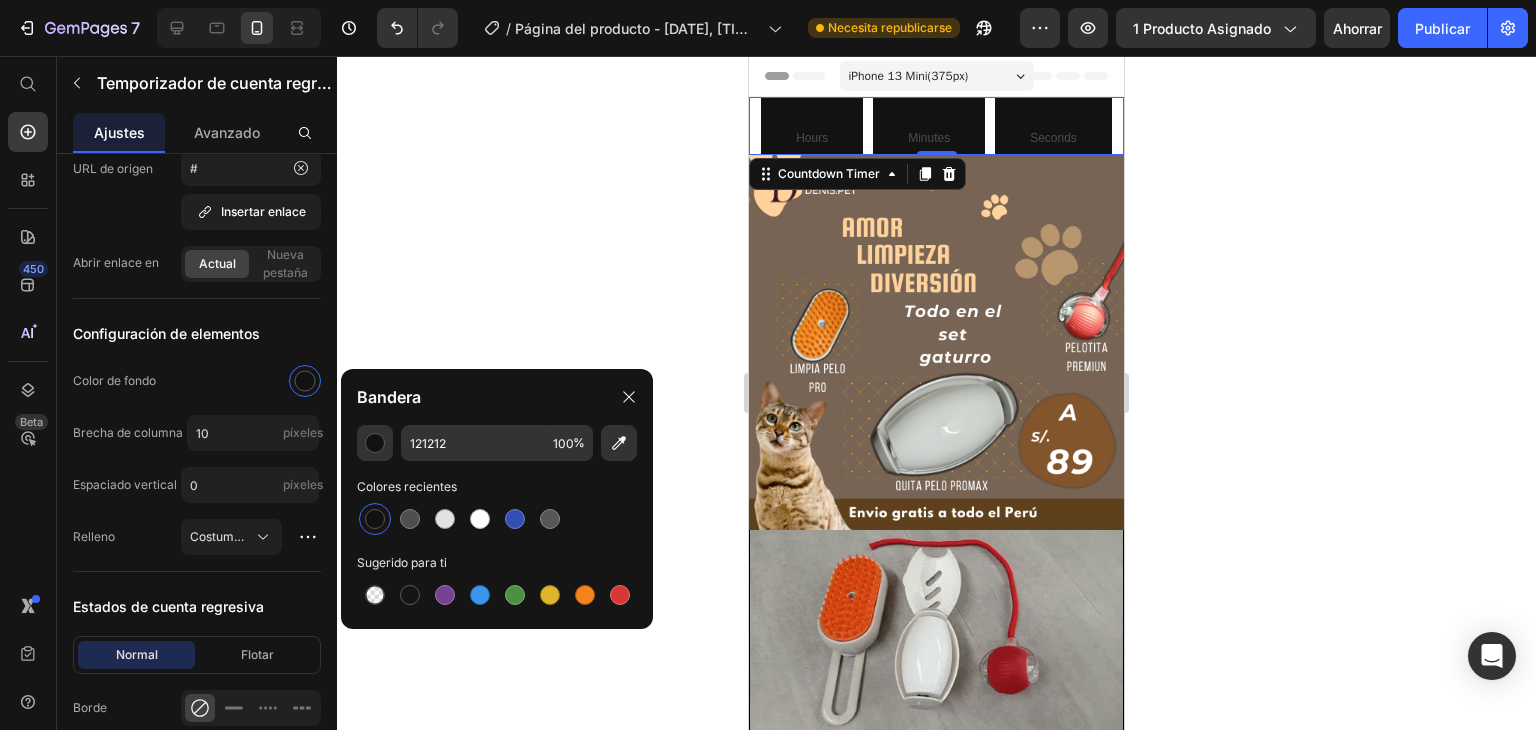 drag, startPoint x: 375, startPoint y: 667, endPoint x: 365, endPoint y: 658, distance: 13.453624 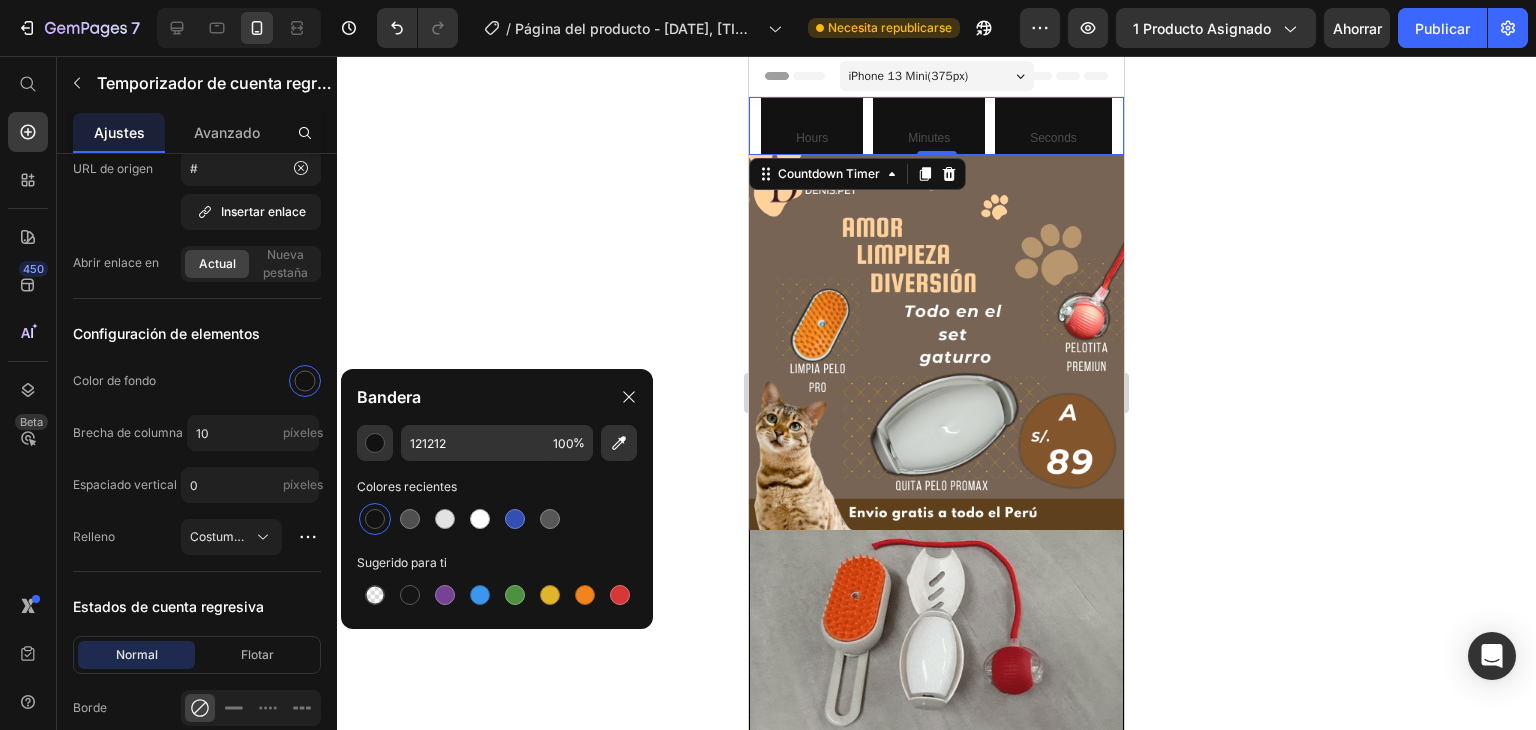 click 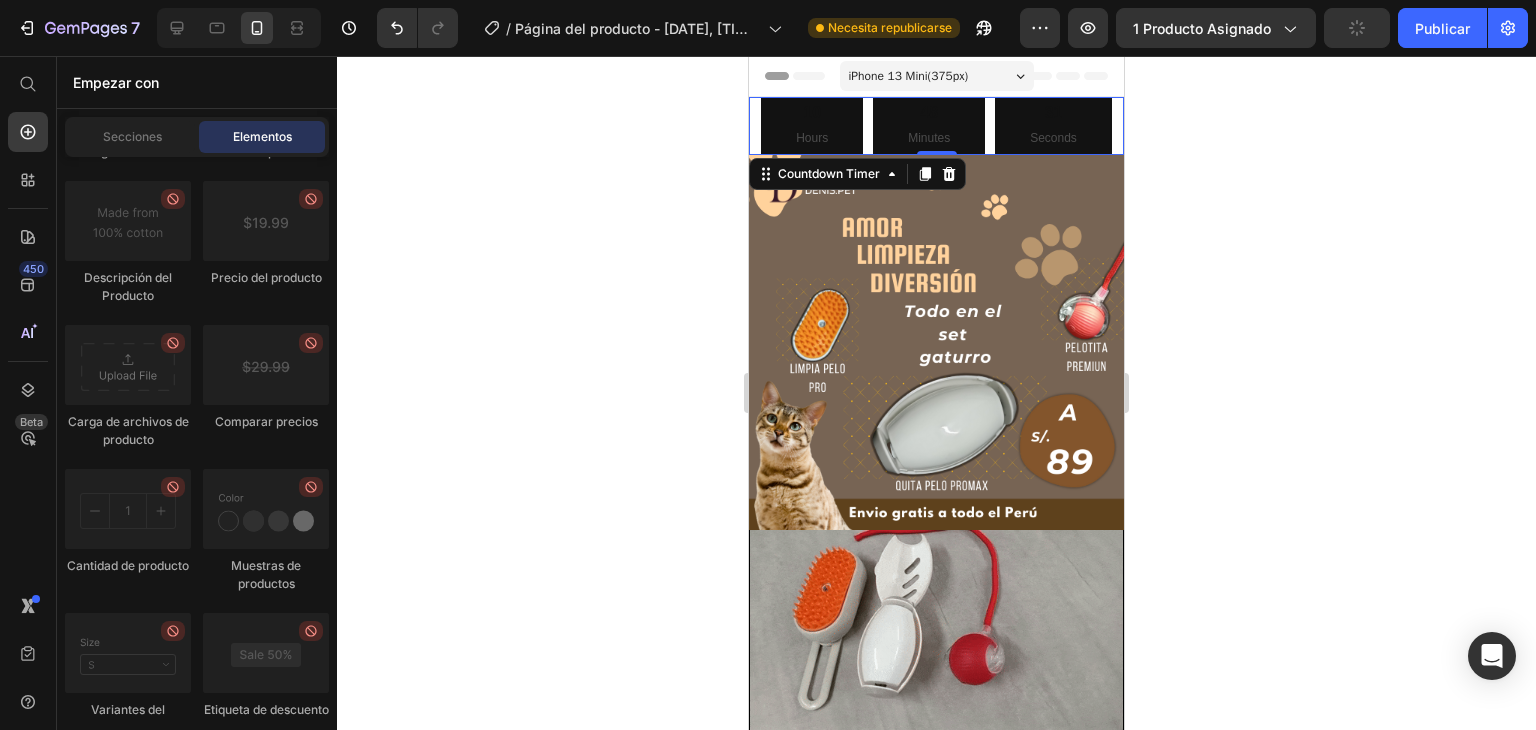 click on "Hours" at bounding box center [812, 139] 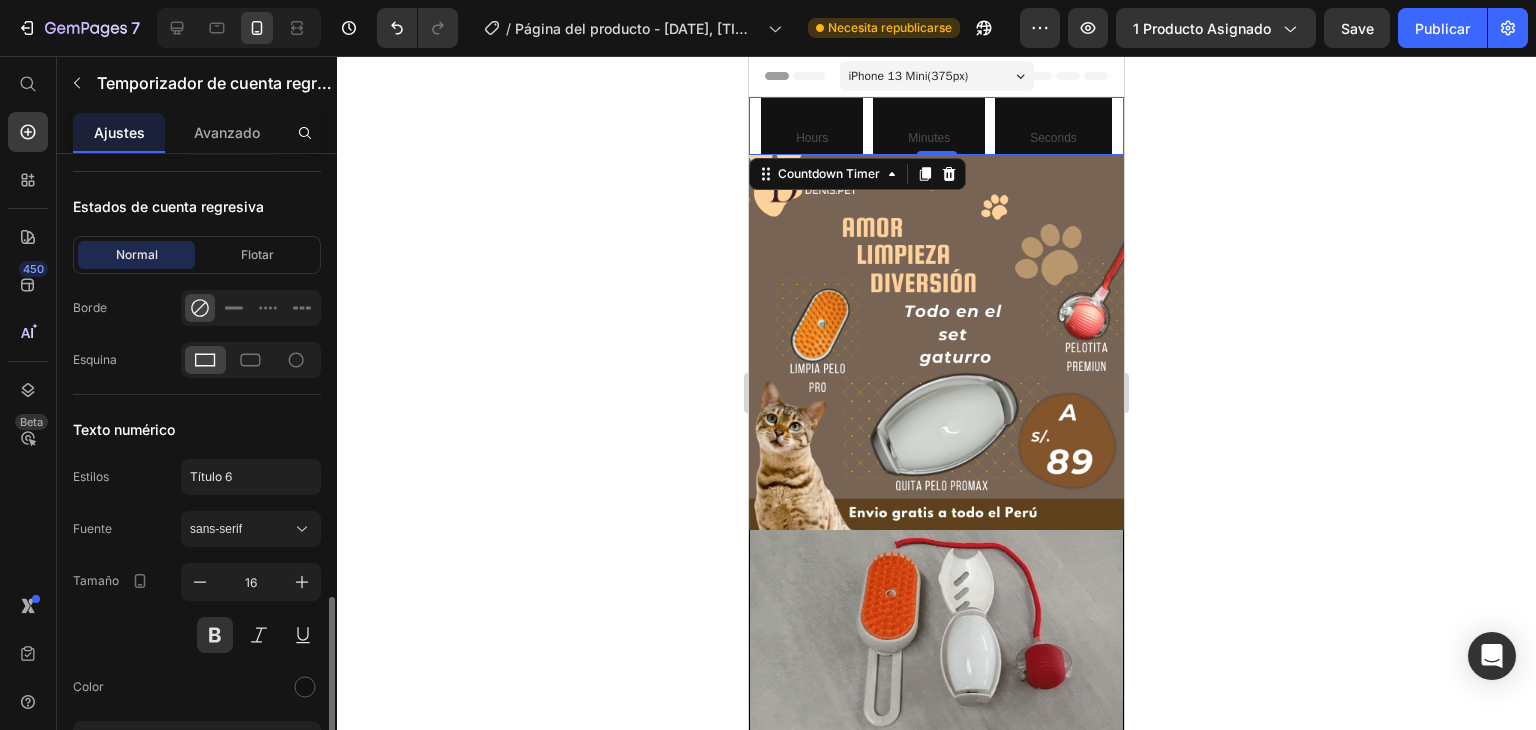 scroll, scrollTop: 1400, scrollLeft: 0, axis: vertical 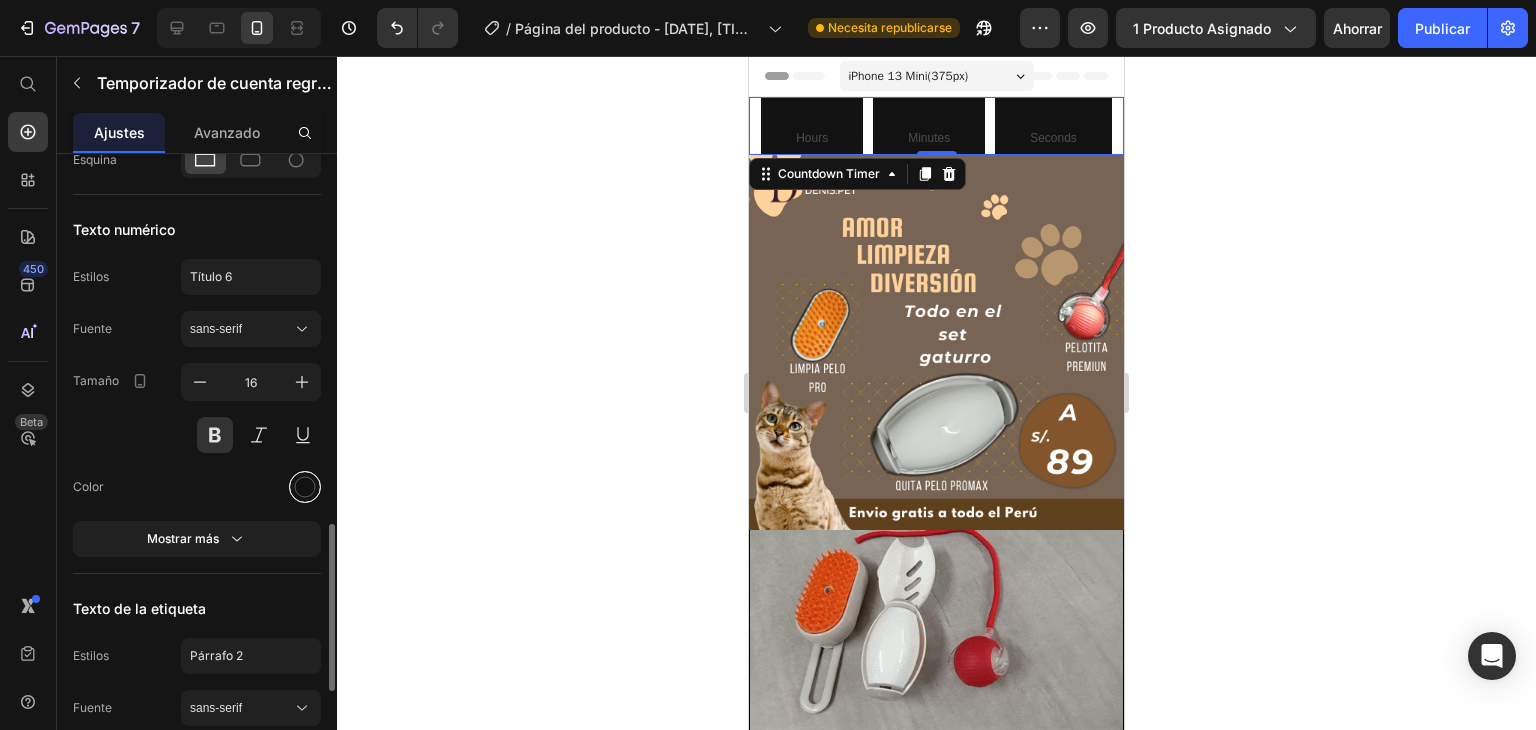 click at bounding box center [305, 487] 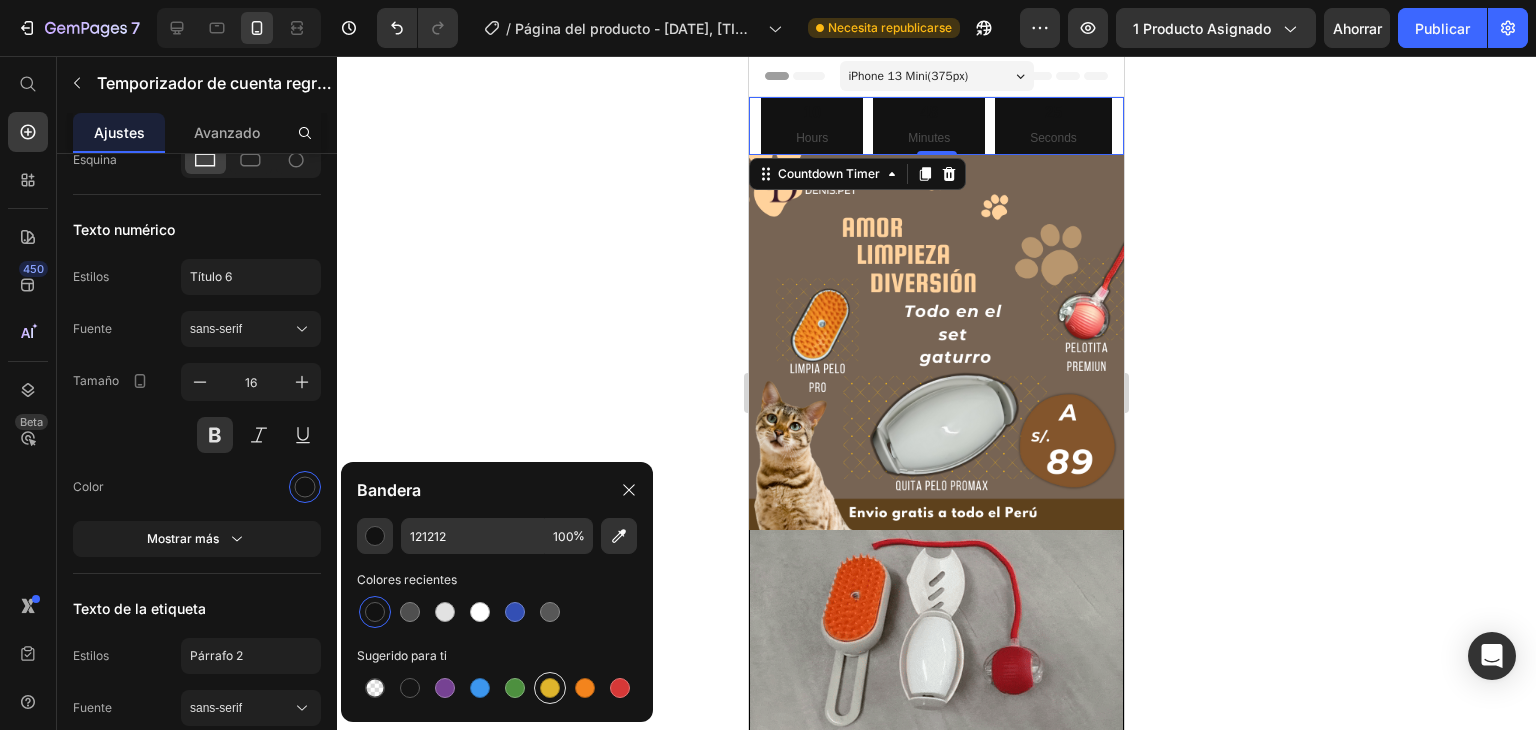 click at bounding box center [550, 688] 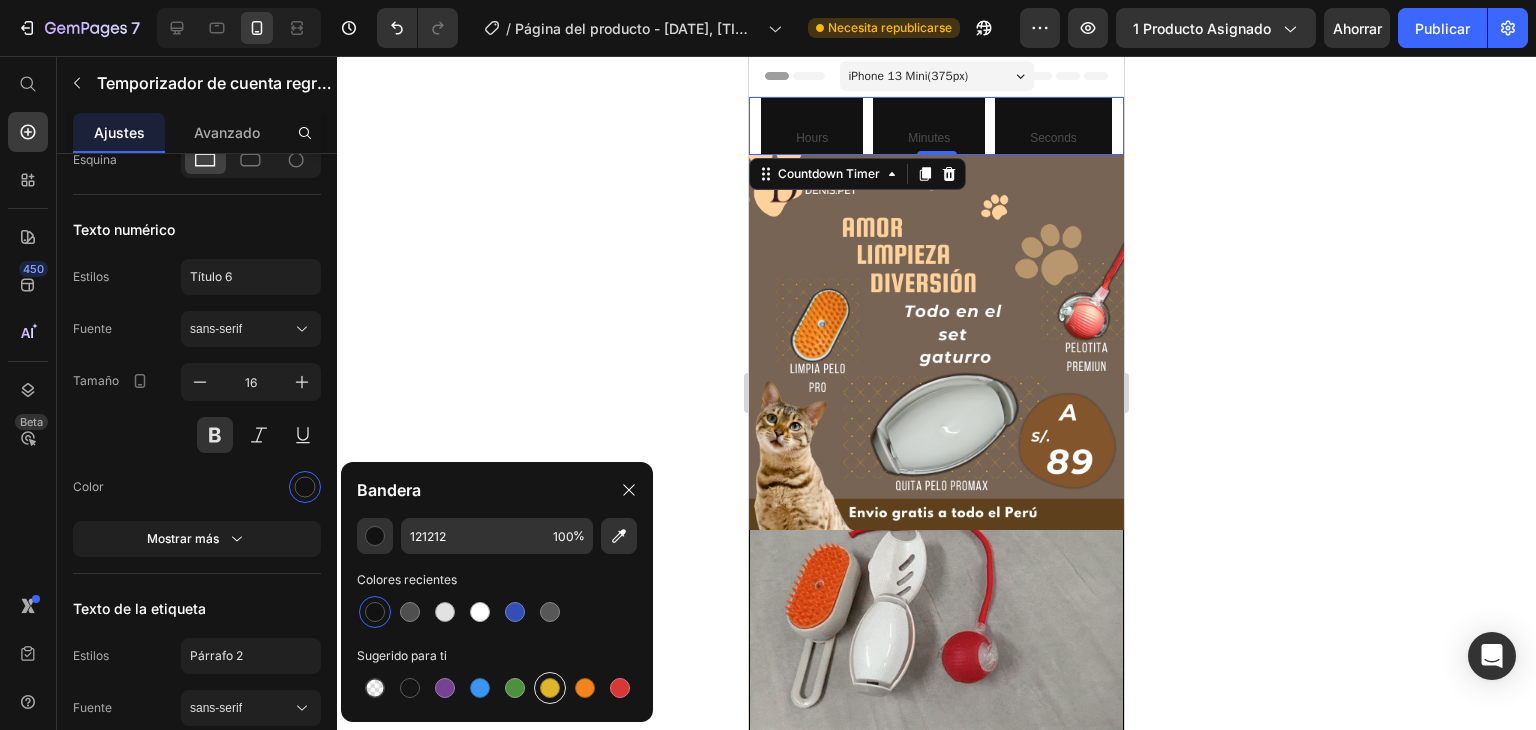 type on "DFB52C" 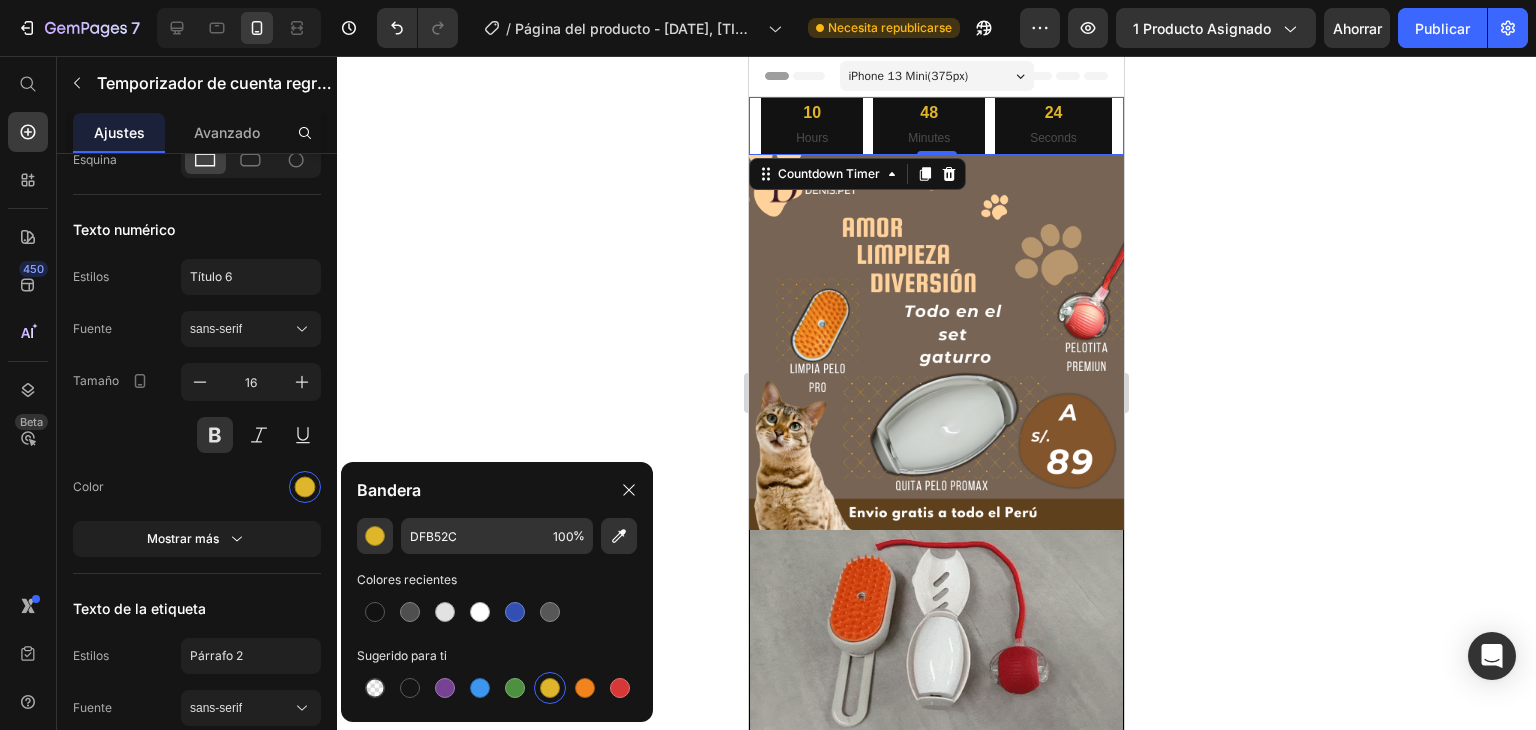 click 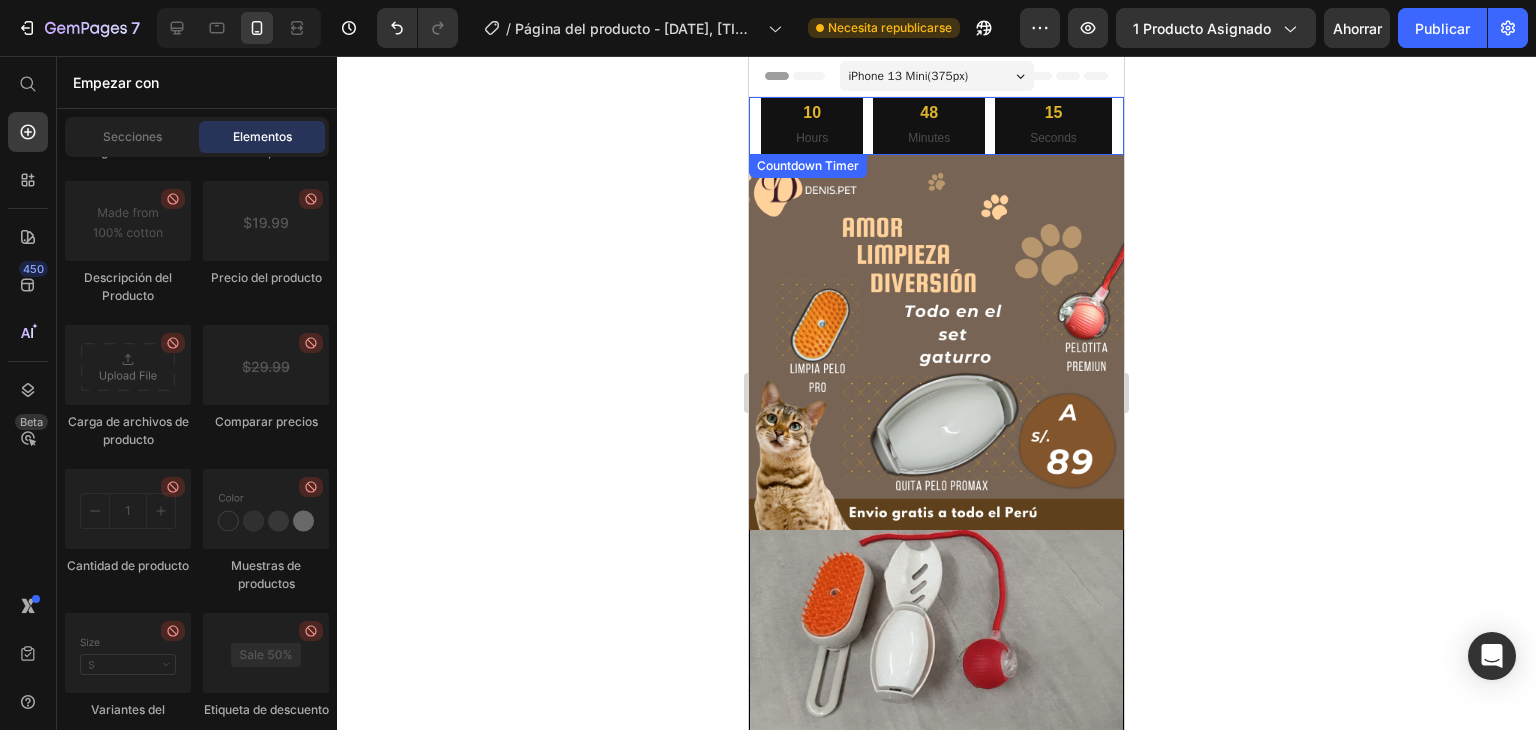 click on "10" at bounding box center [812, 113] 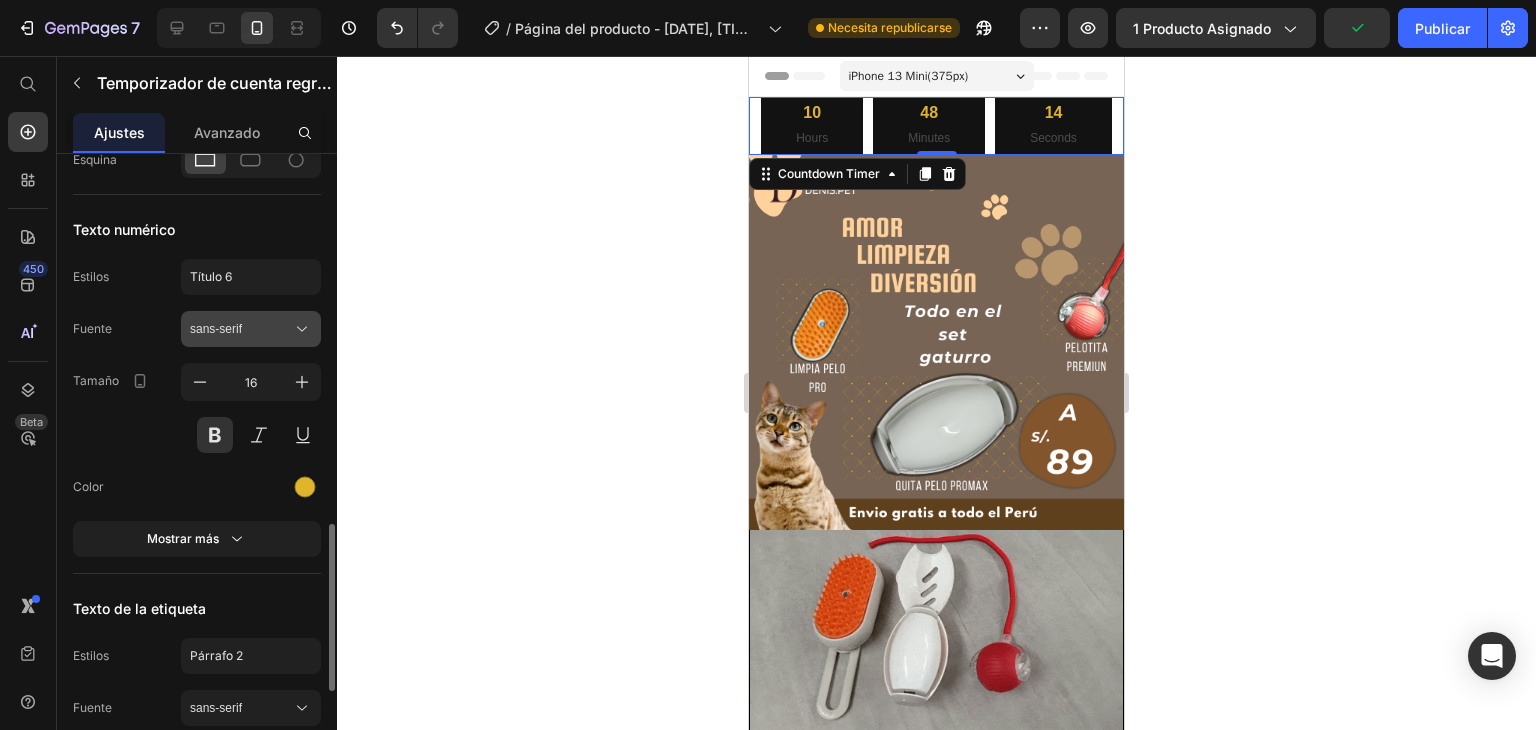 click on "sans-serif" at bounding box center (251, 329) 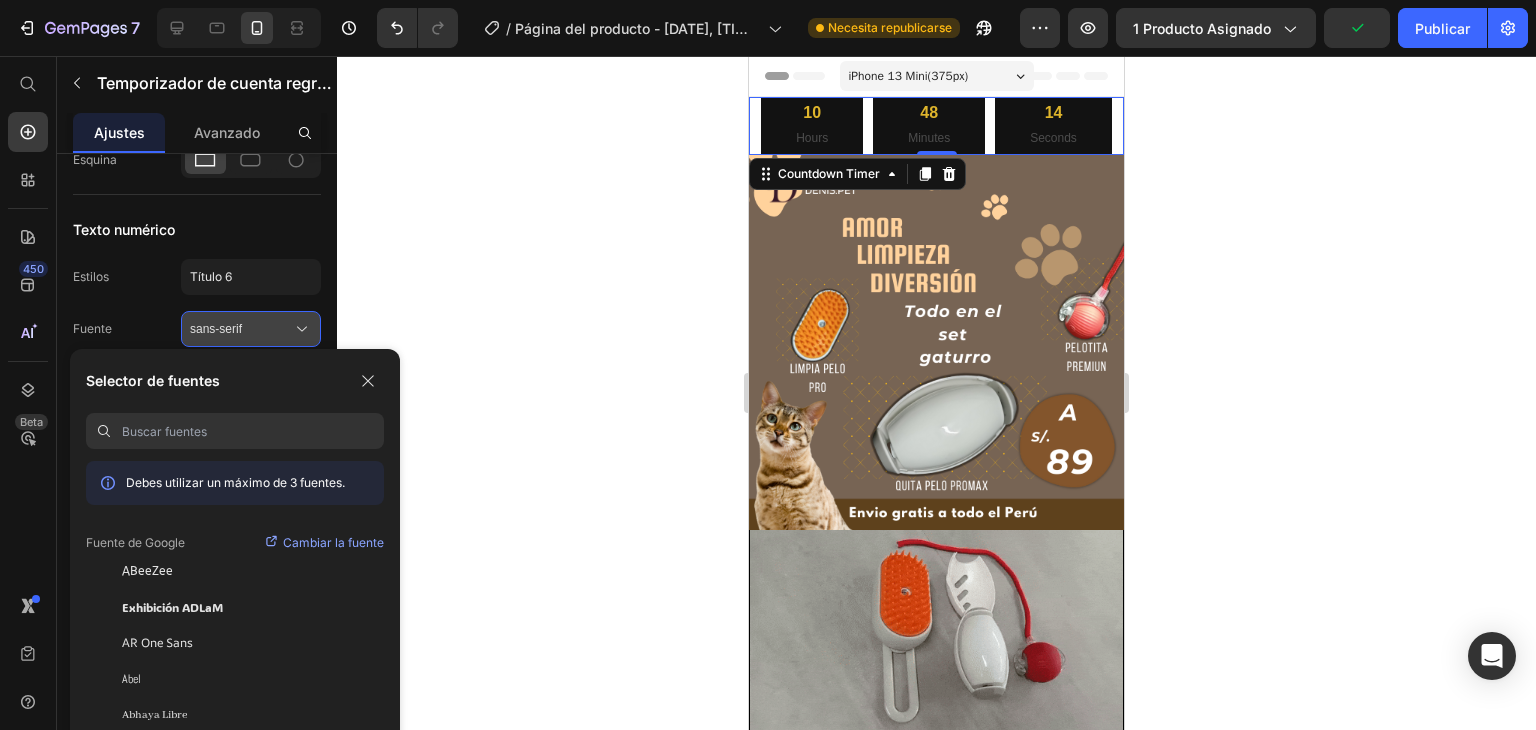 click 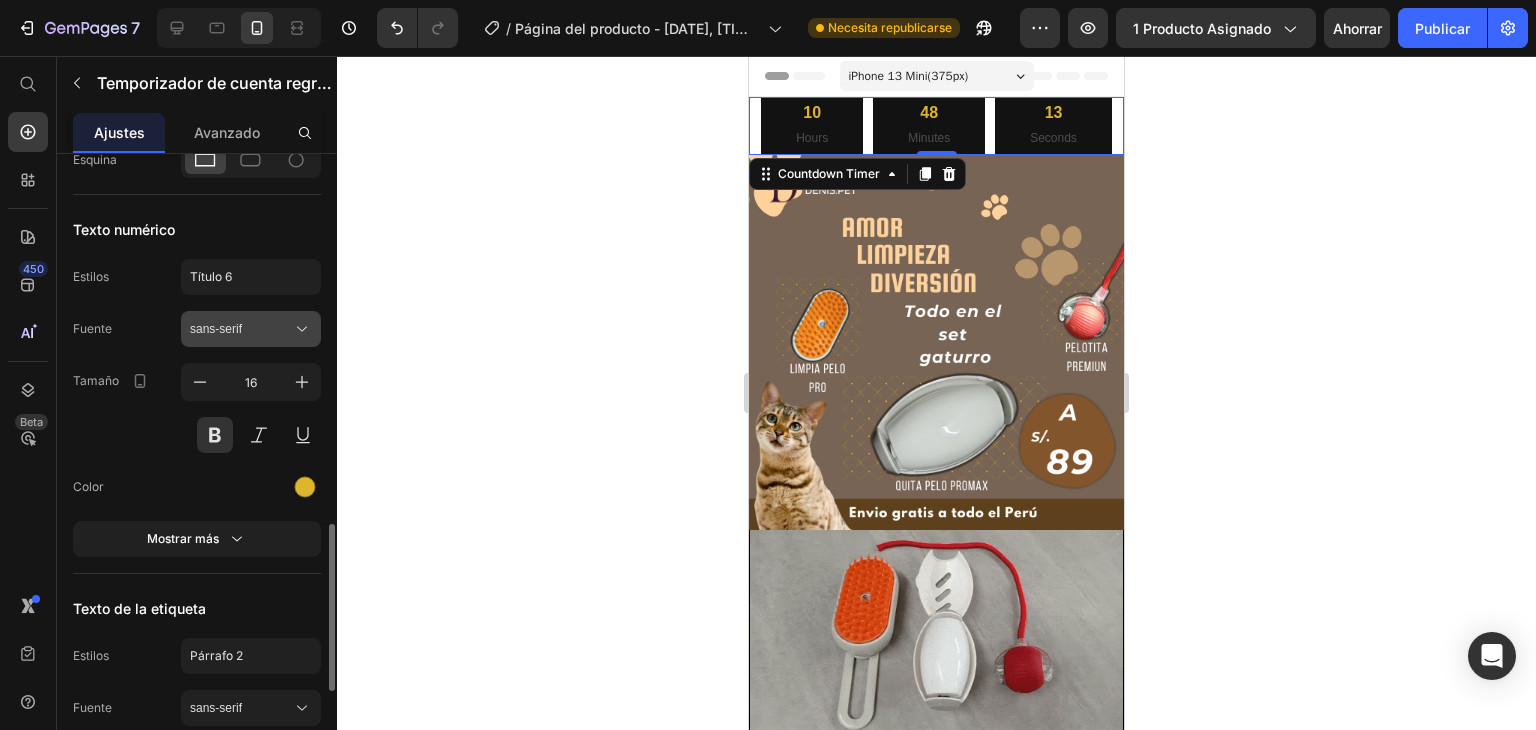 click 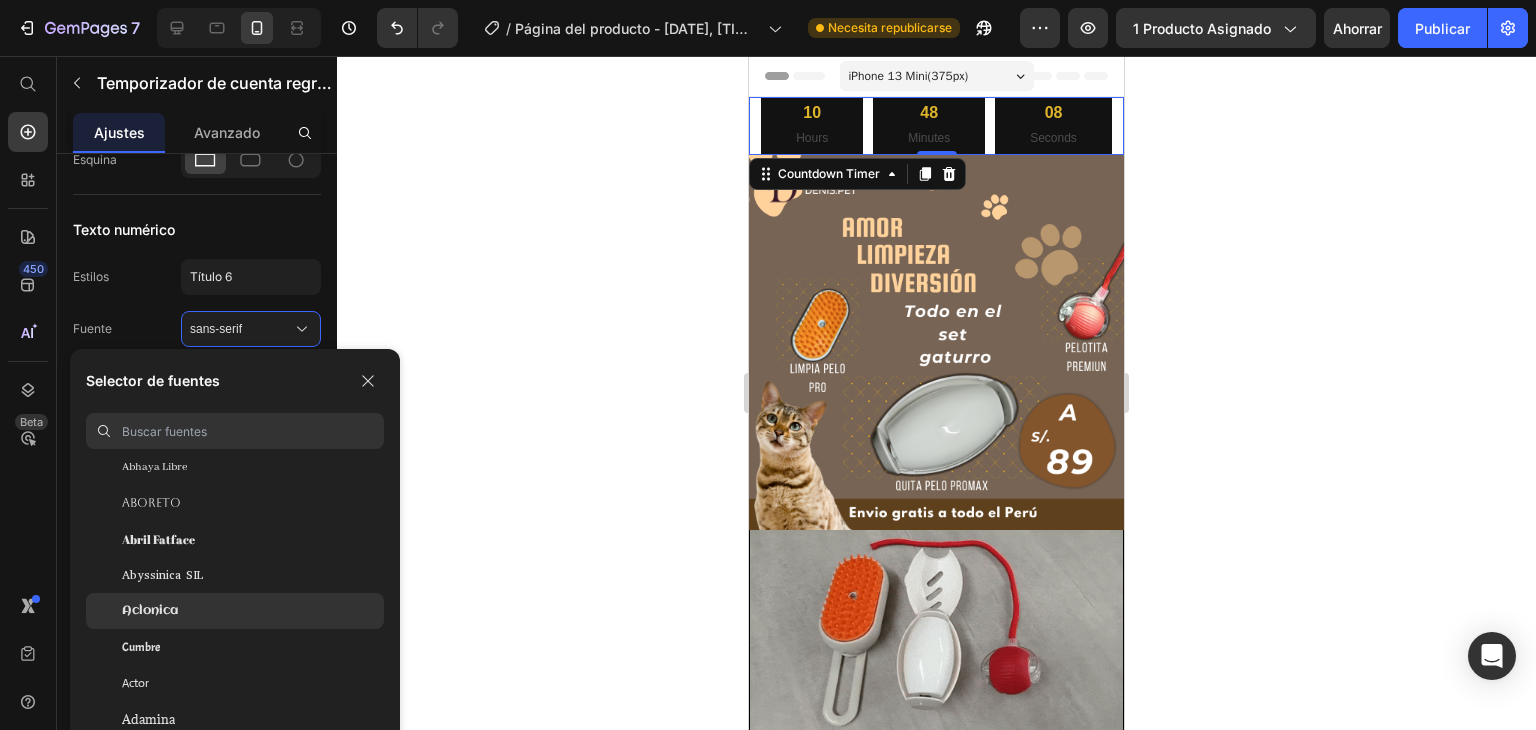 scroll, scrollTop: 400, scrollLeft: 0, axis: vertical 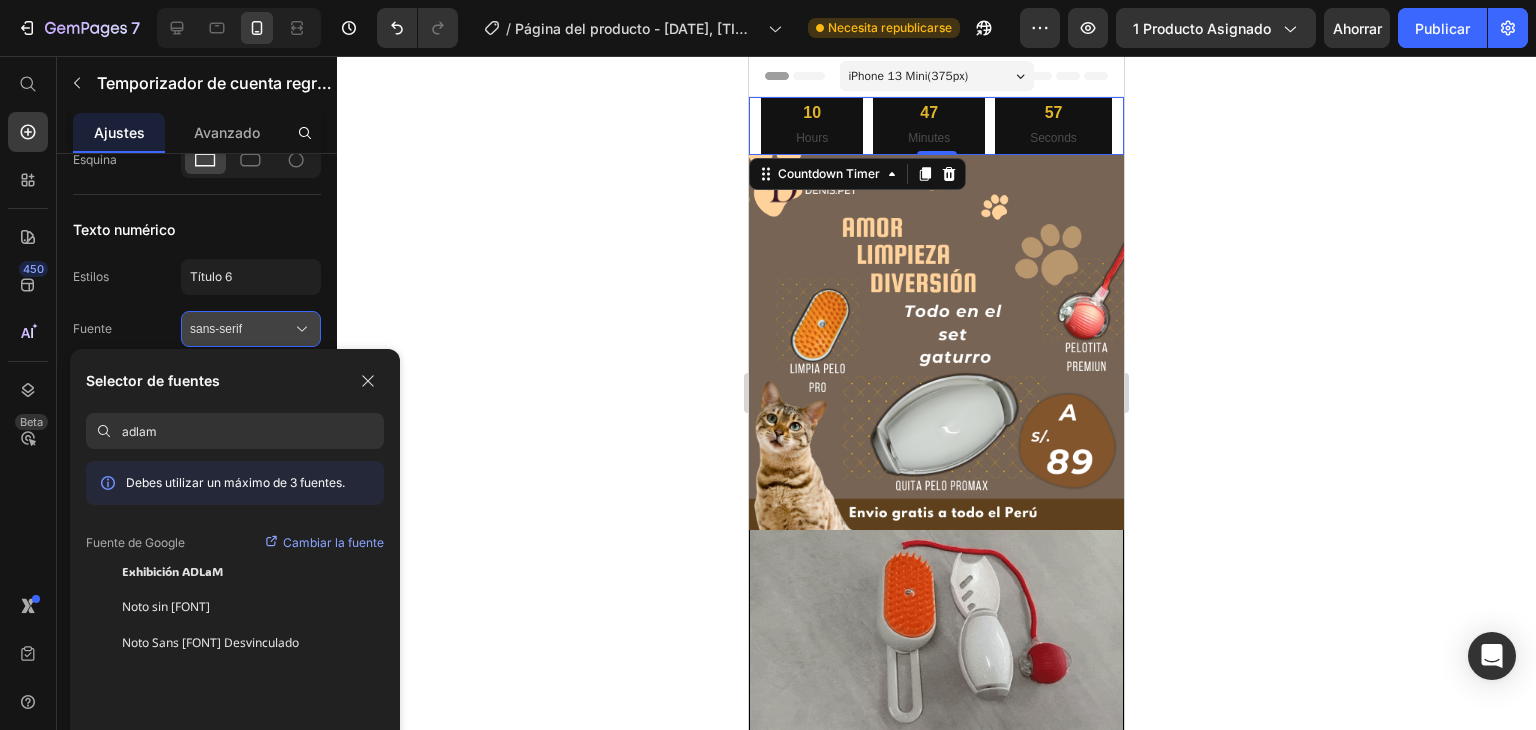 type on "adlam" 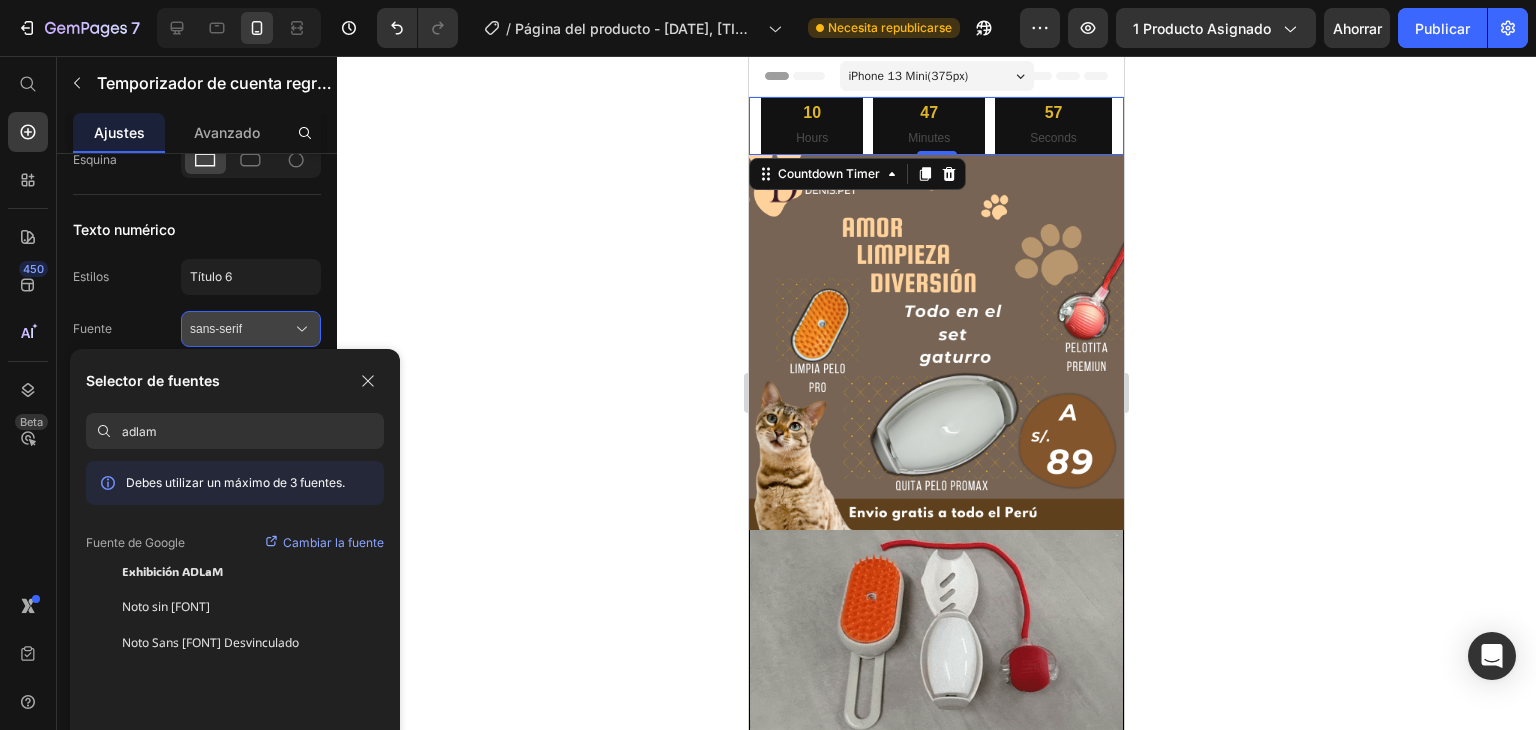 click 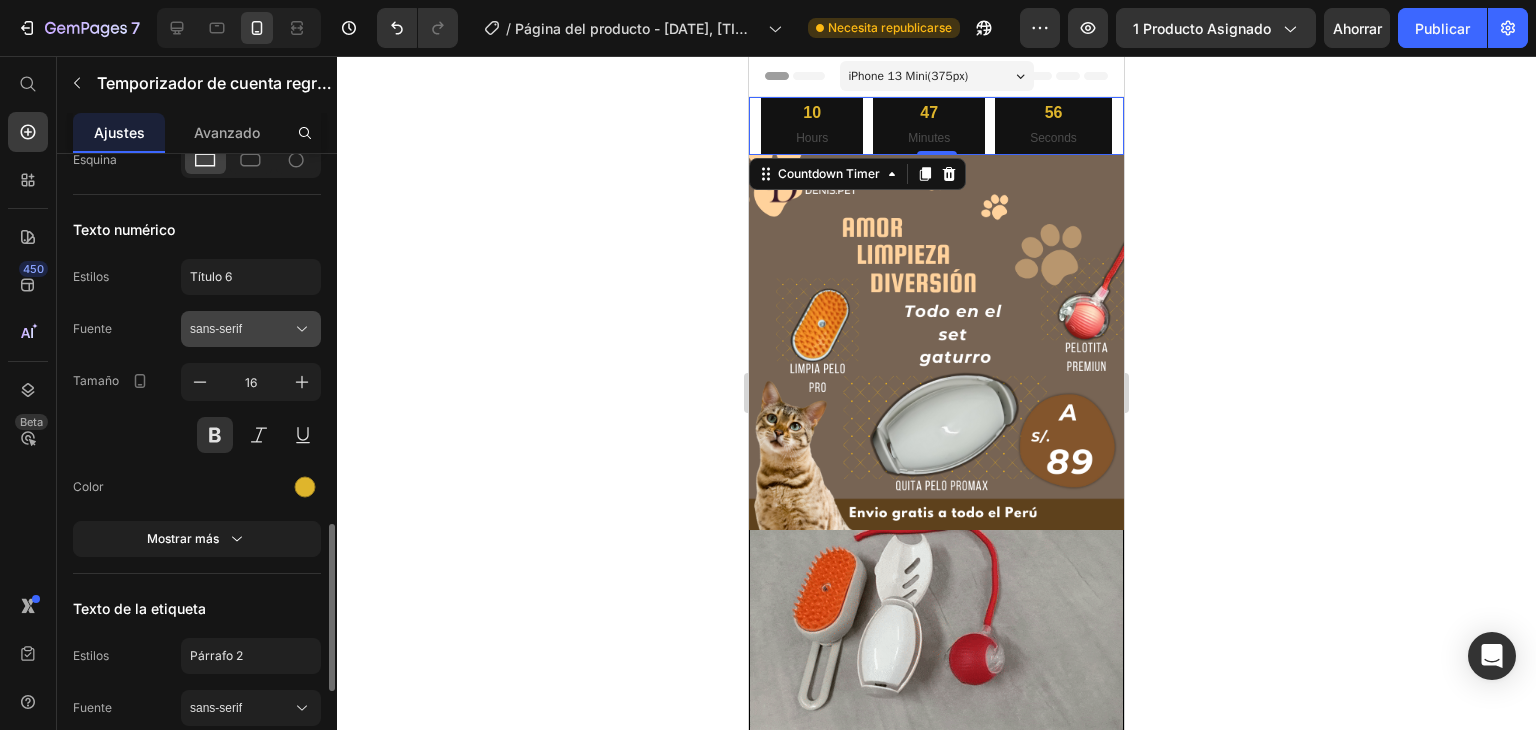 click 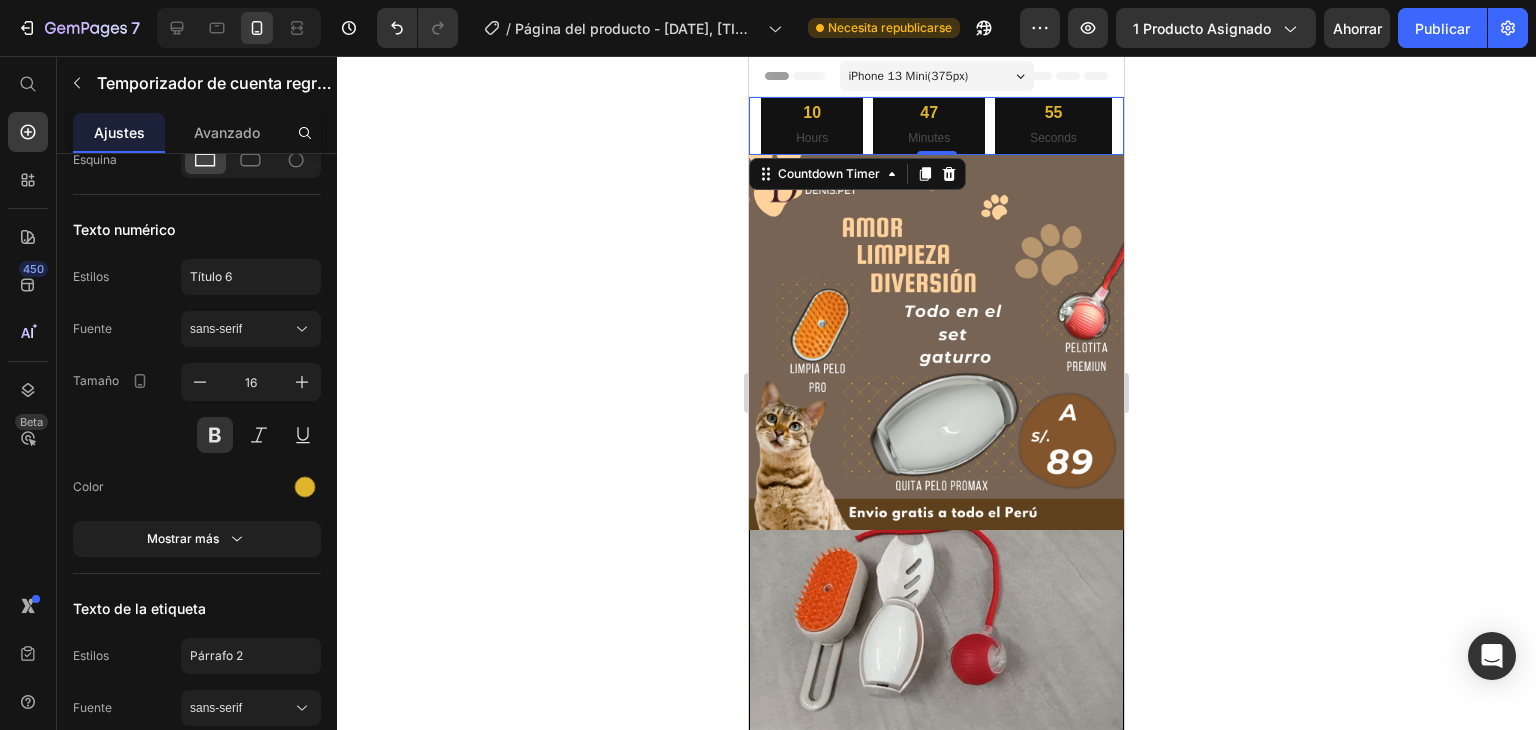 click 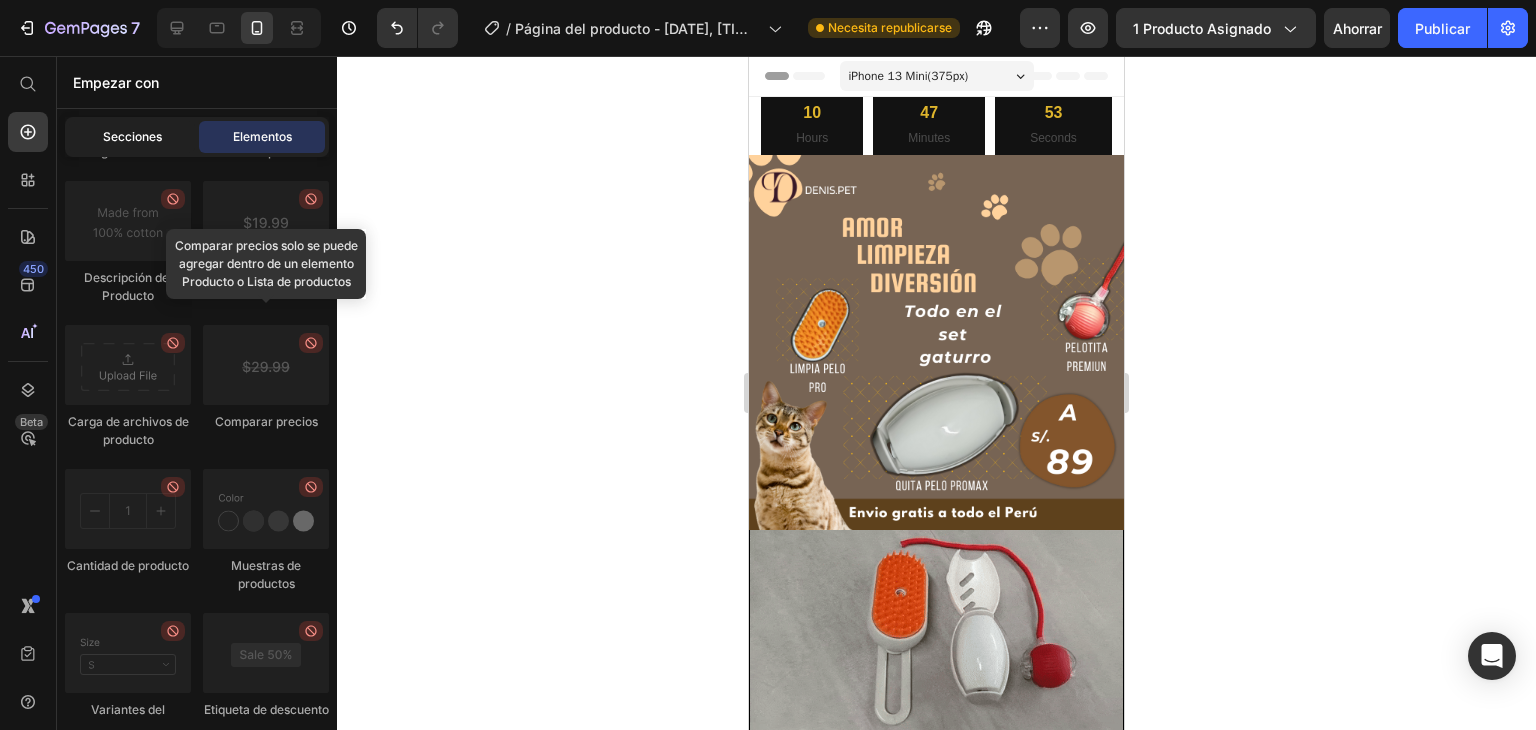 click on "Secciones" at bounding box center [132, 136] 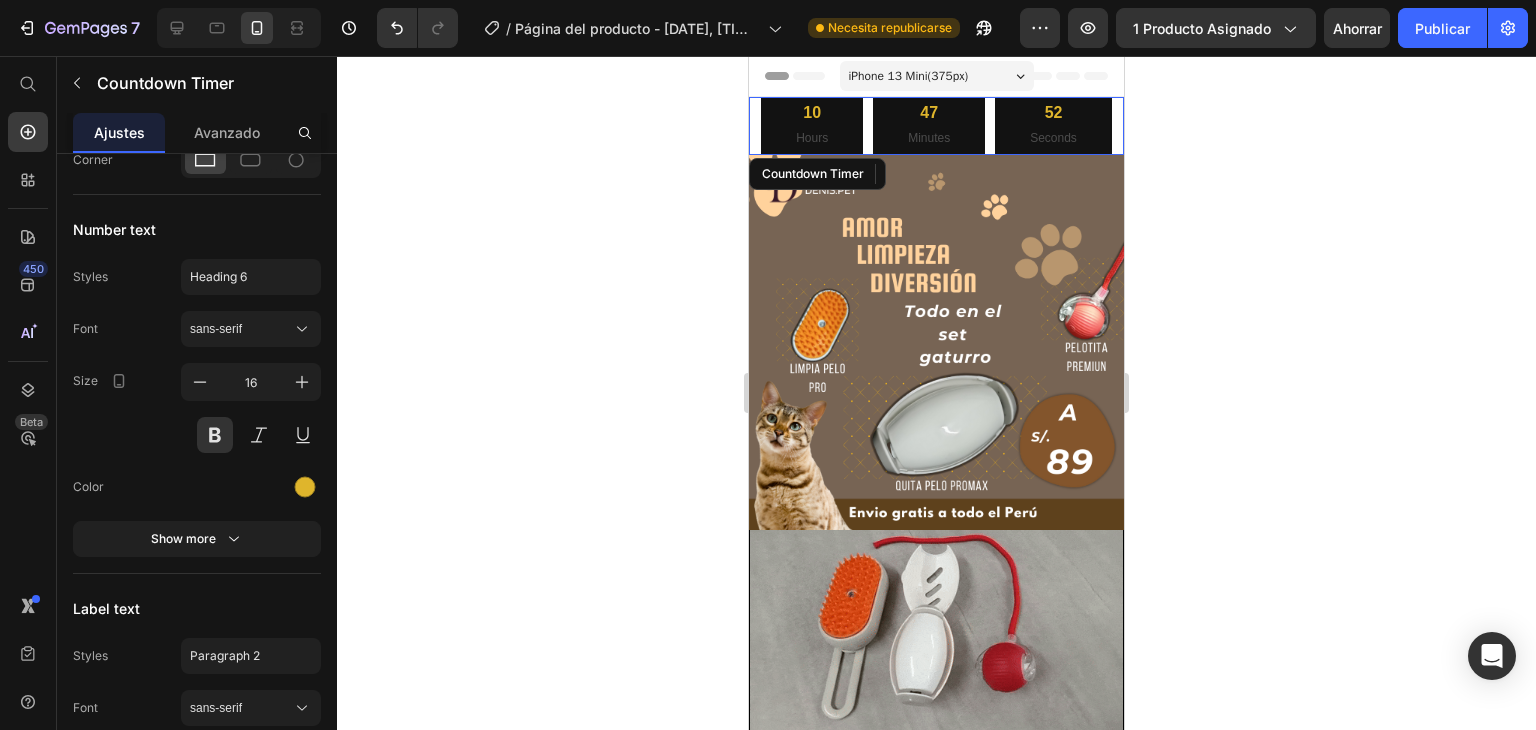 click on "10" at bounding box center [812, 113] 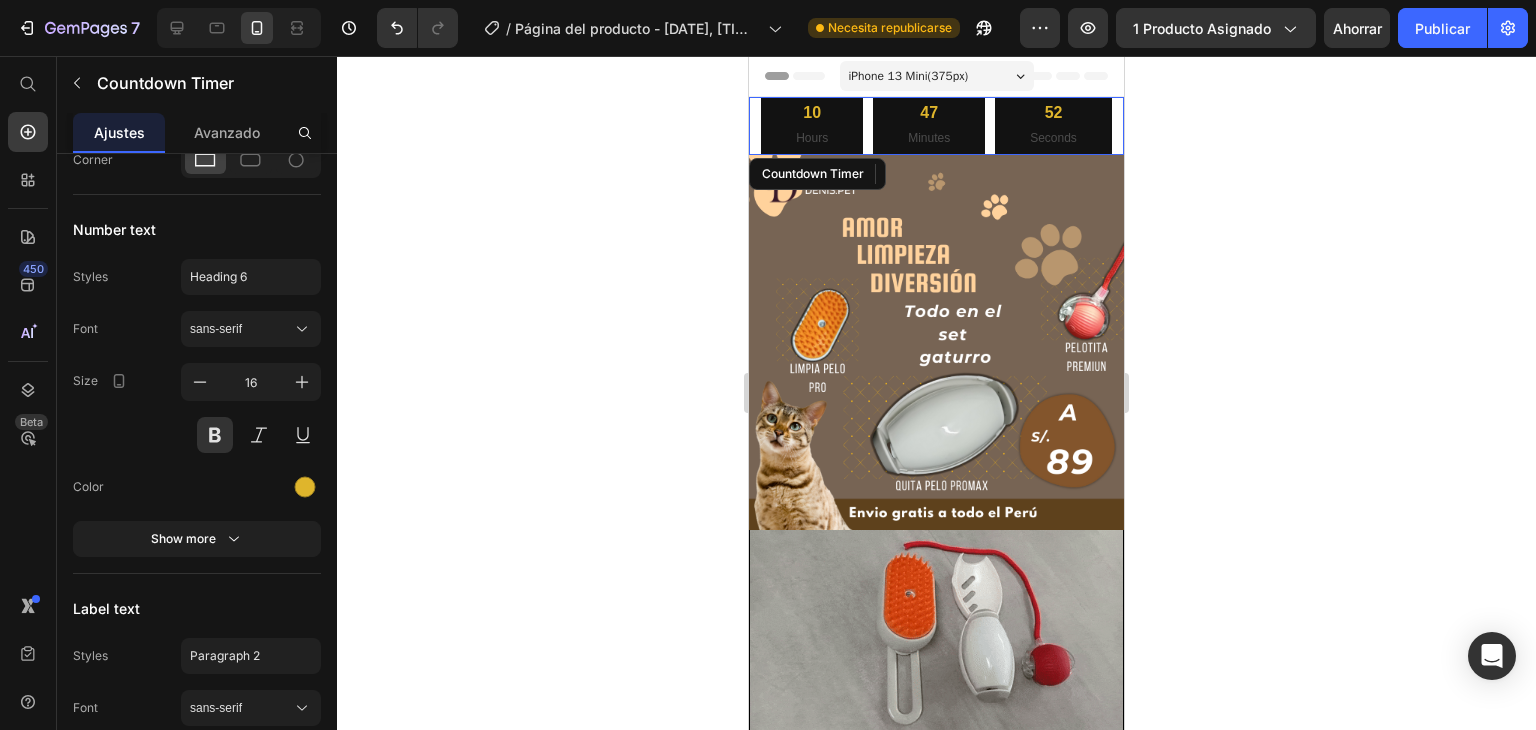 scroll, scrollTop: 0, scrollLeft: 0, axis: both 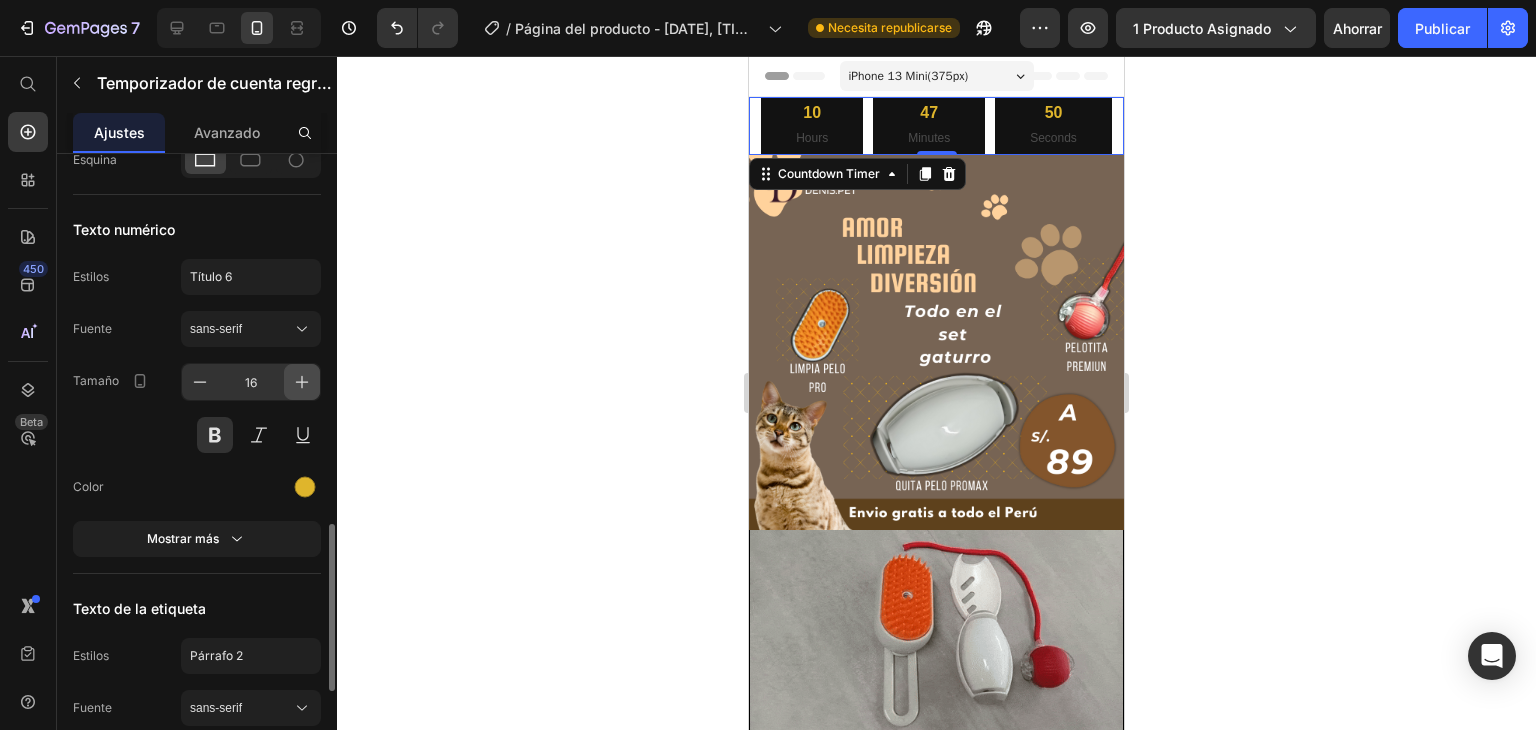 click 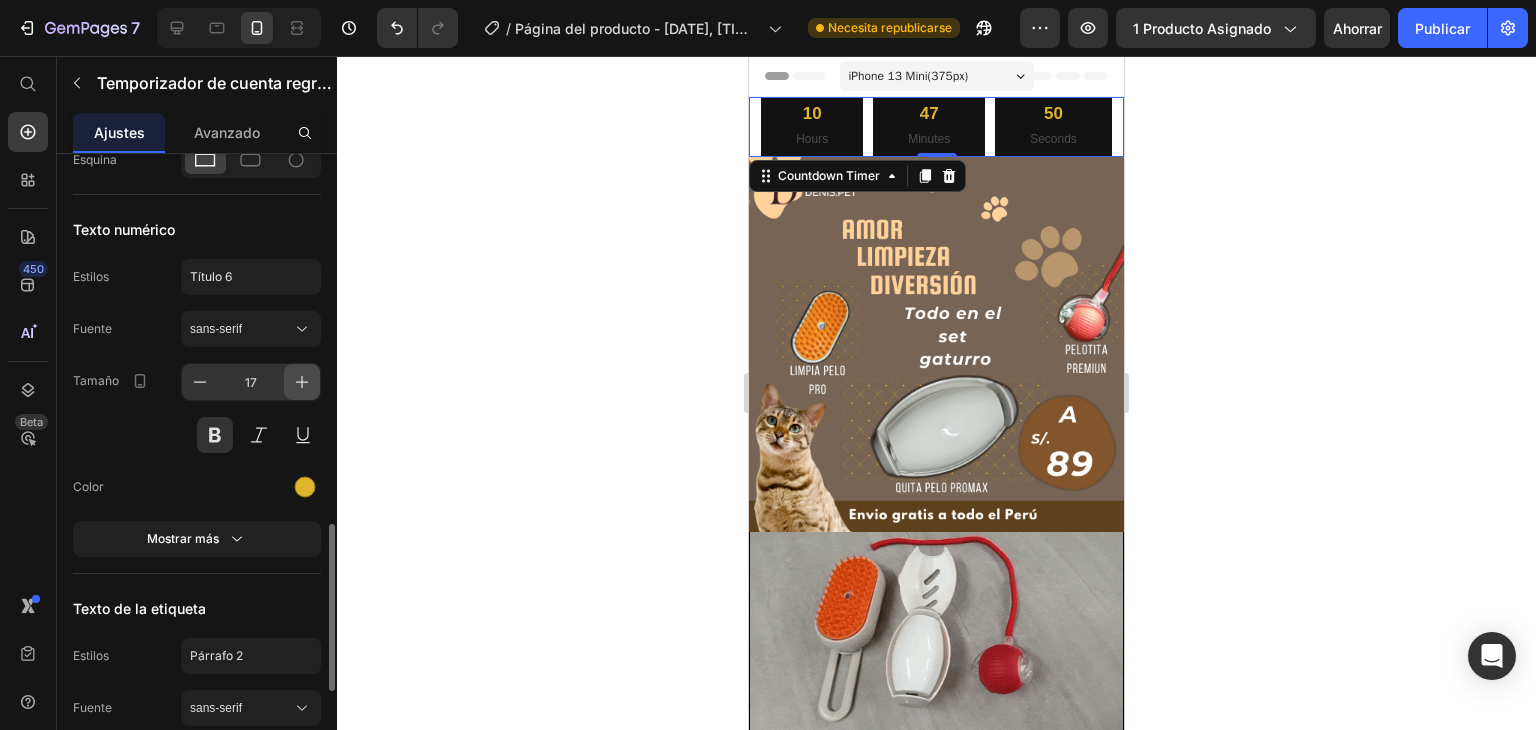 click 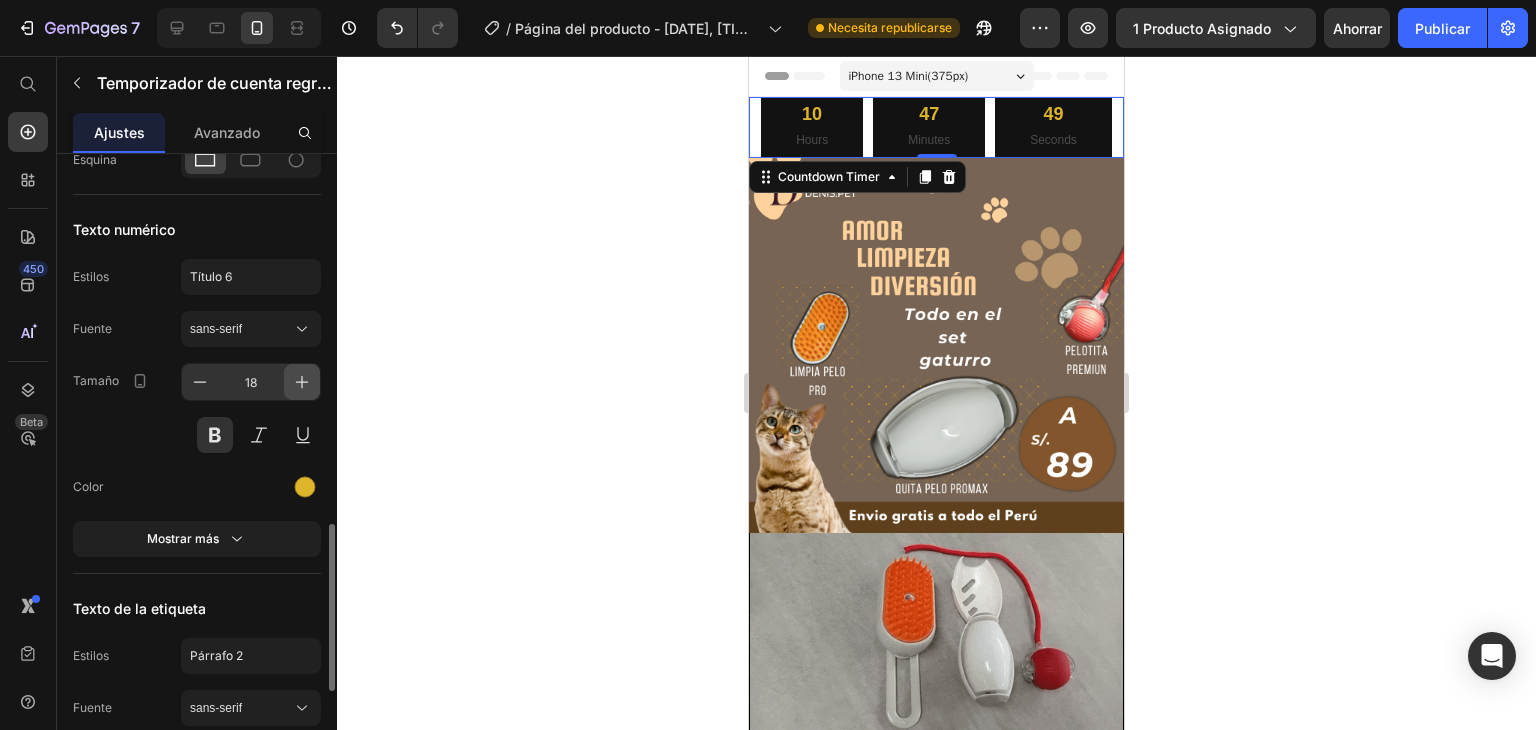 click 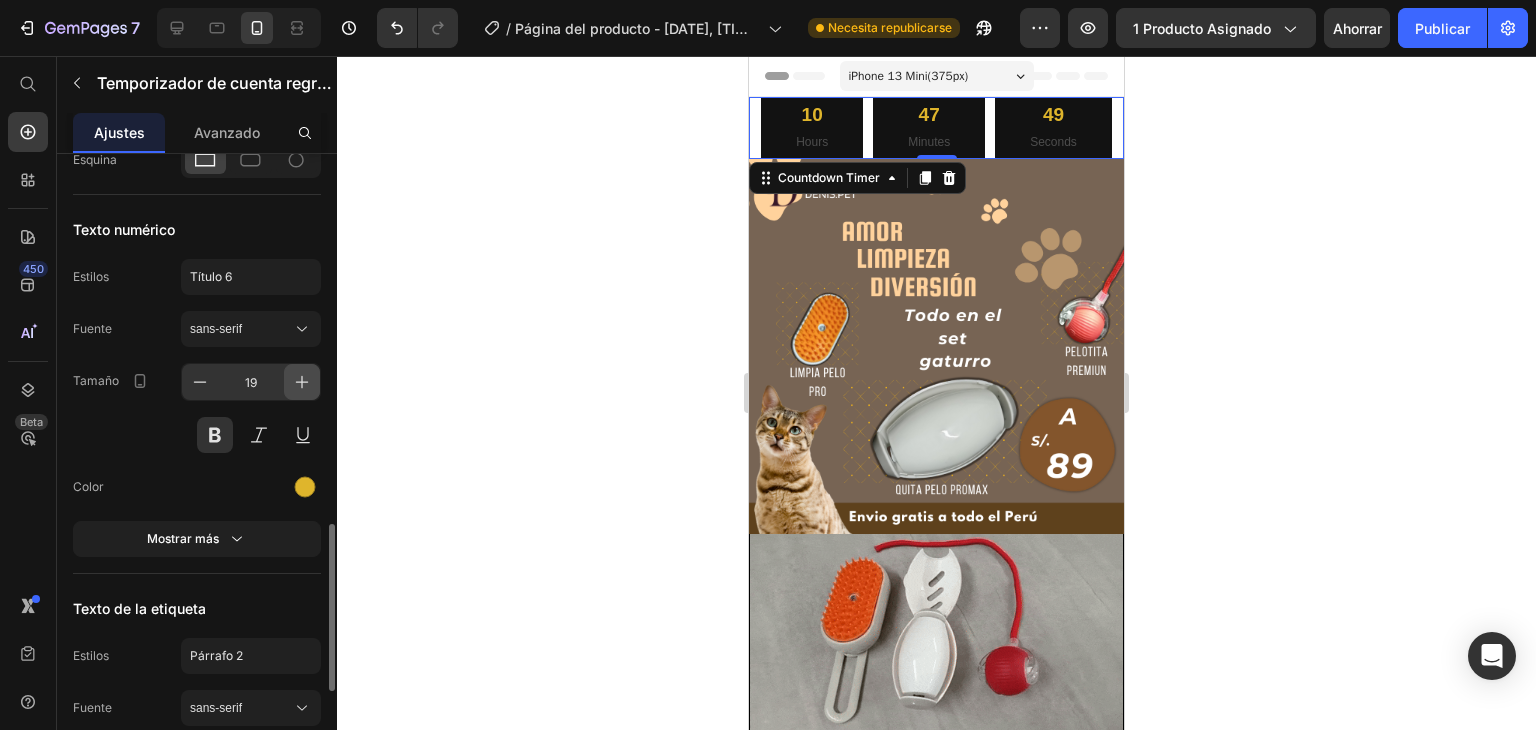 click 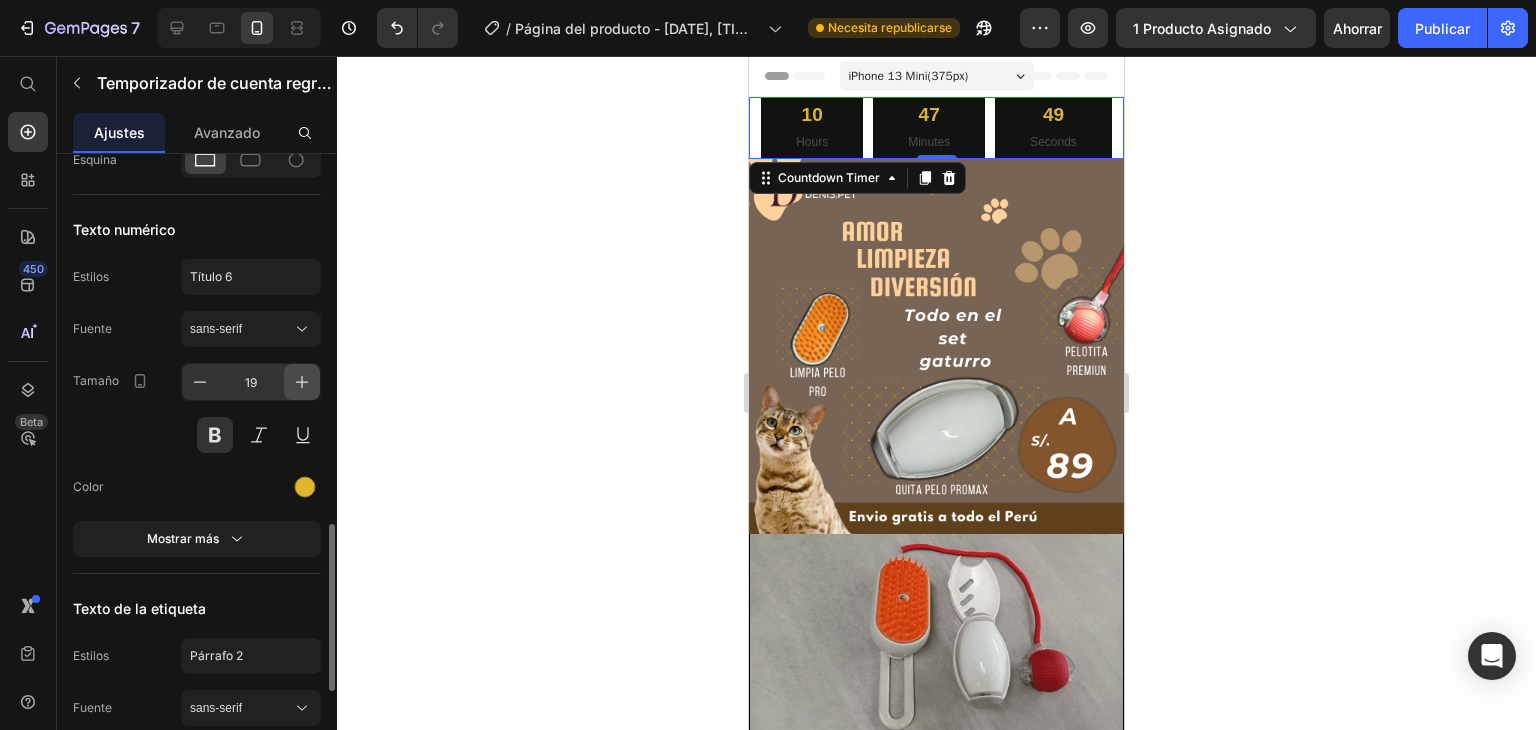 type on "20" 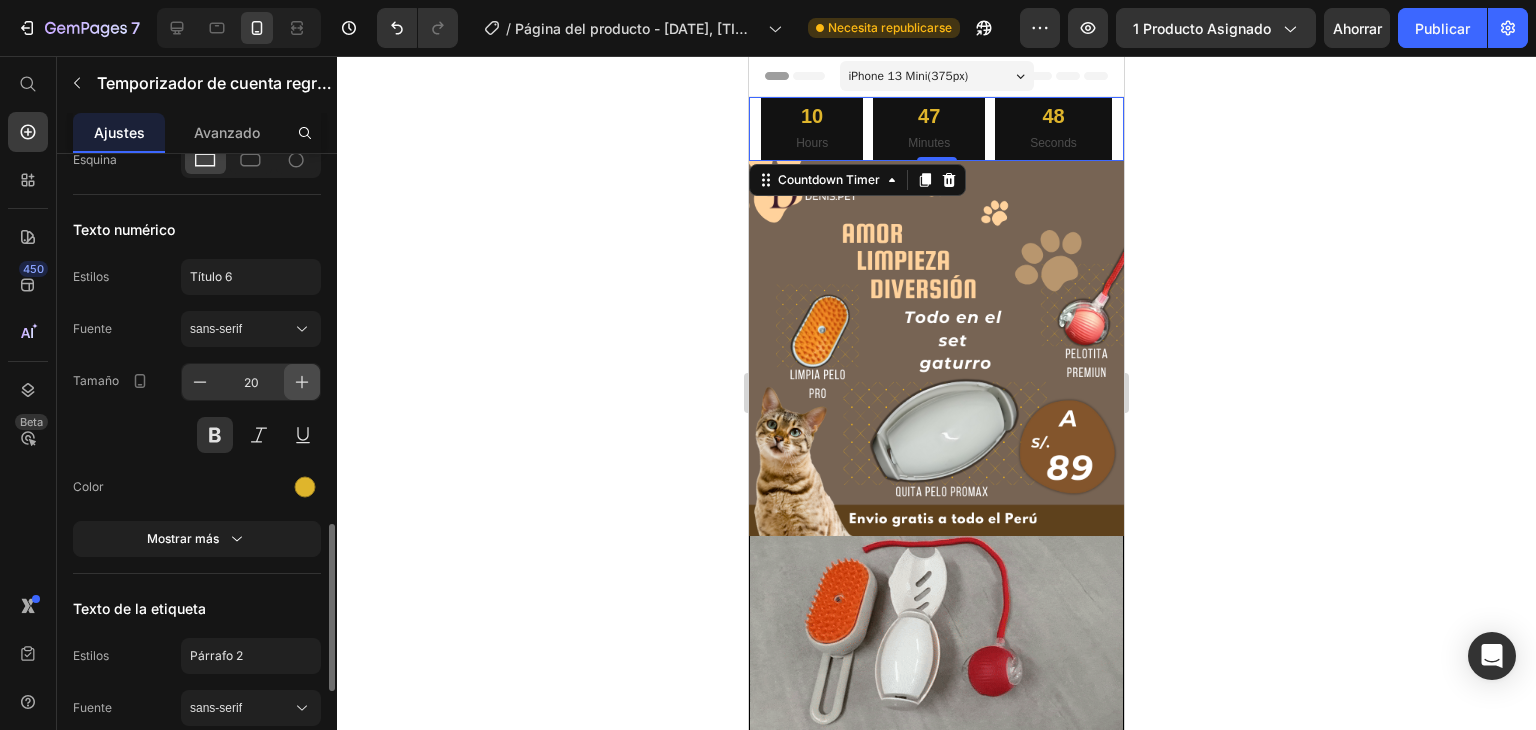 type 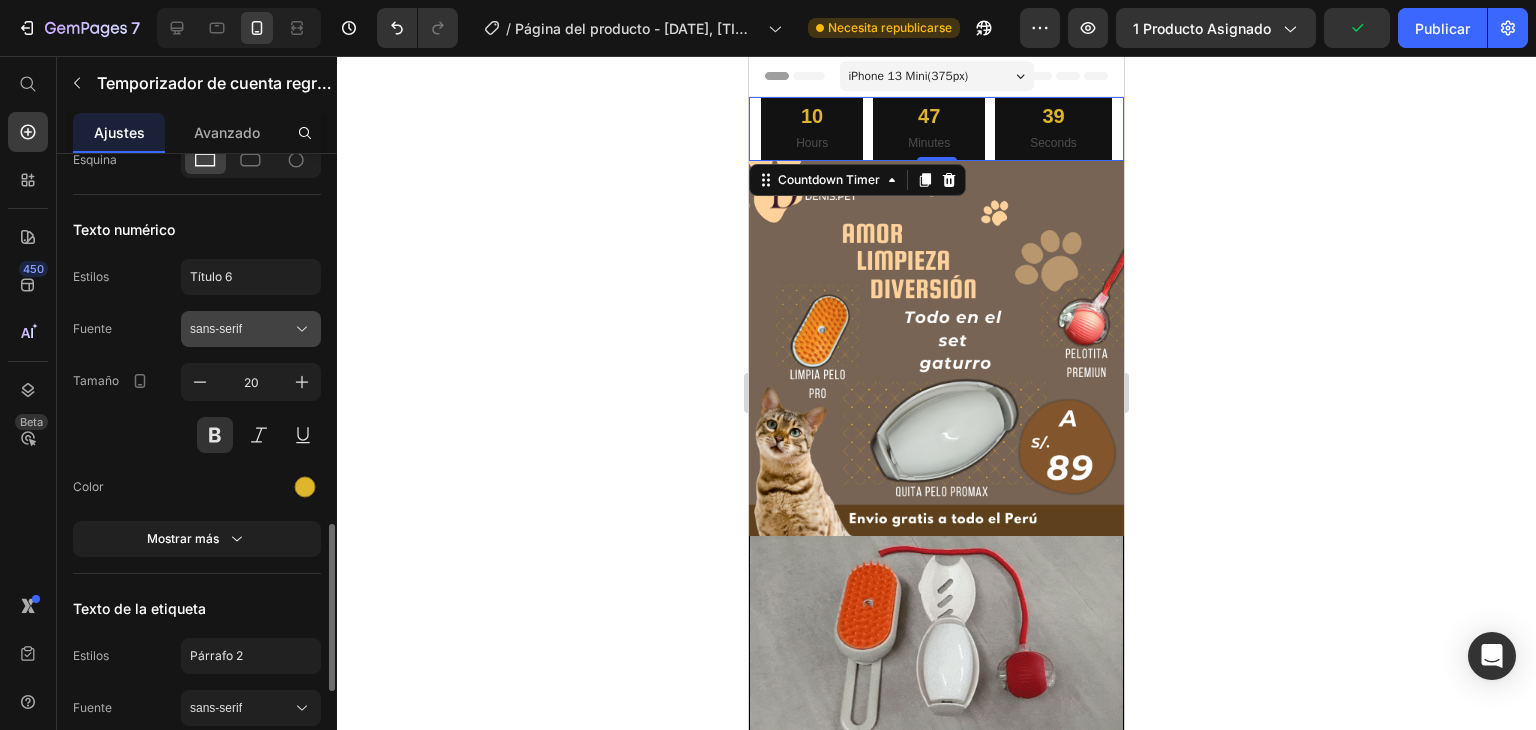 click on "sans-serif" at bounding box center [241, 329] 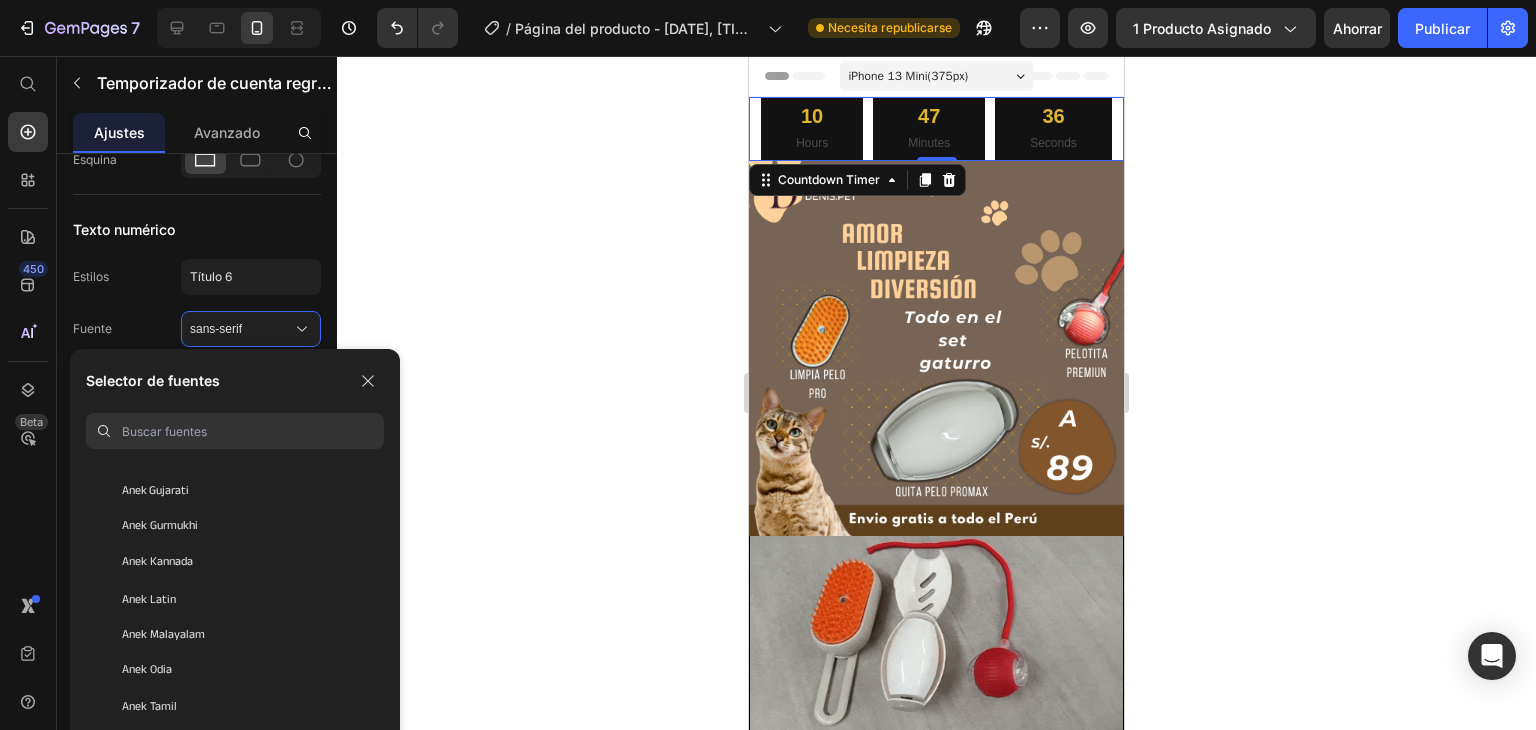scroll, scrollTop: 0, scrollLeft: 0, axis: both 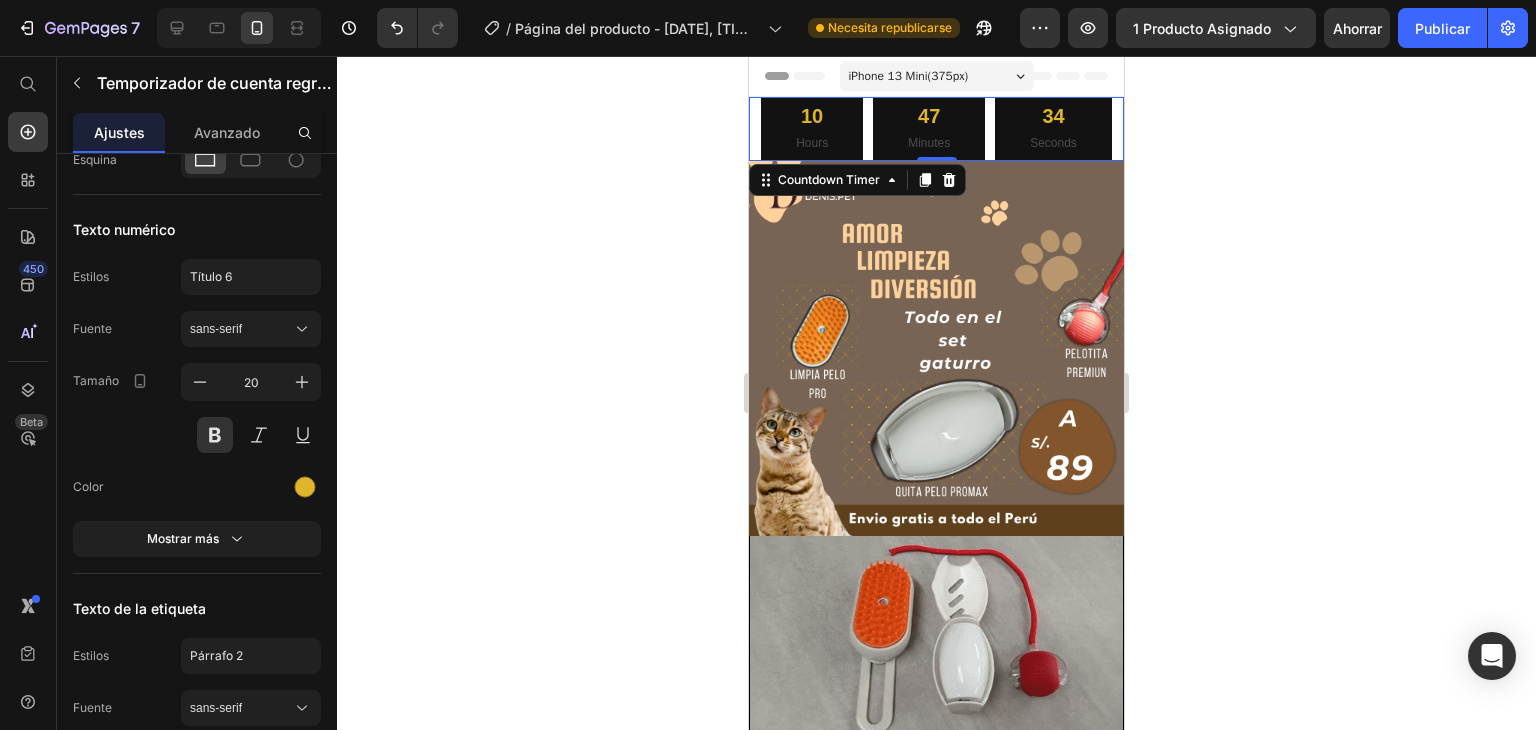 click 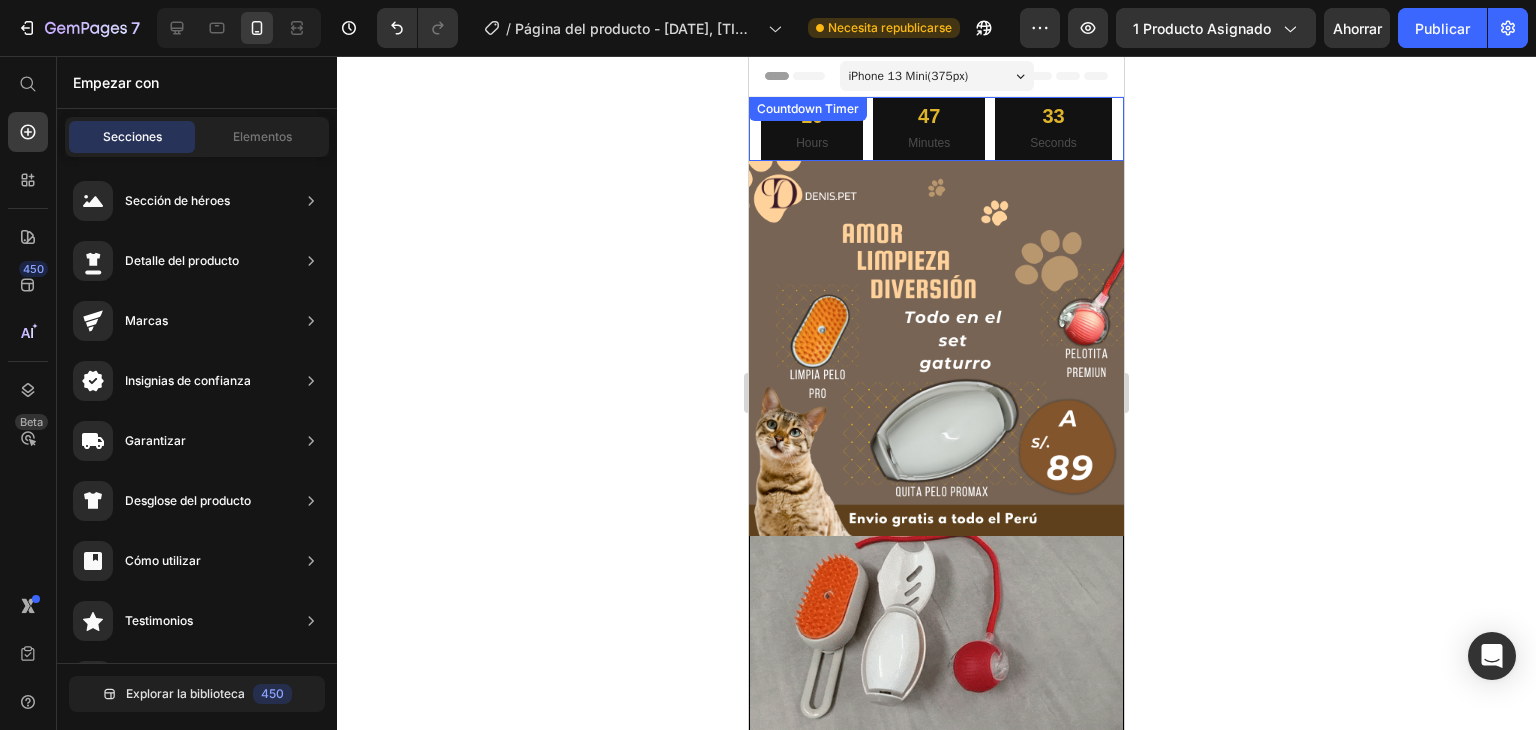 click on "10 Hours" at bounding box center (812, 129) 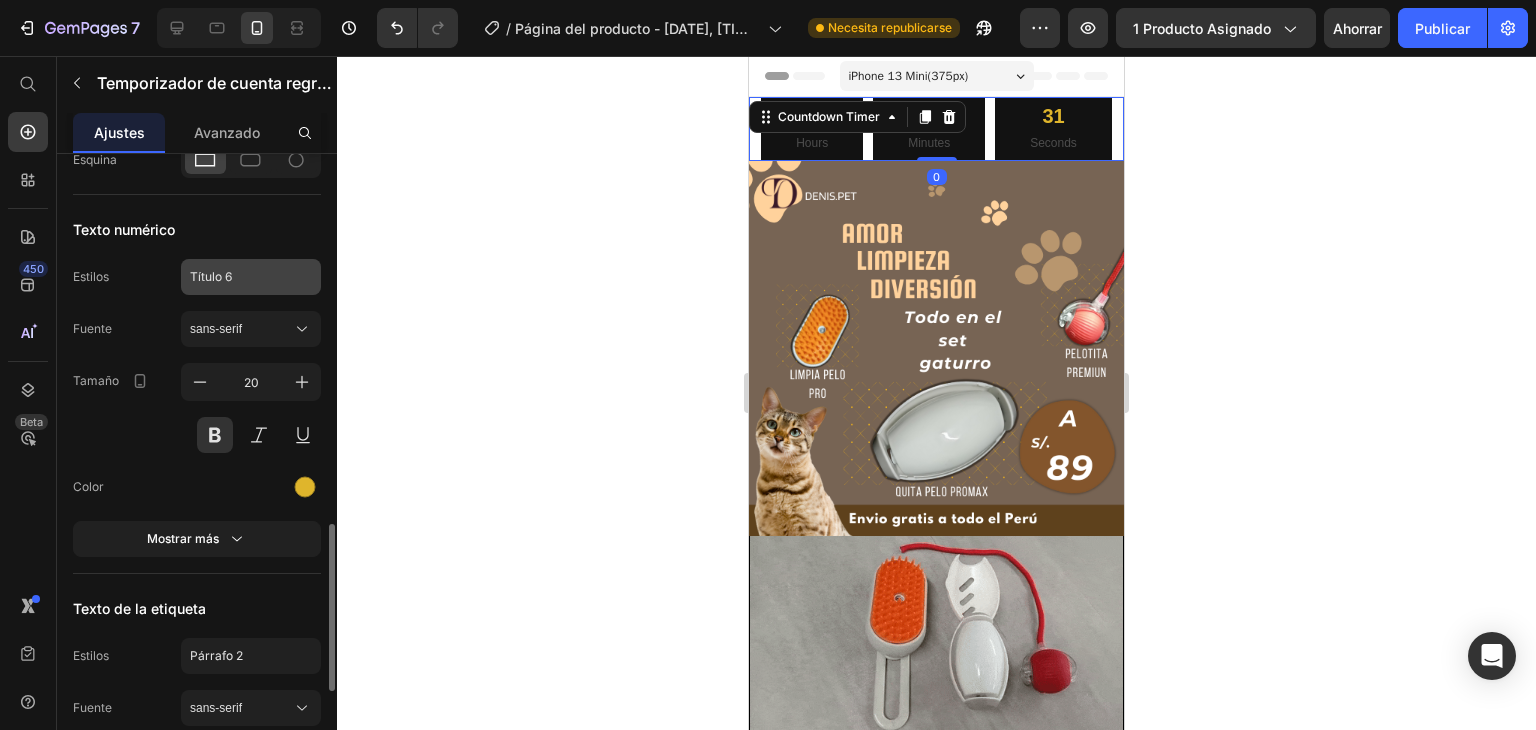 scroll, scrollTop: 1500, scrollLeft: 0, axis: vertical 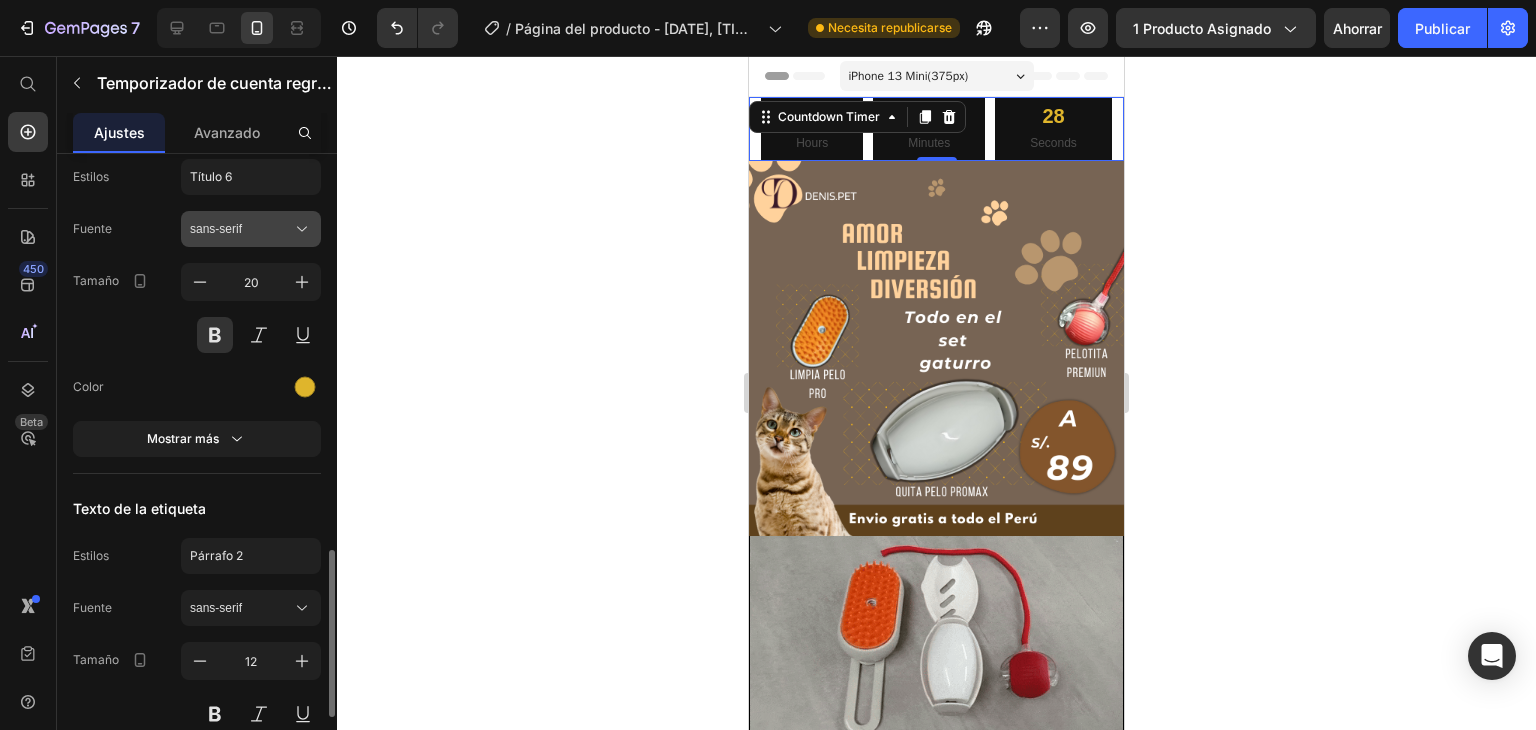 click 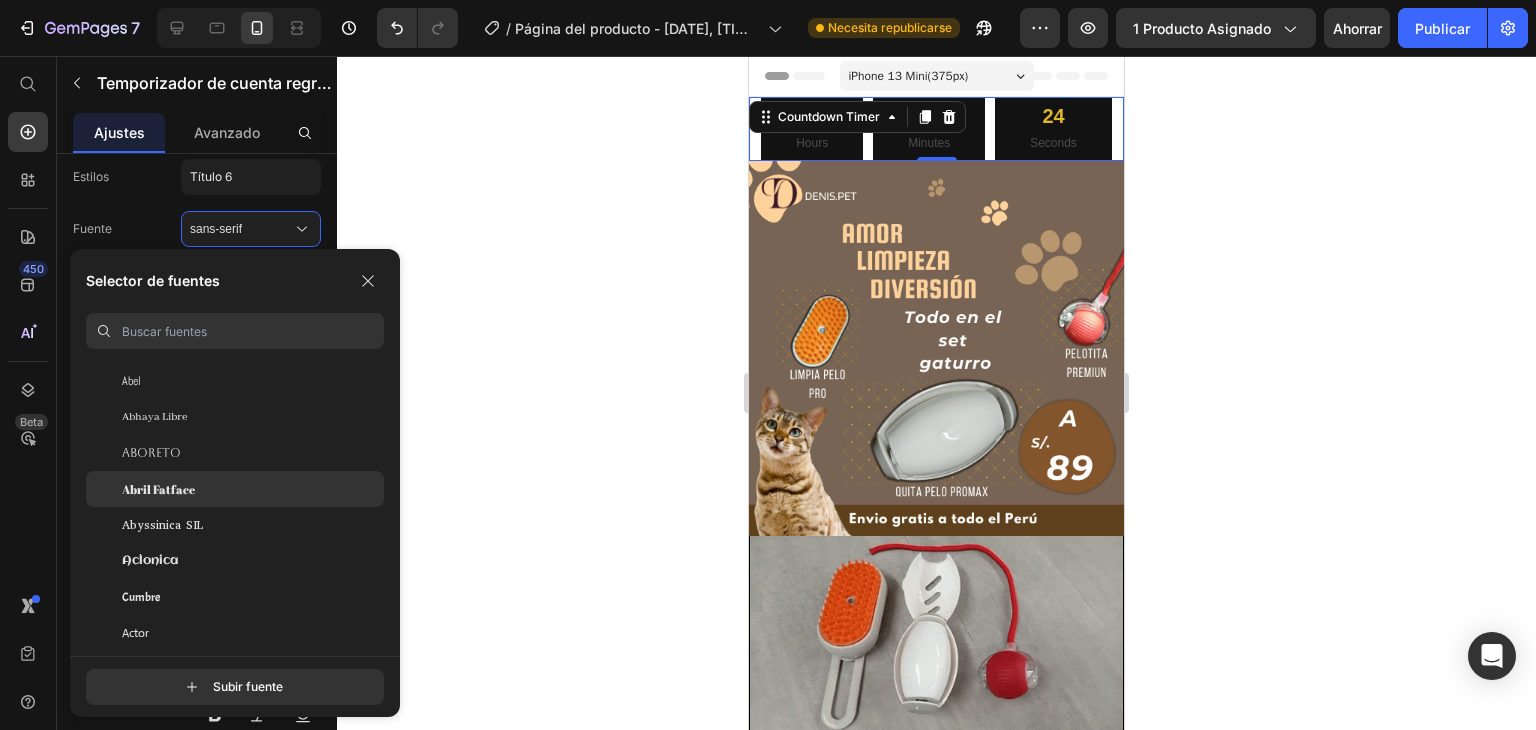 scroll, scrollTop: 200, scrollLeft: 0, axis: vertical 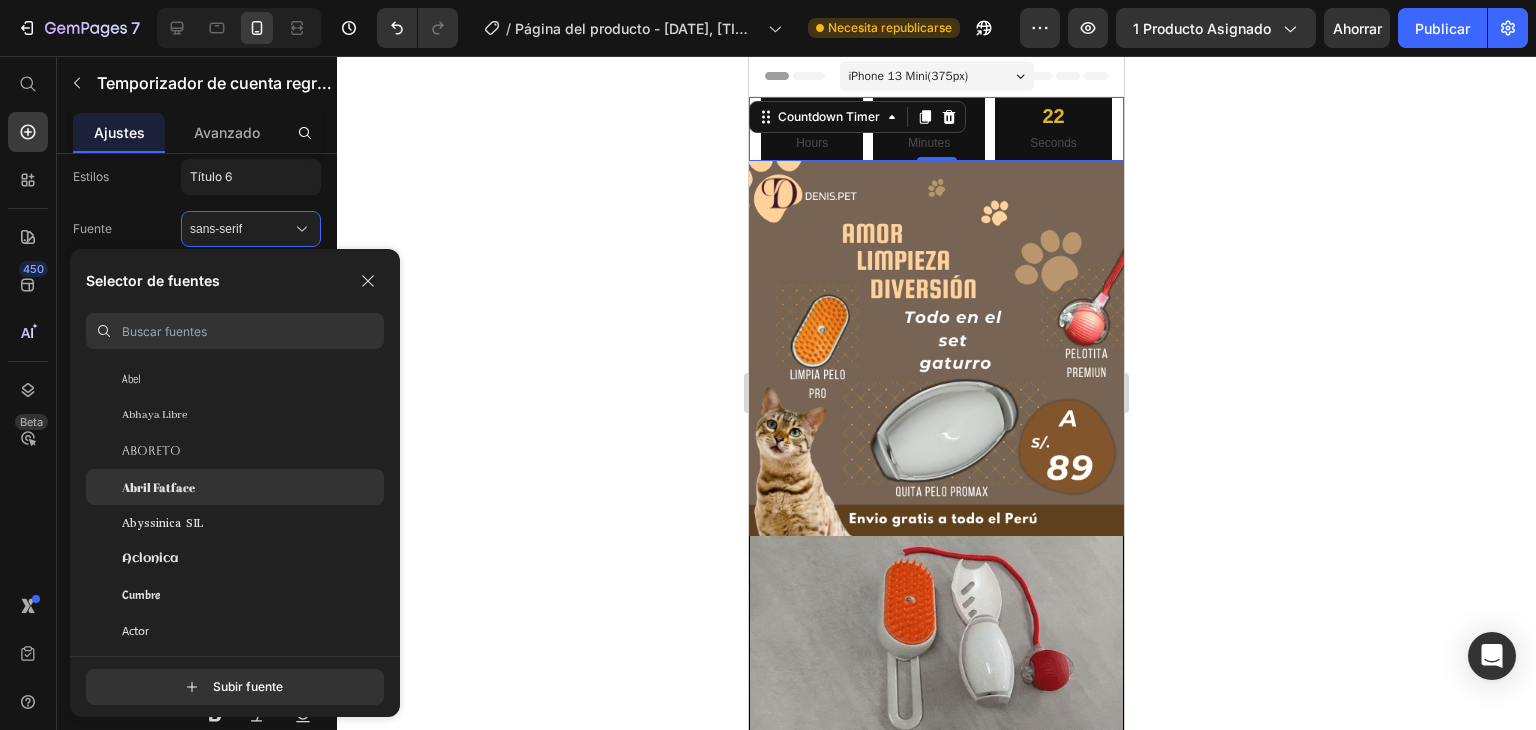 click on "Abril Fatface" at bounding box center (158, 487) 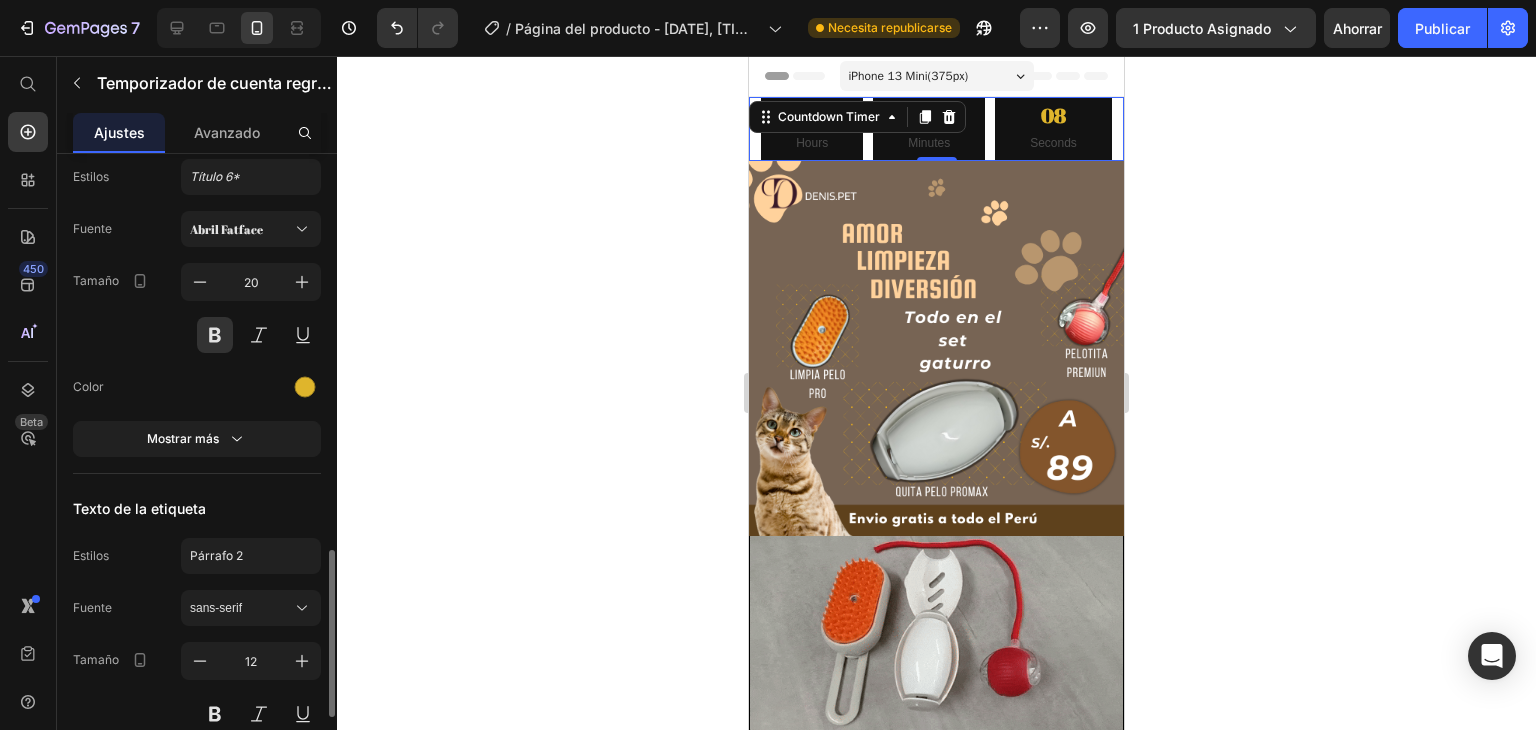 scroll, scrollTop: 1600, scrollLeft: 0, axis: vertical 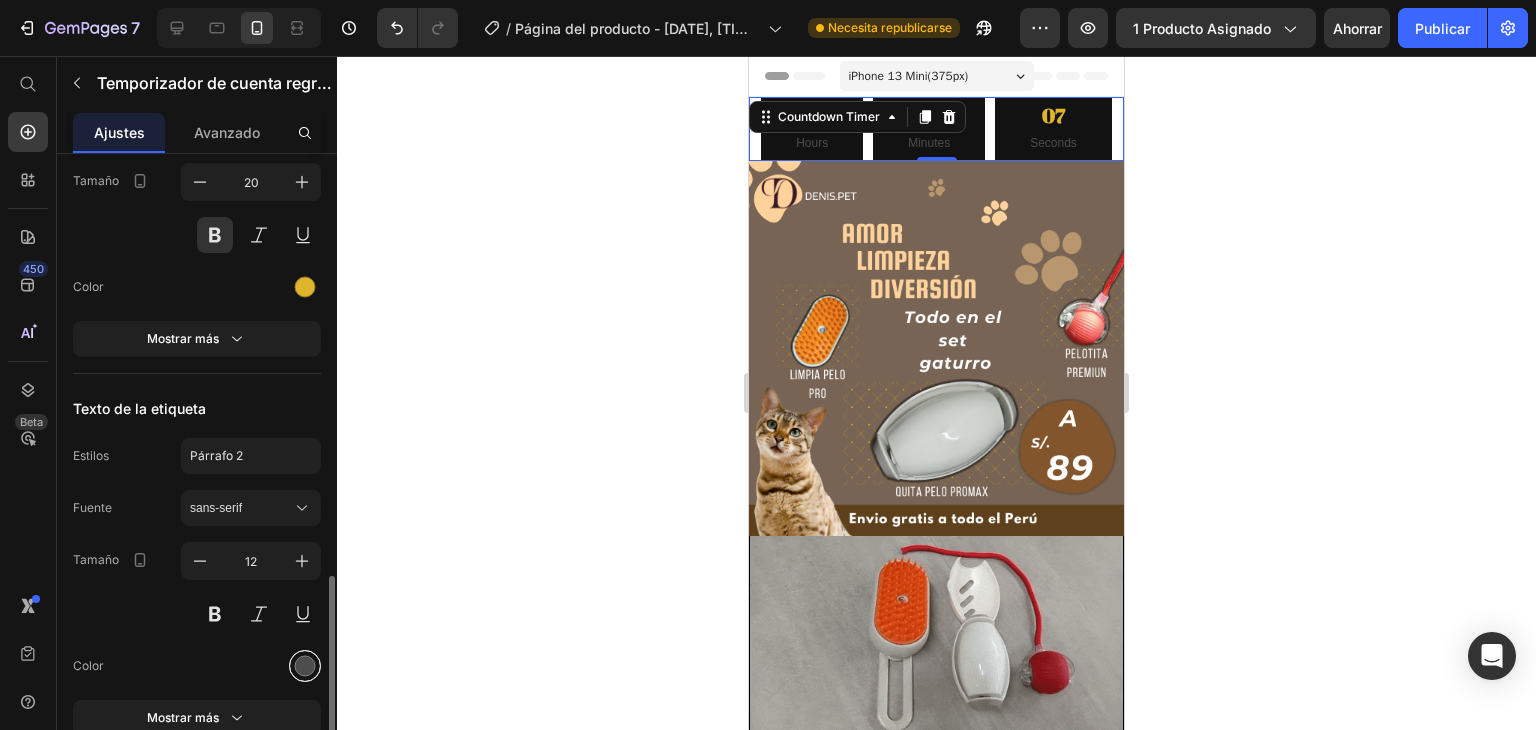 click at bounding box center [305, 666] 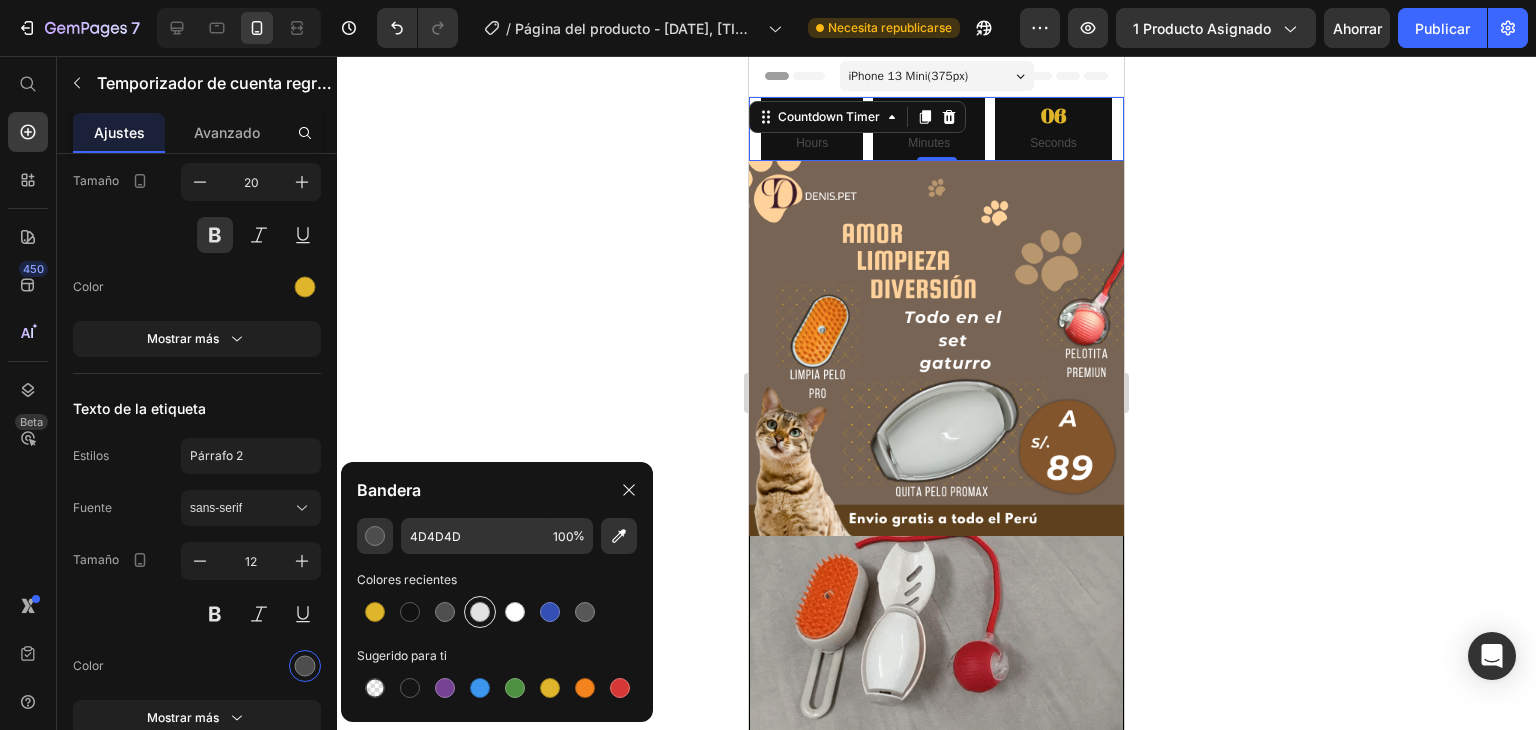 click at bounding box center [480, 612] 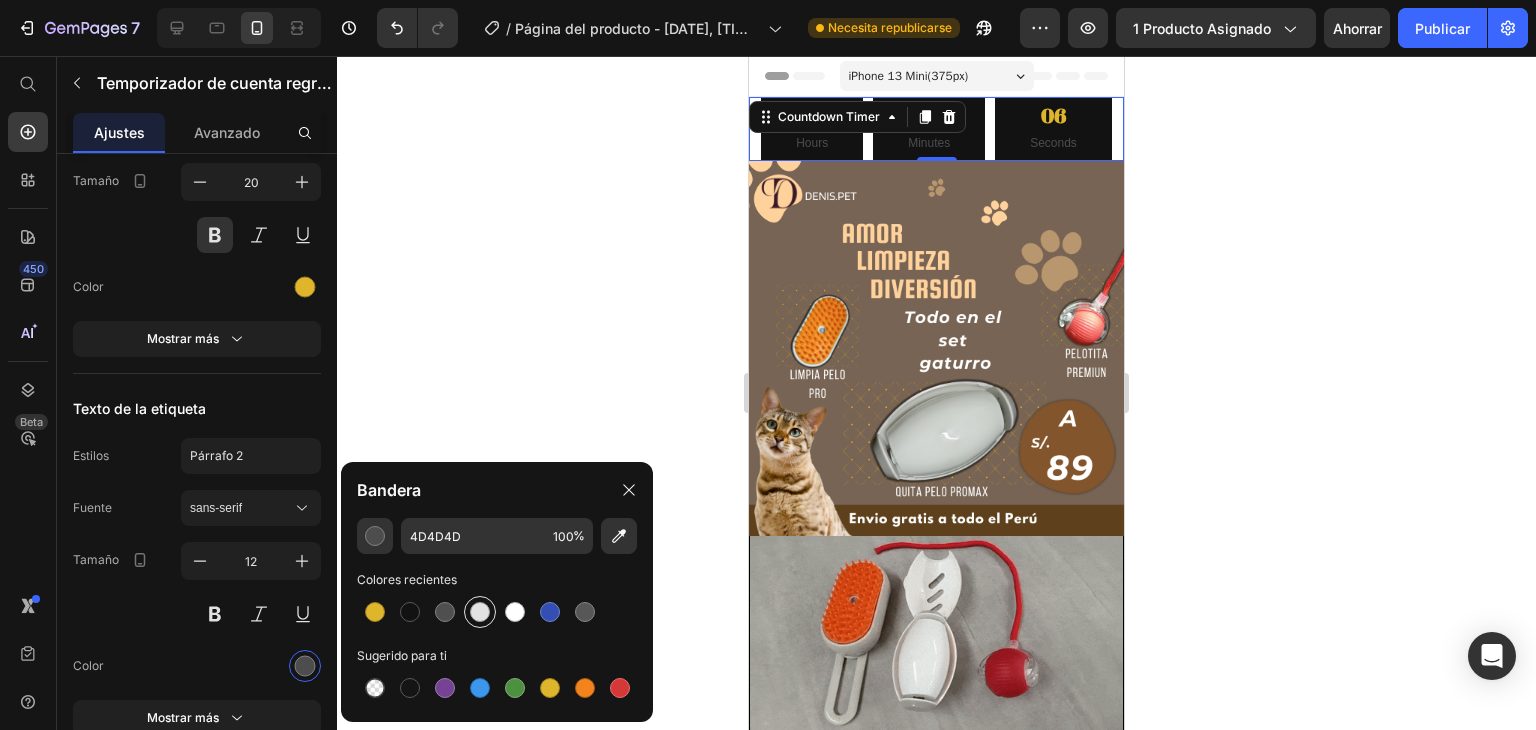 type on "E2E2E2" 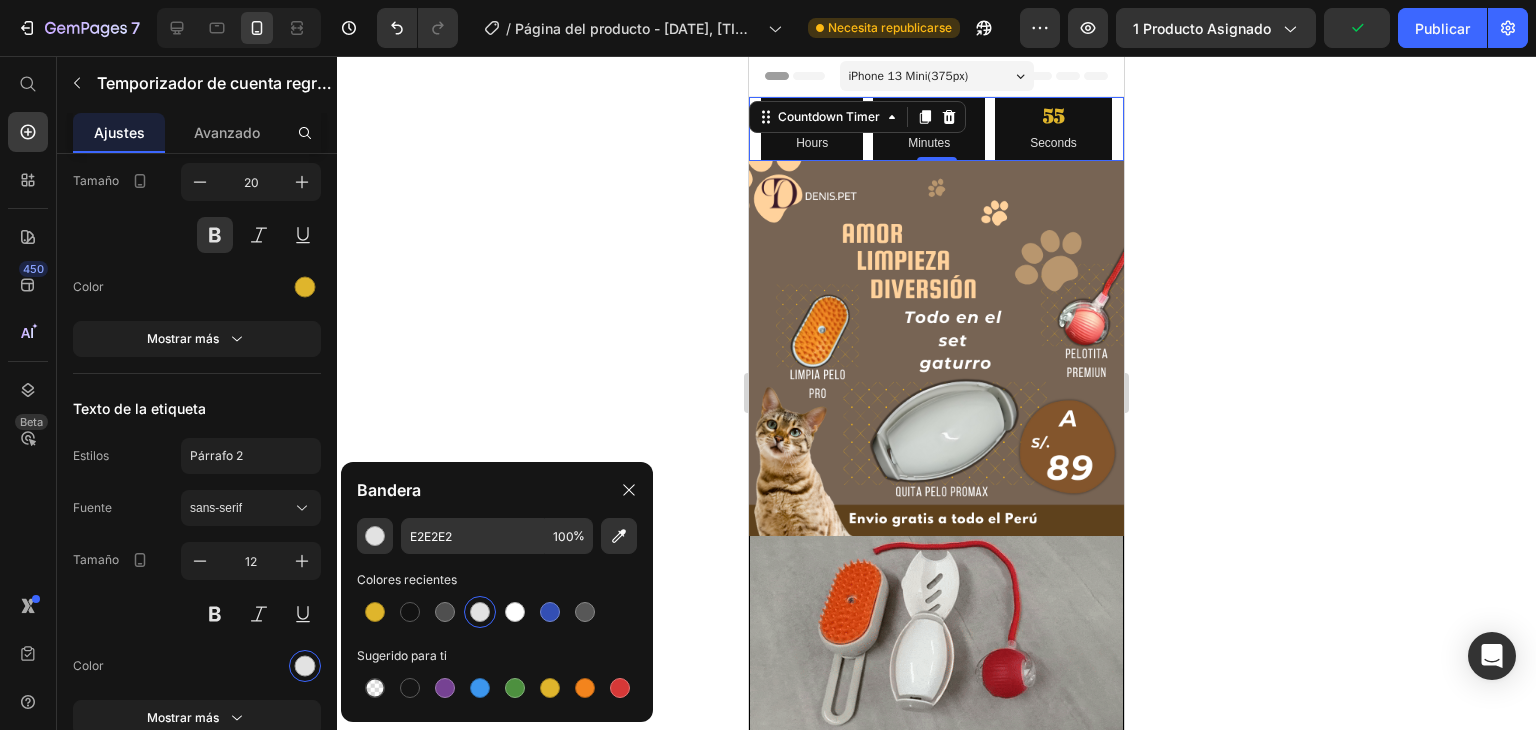 click 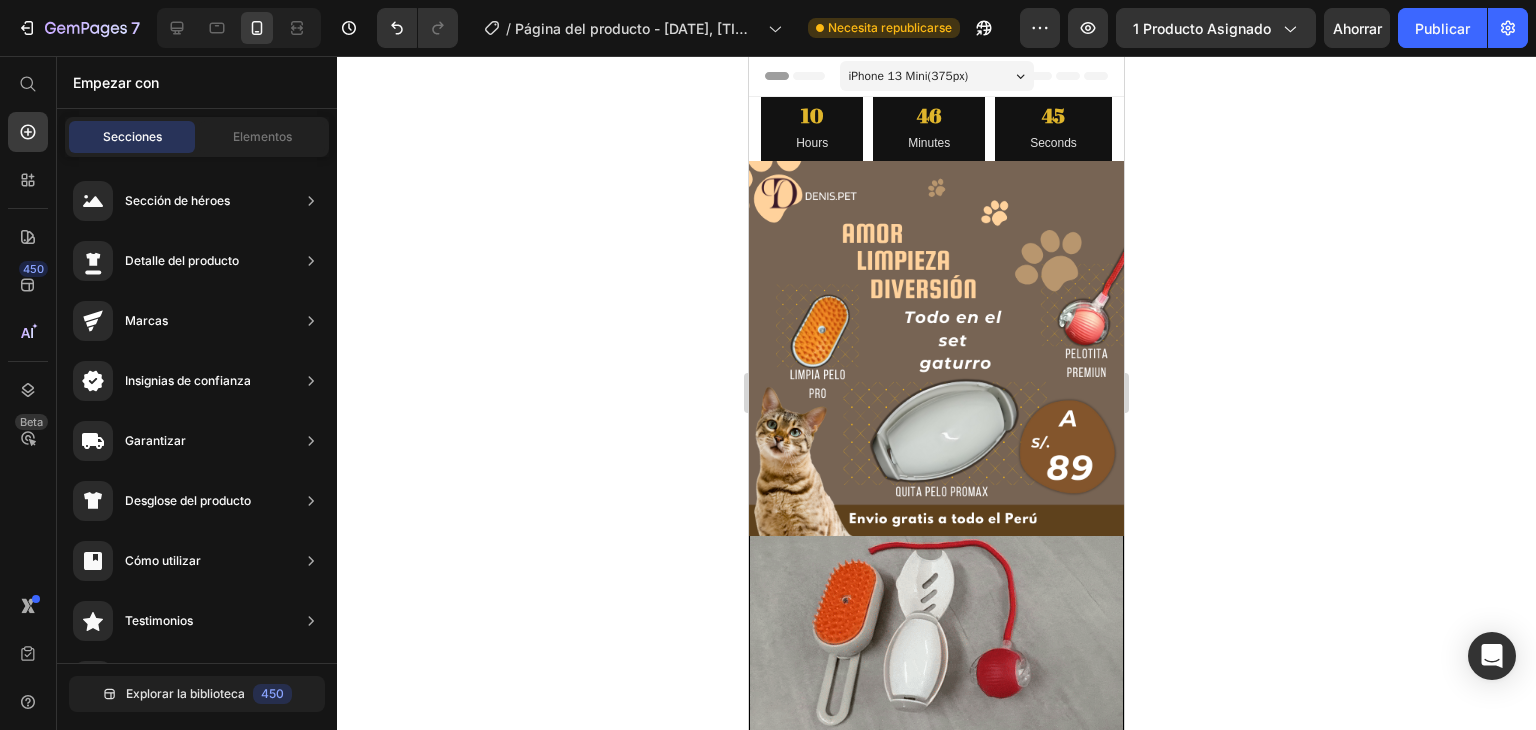 click 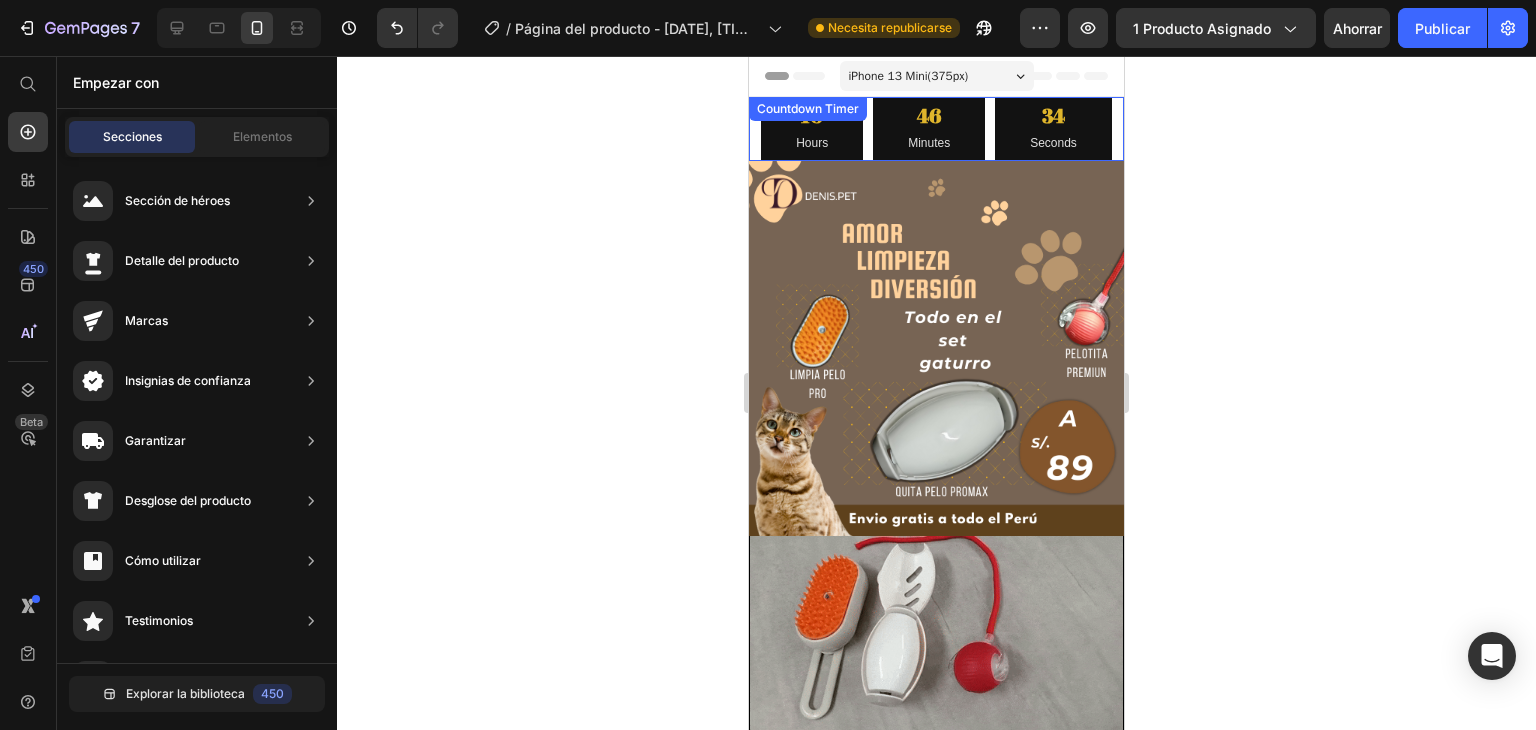 click on "10 Hours" at bounding box center [812, 129] 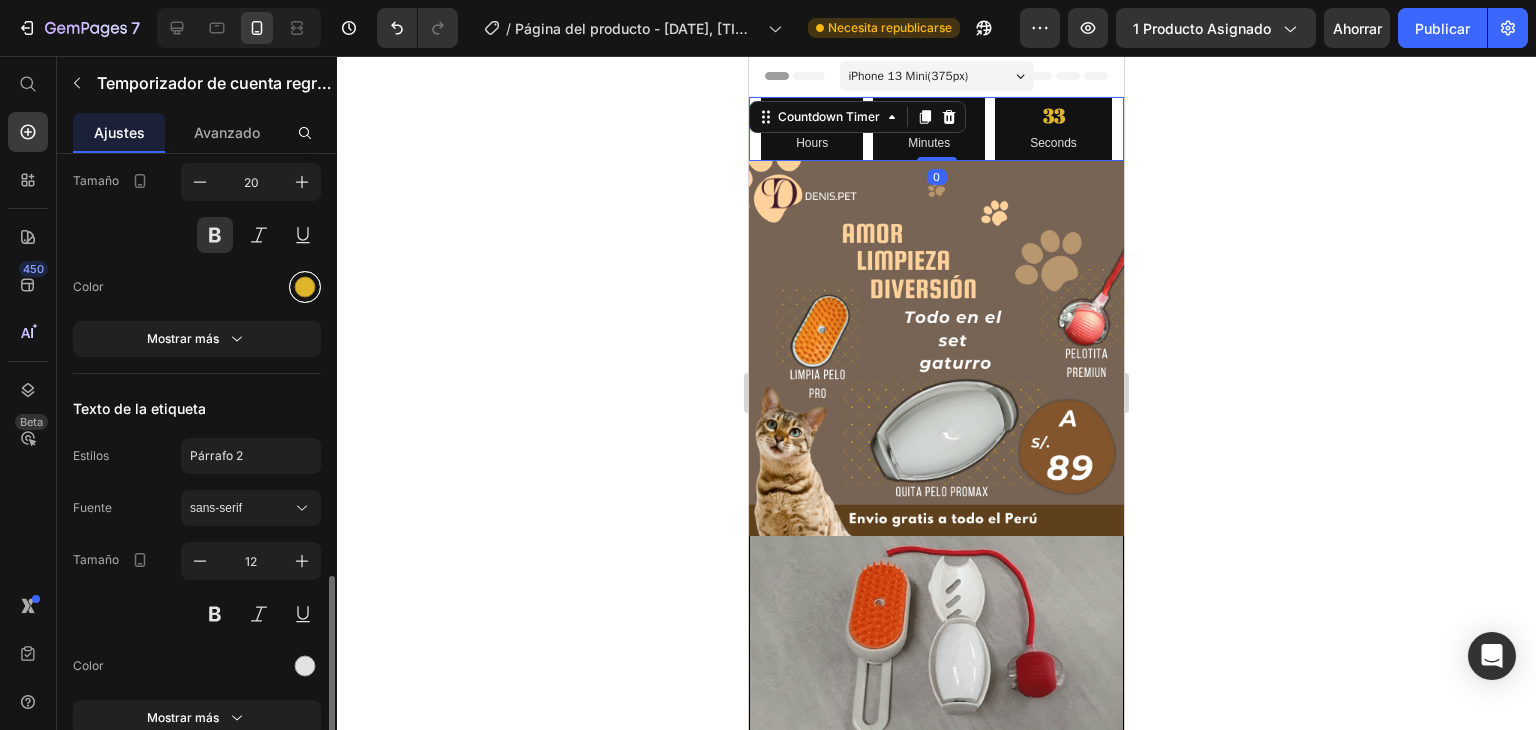 click at bounding box center (305, 287) 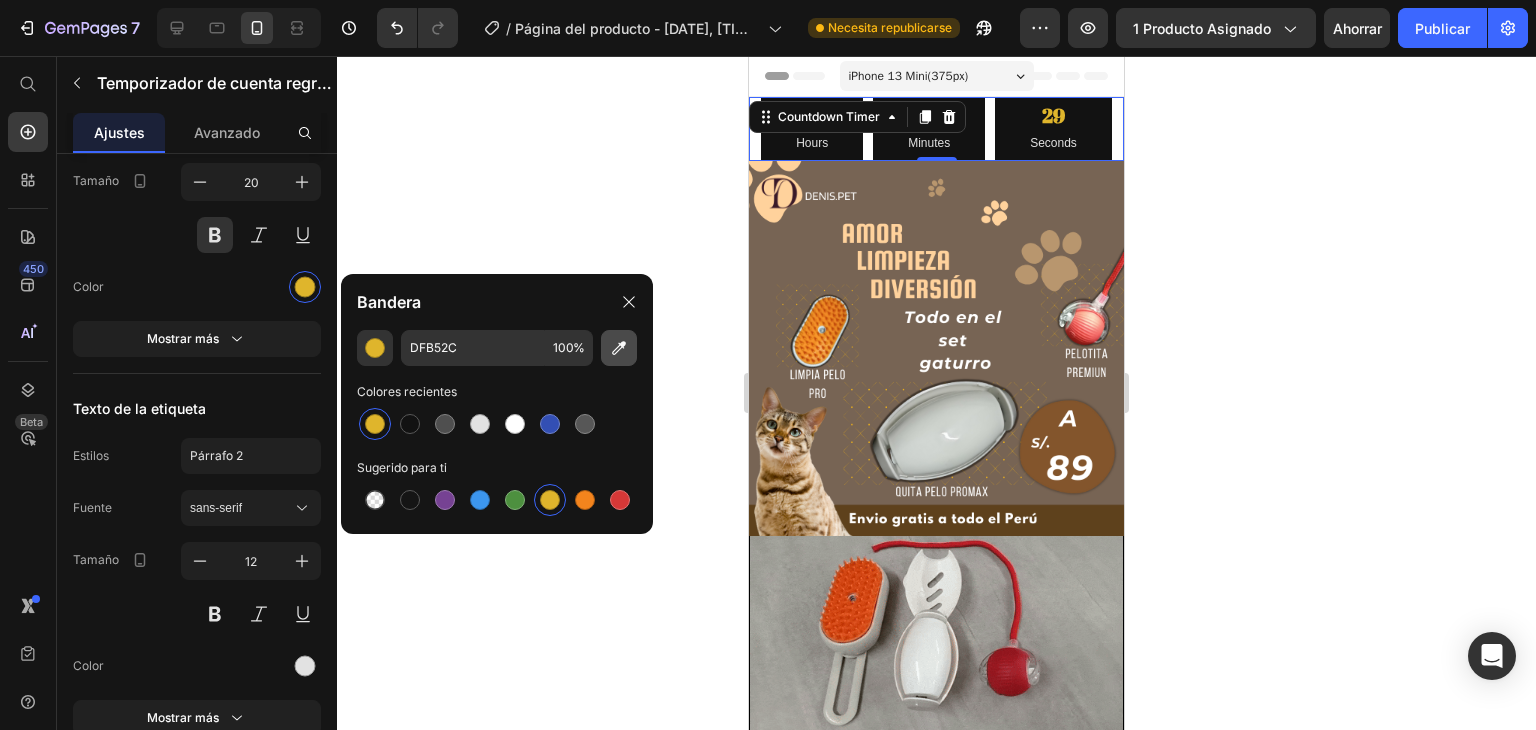 click 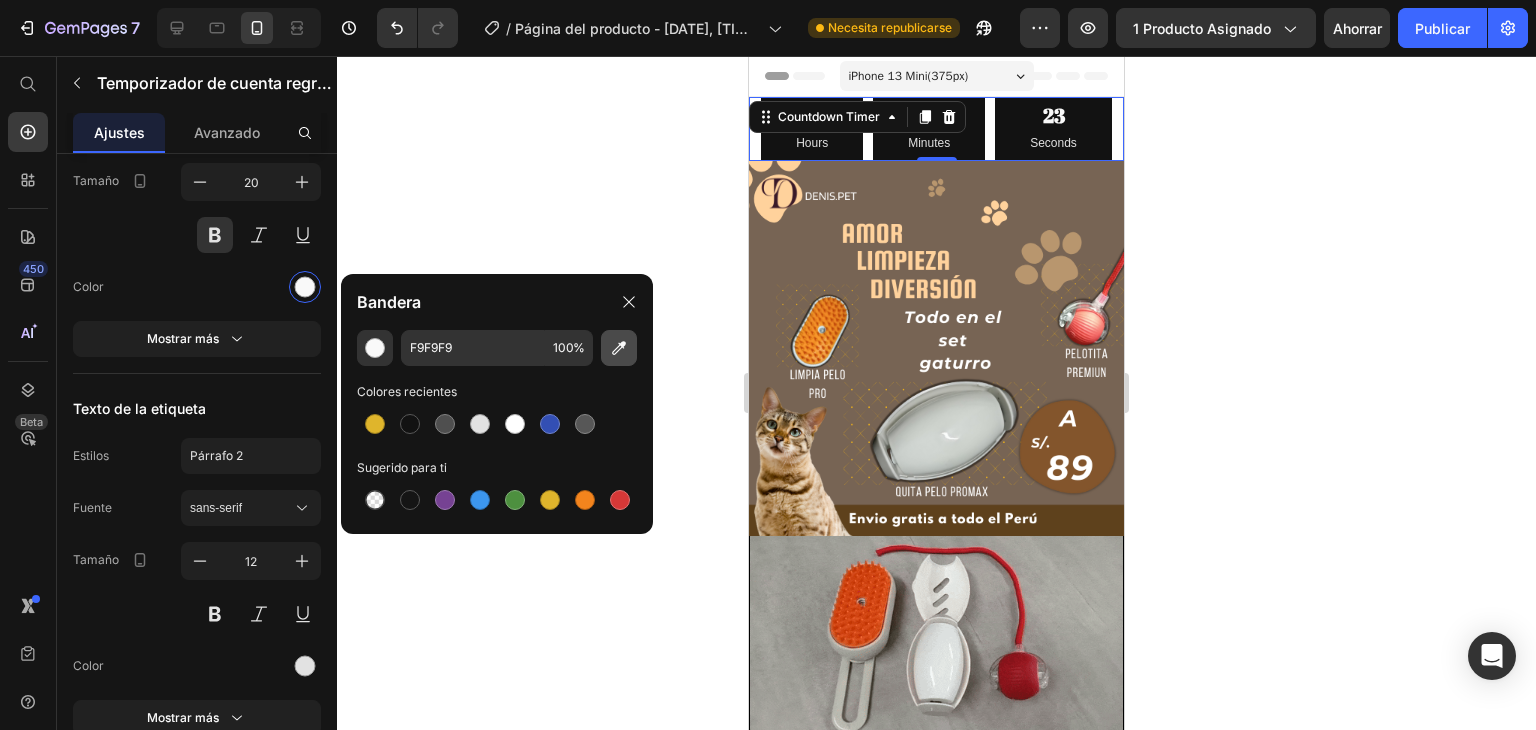 click 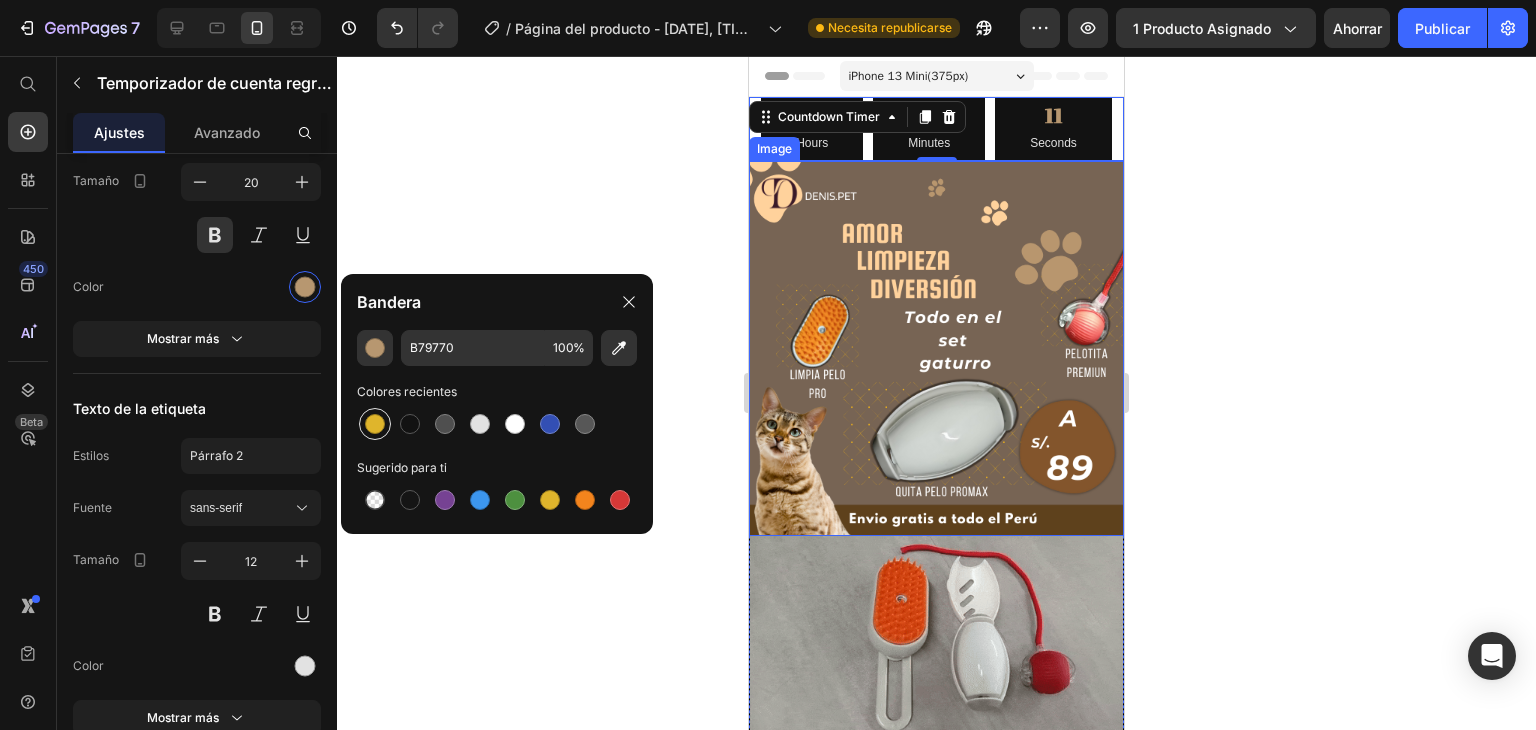 click at bounding box center (375, 424) 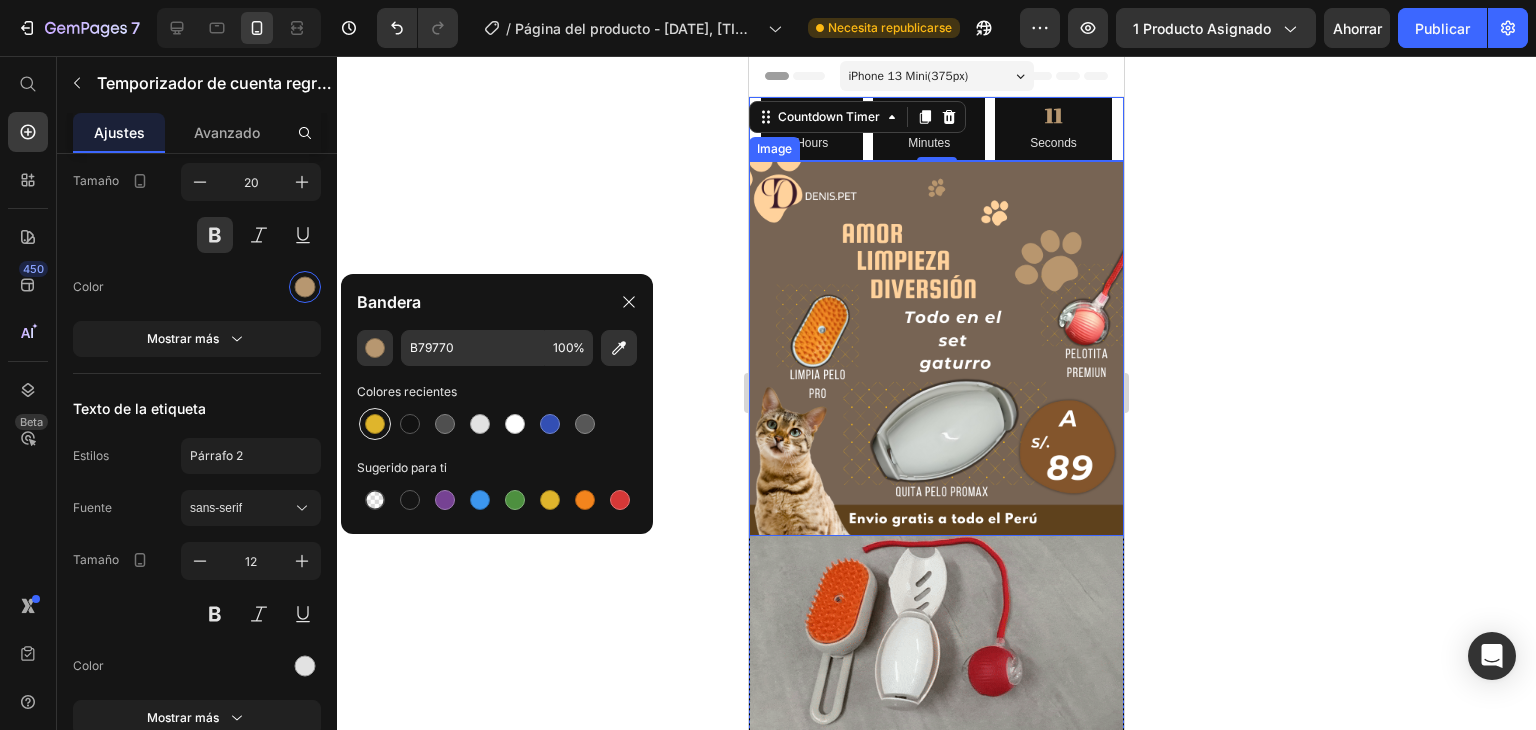 type on "DFB52C" 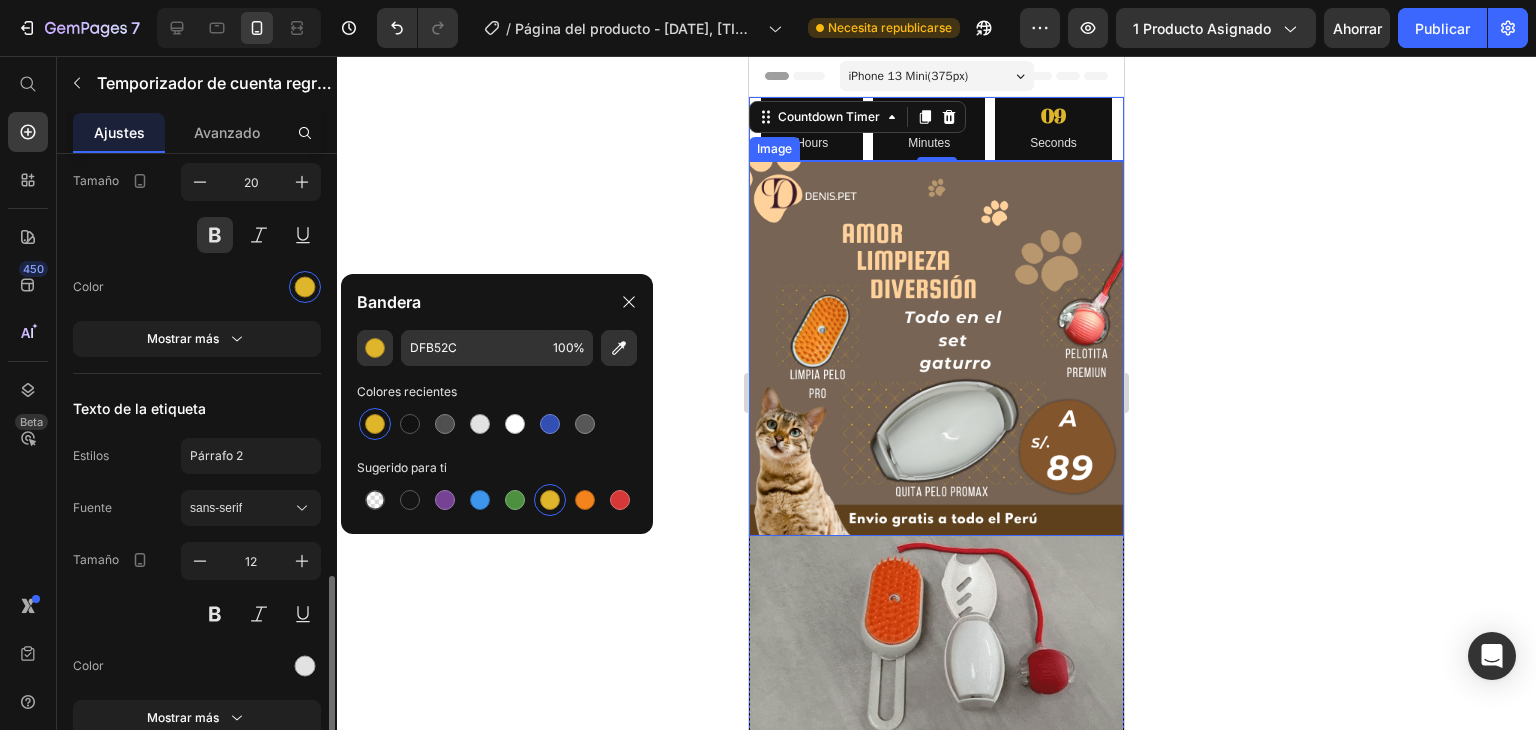 scroll, scrollTop: 1700, scrollLeft: 0, axis: vertical 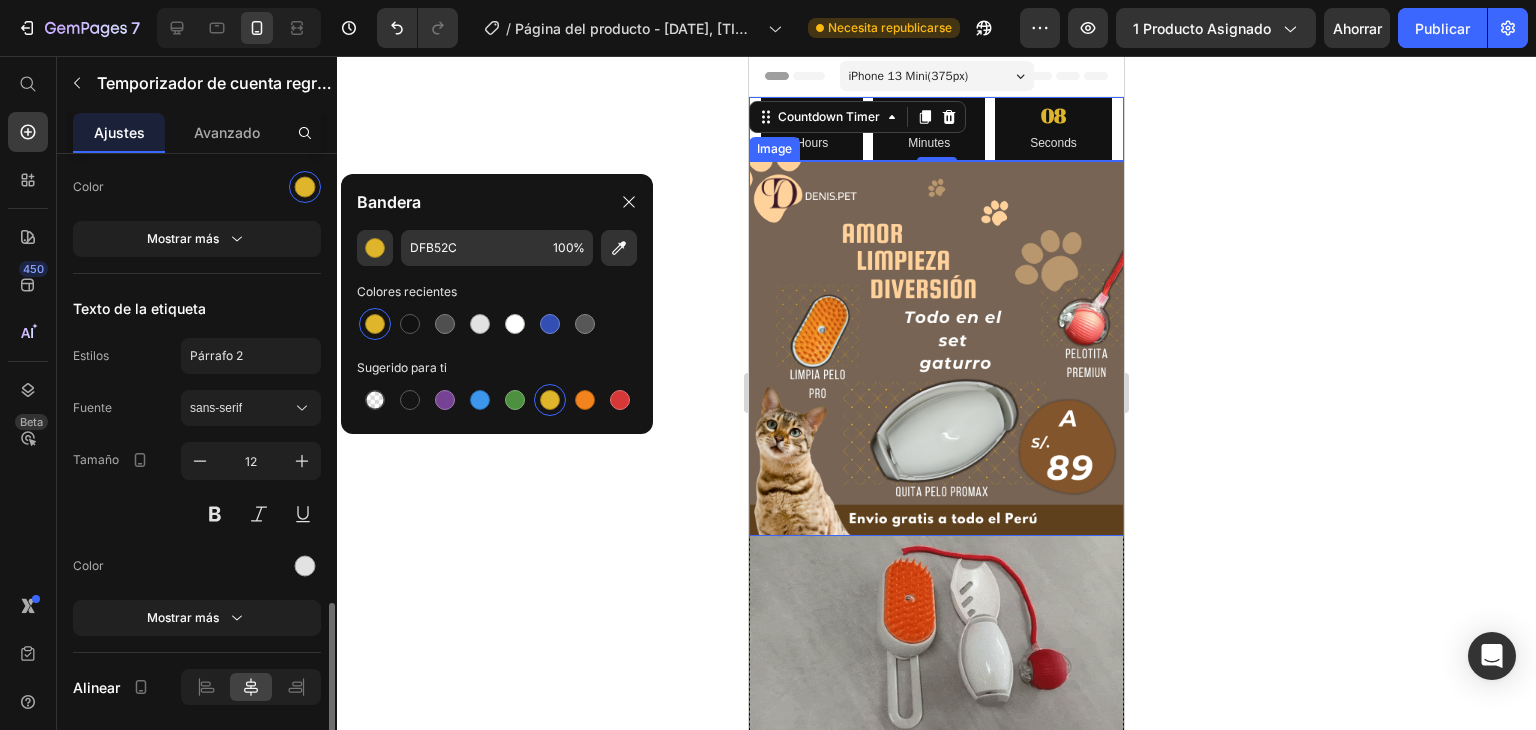 click at bounding box center (251, 566) 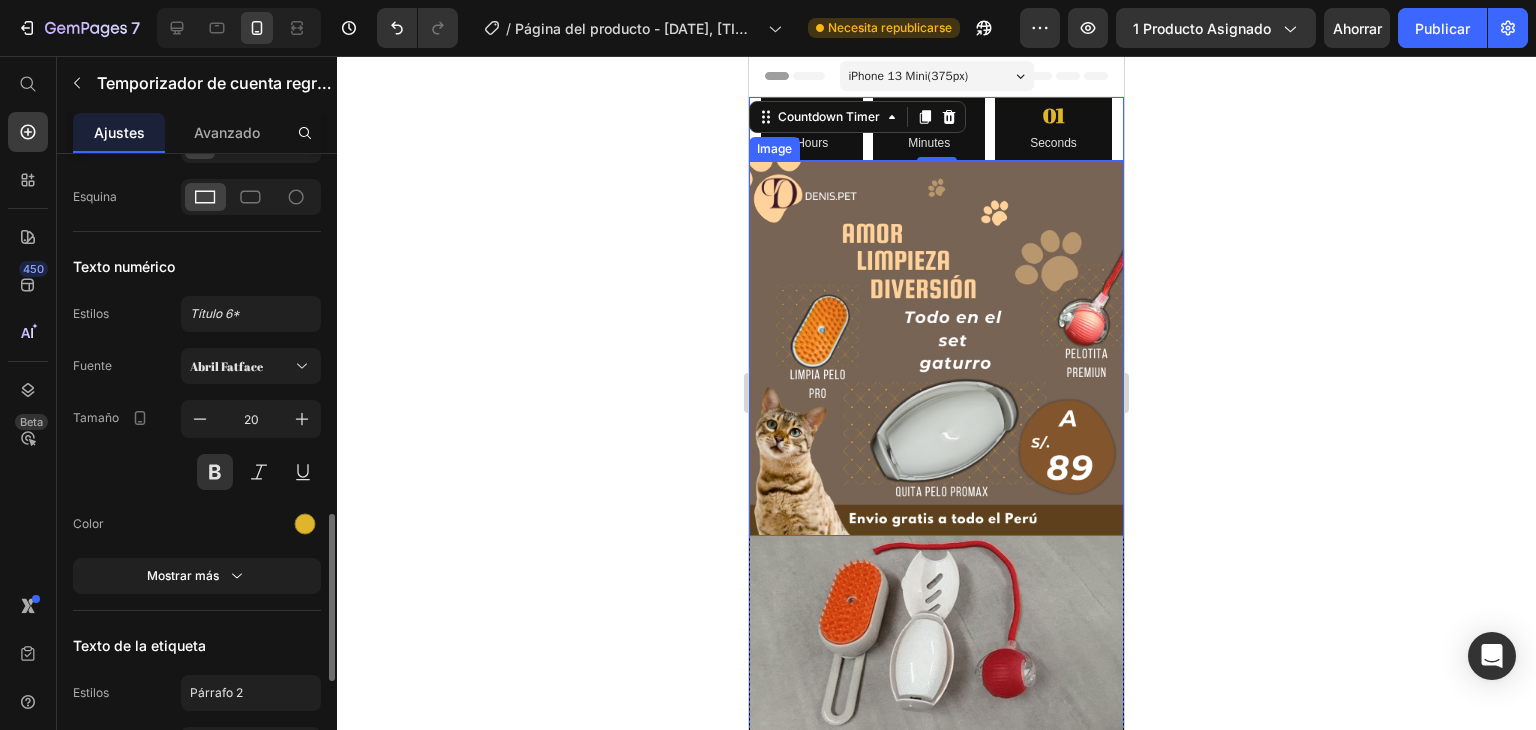 scroll, scrollTop: 1463, scrollLeft: 0, axis: vertical 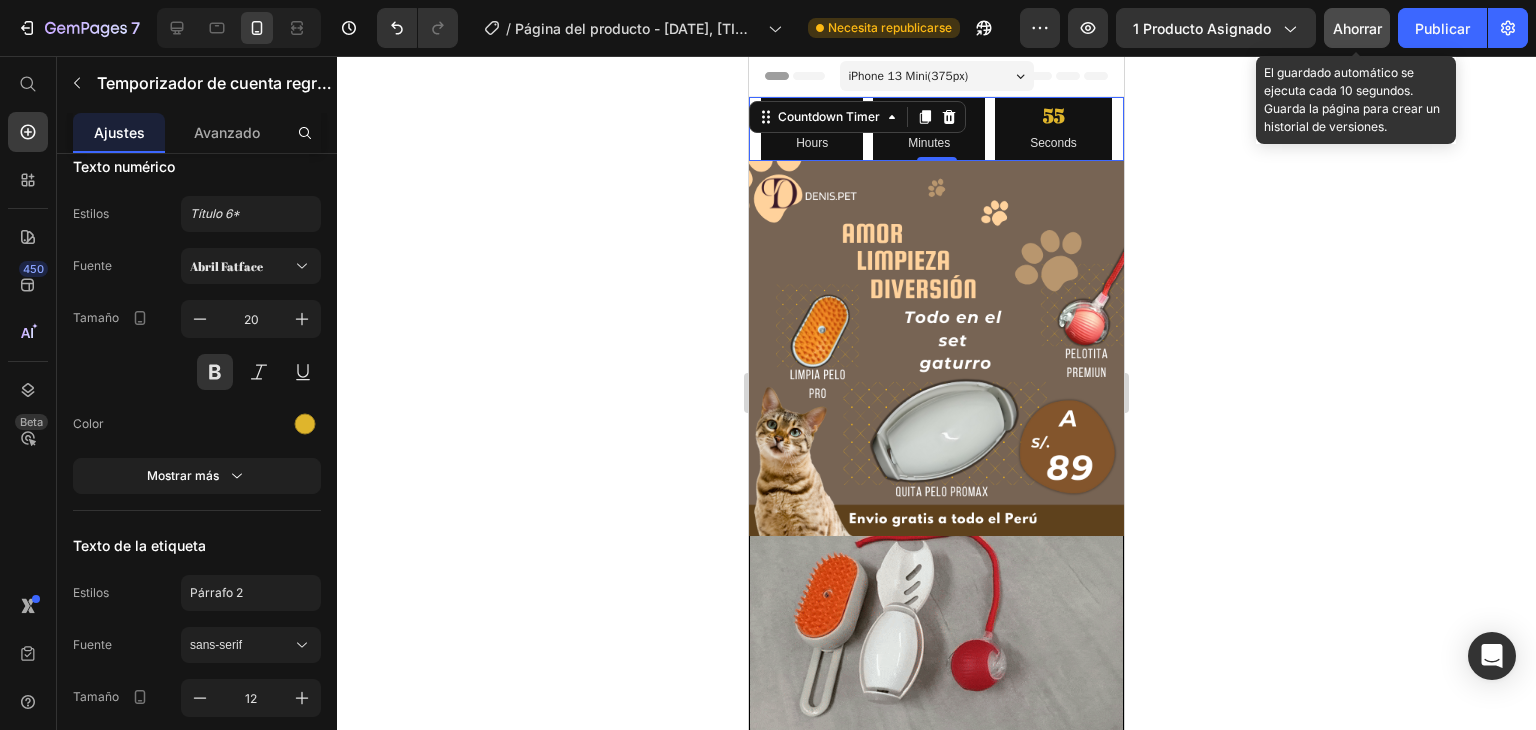 click on "Ahorrar" 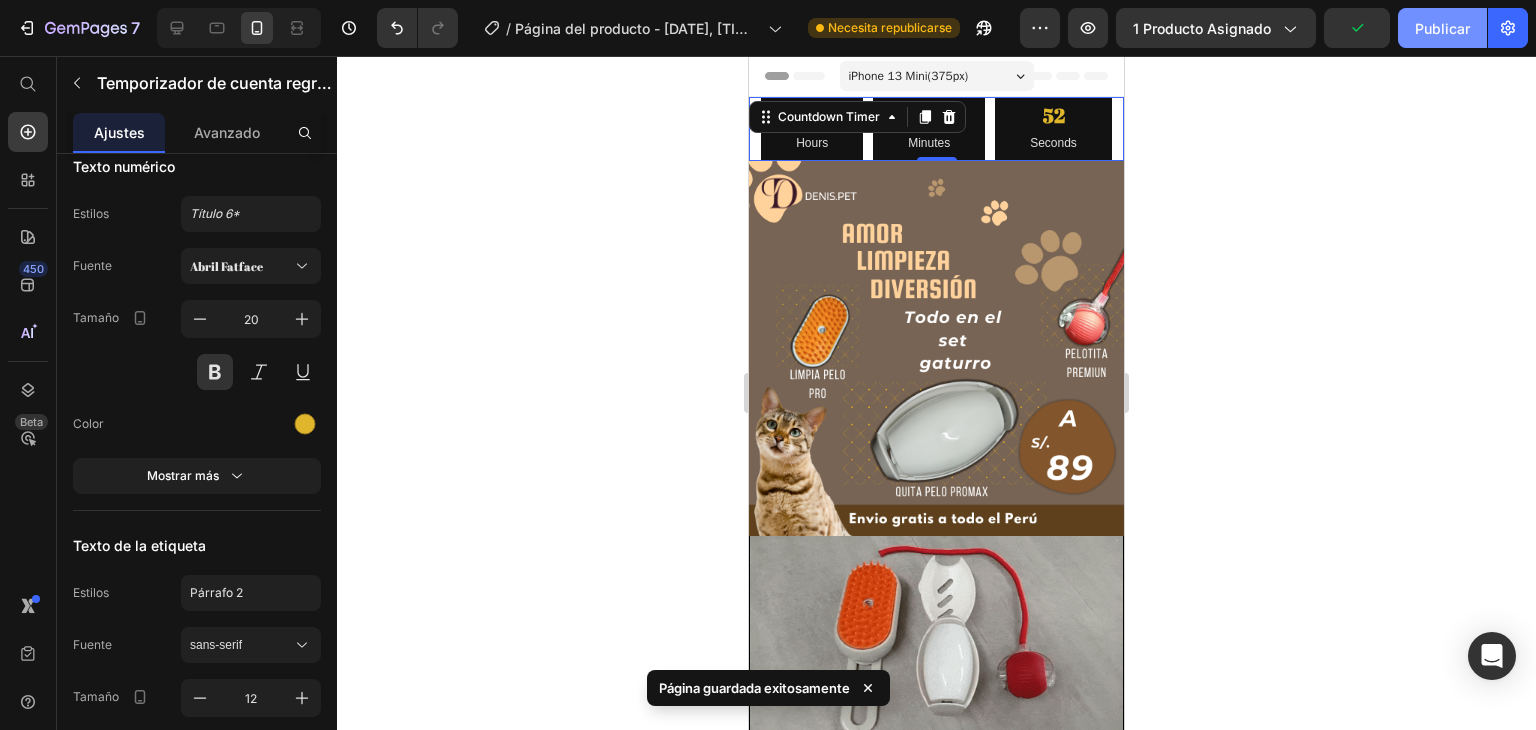 click on "Publicar" at bounding box center [1442, 28] 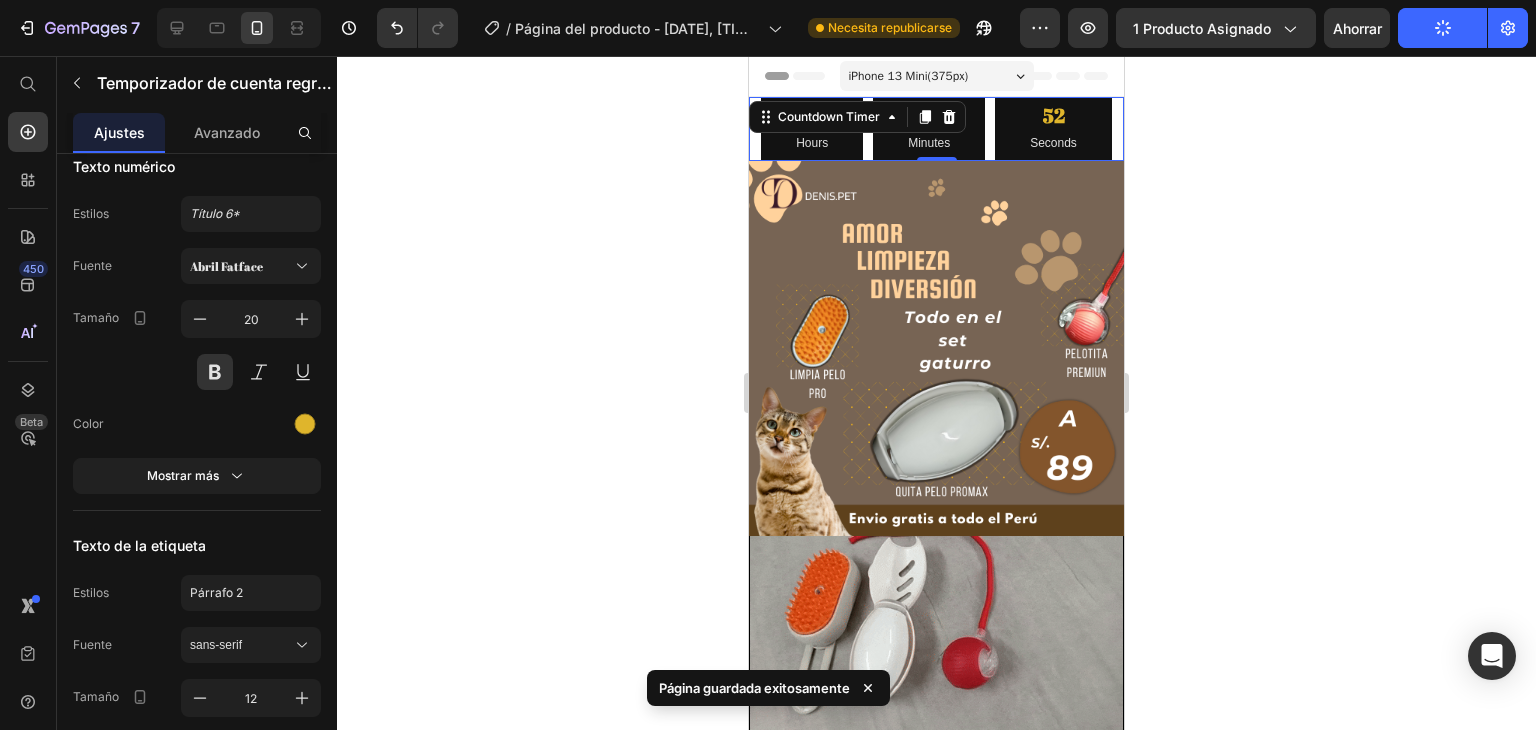 type 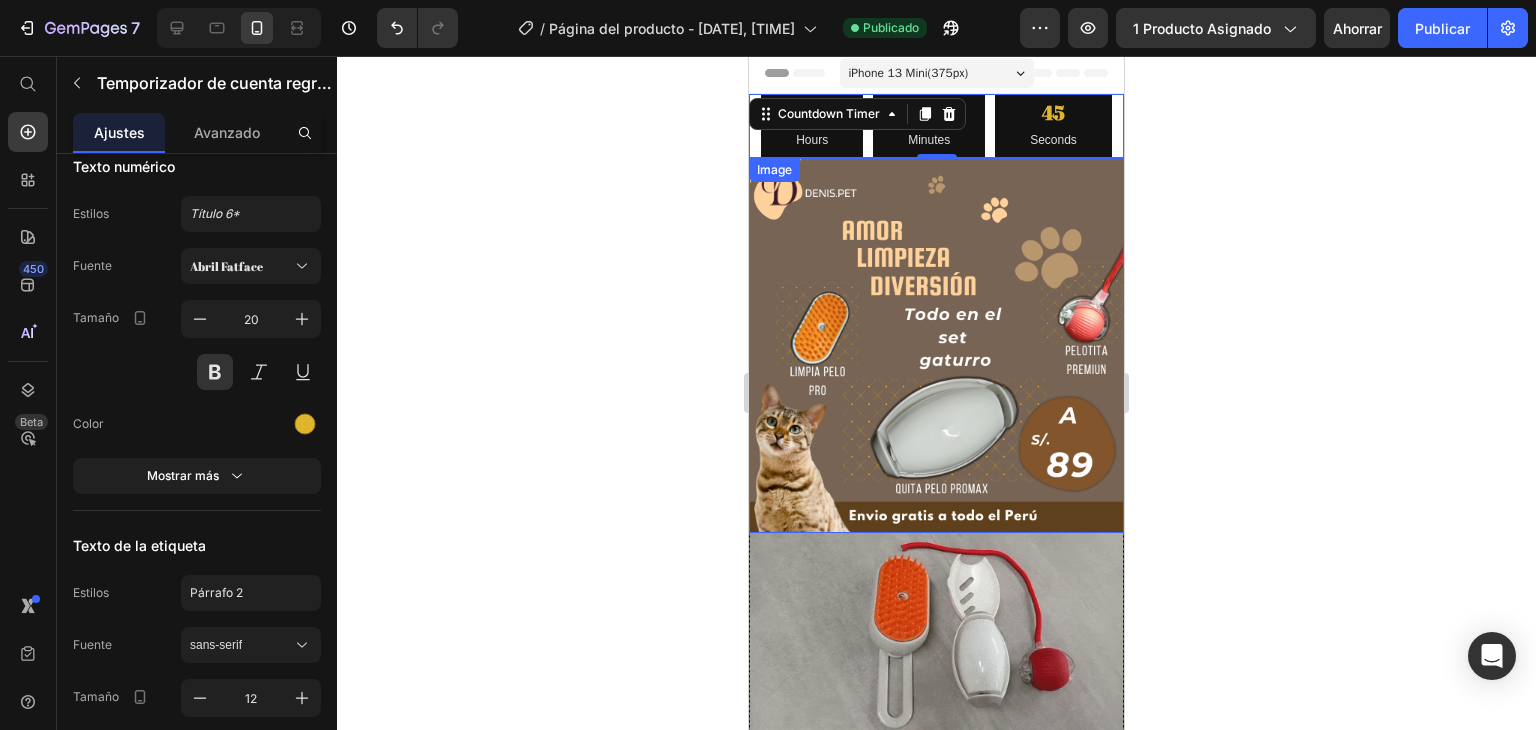 scroll, scrollTop: 0, scrollLeft: 0, axis: both 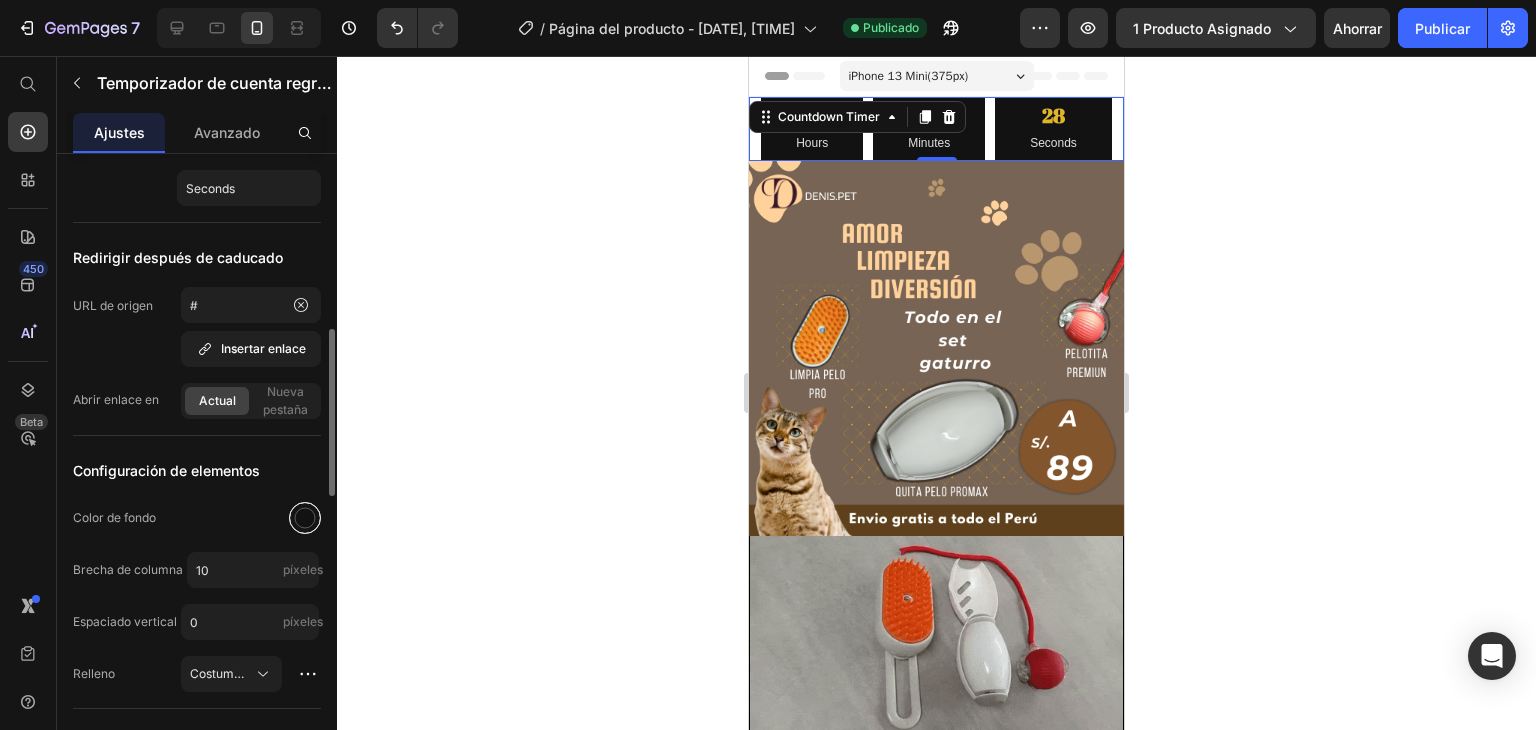 click at bounding box center (305, 518) 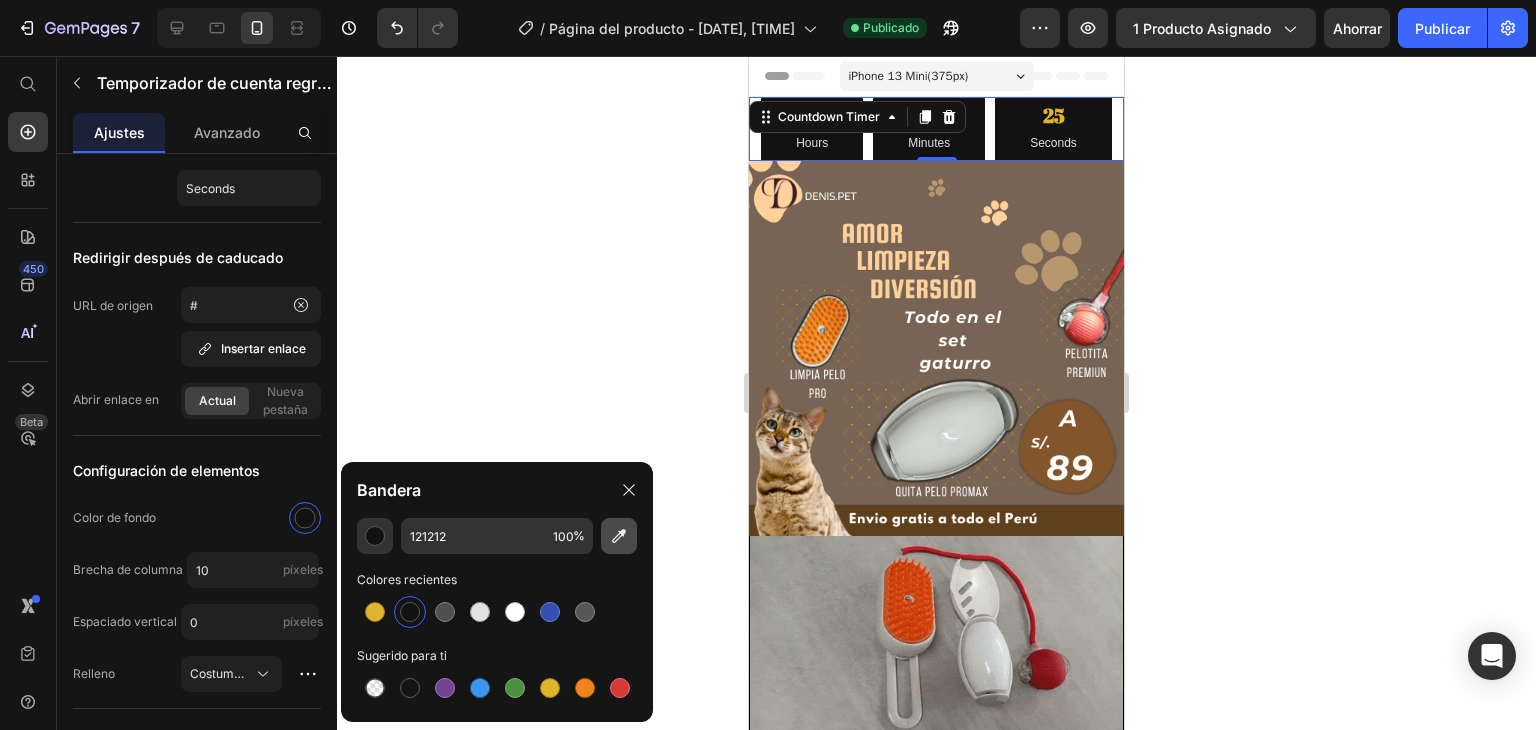 click 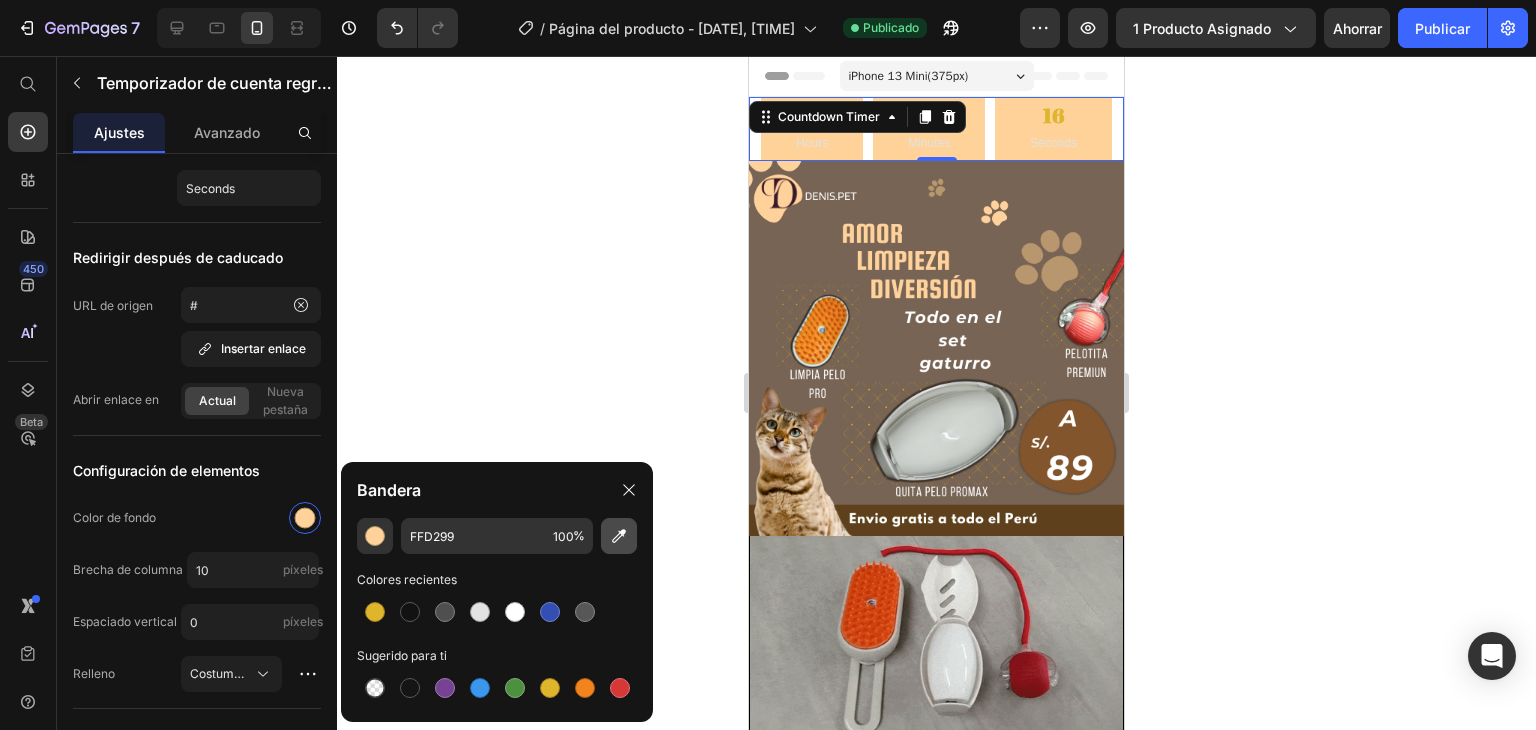click 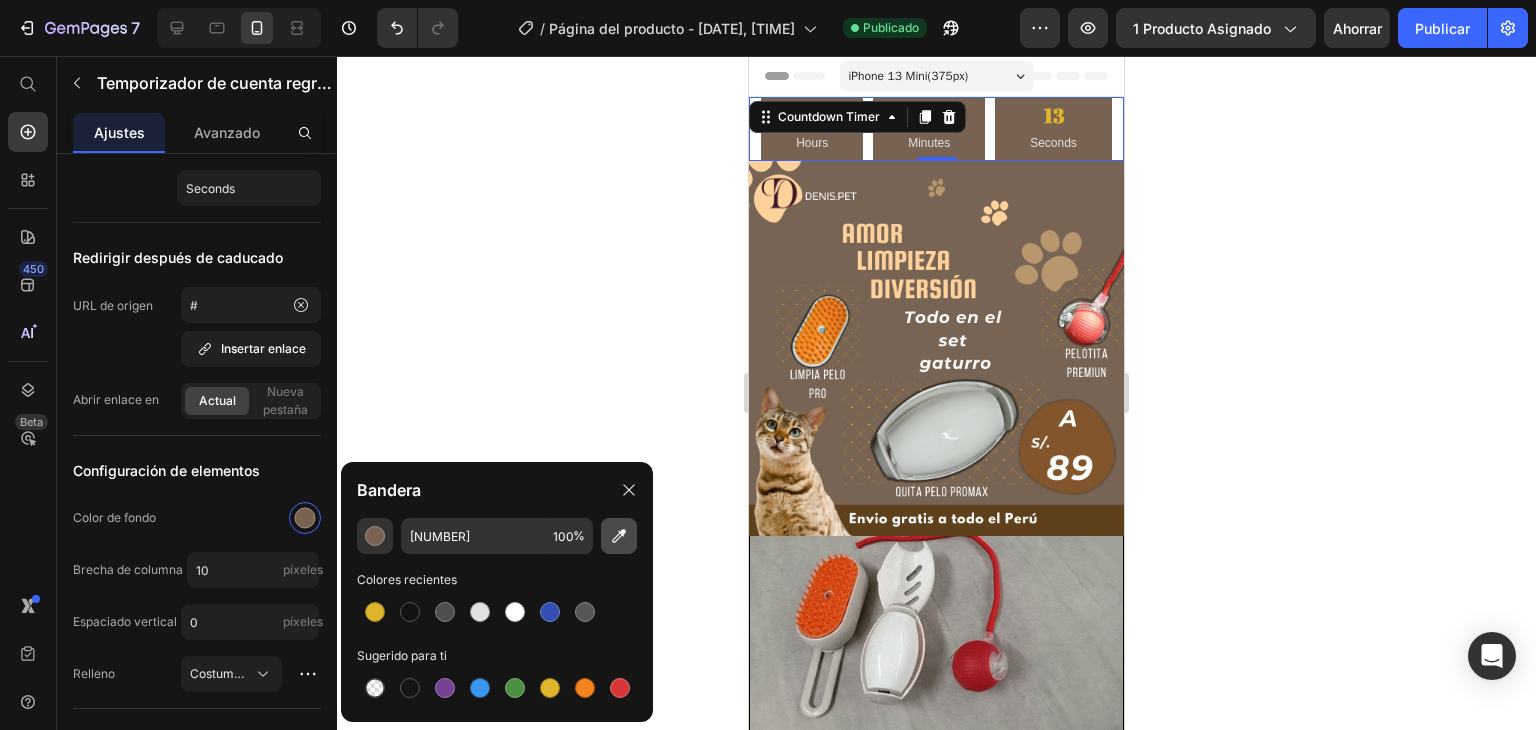 click at bounding box center [619, 536] 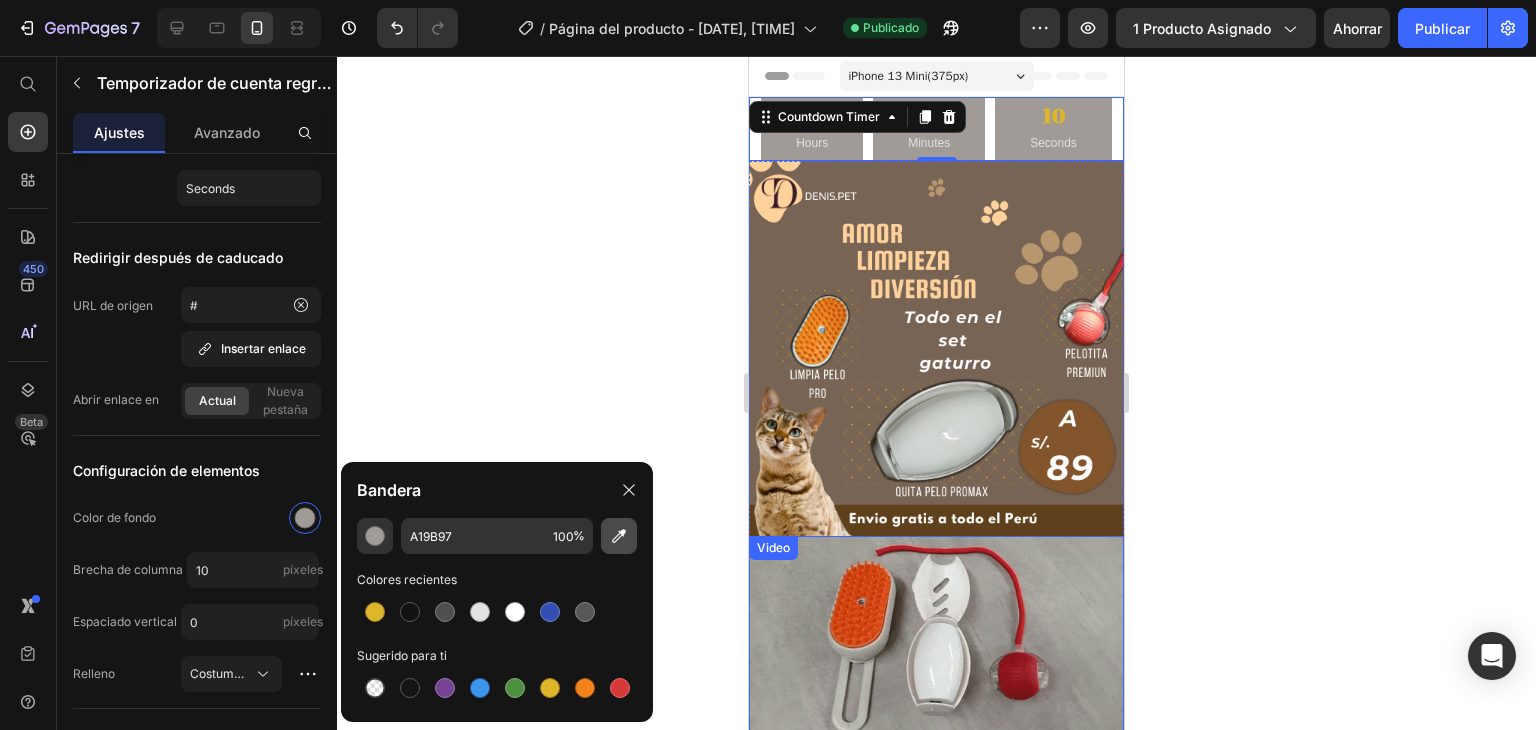 click 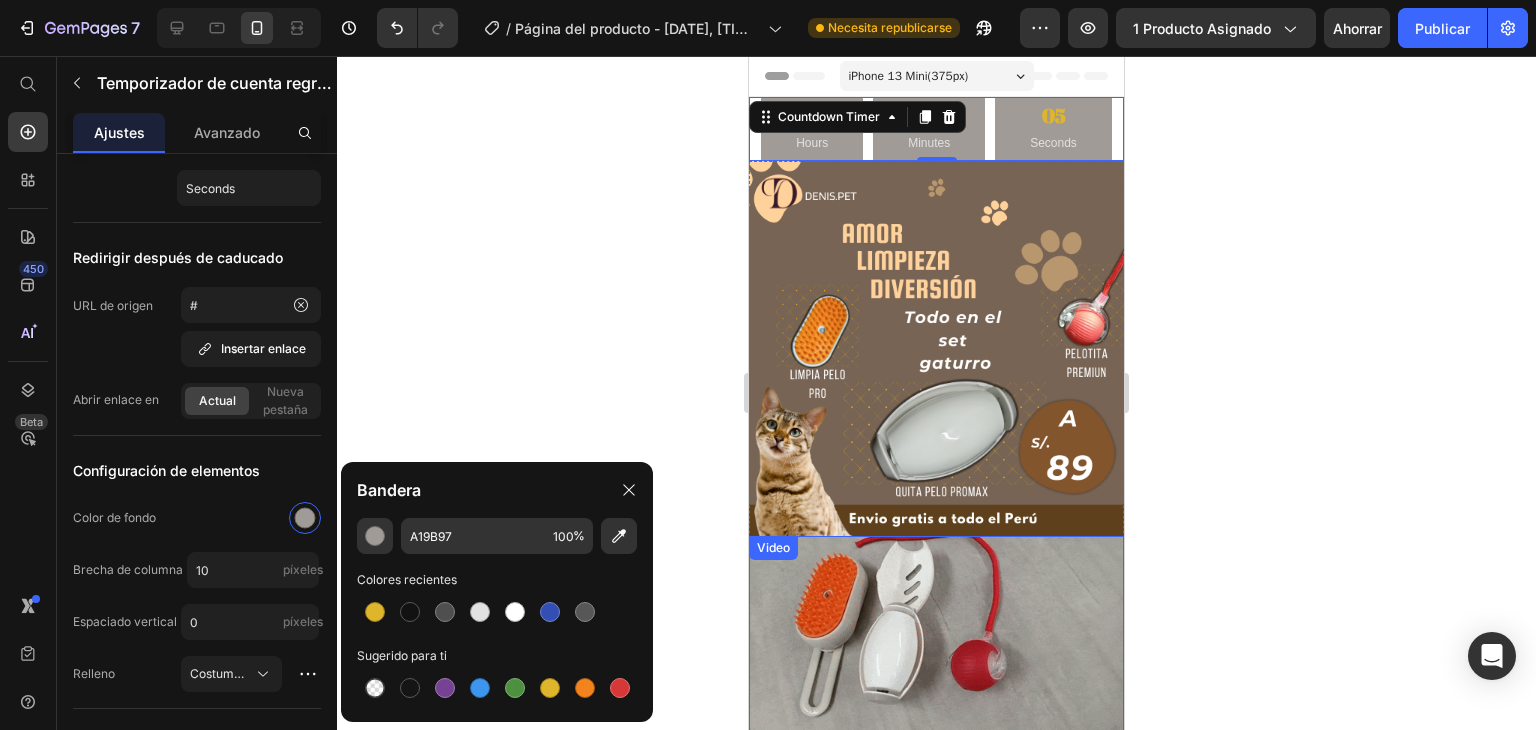 type on "5E421B" 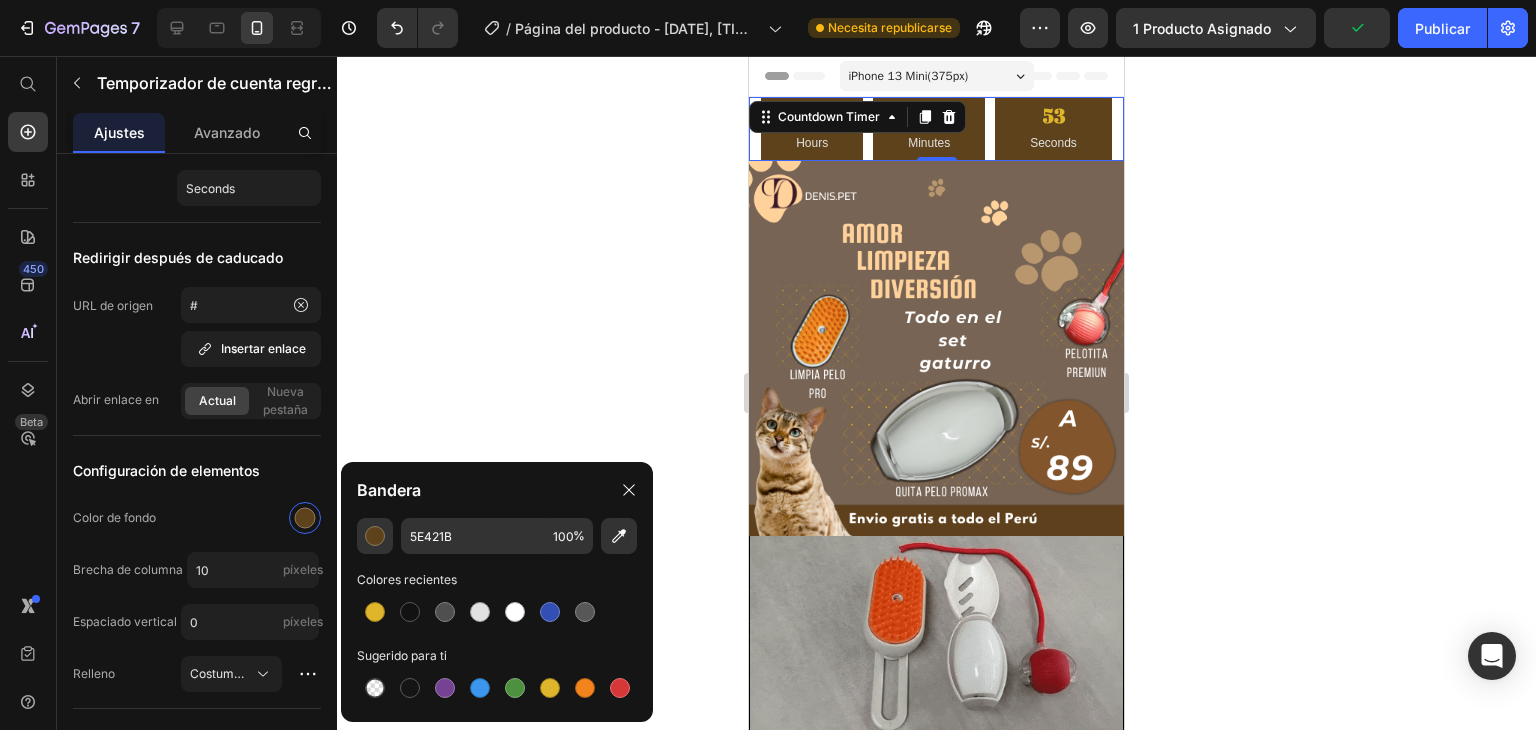 click 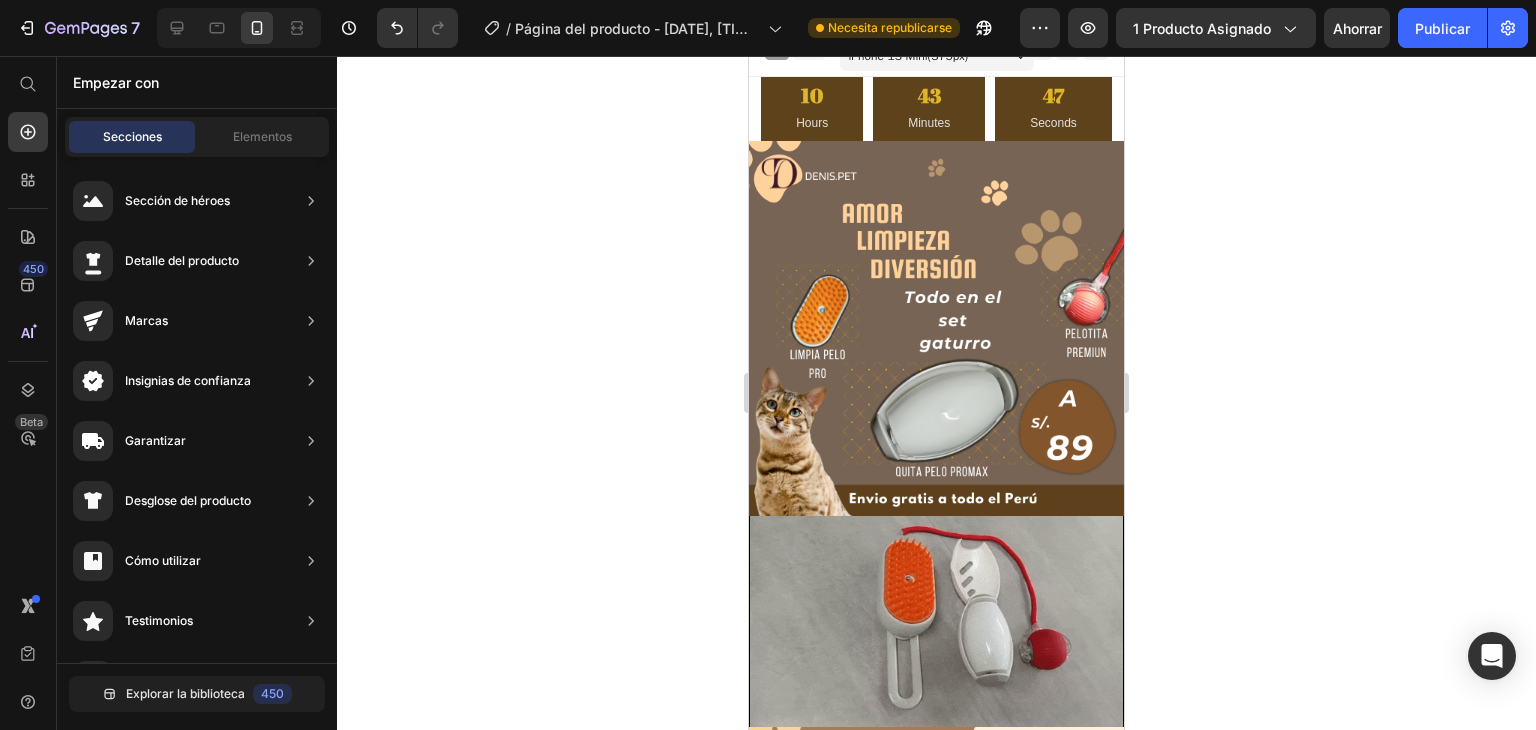 scroll, scrollTop: 0, scrollLeft: 0, axis: both 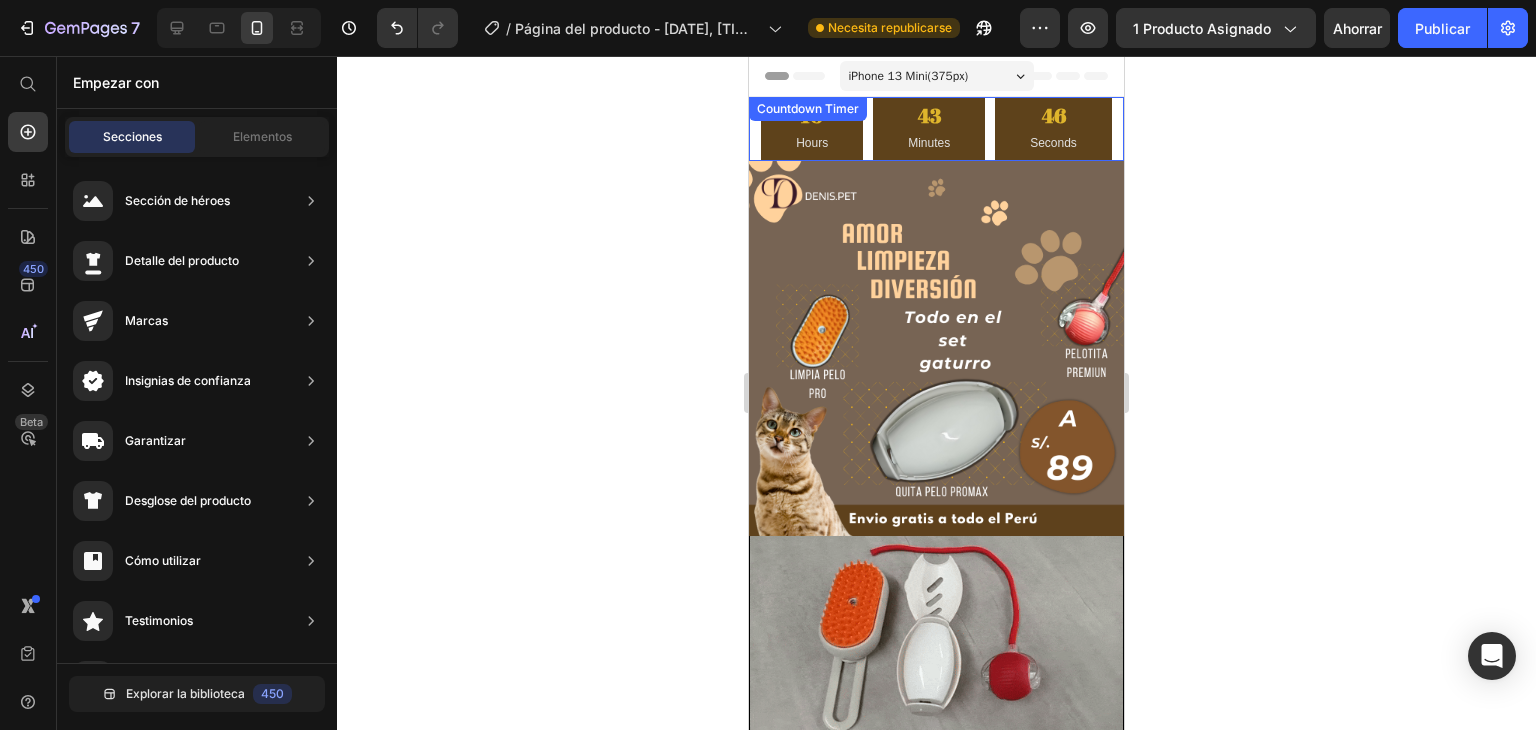 click on "10 Hours 43 Minutes 46 Seconds Countdown Timer" at bounding box center [936, 129] 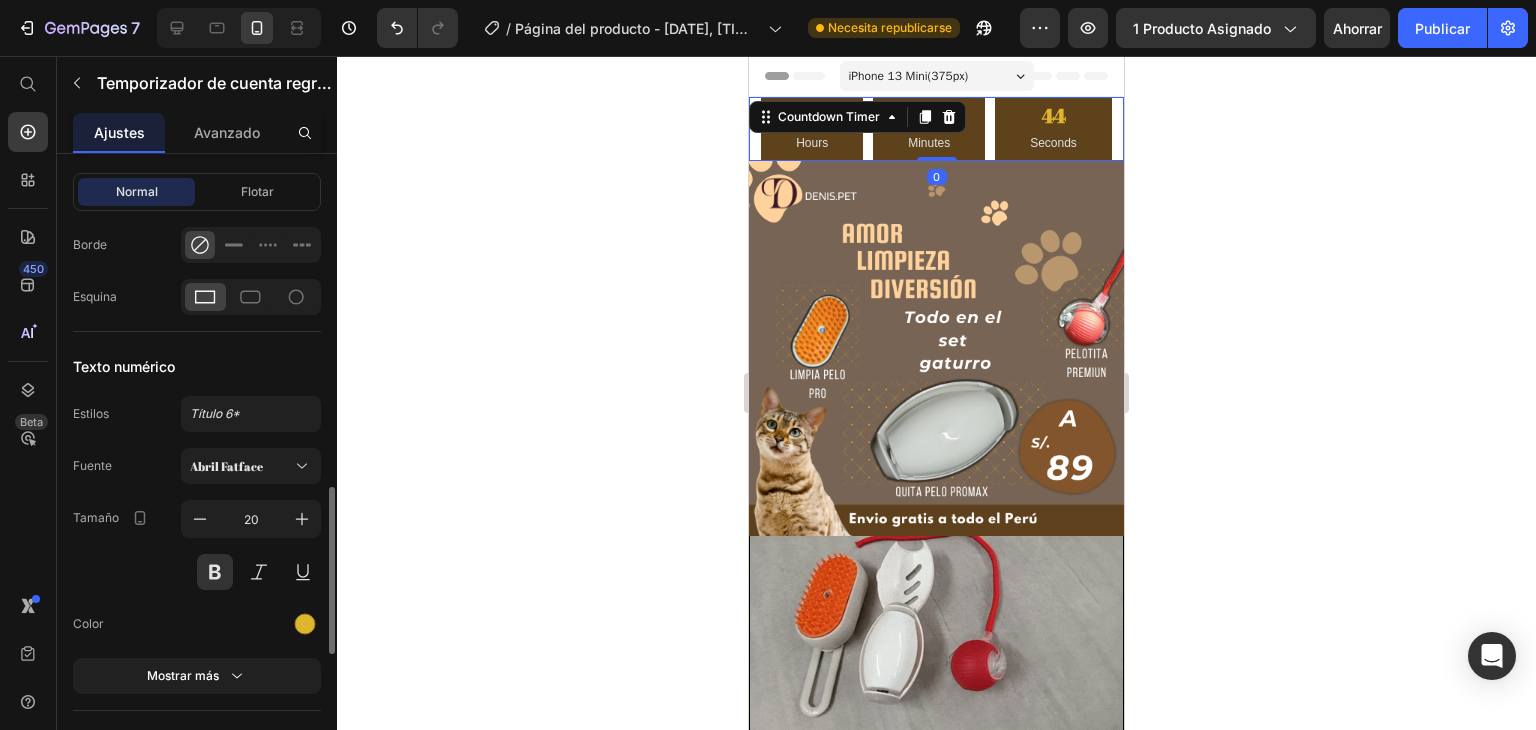scroll, scrollTop: 1463, scrollLeft: 0, axis: vertical 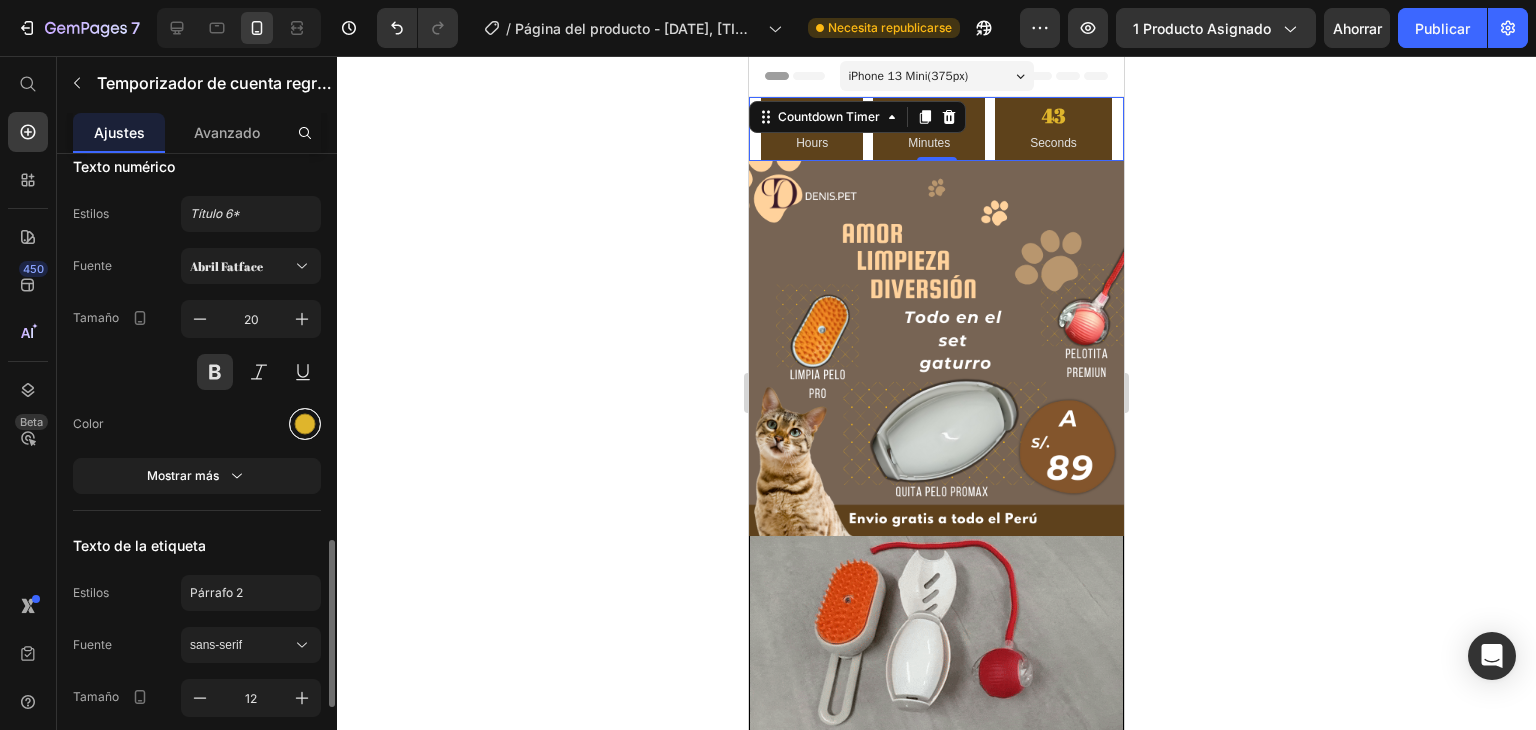 click at bounding box center [305, 424] 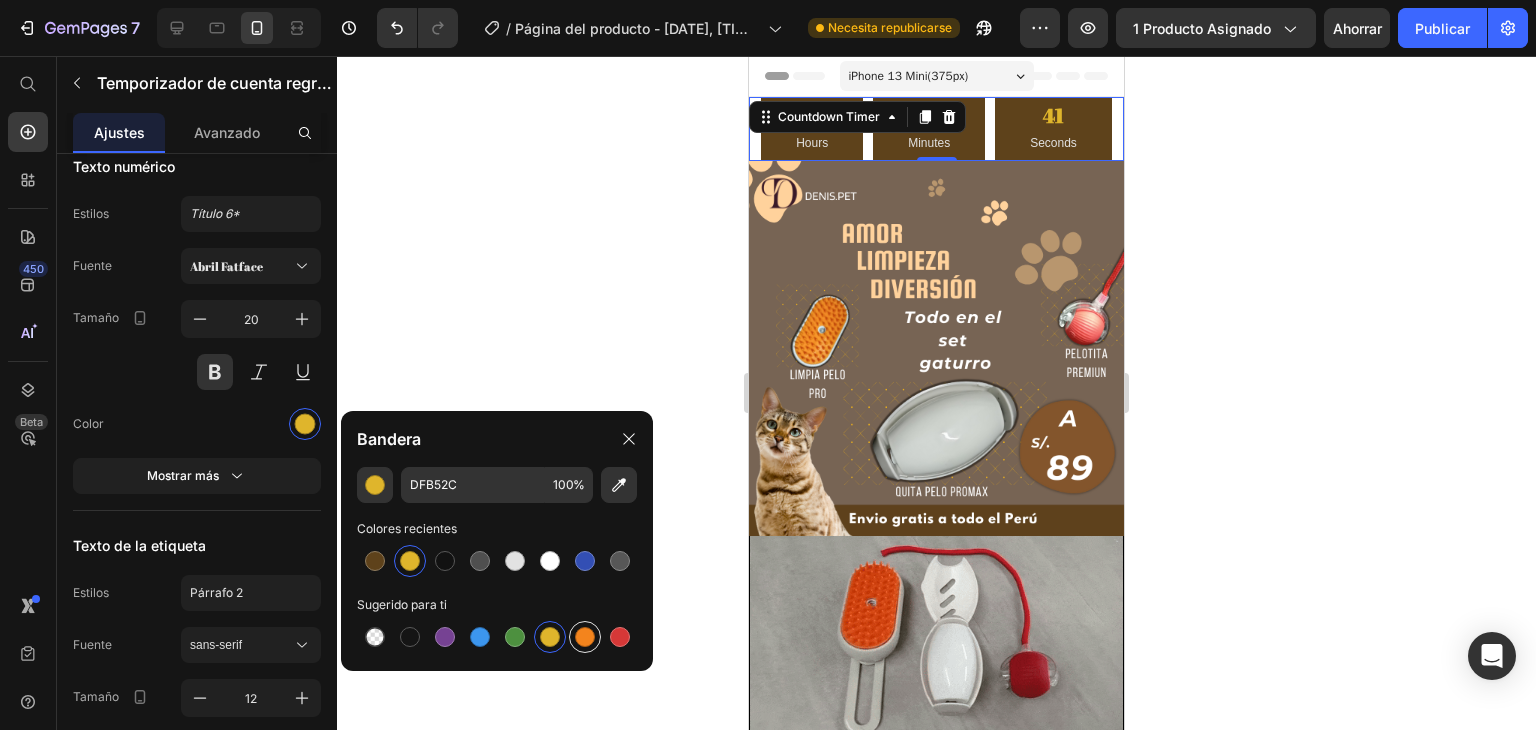 click at bounding box center (585, 637) 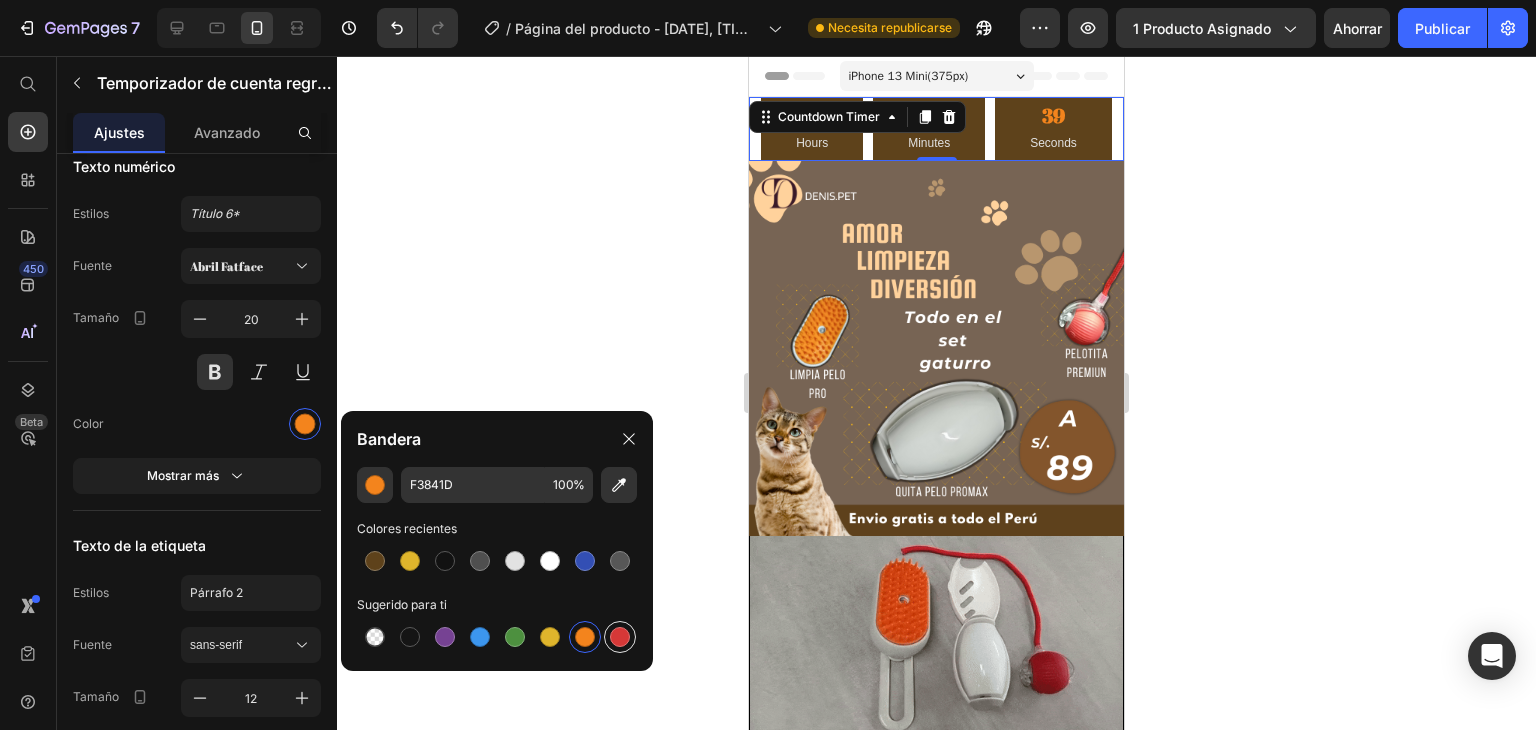 click at bounding box center [620, 637] 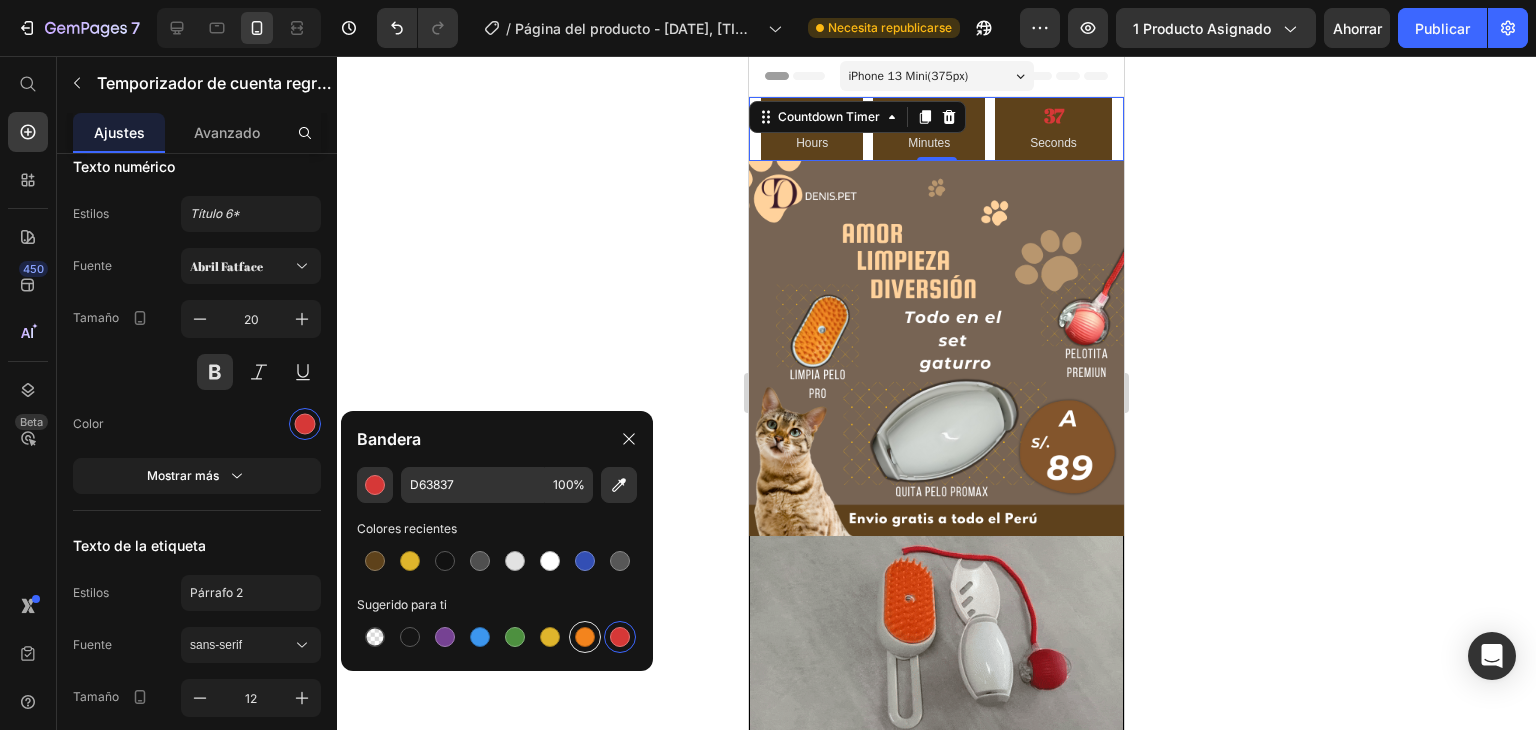 click at bounding box center [585, 637] 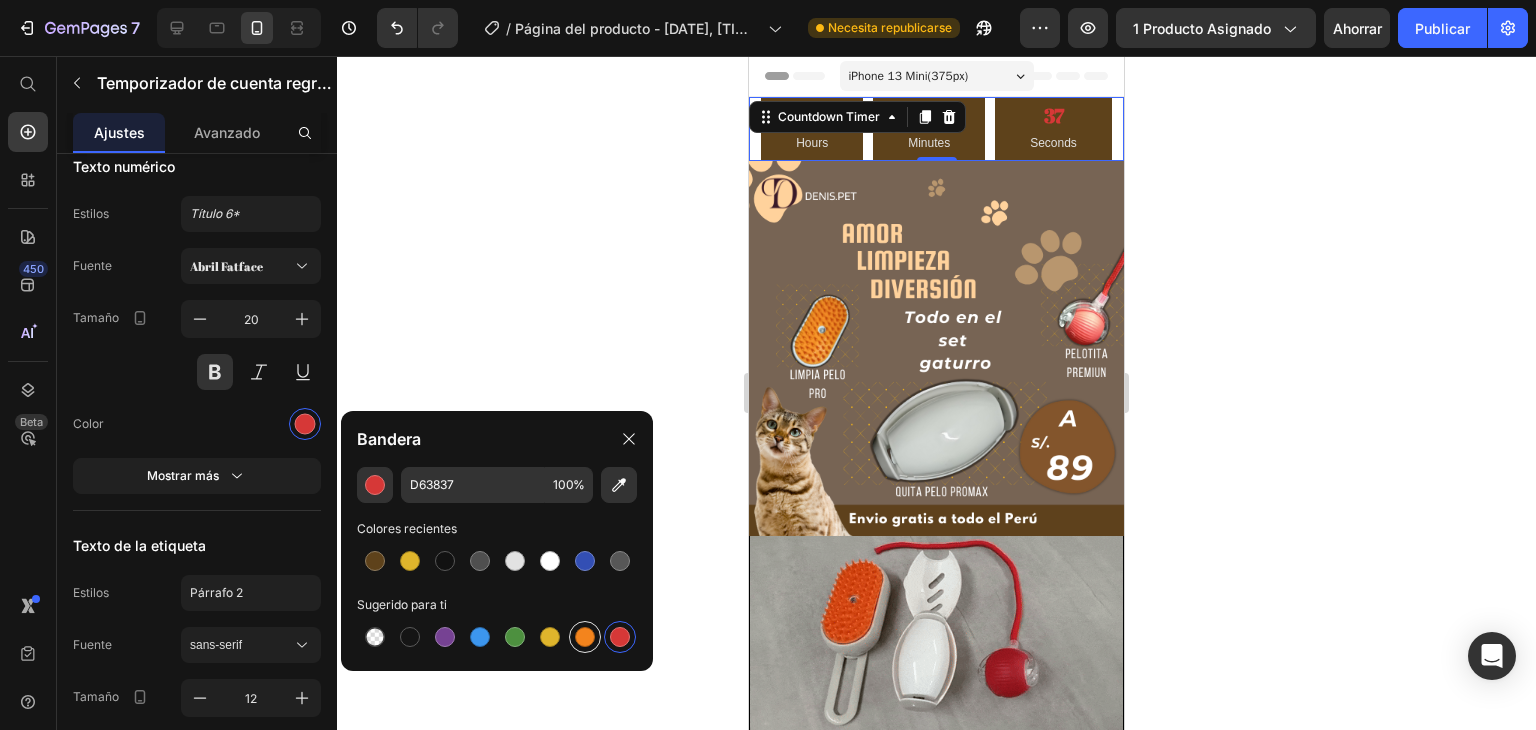 type on "F3841D" 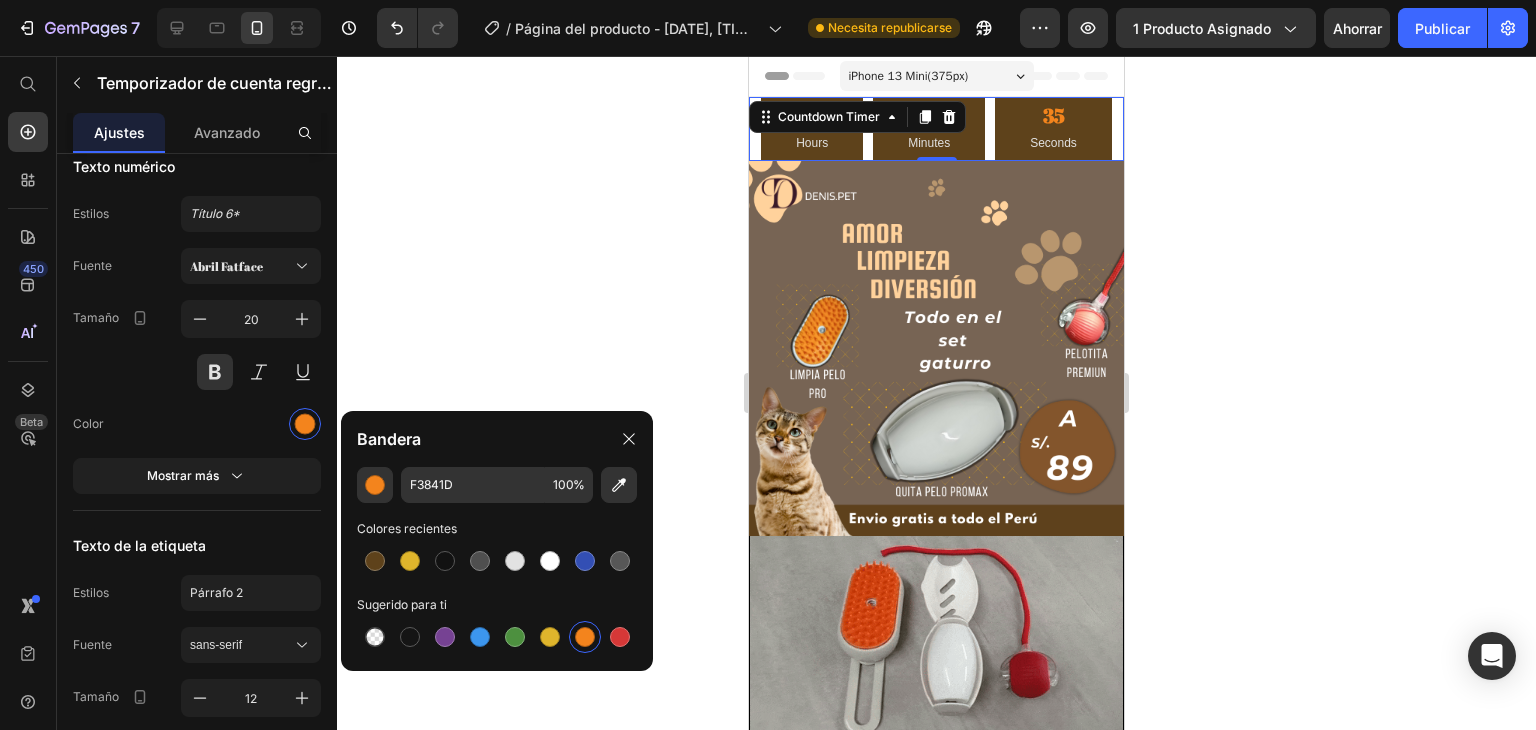 click 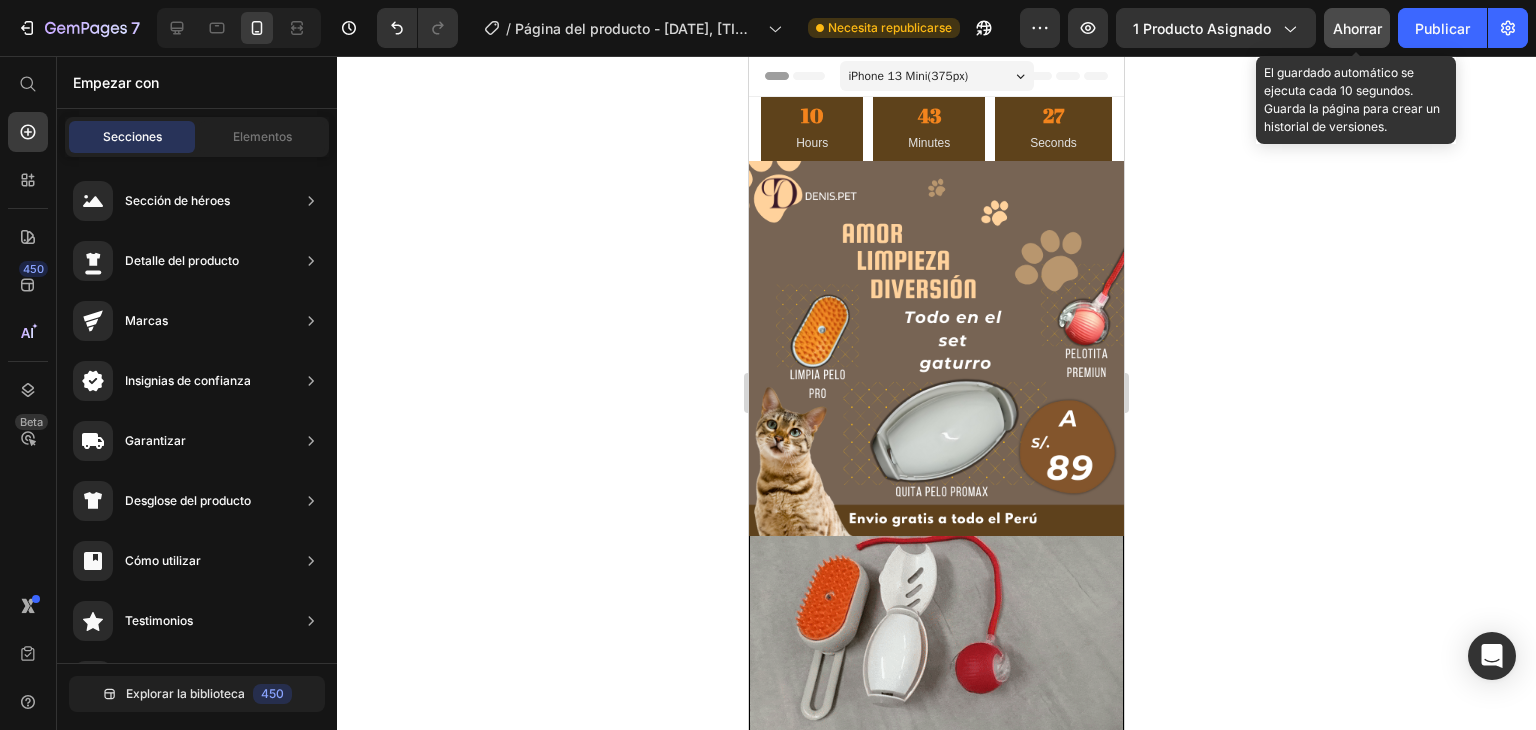 click on "Ahorrar" at bounding box center (1357, 28) 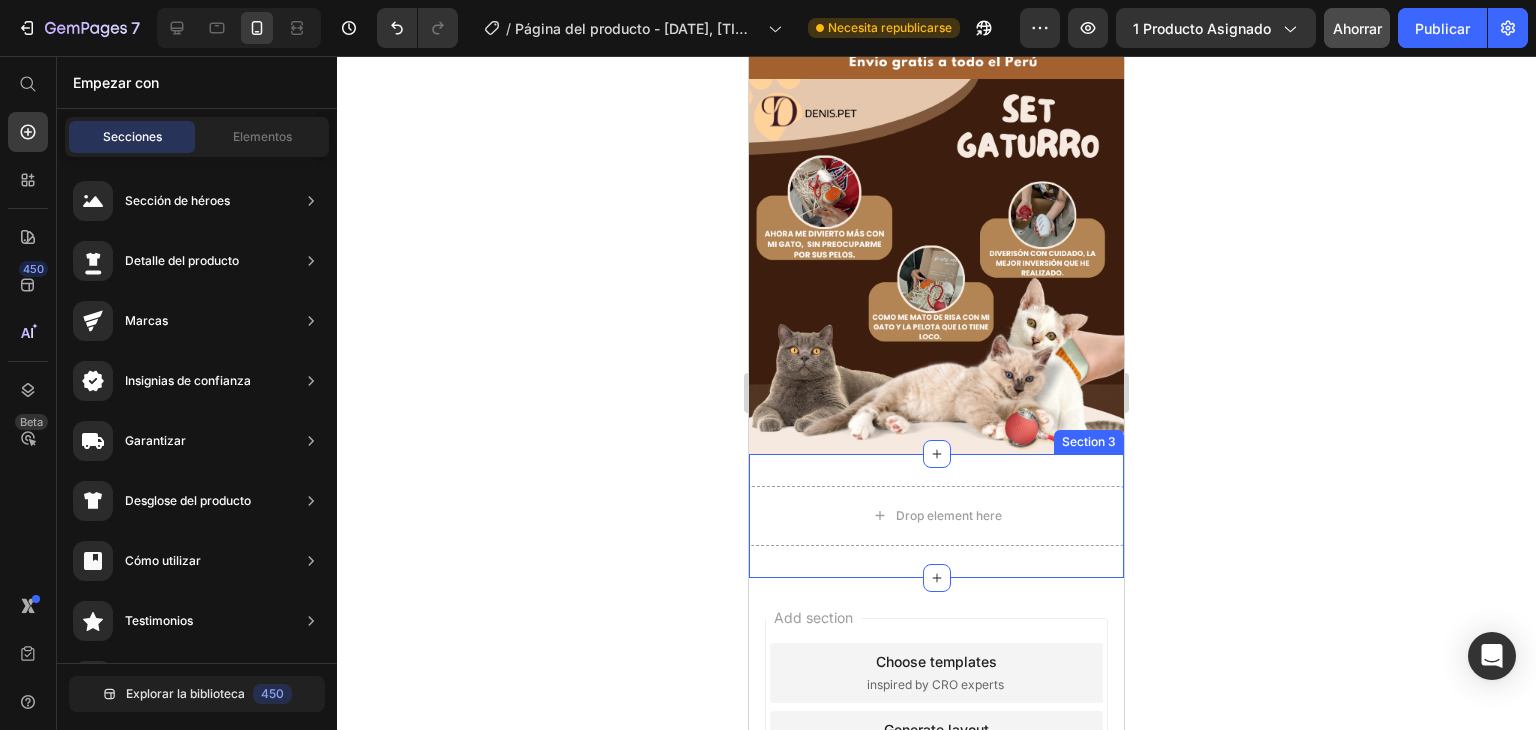scroll, scrollTop: 1436, scrollLeft: 0, axis: vertical 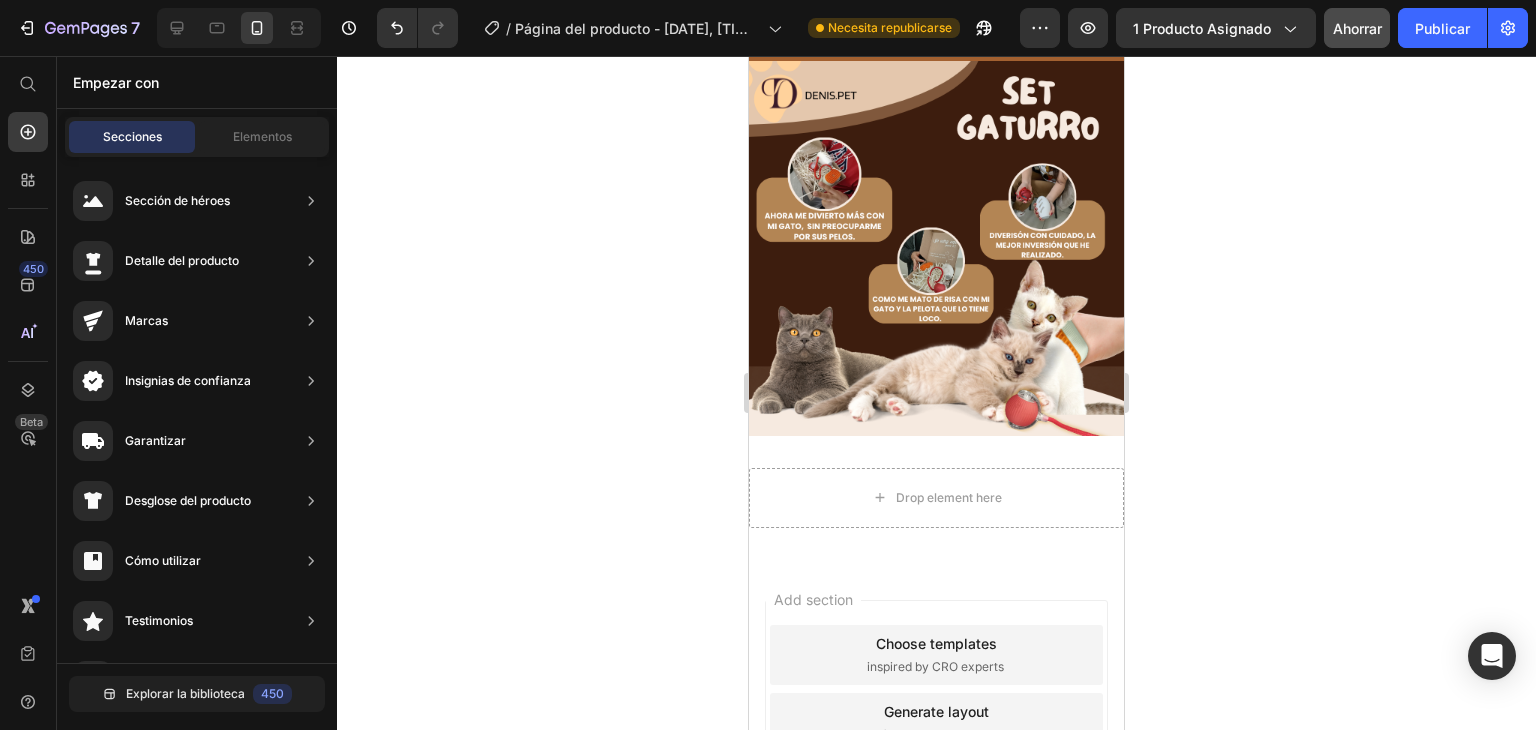 click on "Add section Choose templates inspired by CRO experts Generate layout from URL or image Add blank section then drag & drop elements" at bounding box center [936, 727] 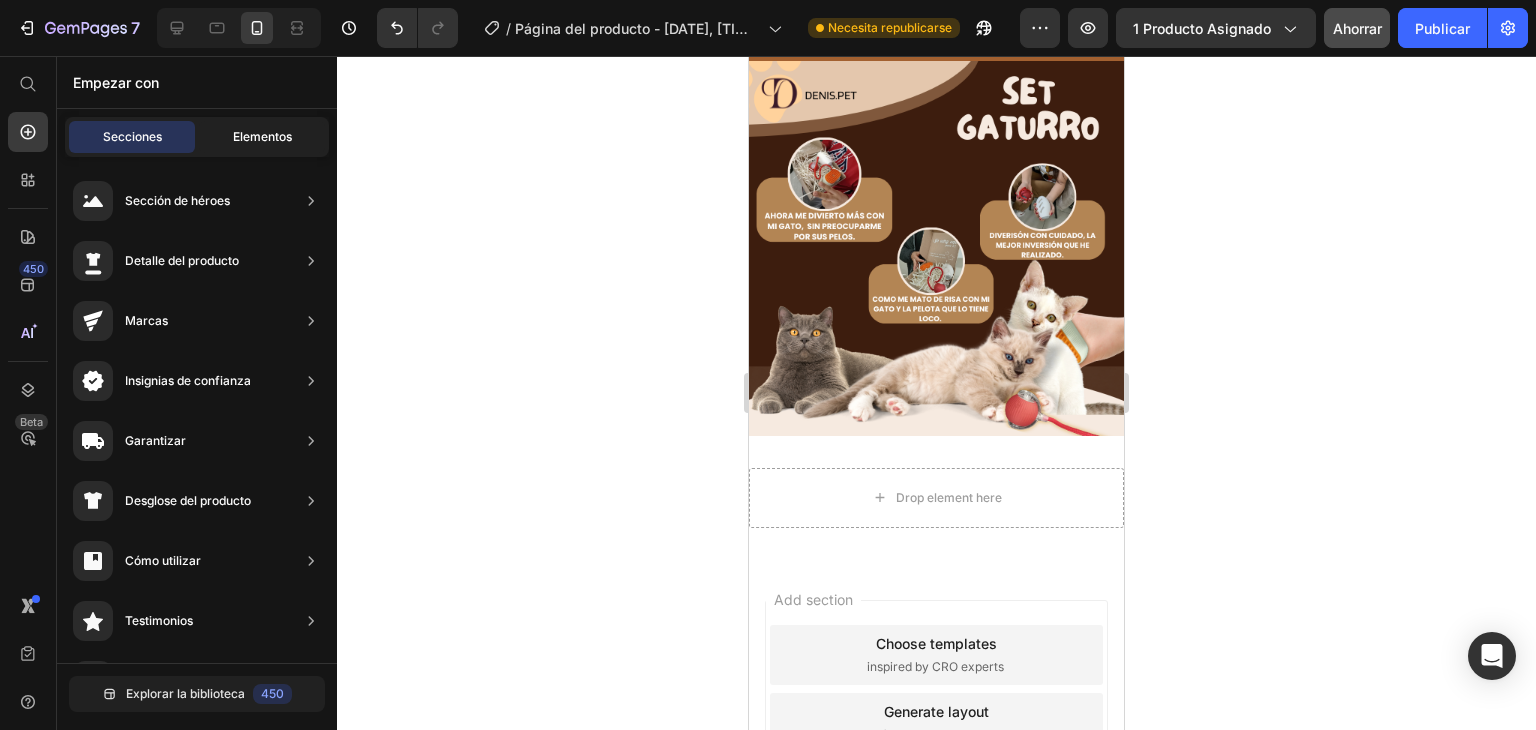 click on "Elementos" at bounding box center (262, 136) 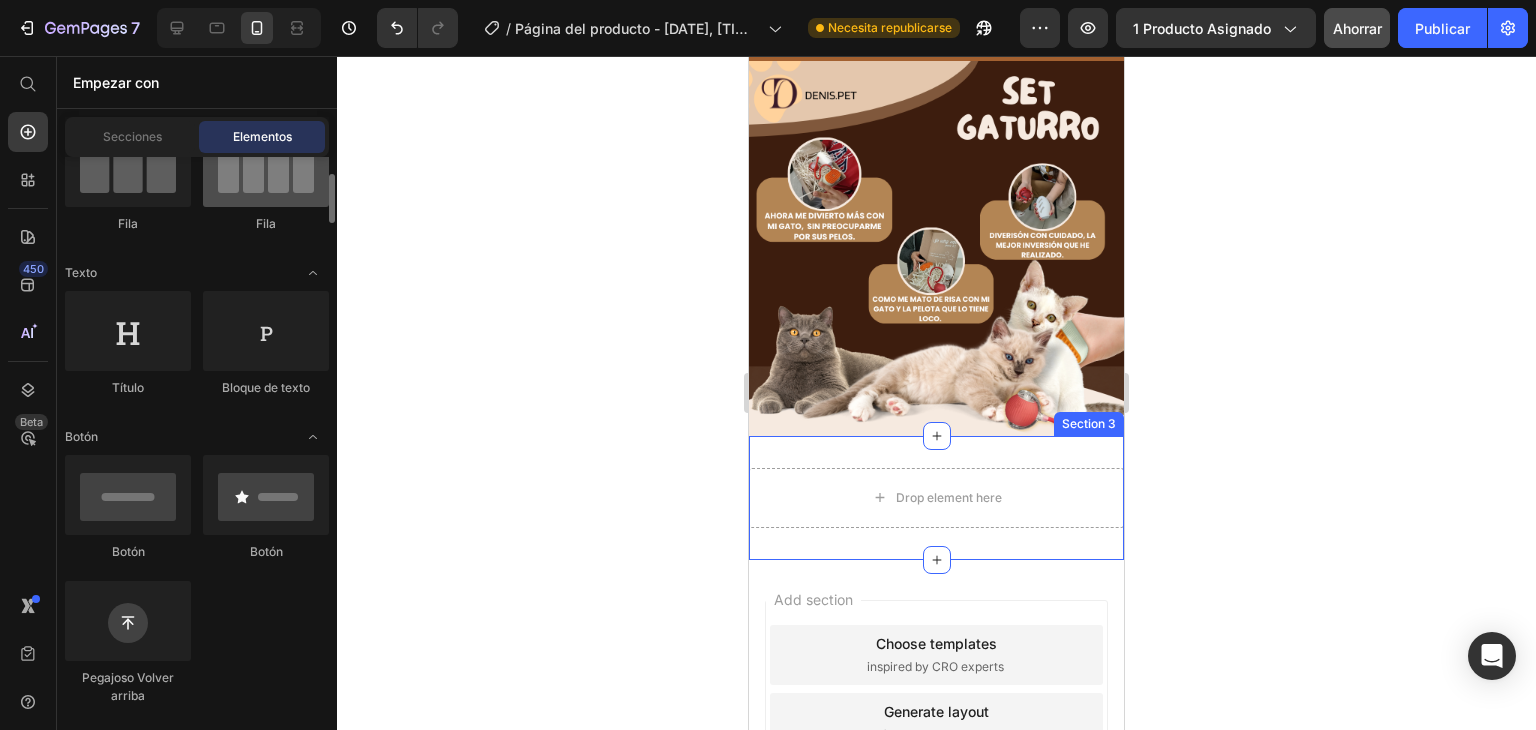 scroll, scrollTop: 0, scrollLeft: 0, axis: both 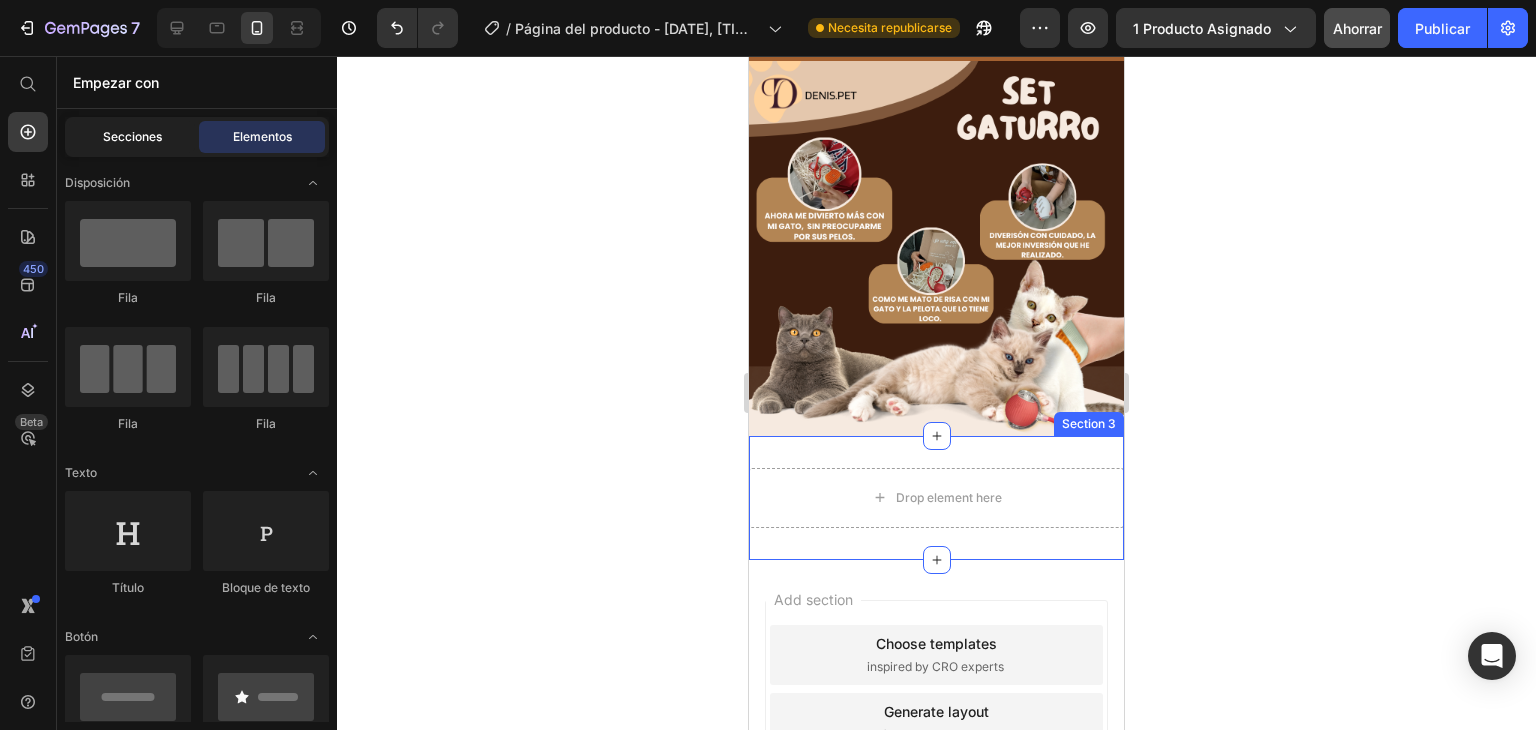click on "Secciones" at bounding box center (132, 136) 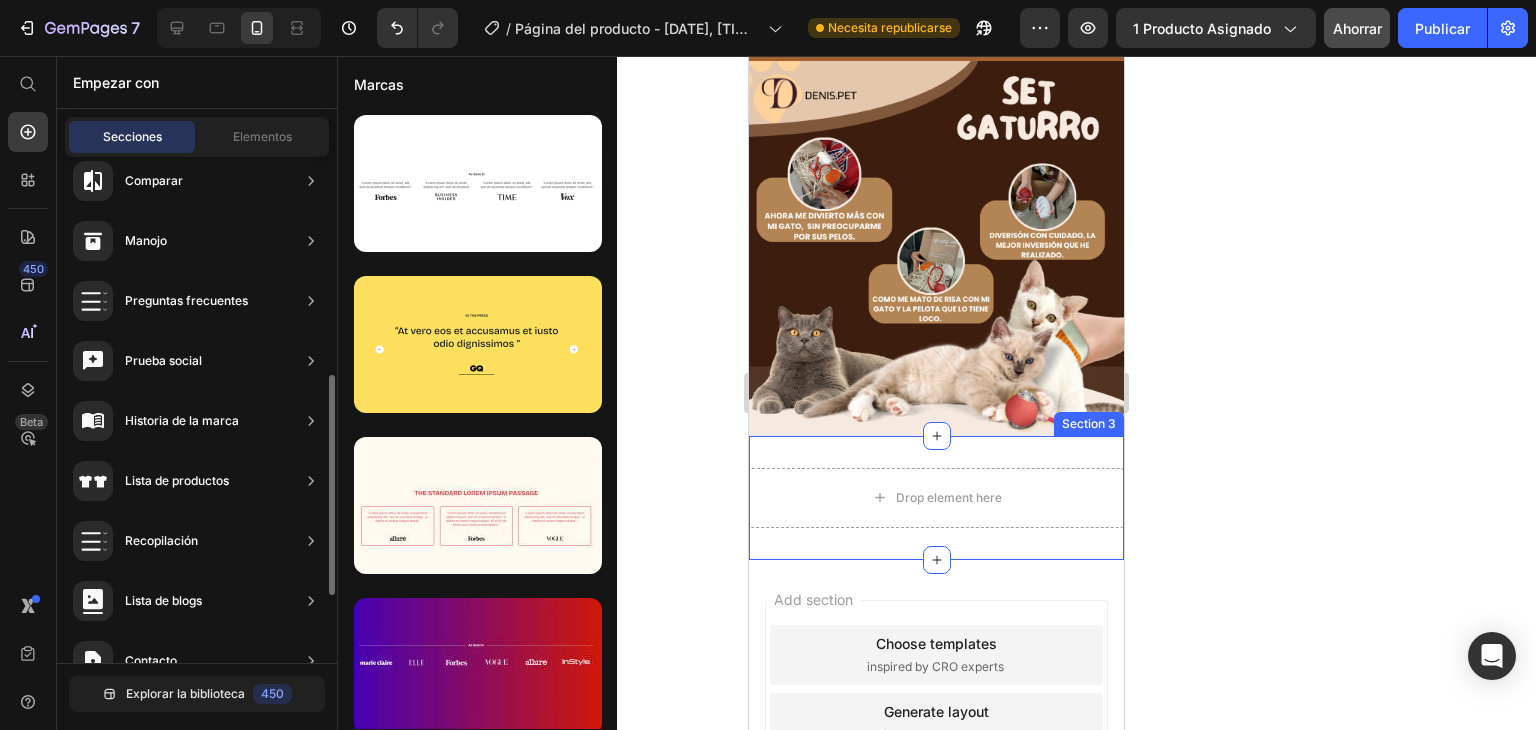 scroll, scrollTop: 654, scrollLeft: 0, axis: vertical 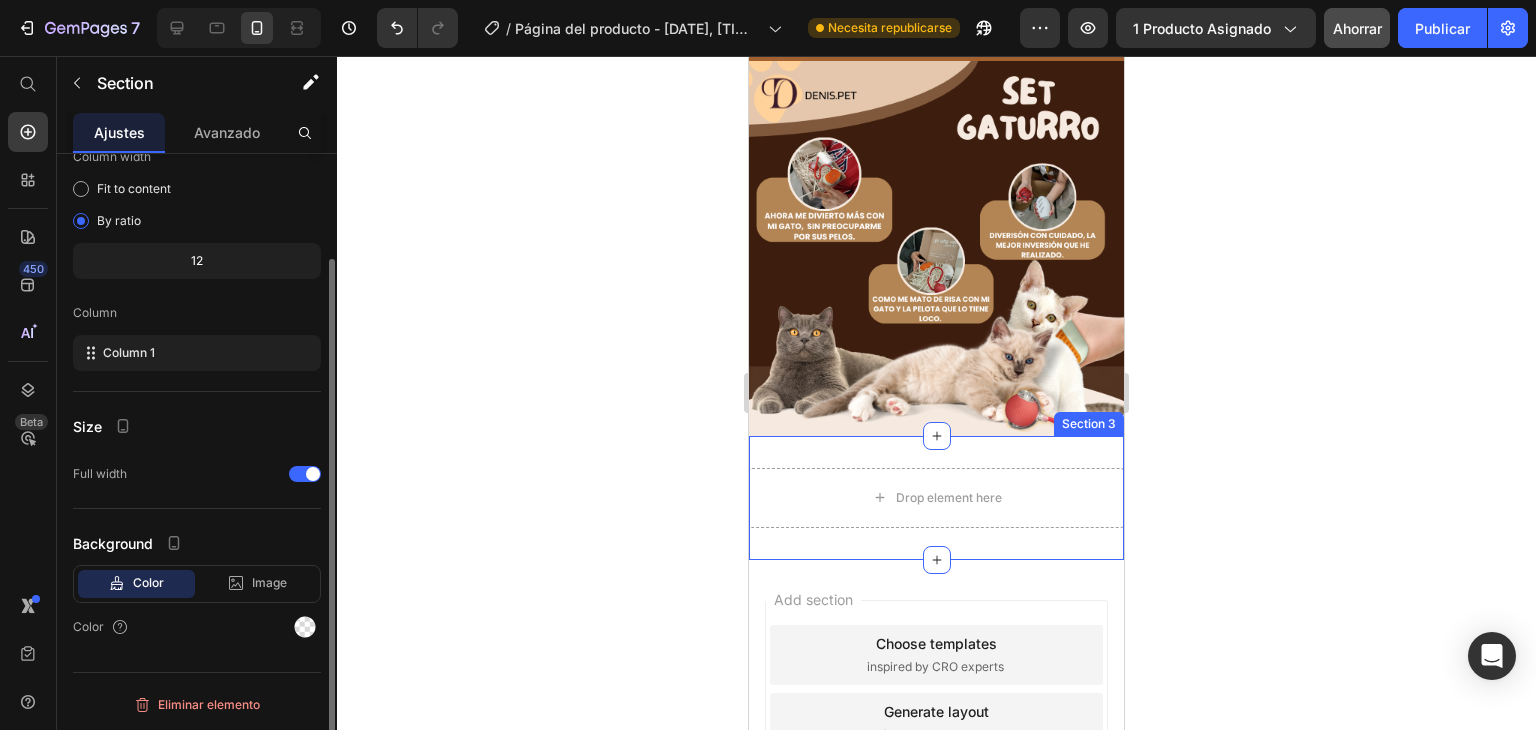 click on "Drop element here Row Section 3" at bounding box center (936, 498) 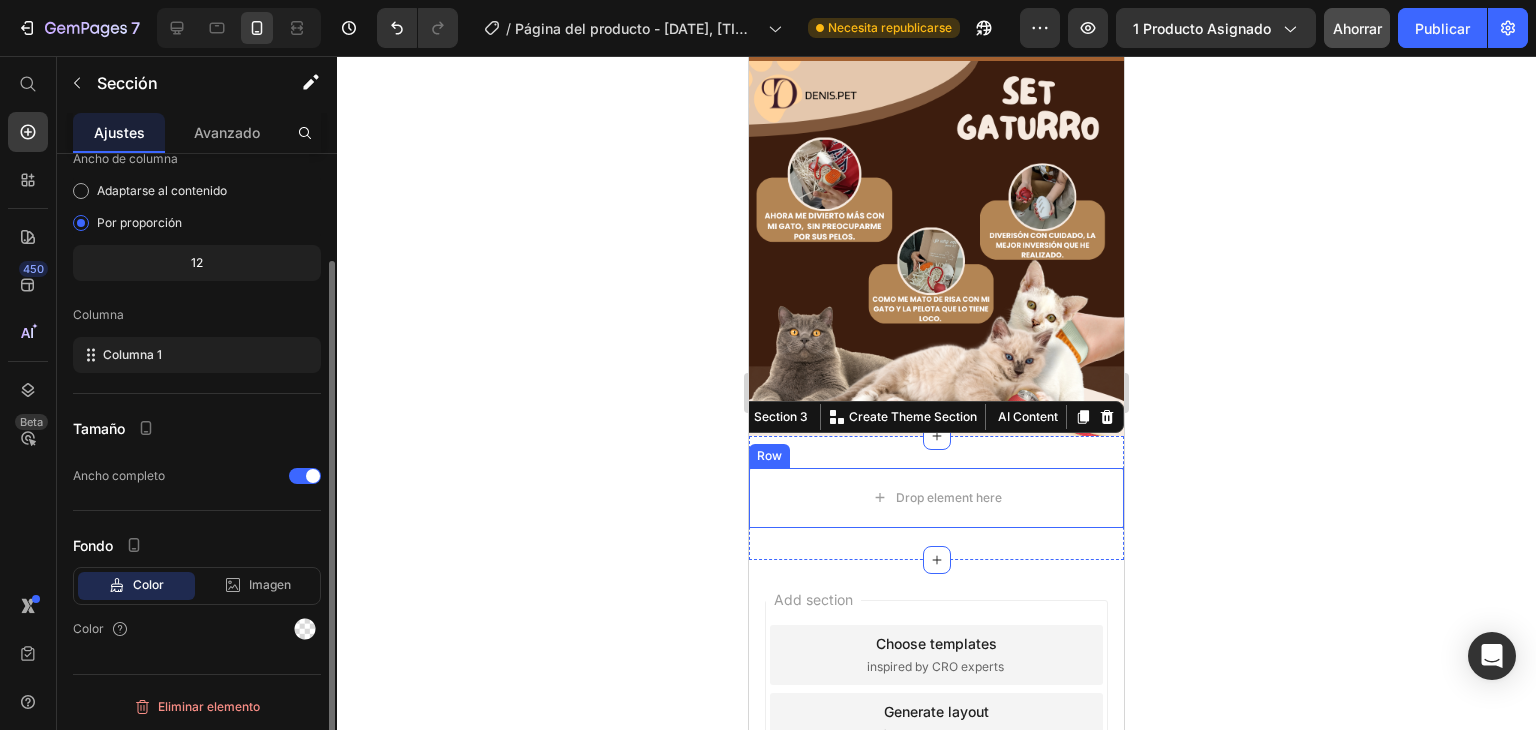 scroll, scrollTop: 0, scrollLeft: 0, axis: both 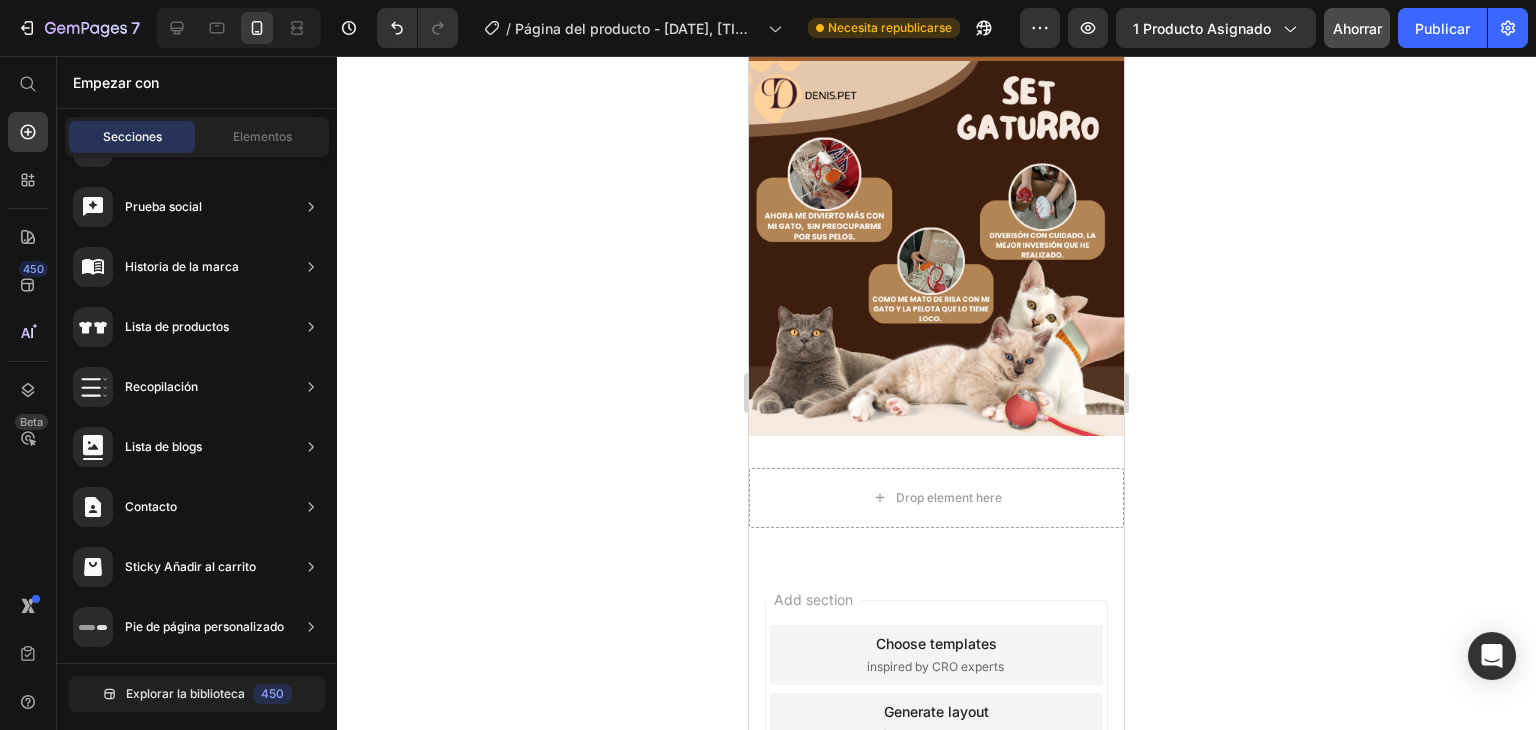 click on "Add section Choose templates inspired by CRO experts Generate layout from URL or image Add blank section then drag & drop elements" at bounding box center (936, 727) 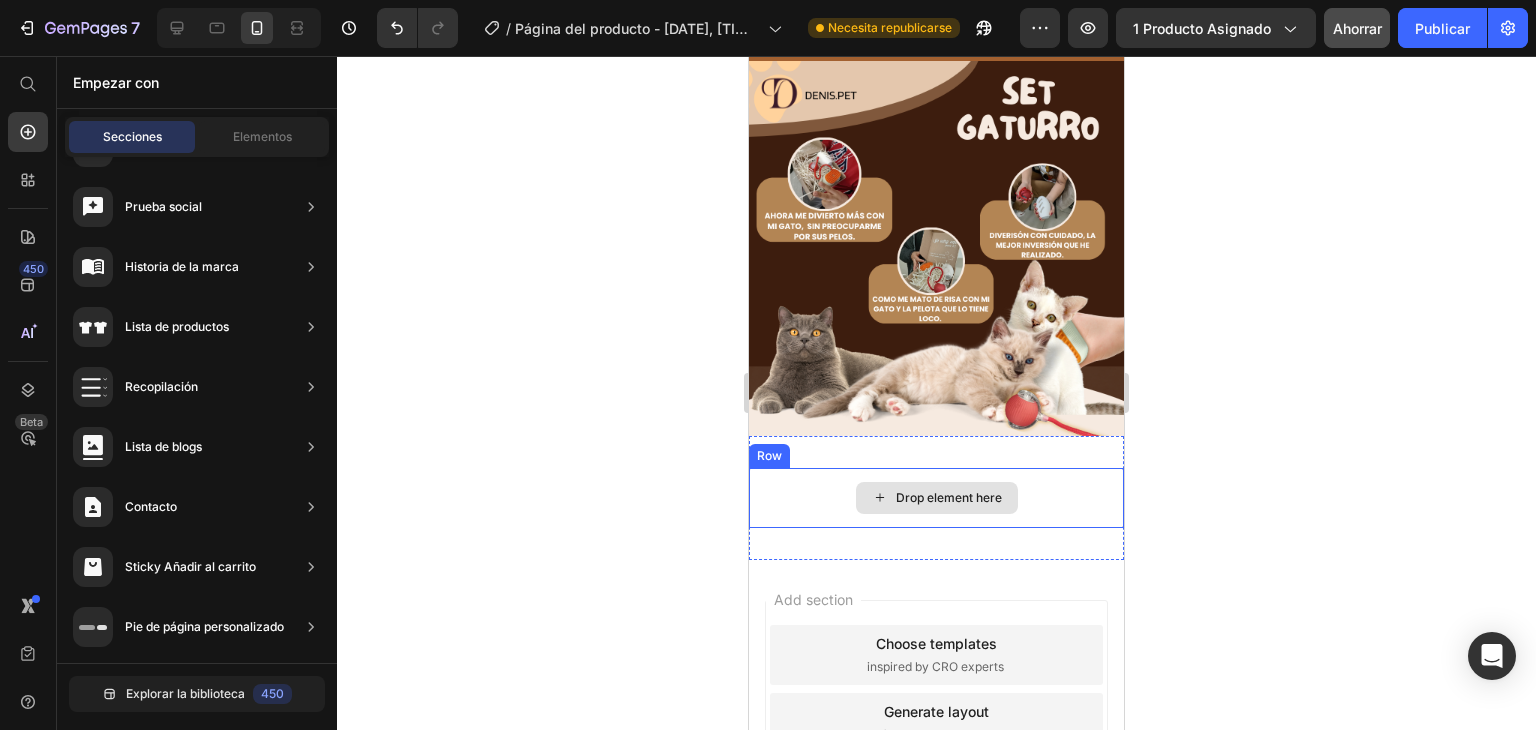click on "Drop element here" at bounding box center (936, 498) 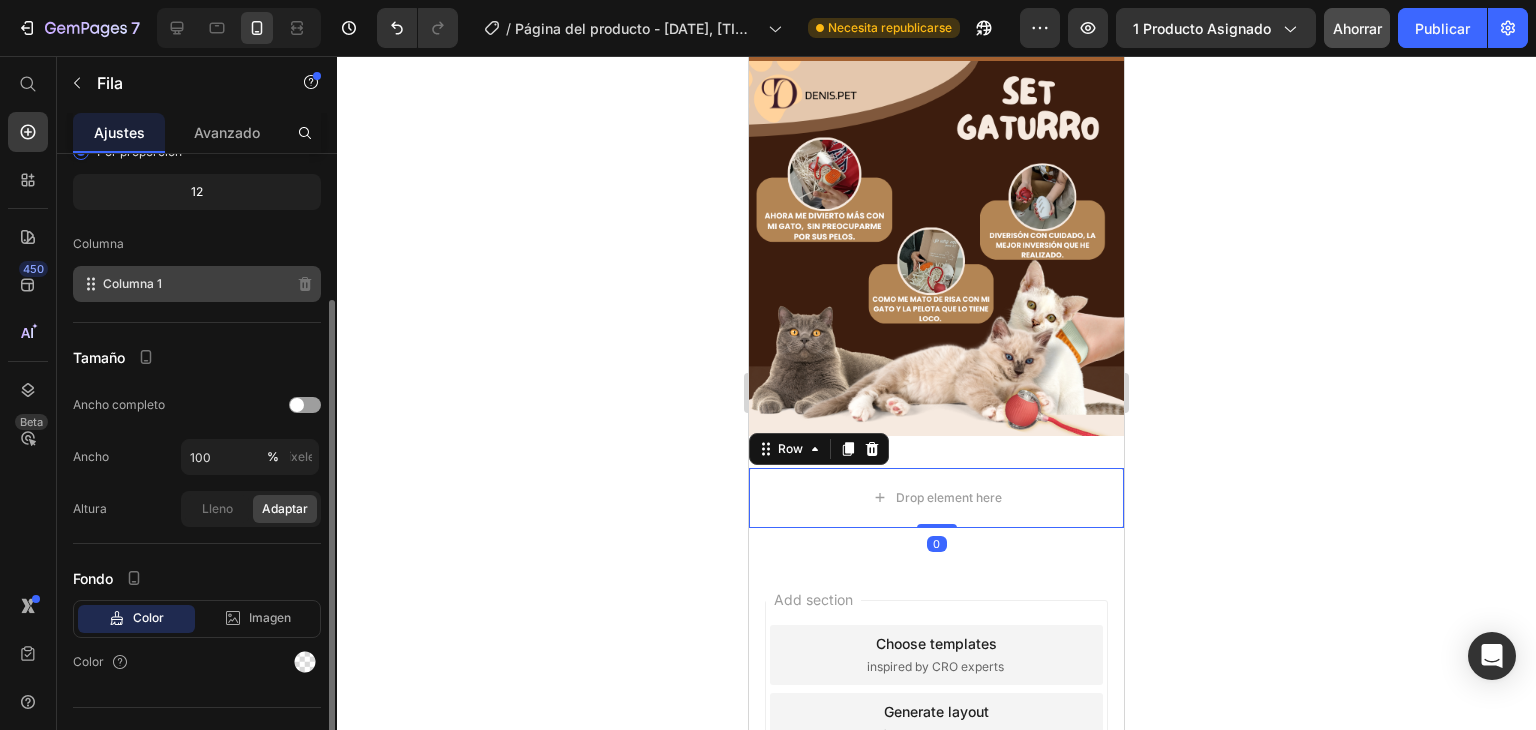 scroll, scrollTop: 233, scrollLeft: 0, axis: vertical 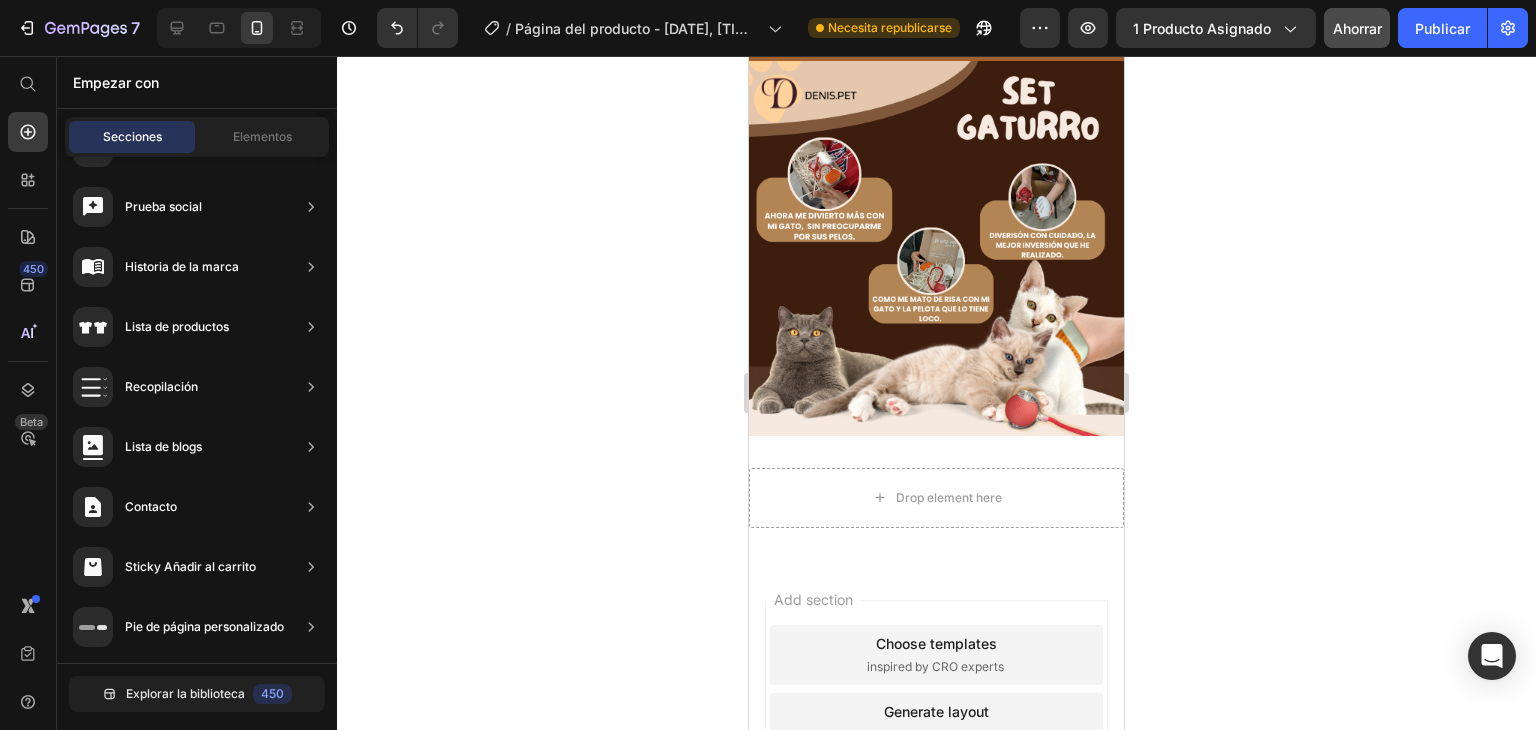 click on "Choose templates" at bounding box center (936, 643) 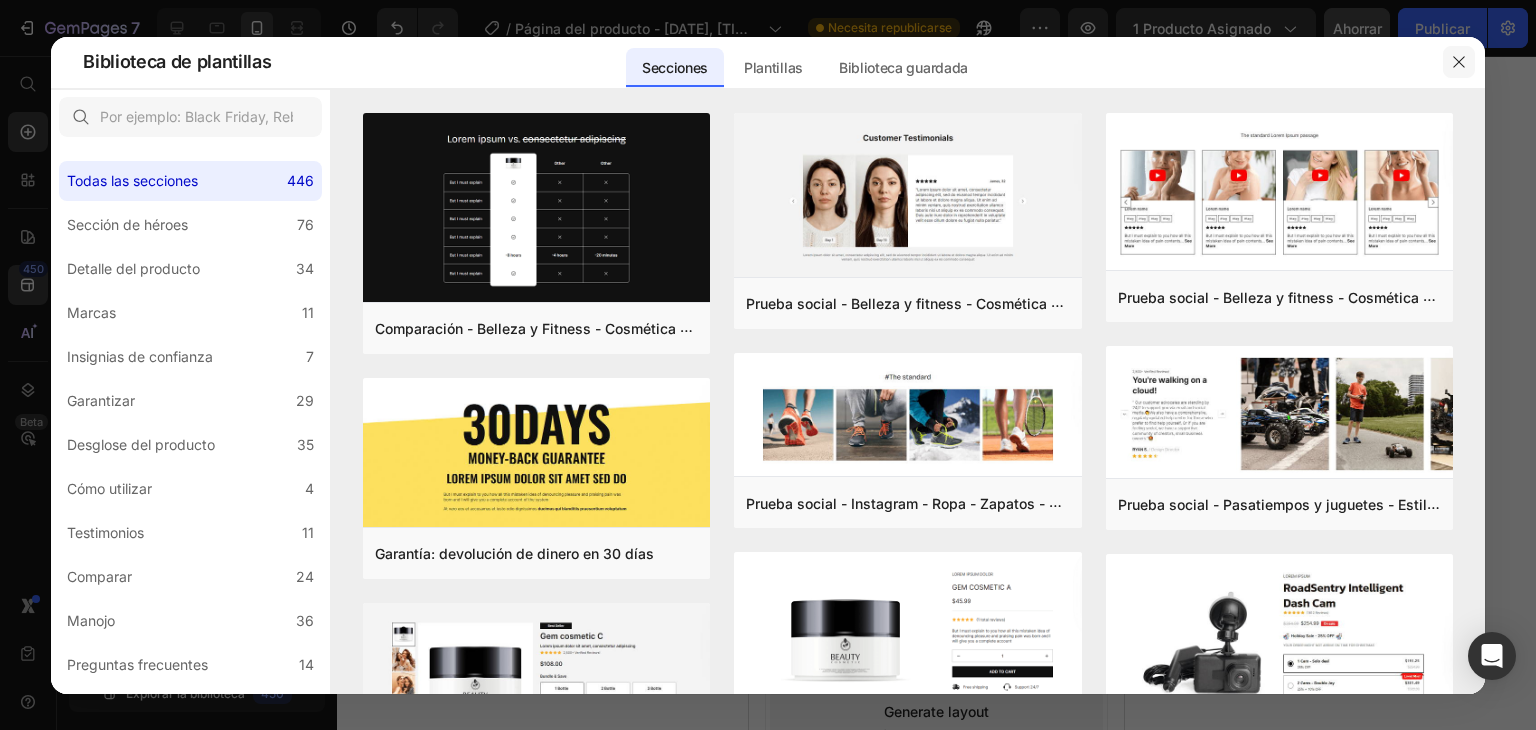 click 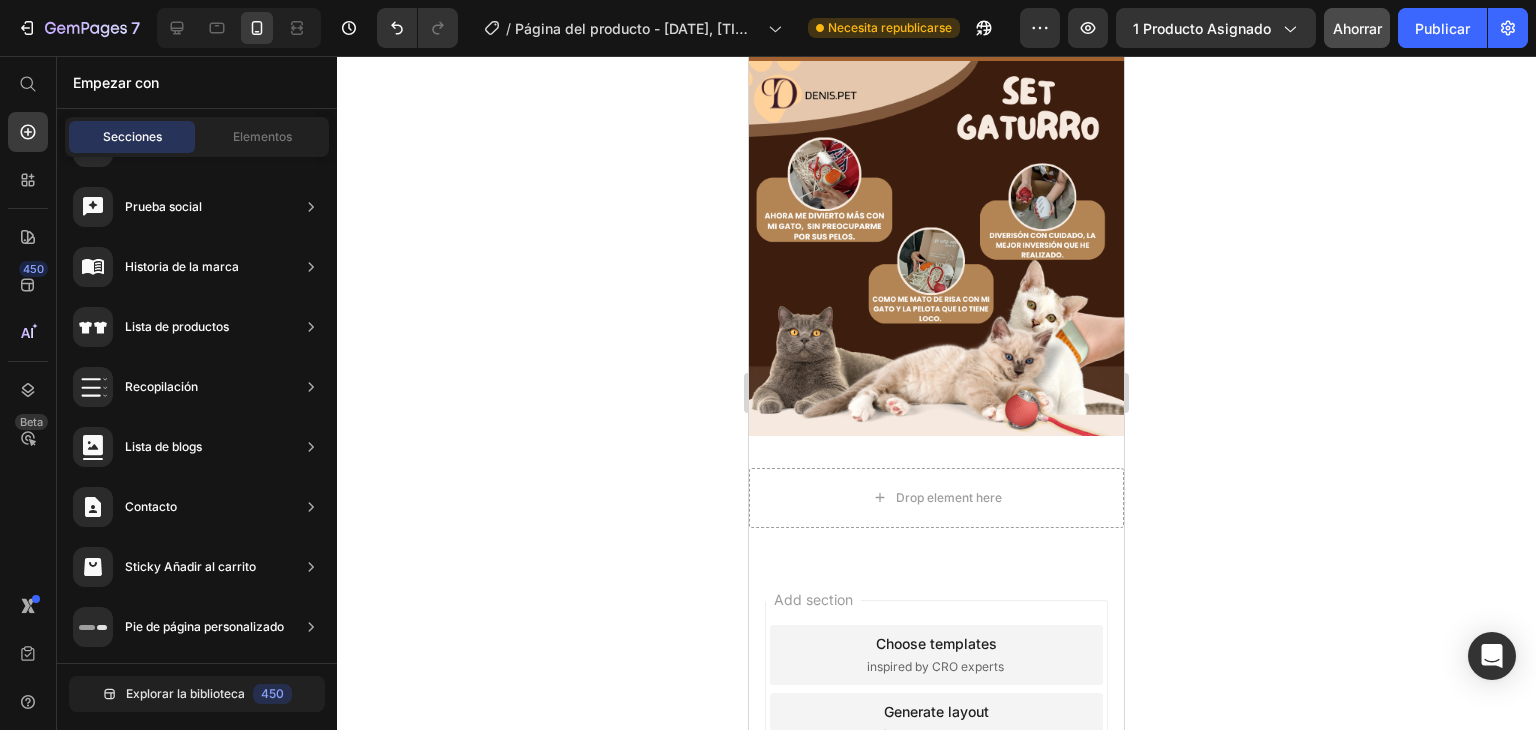click on "Add section Choose templates inspired by CRO experts Generate layout from URL or image Add blank section then drag & drop elements" at bounding box center (936, 727) 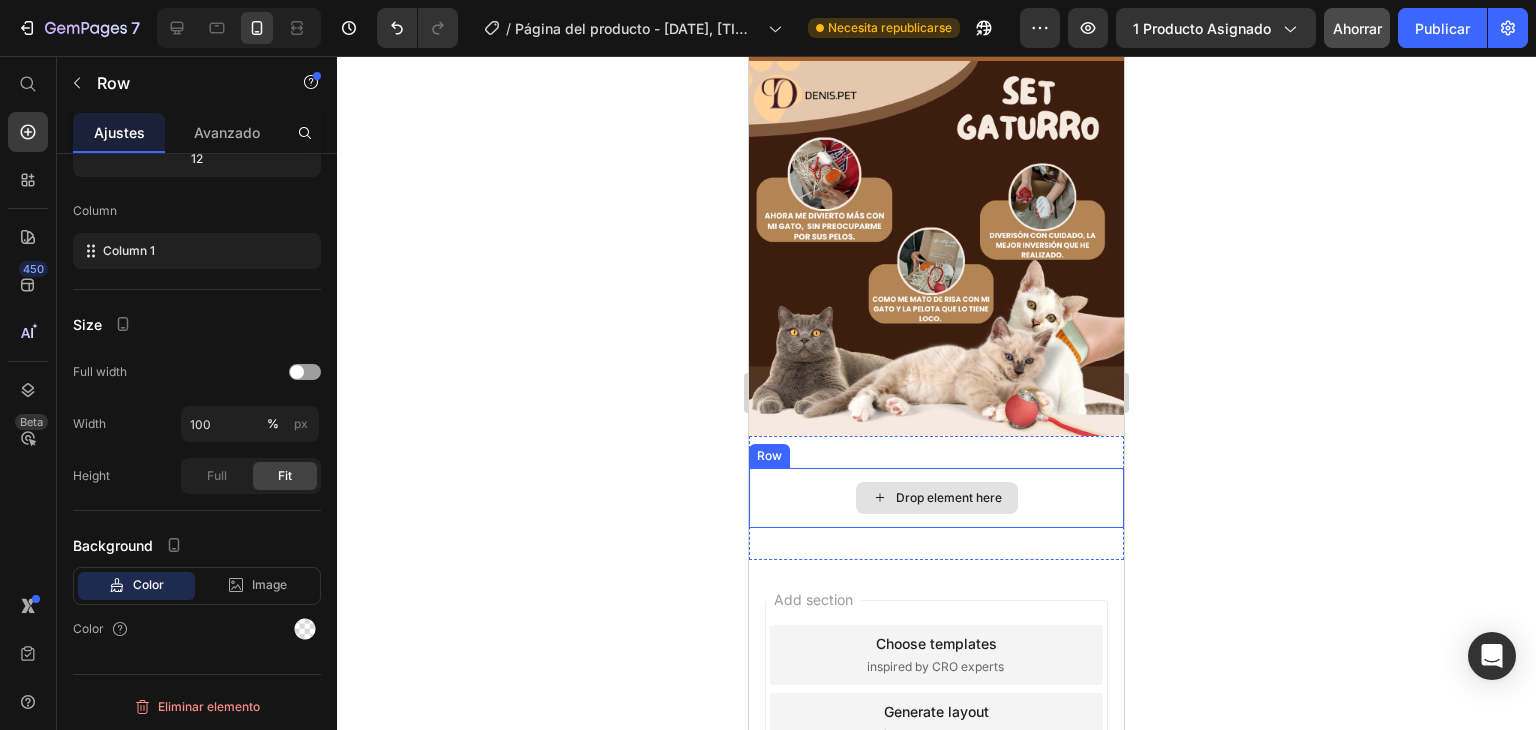 click on "Drop element here" at bounding box center (936, 498) 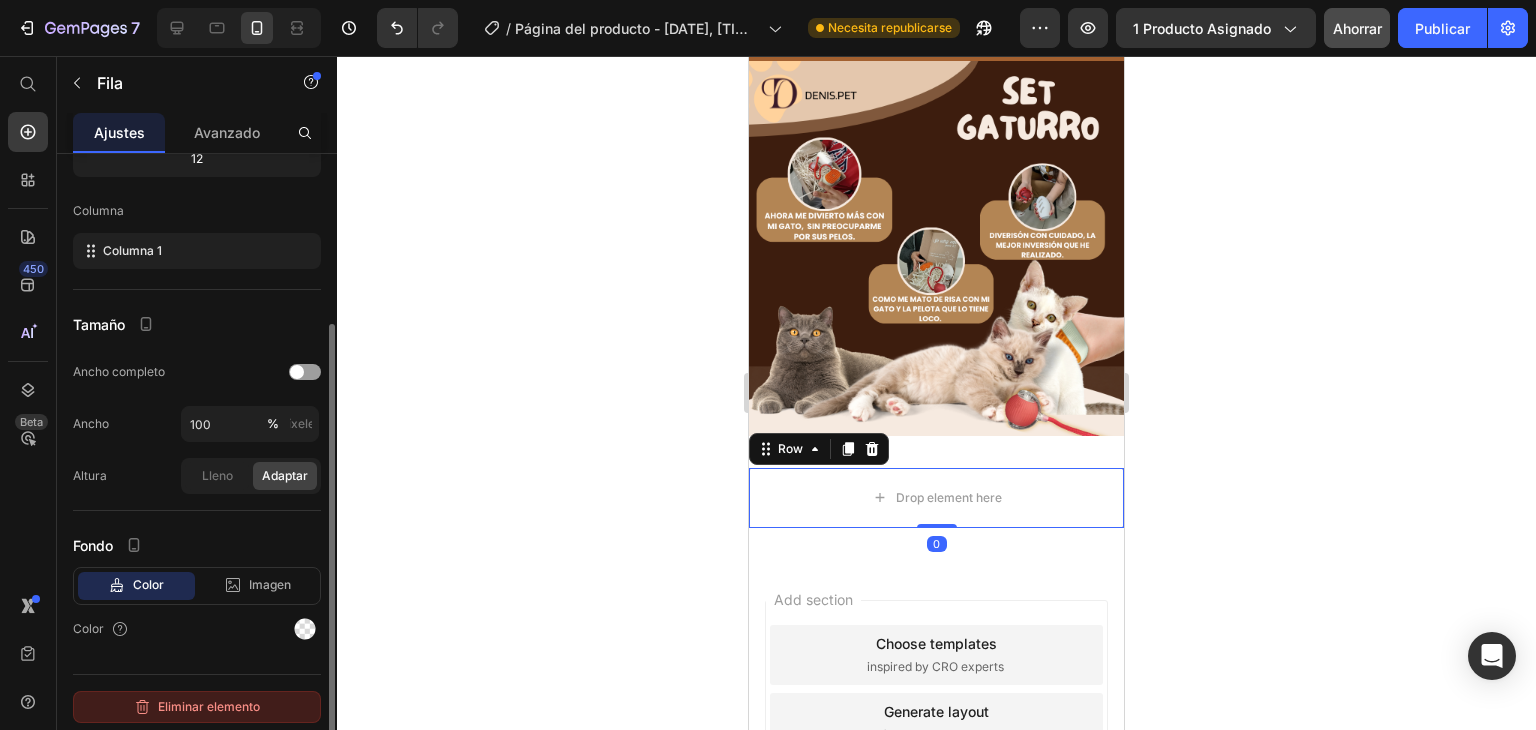 click on "Eliminar elemento" at bounding box center [209, 706] 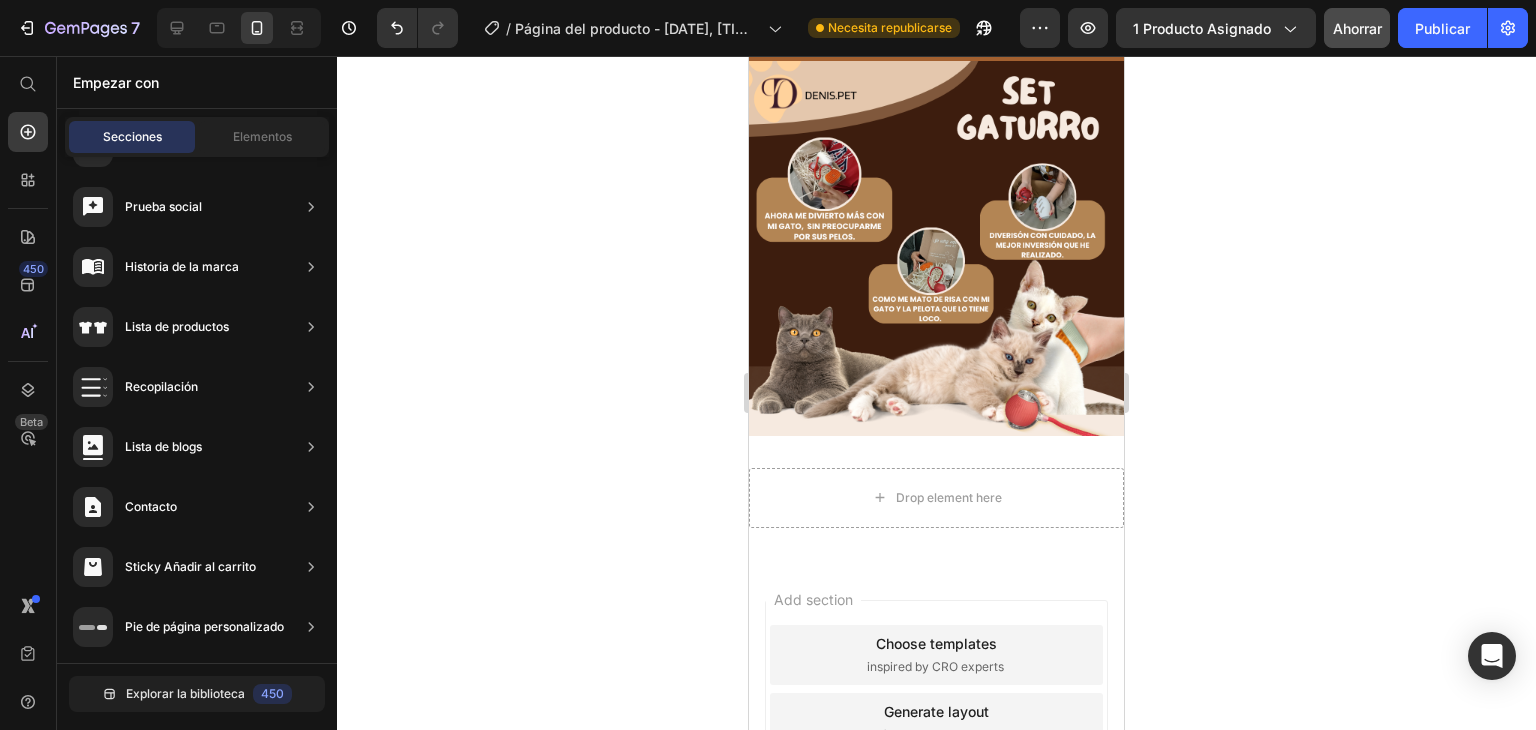 click on "Drop element here" at bounding box center (936, 498) 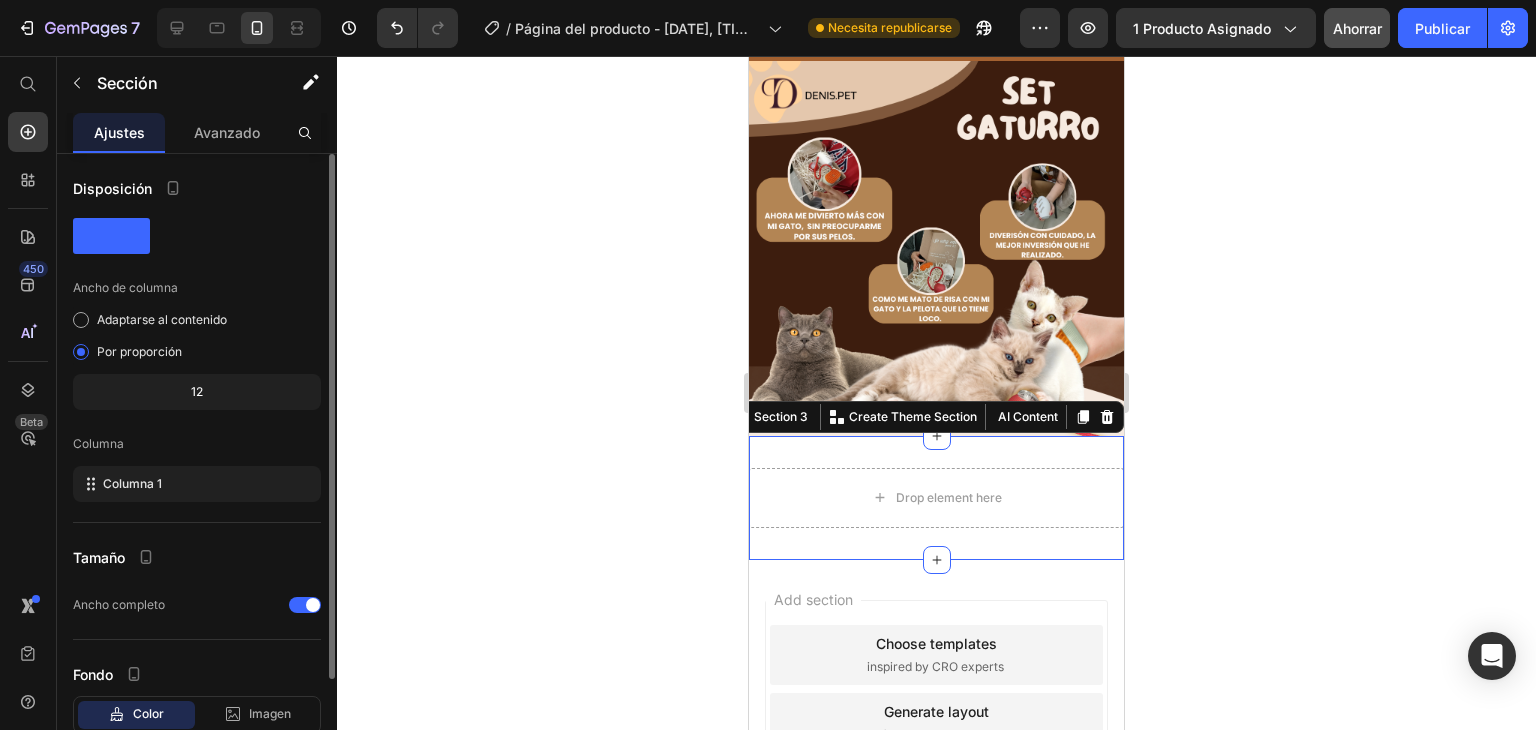 scroll, scrollTop: 129, scrollLeft: 0, axis: vertical 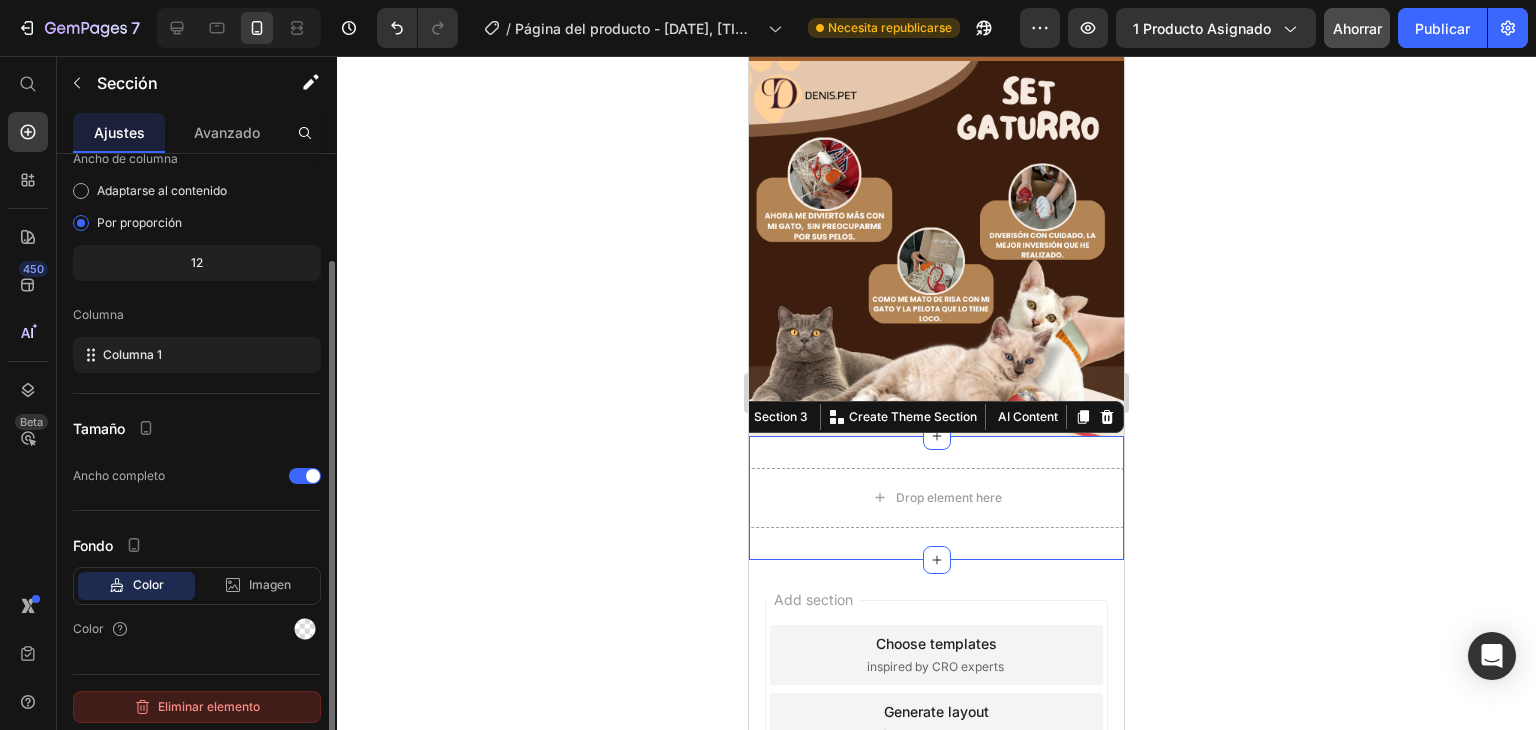 click on "Eliminar elemento" at bounding box center (209, 706) 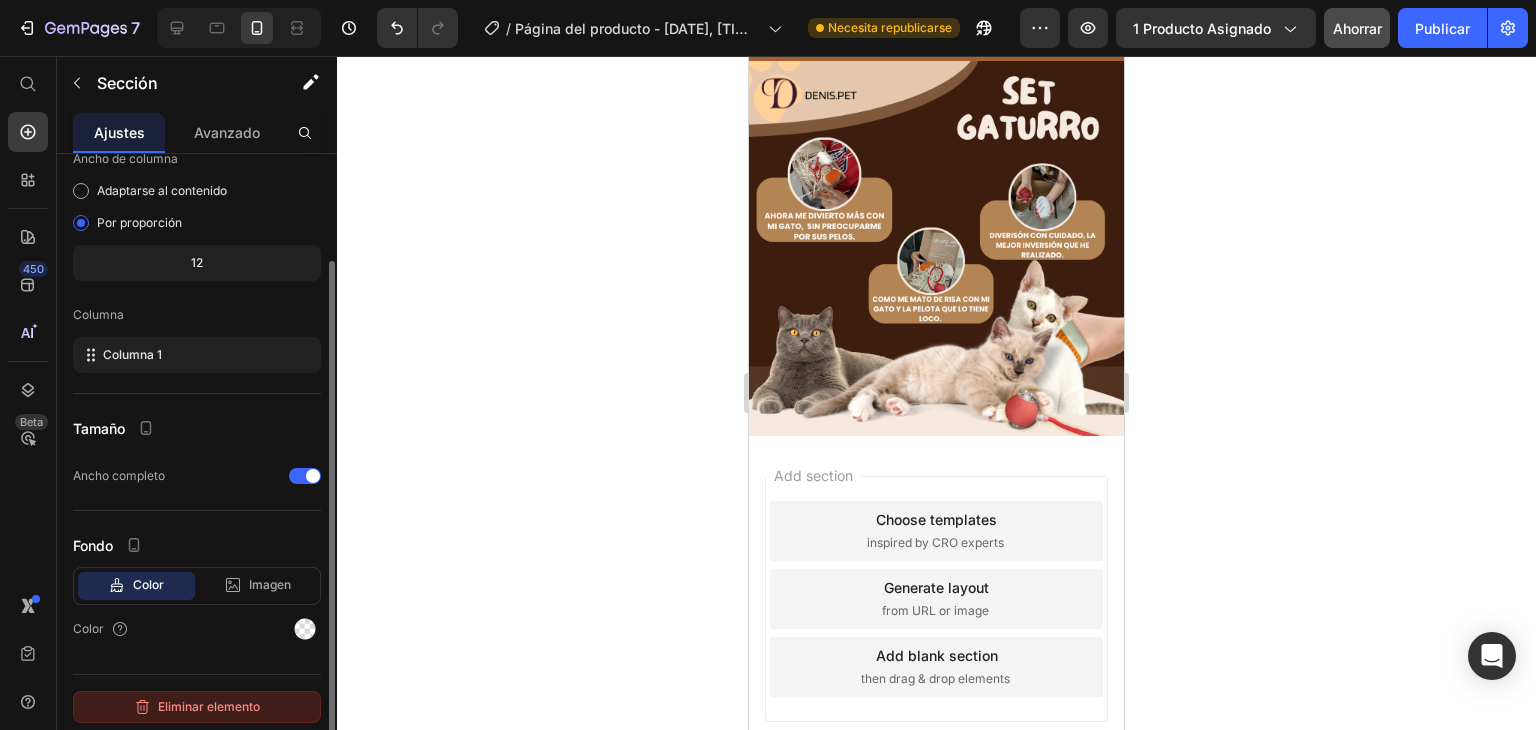 scroll, scrollTop: 1312, scrollLeft: 0, axis: vertical 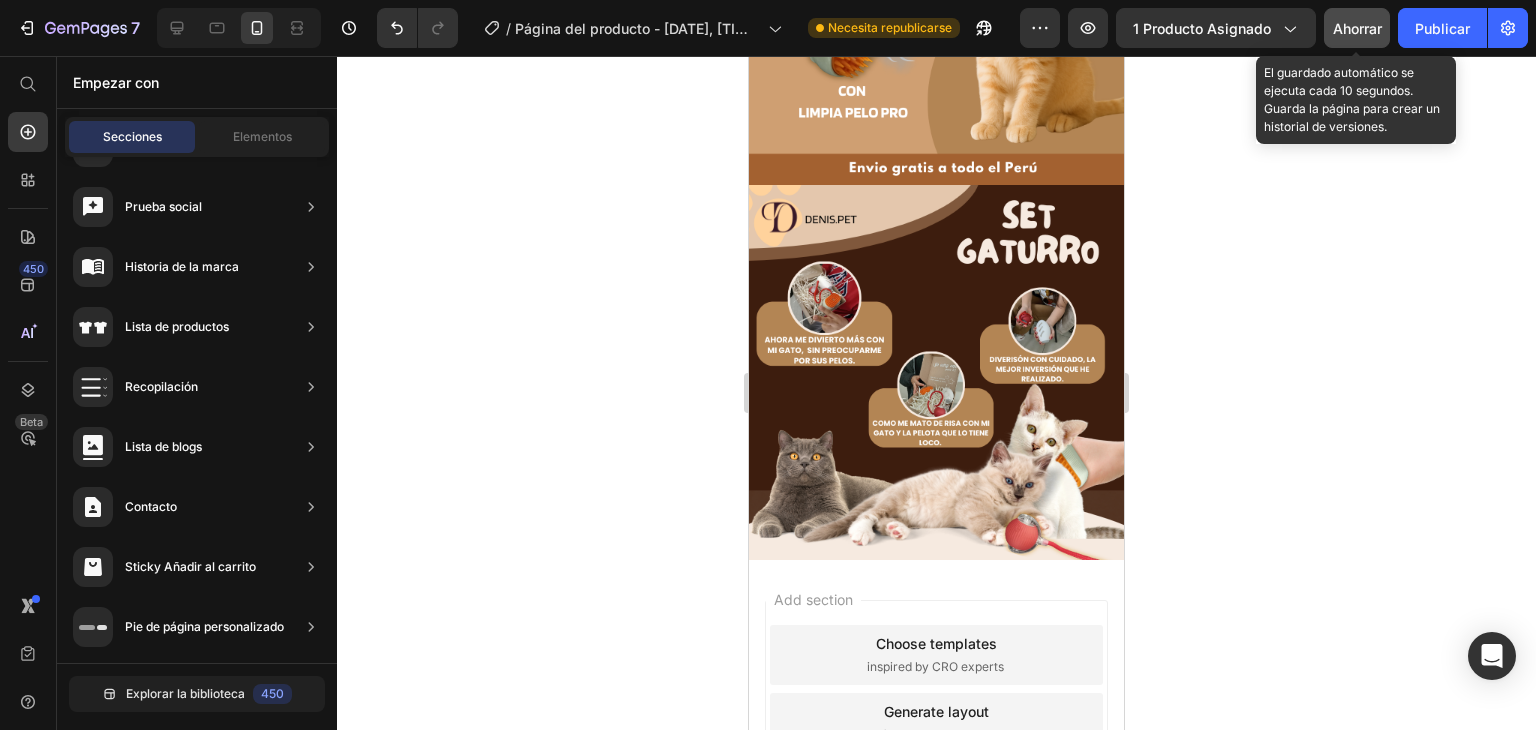 click on "Ahorrar" at bounding box center [1357, 28] 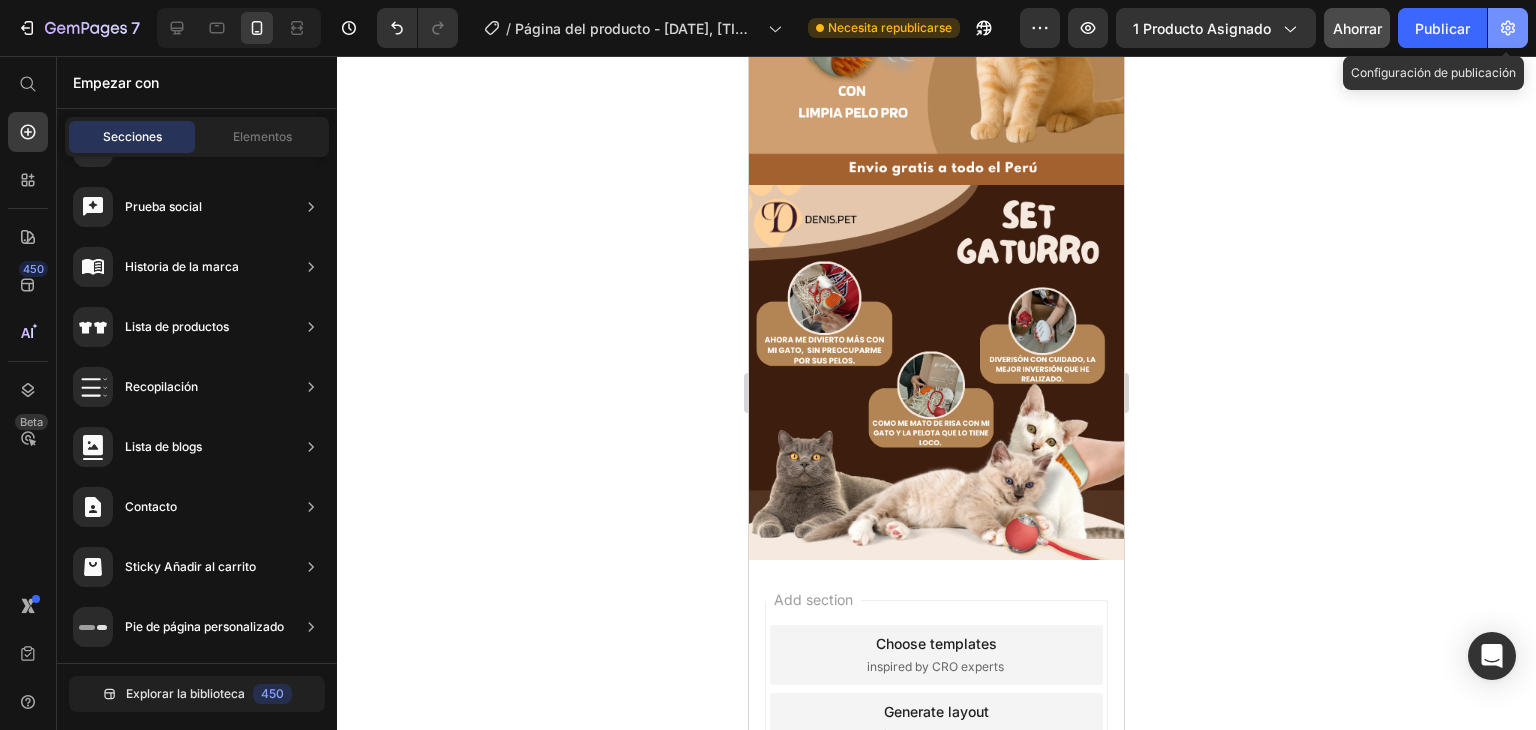 click 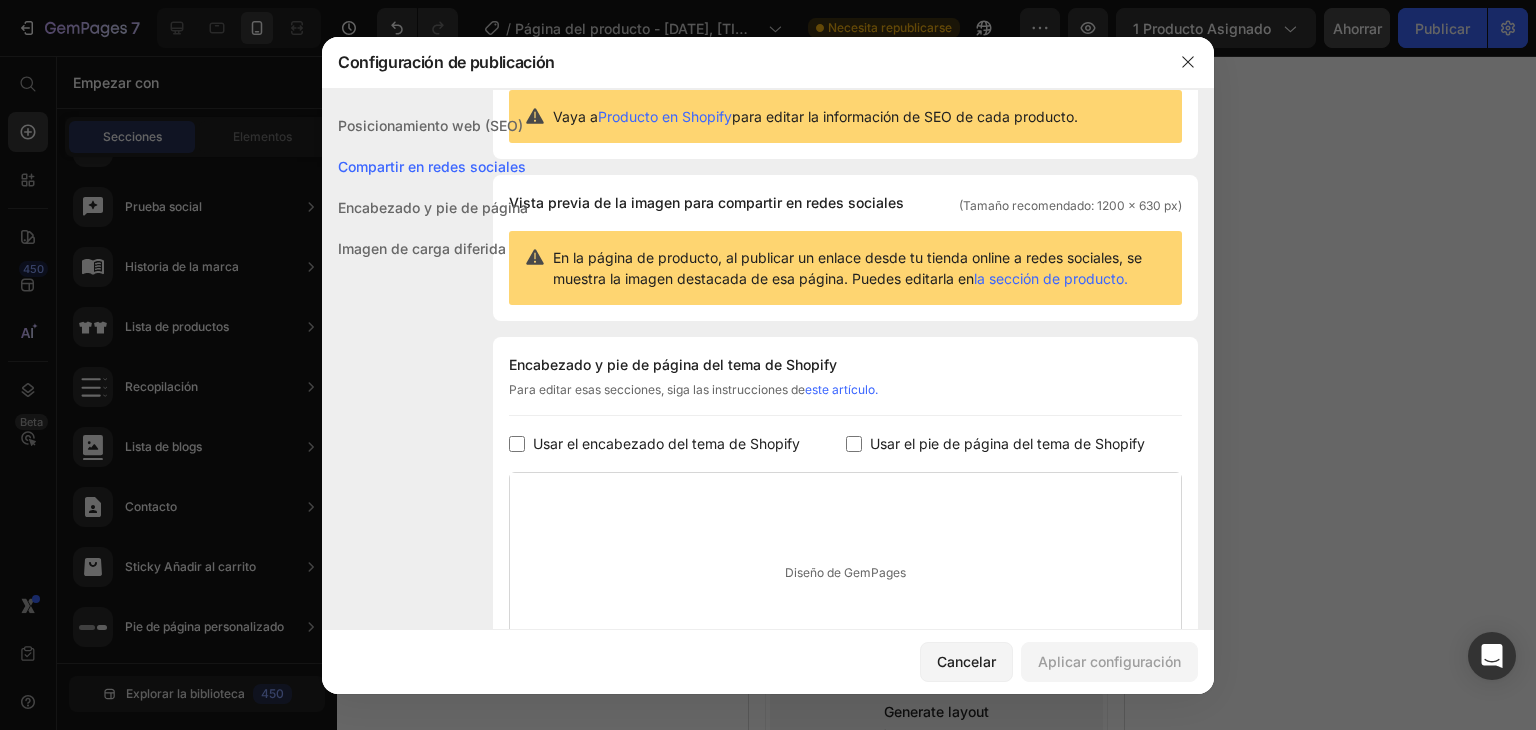 scroll, scrollTop: 272, scrollLeft: 0, axis: vertical 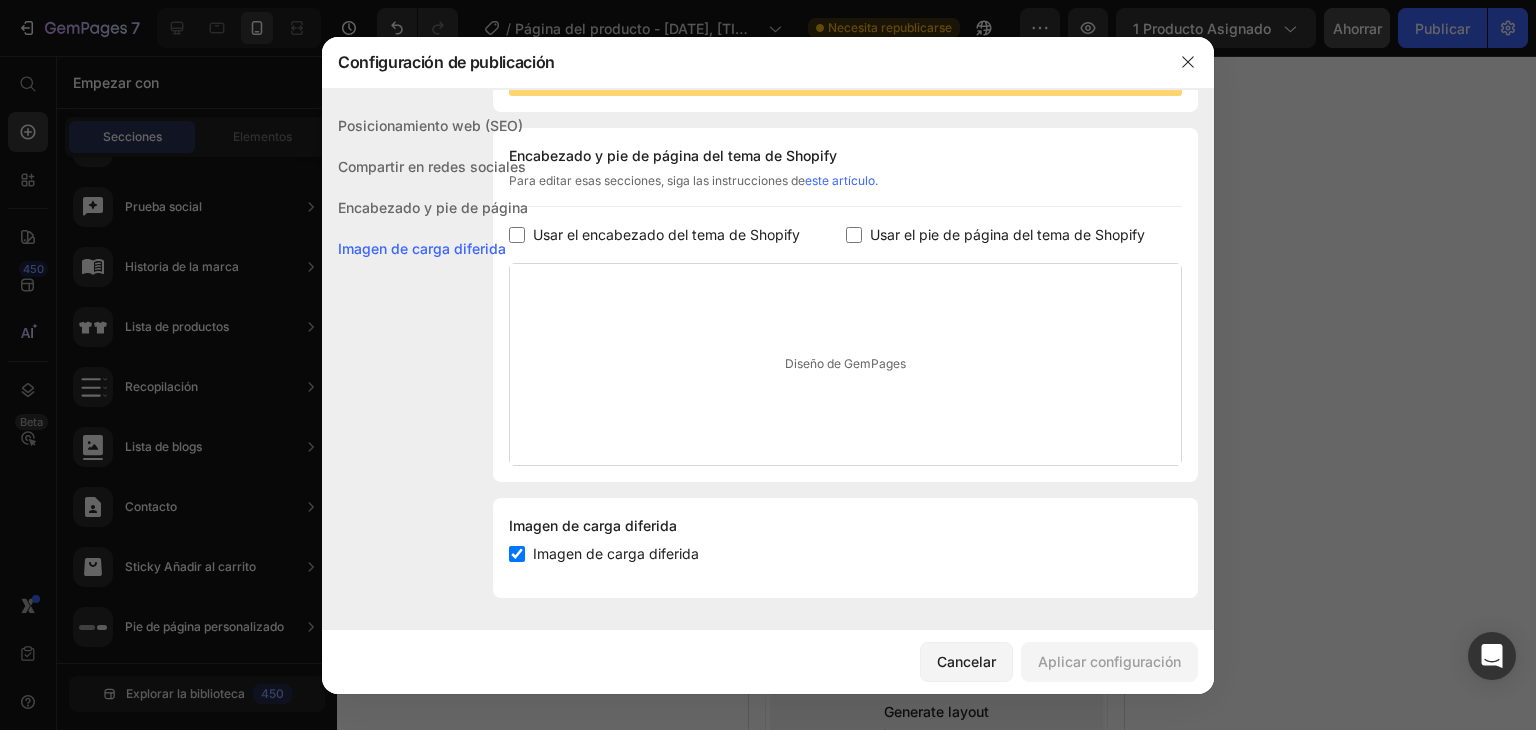 click at bounding box center [768, 365] 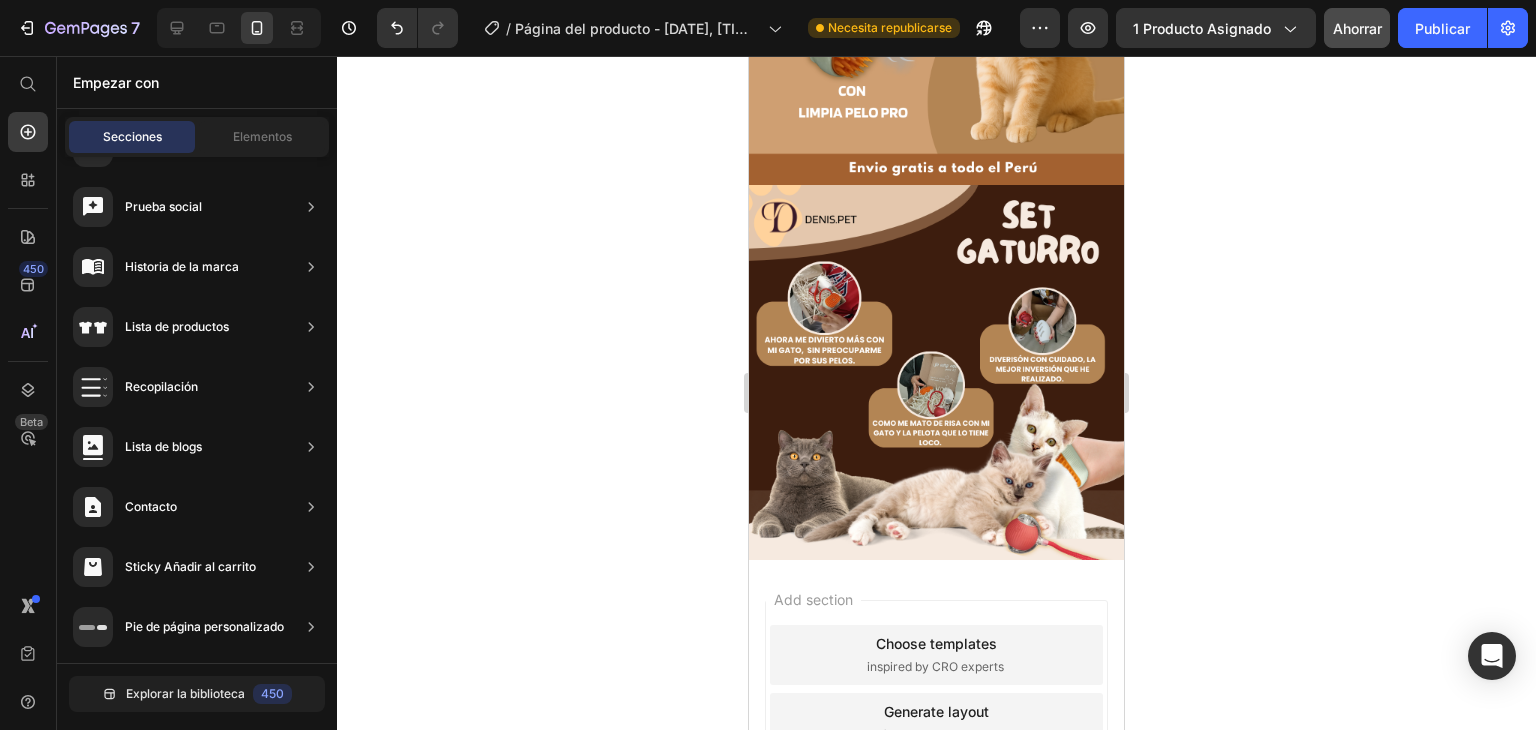 click 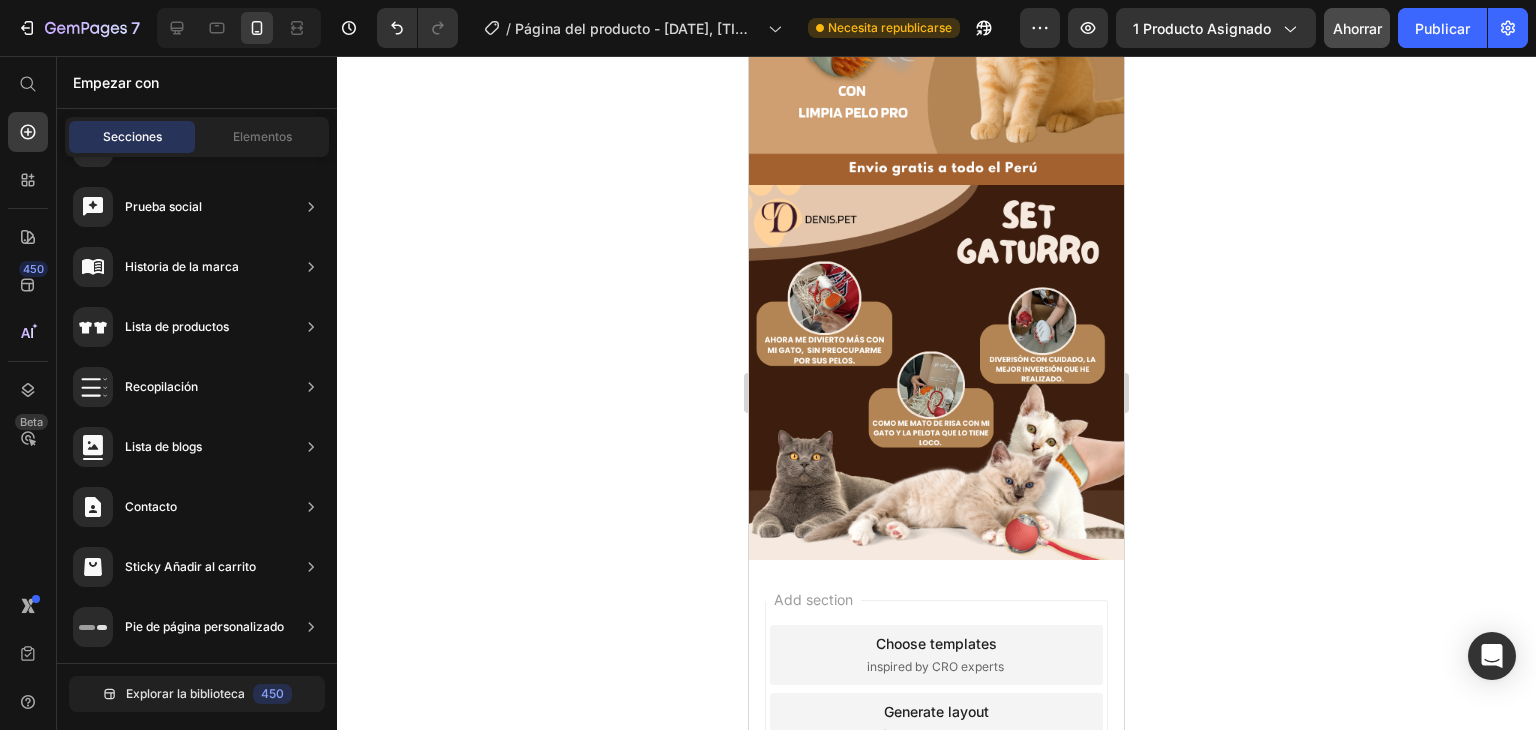 click on "Footer" at bounding box center (803, 915) 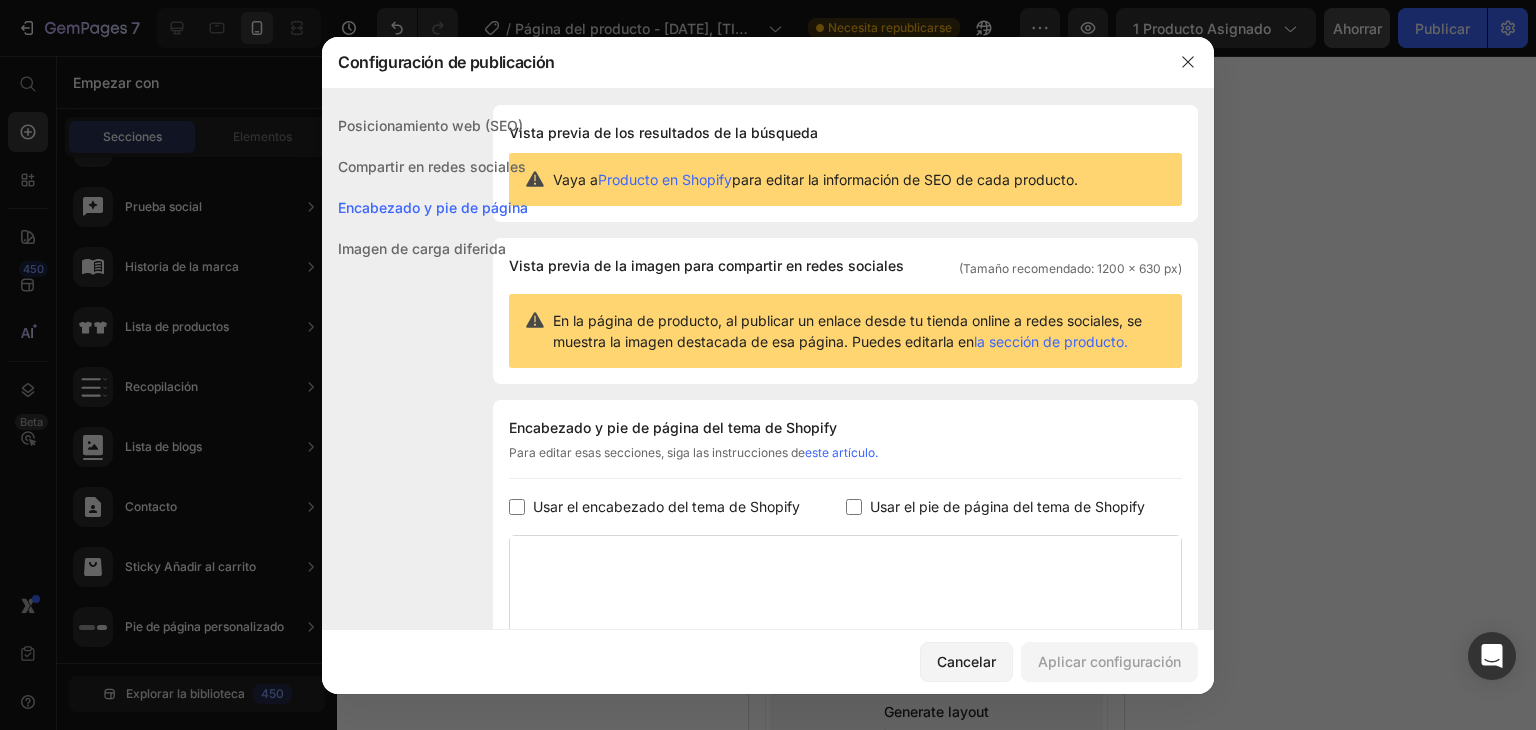 scroll, scrollTop: 272, scrollLeft: 0, axis: vertical 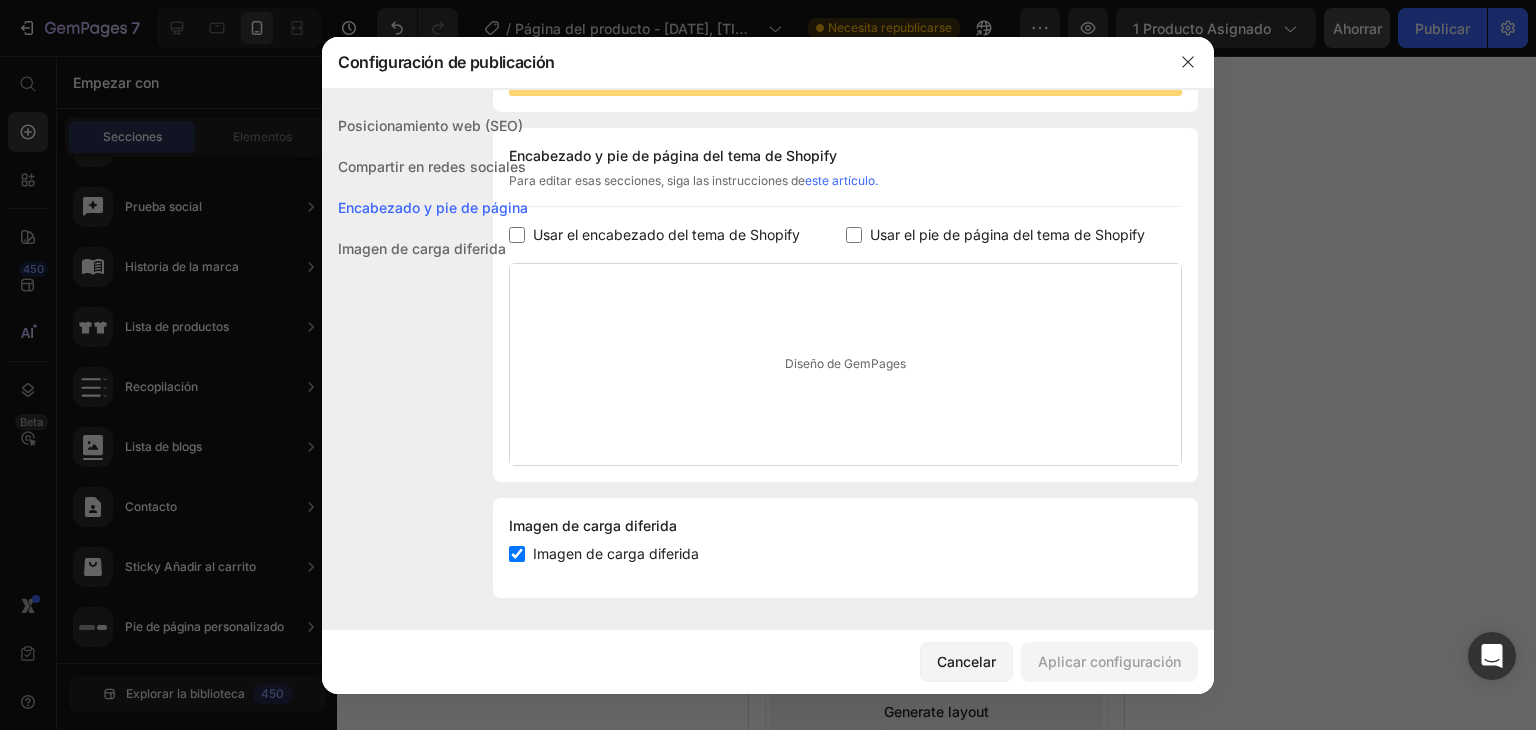 click at bounding box center [517, 554] 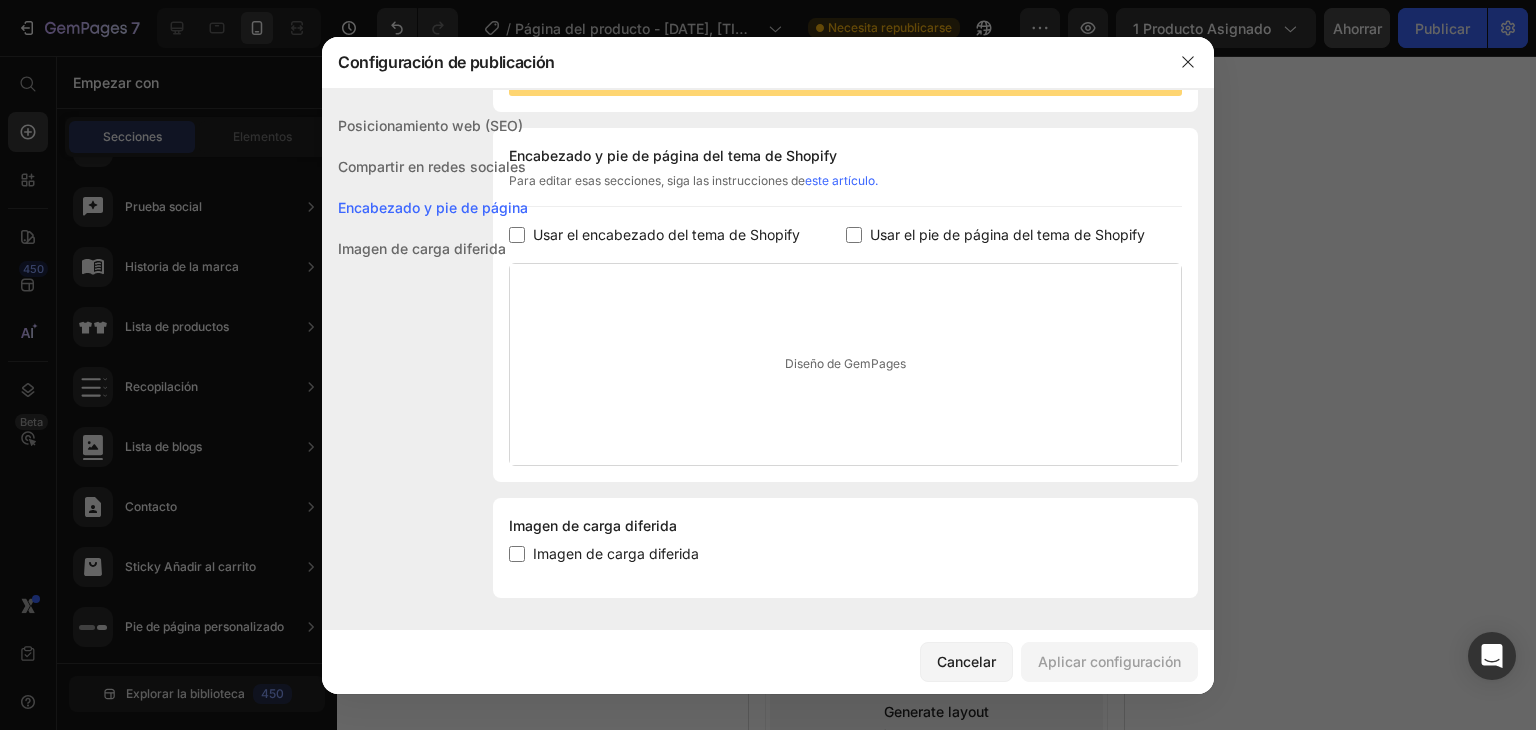 checkbox on "false" 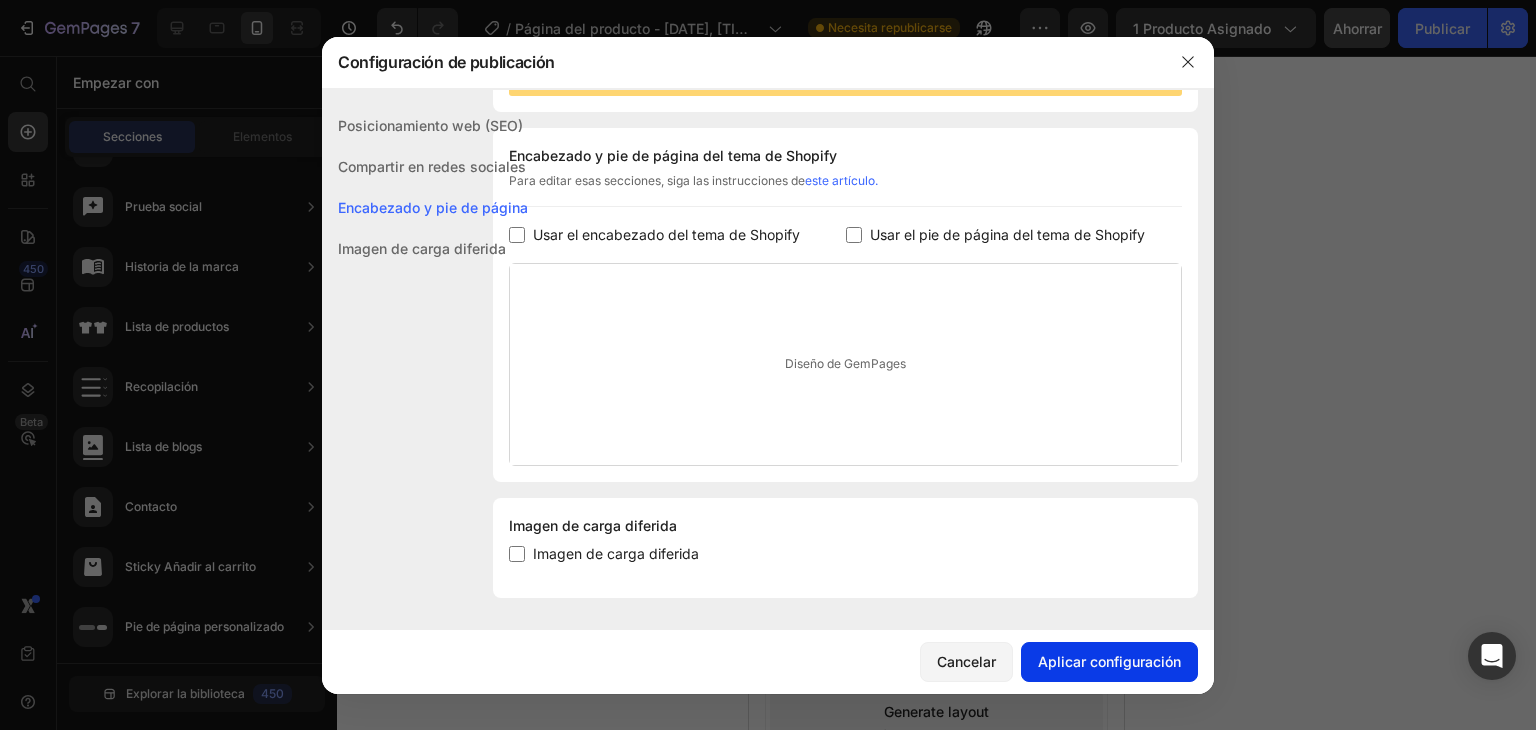 click on "Aplicar configuración" at bounding box center (1109, 661) 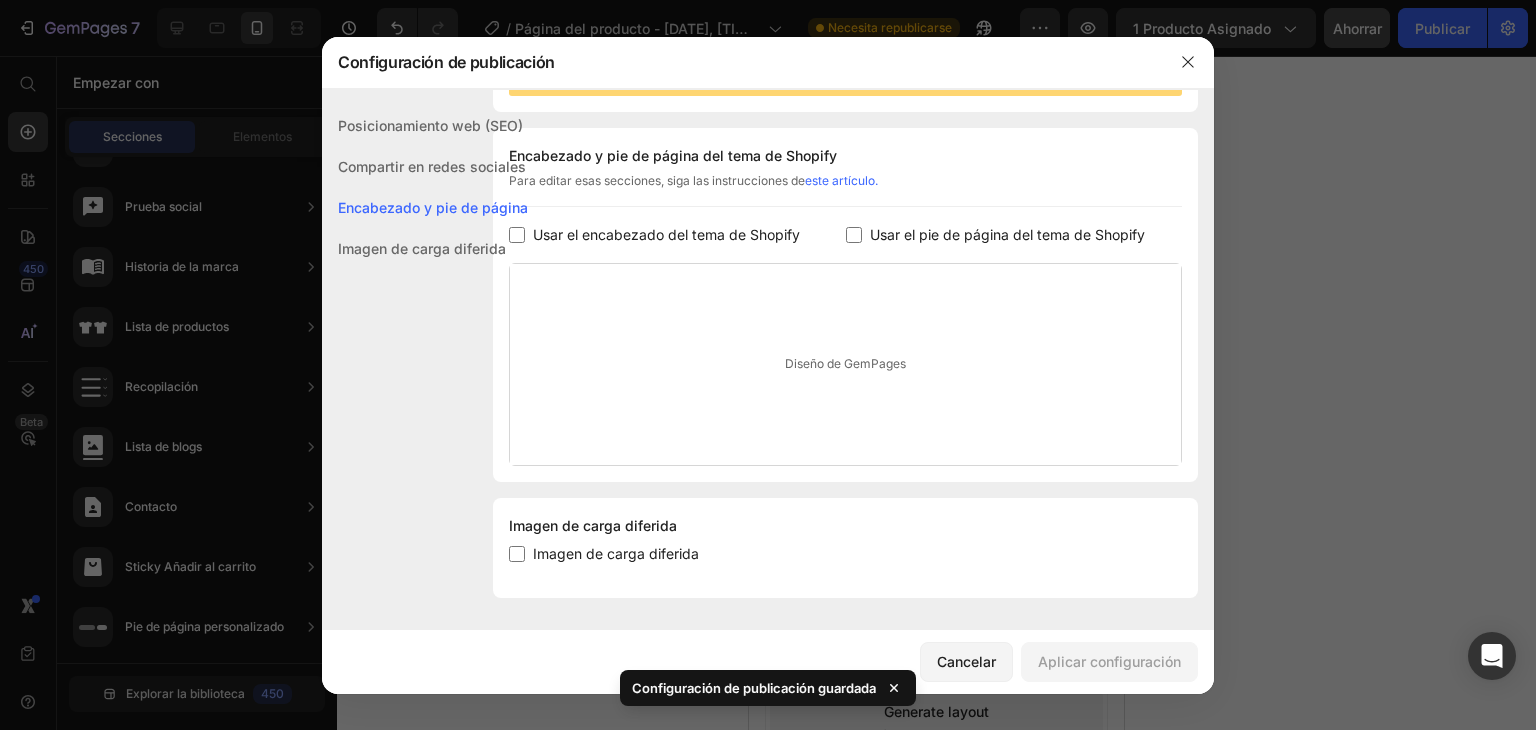 click at bounding box center [768, 365] 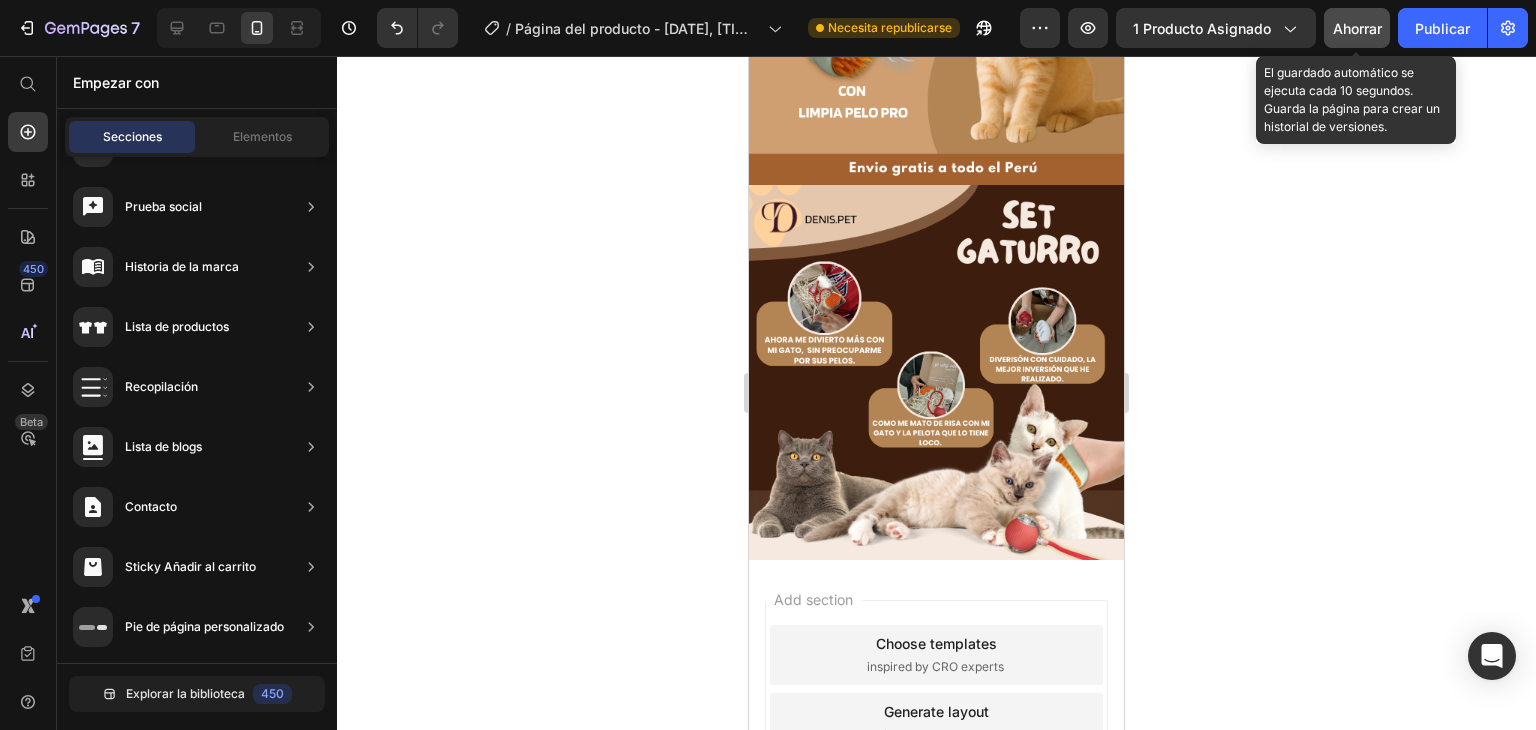 click on "Ahorrar" at bounding box center [1357, 28] 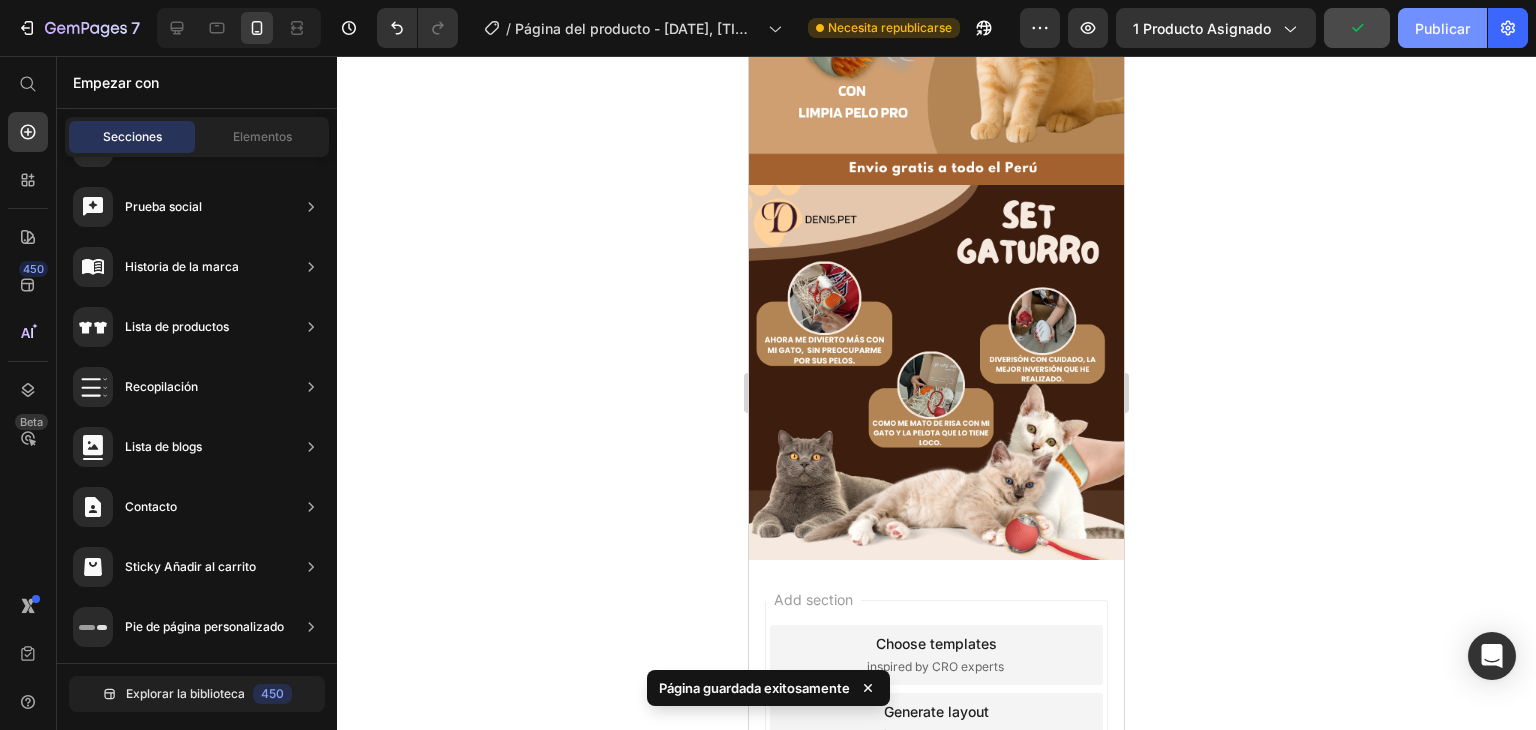 click on "Publicar" at bounding box center (1442, 28) 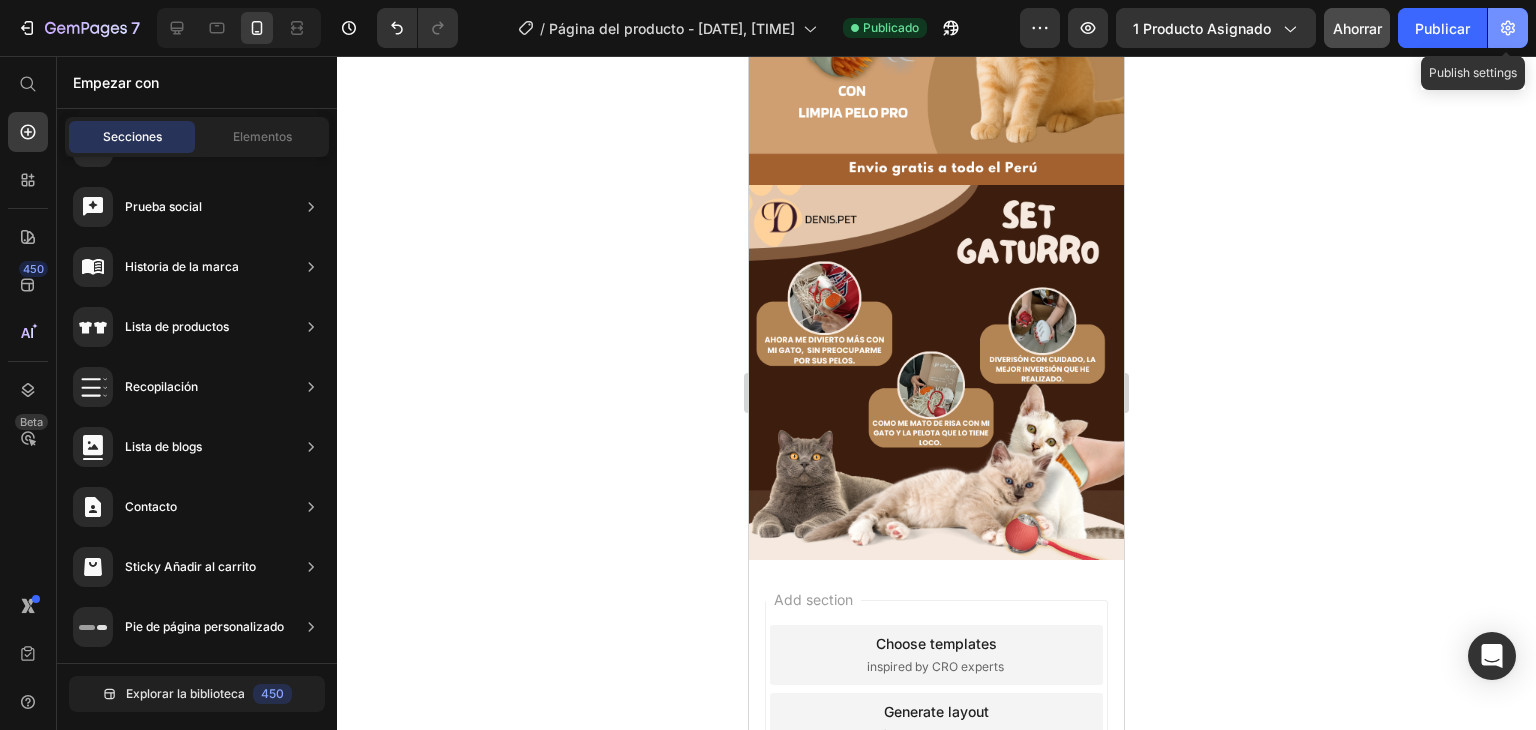 click 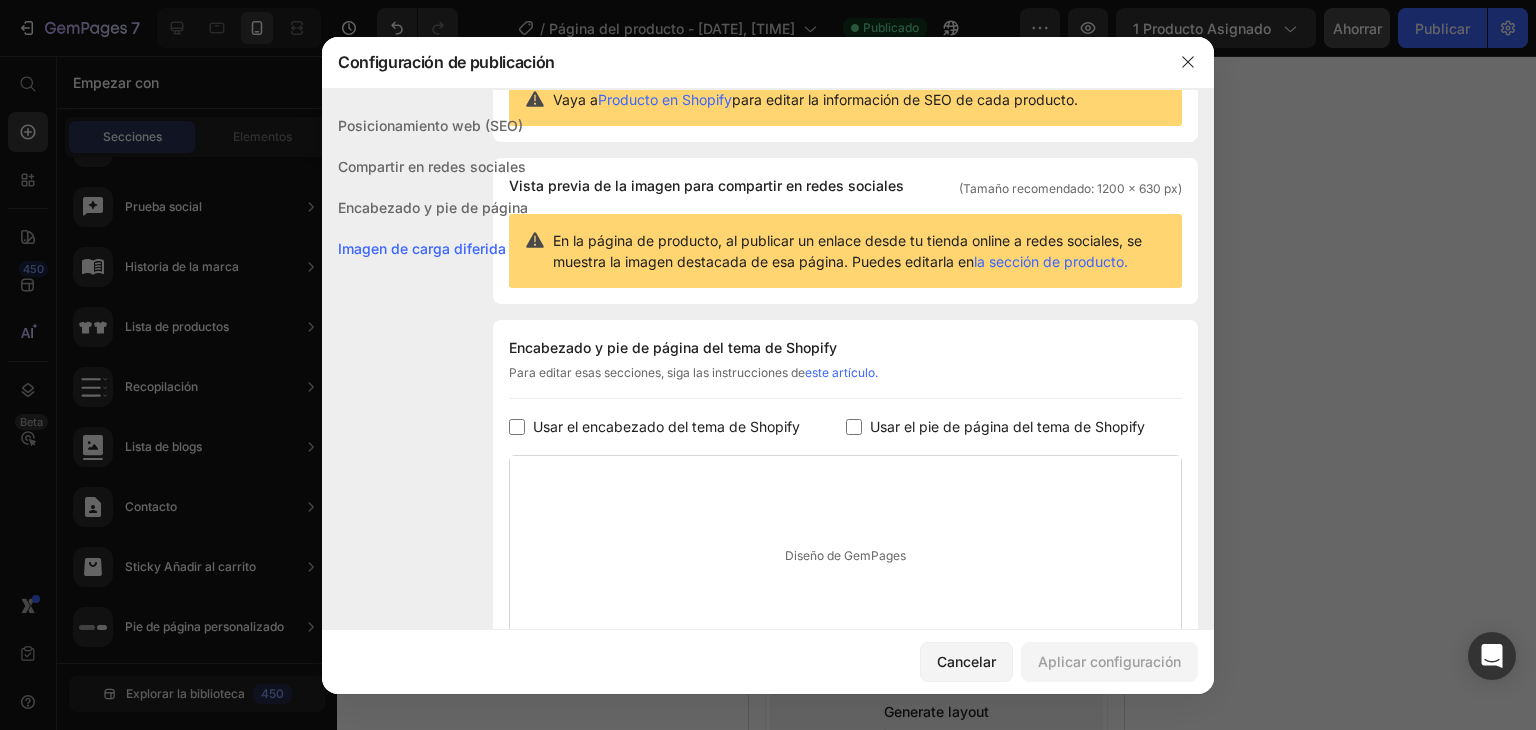 scroll, scrollTop: 272, scrollLeft: 0, axis: vertical 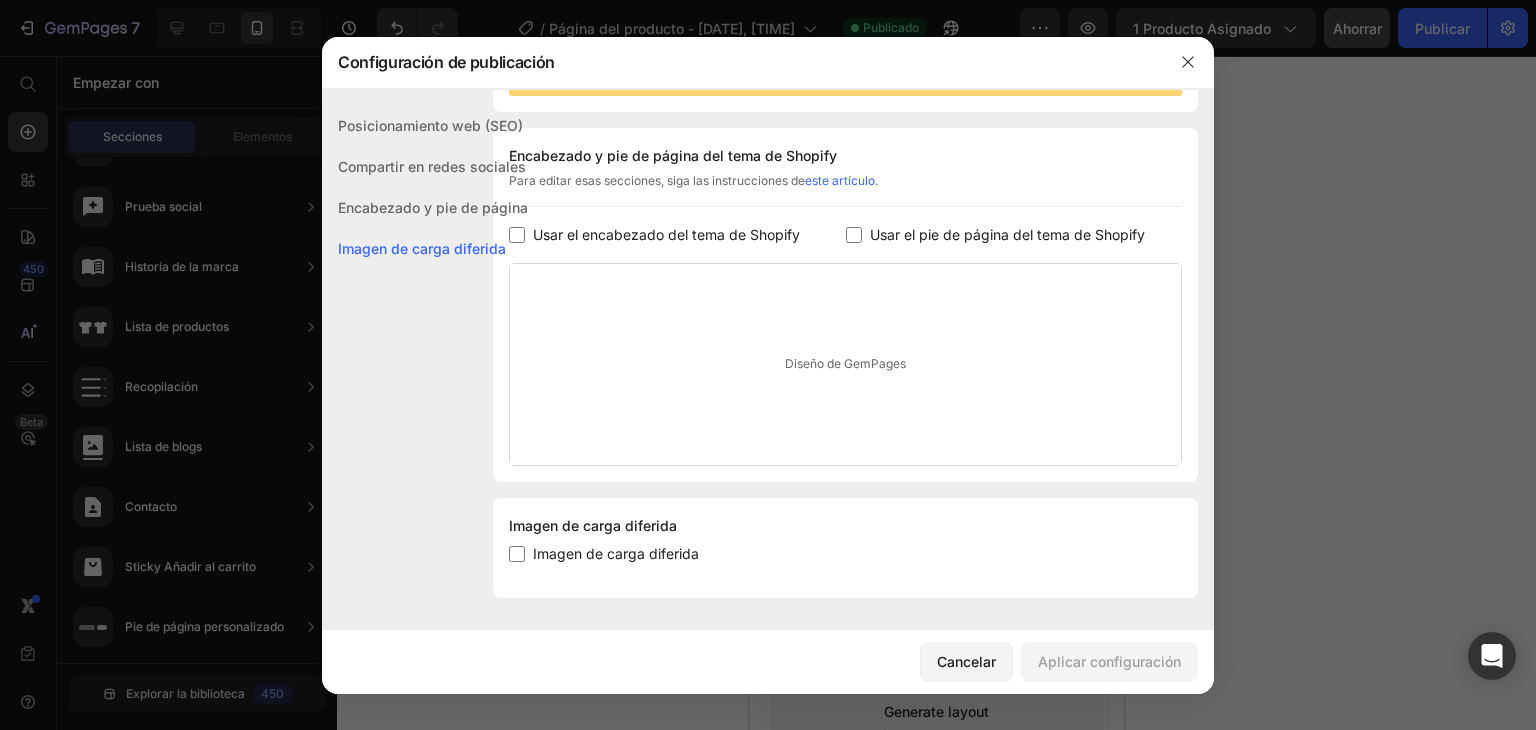 click at bounding box center (517, 554) 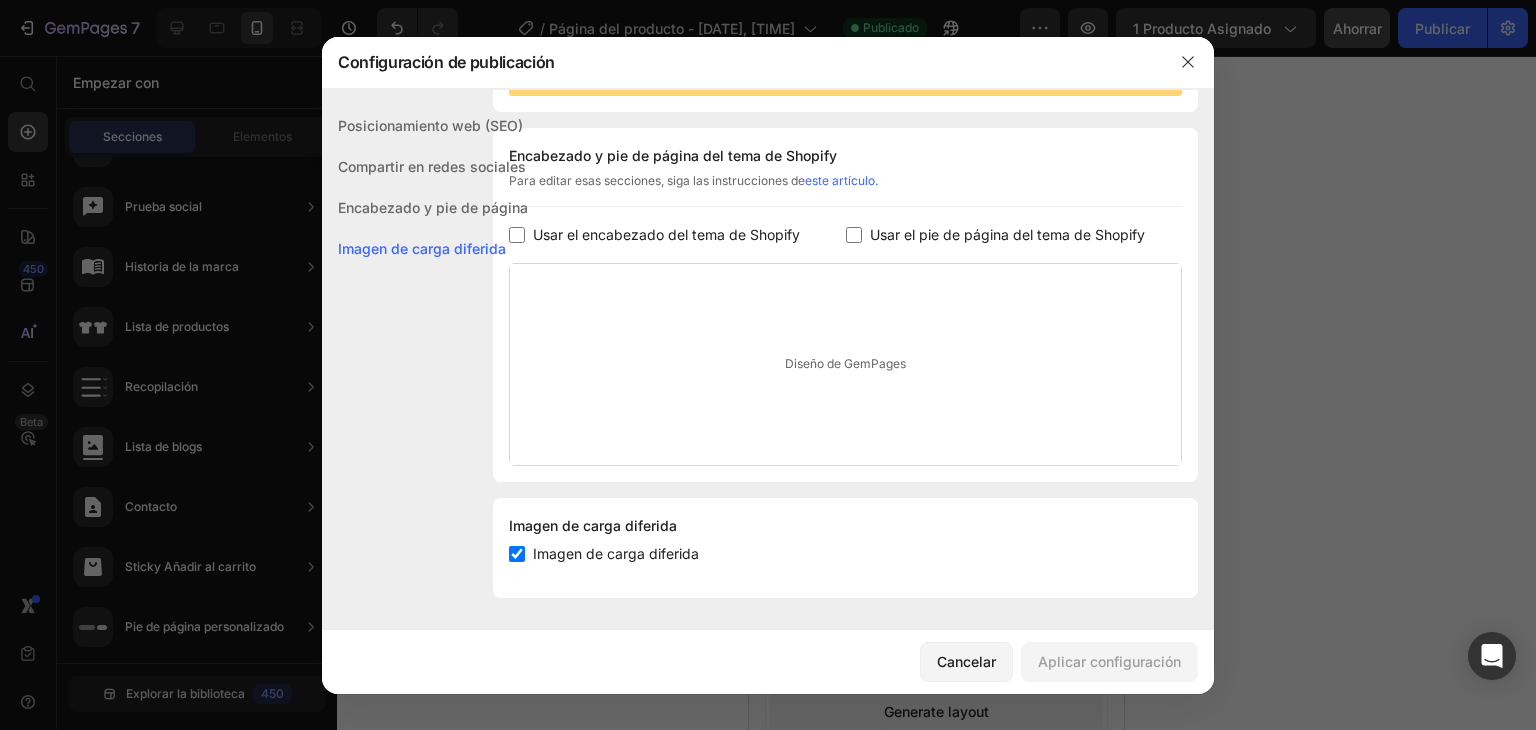checkbox on "true" 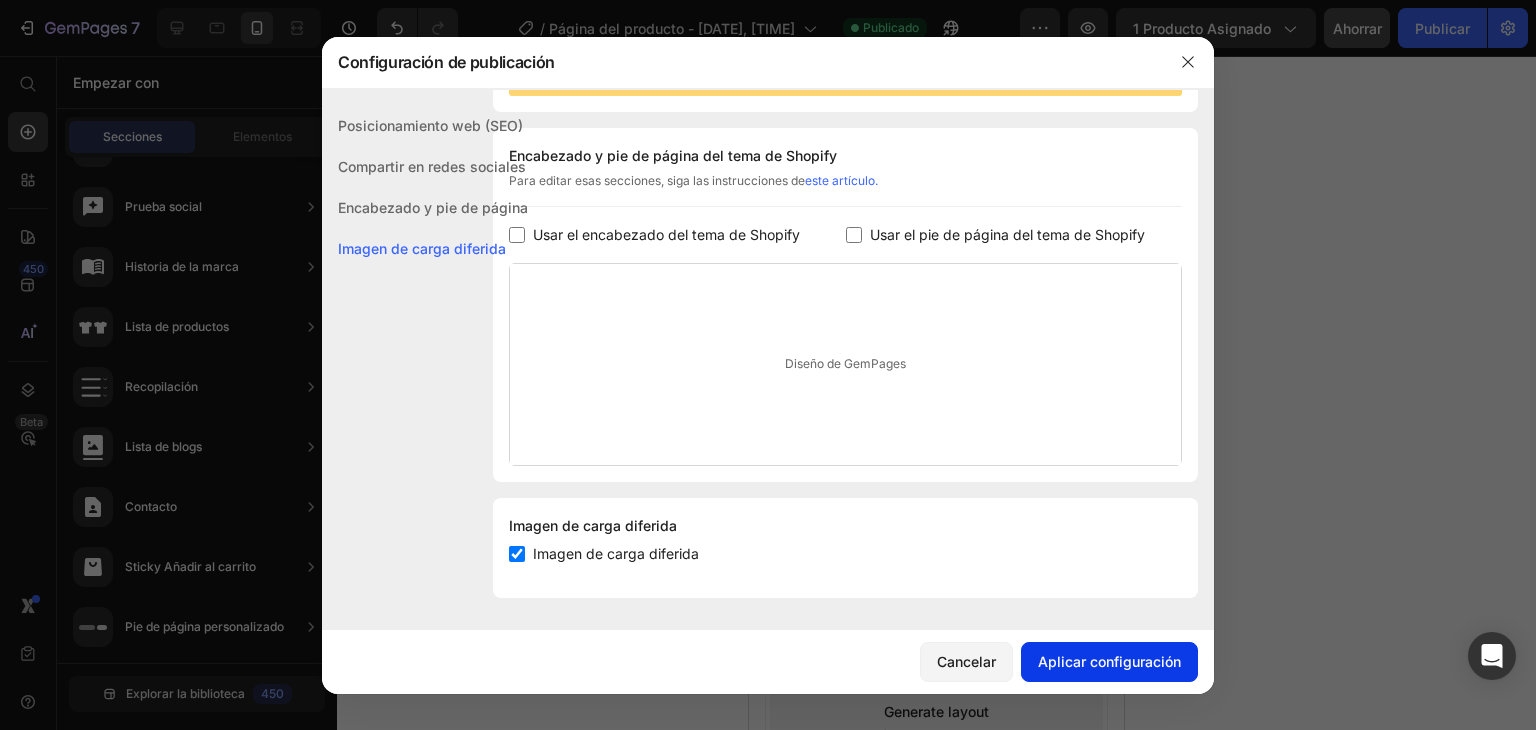 click on "Aplicar configuración" at bounding box center [1109, 661] 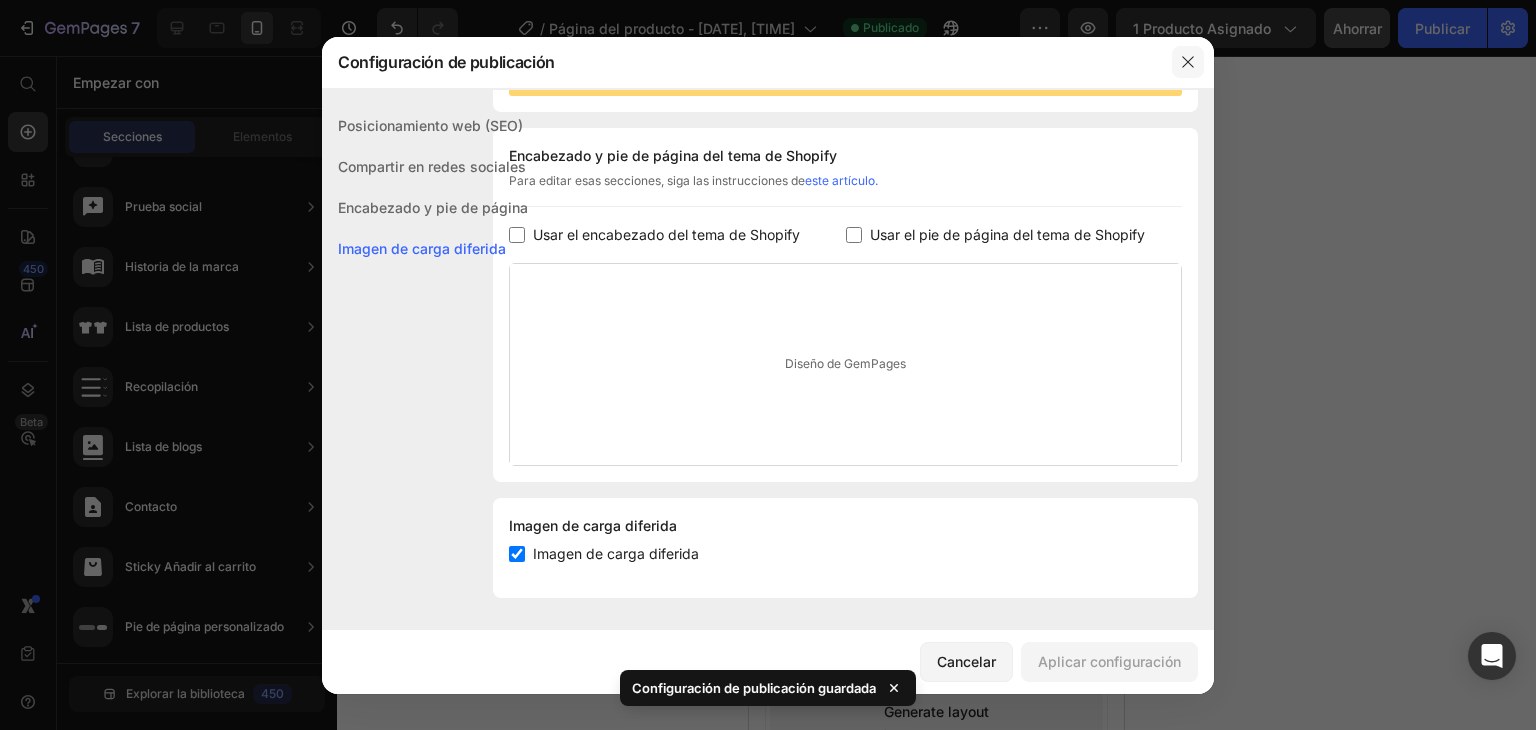 click 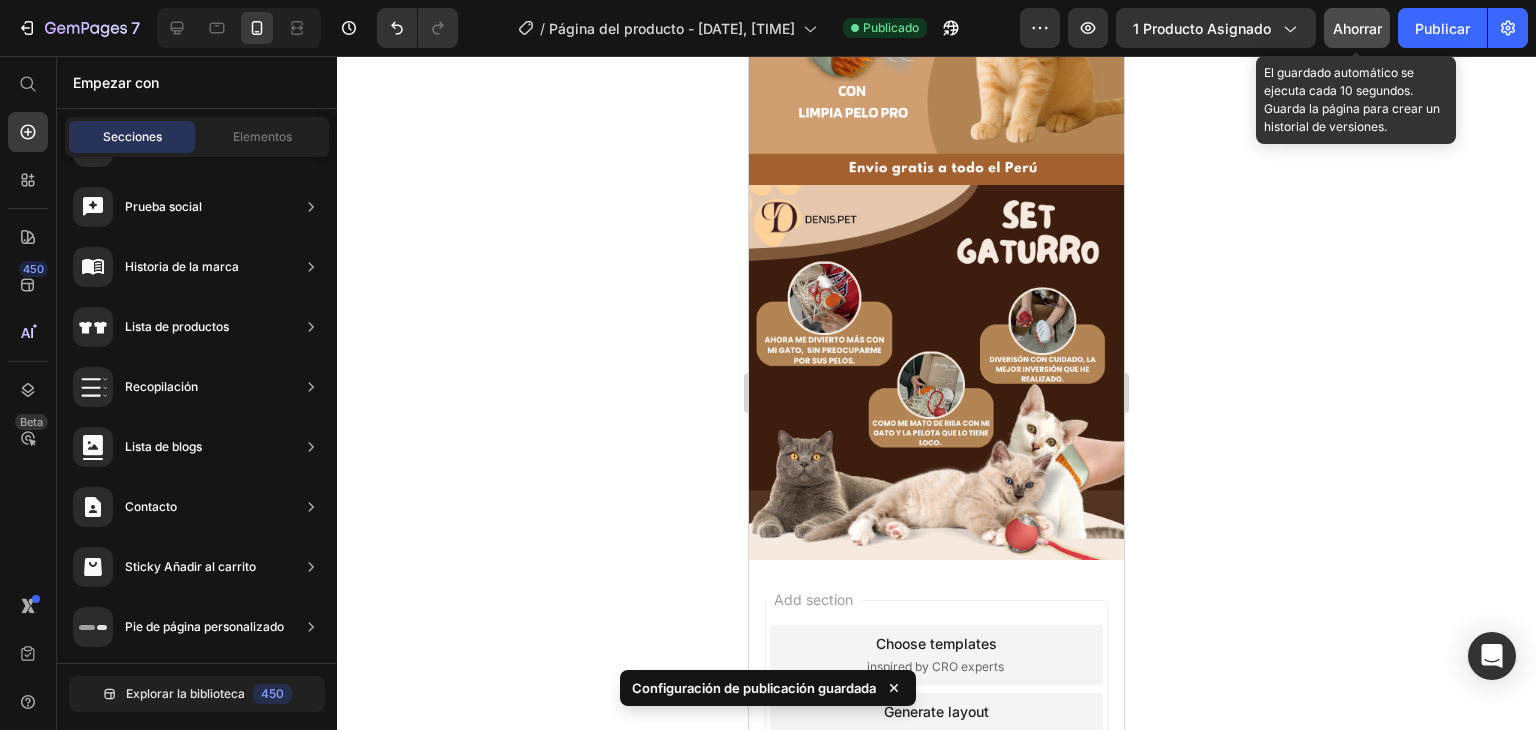 click on "Ahorrar" at bounding box center [1357, 28] 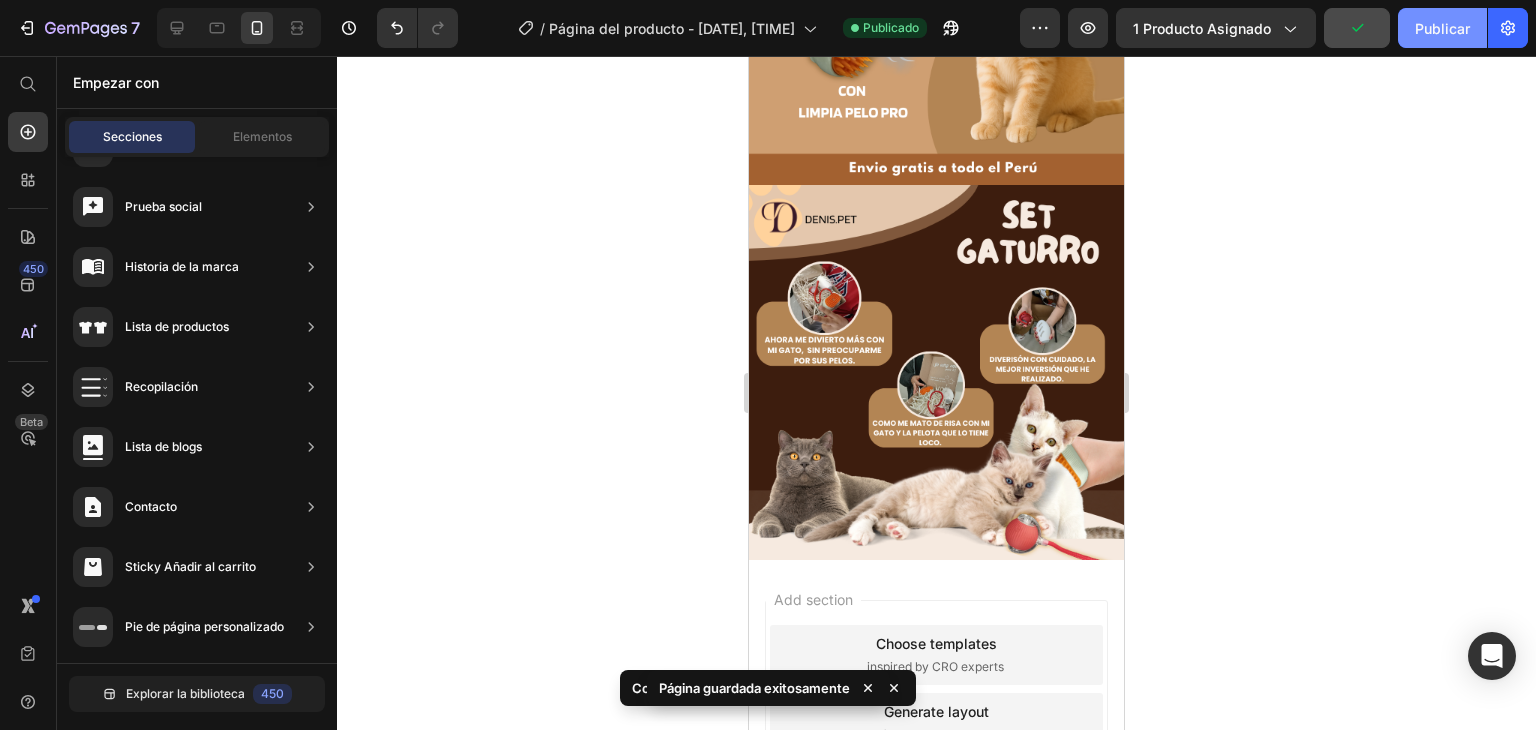 click on "Publicar" at bounding box center [1442, 28] 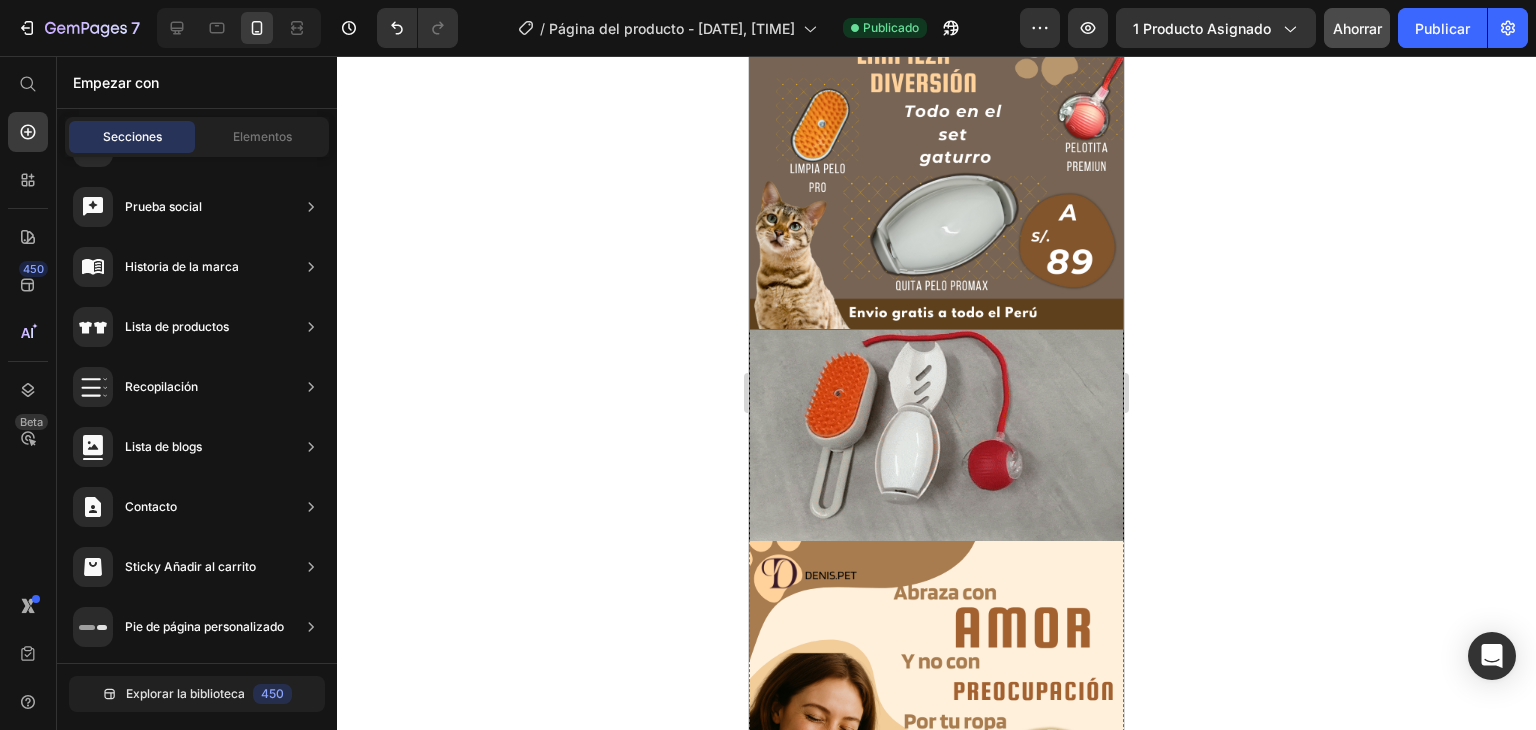 scroll, scrollTop: 0, scrollLeft: 0, axis: both 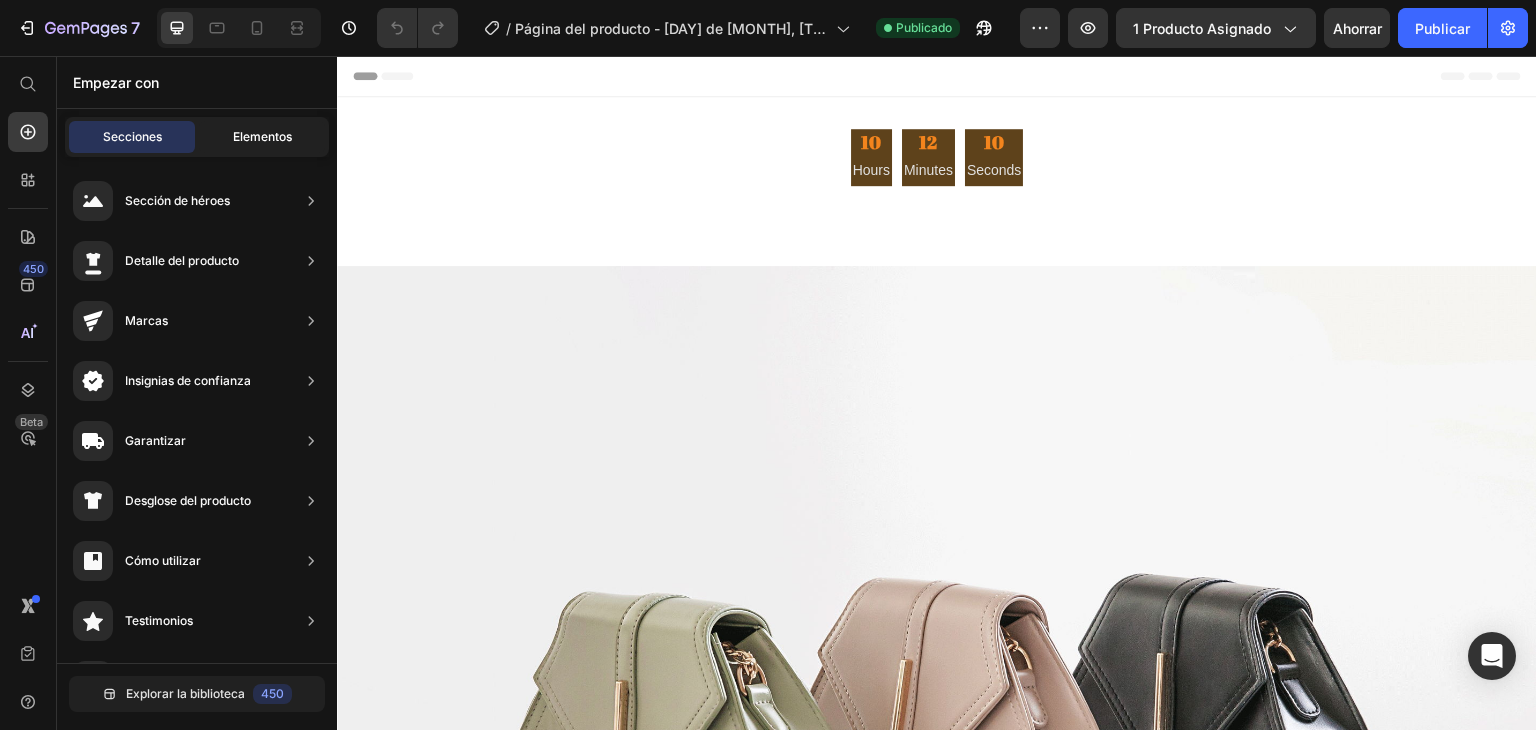 click on "Elementos" 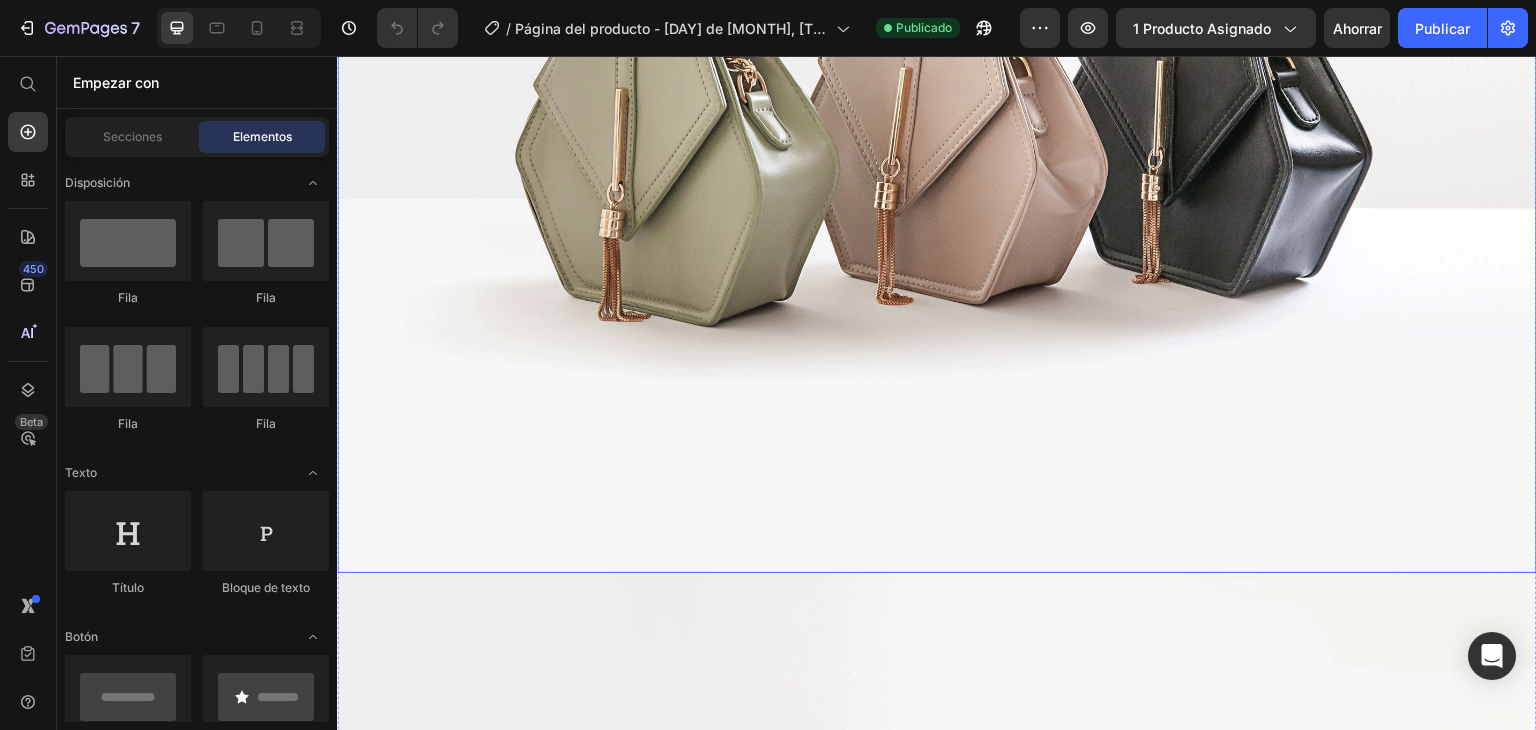scroll, scrollTop: 2200, scrollLeft: 0, axis: vertical 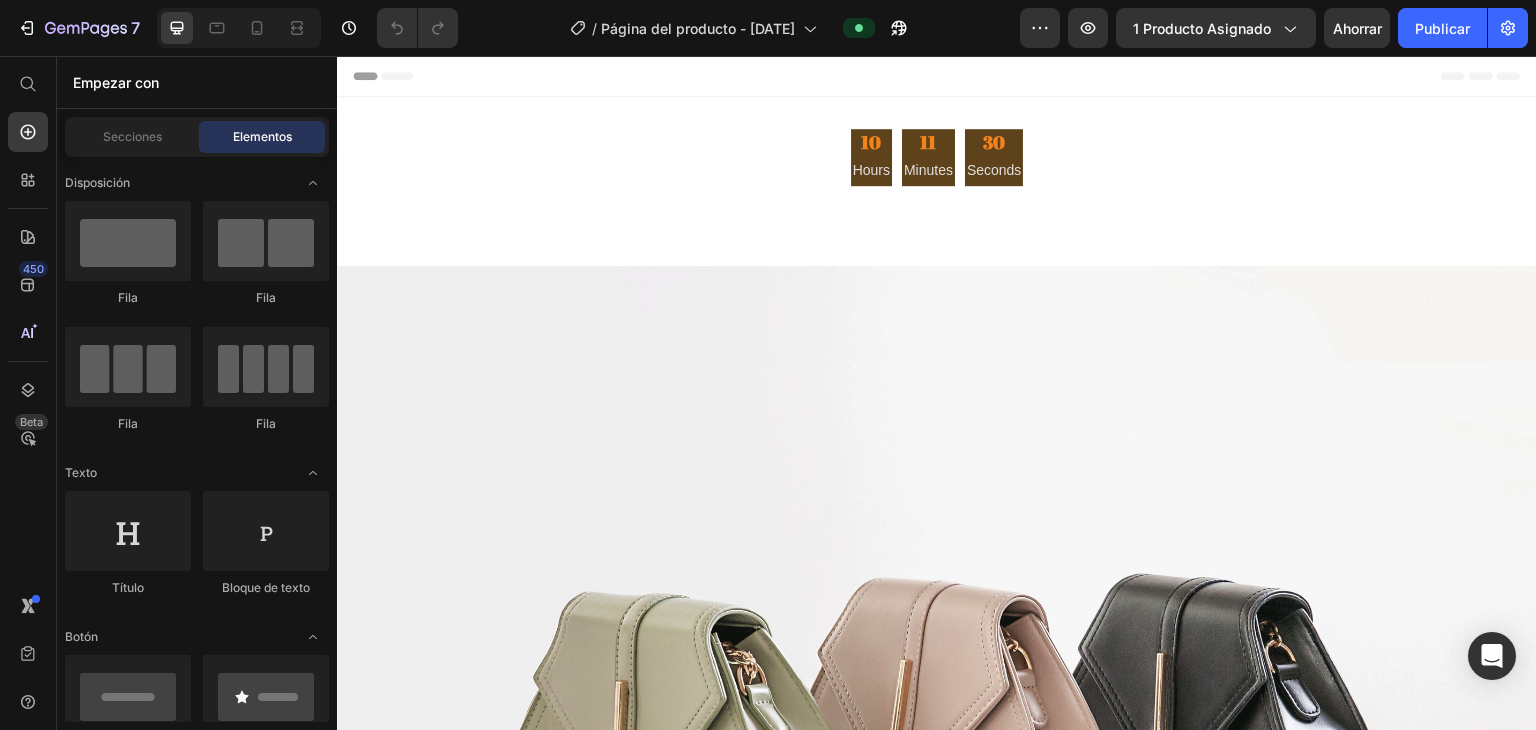 click on "Encabezamiento" at bounding box center (937, 76) 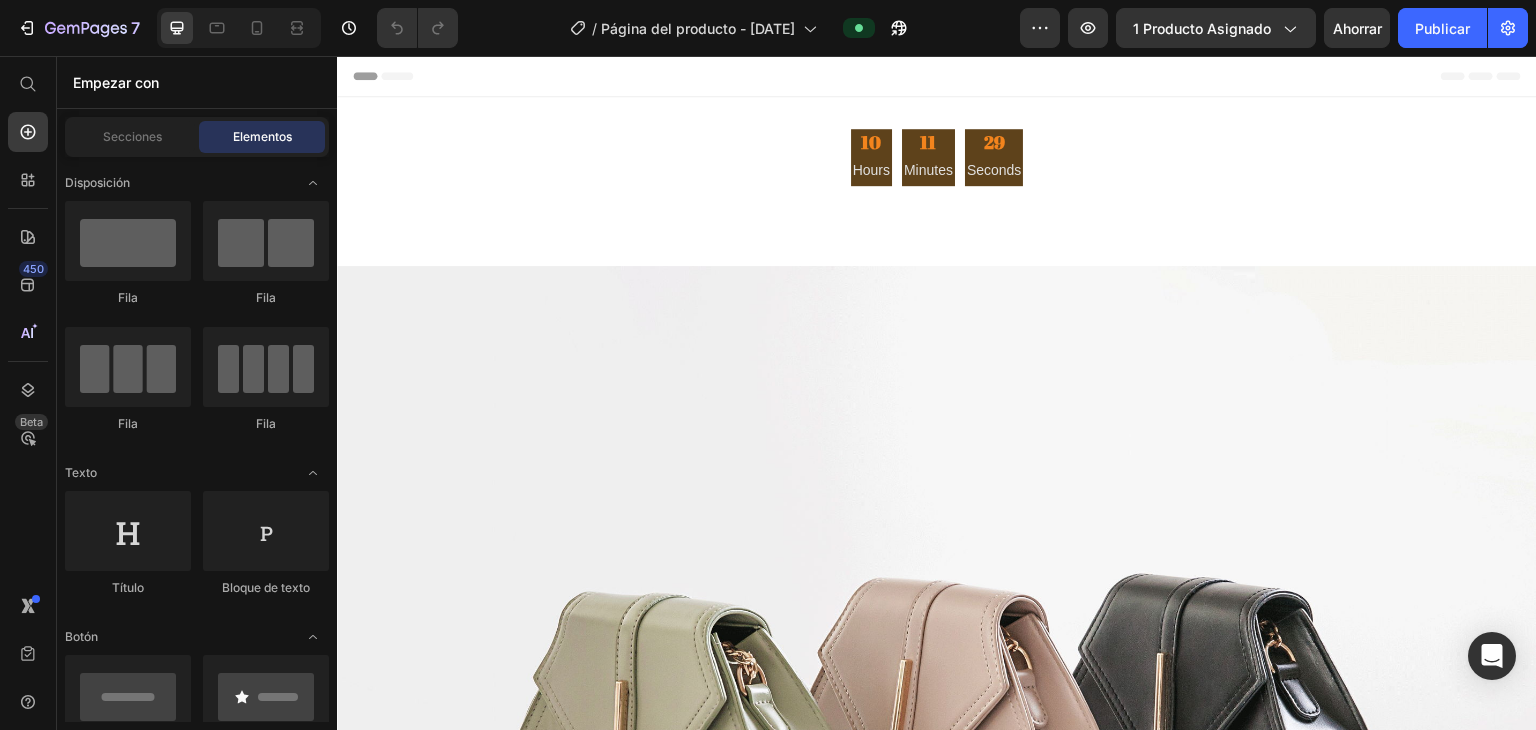 click on "Encabezamiento" at bounding box center (937, 76) 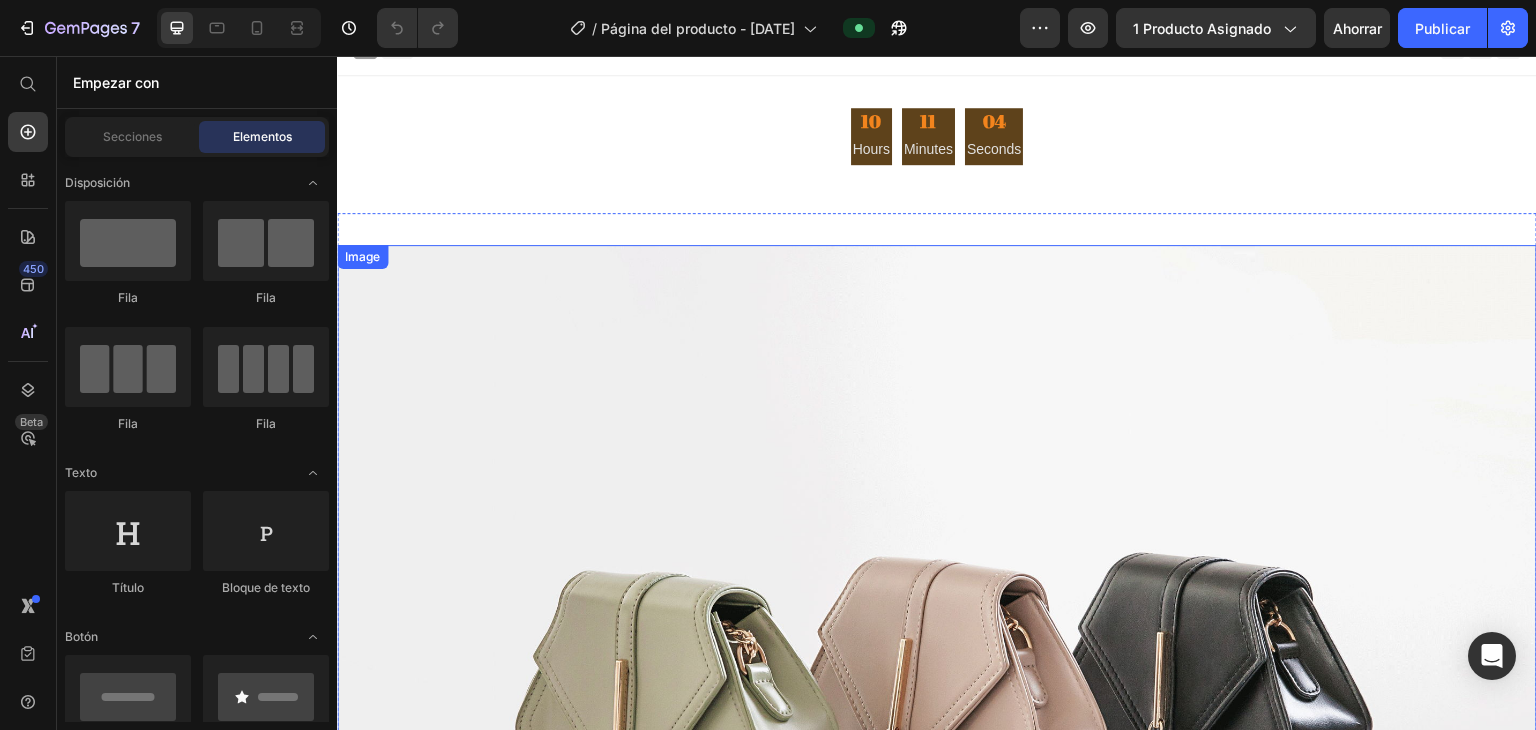 scroll, scrollTop: 0, scrollLeft: 0, axis: both 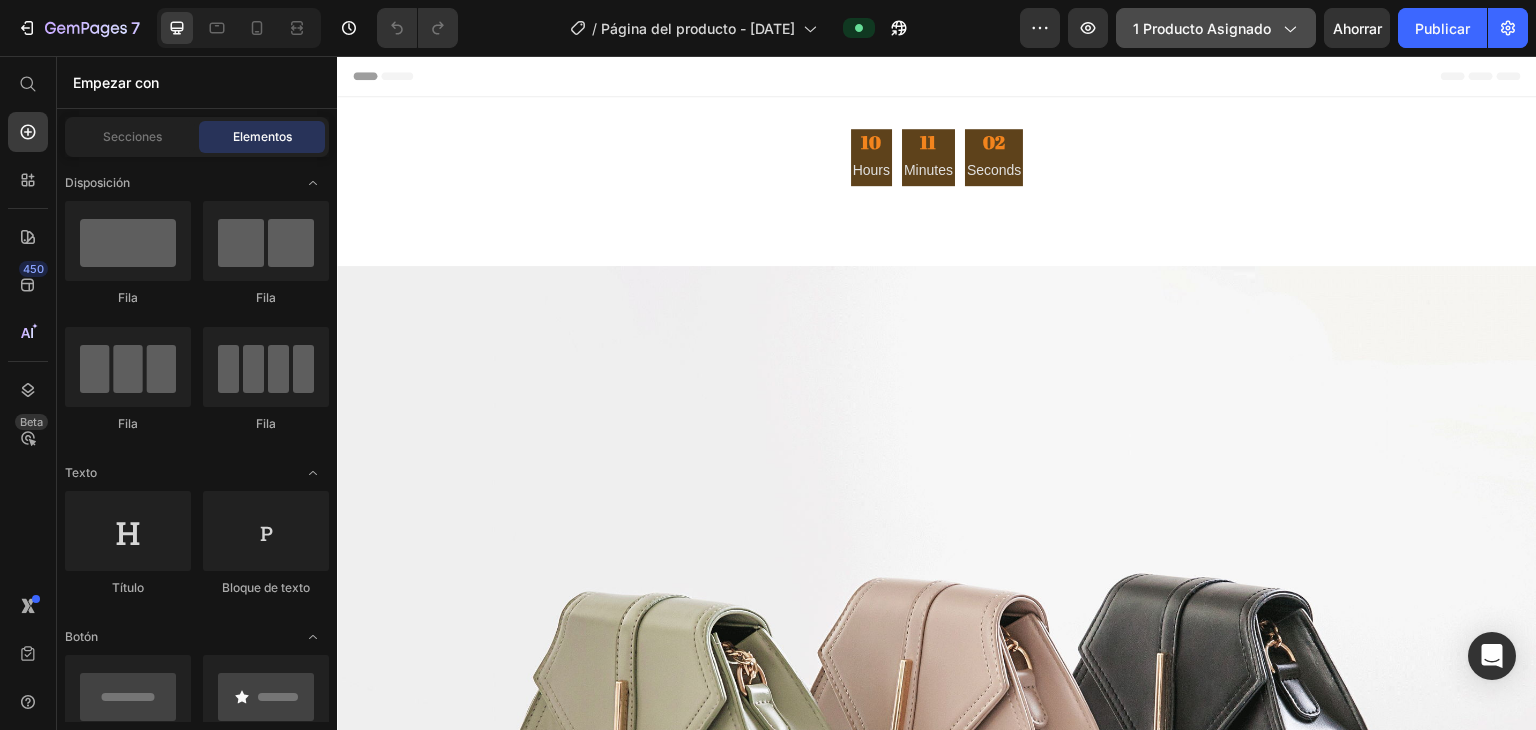 click 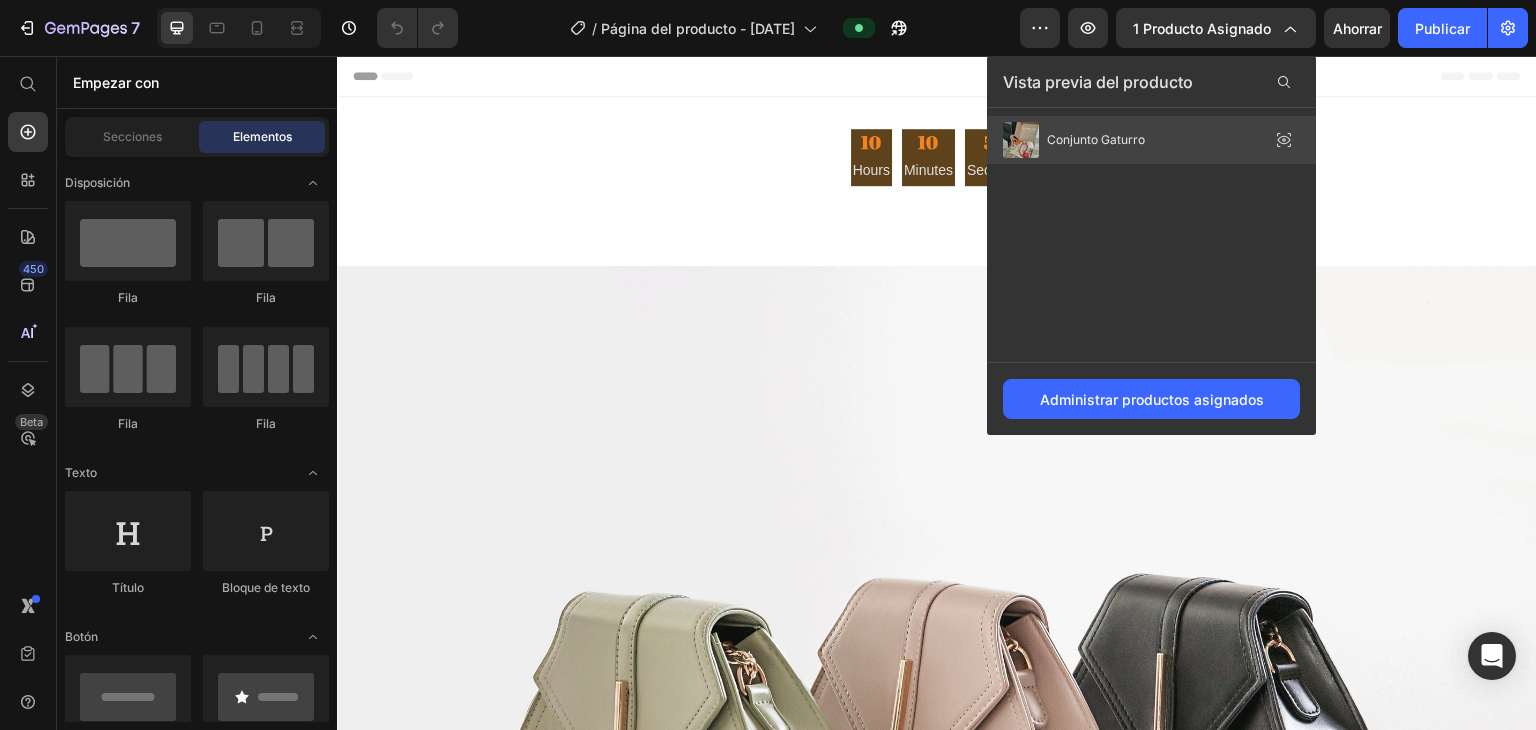 click 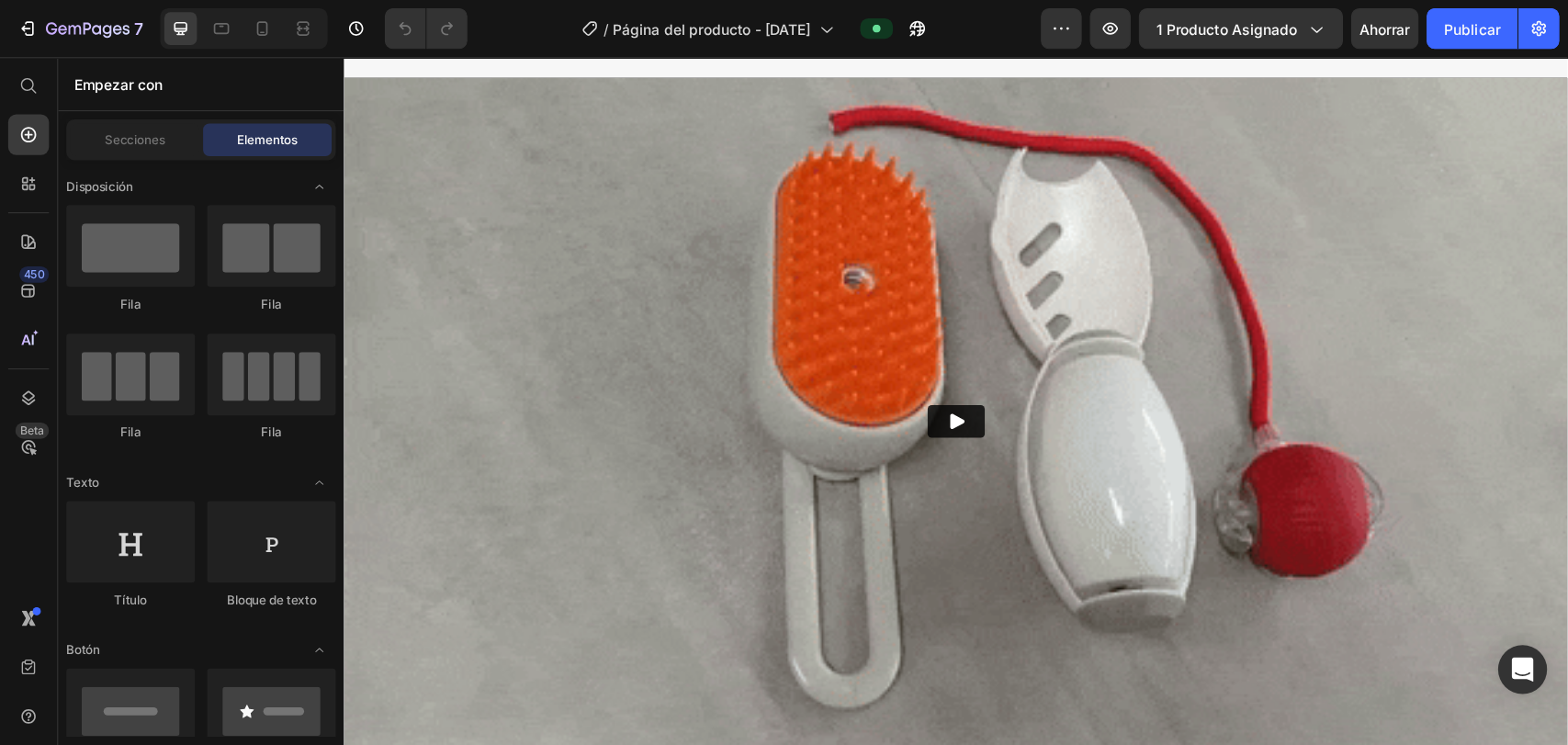scroll, scrollTop: 1510, scrollLeft: 0, axis: vertical 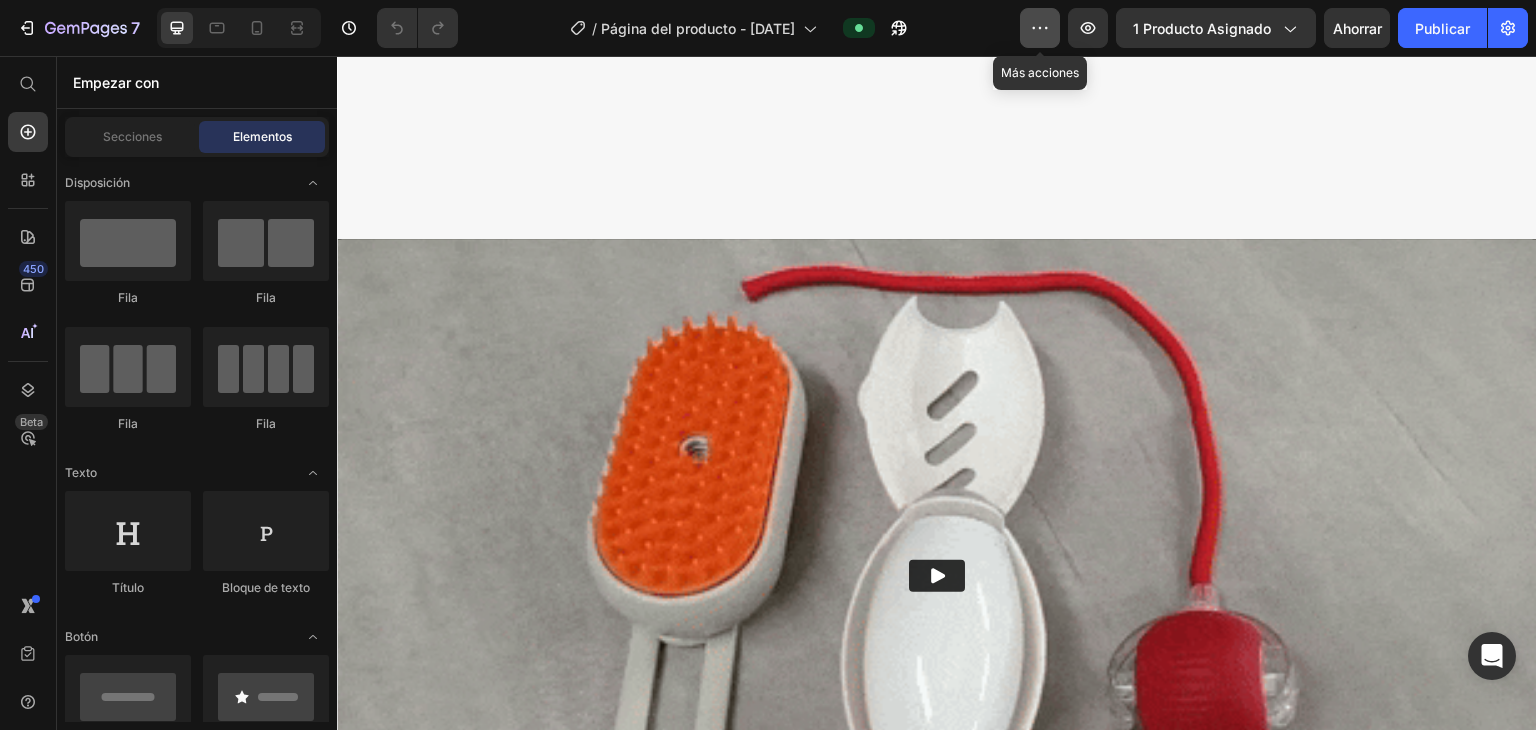 click 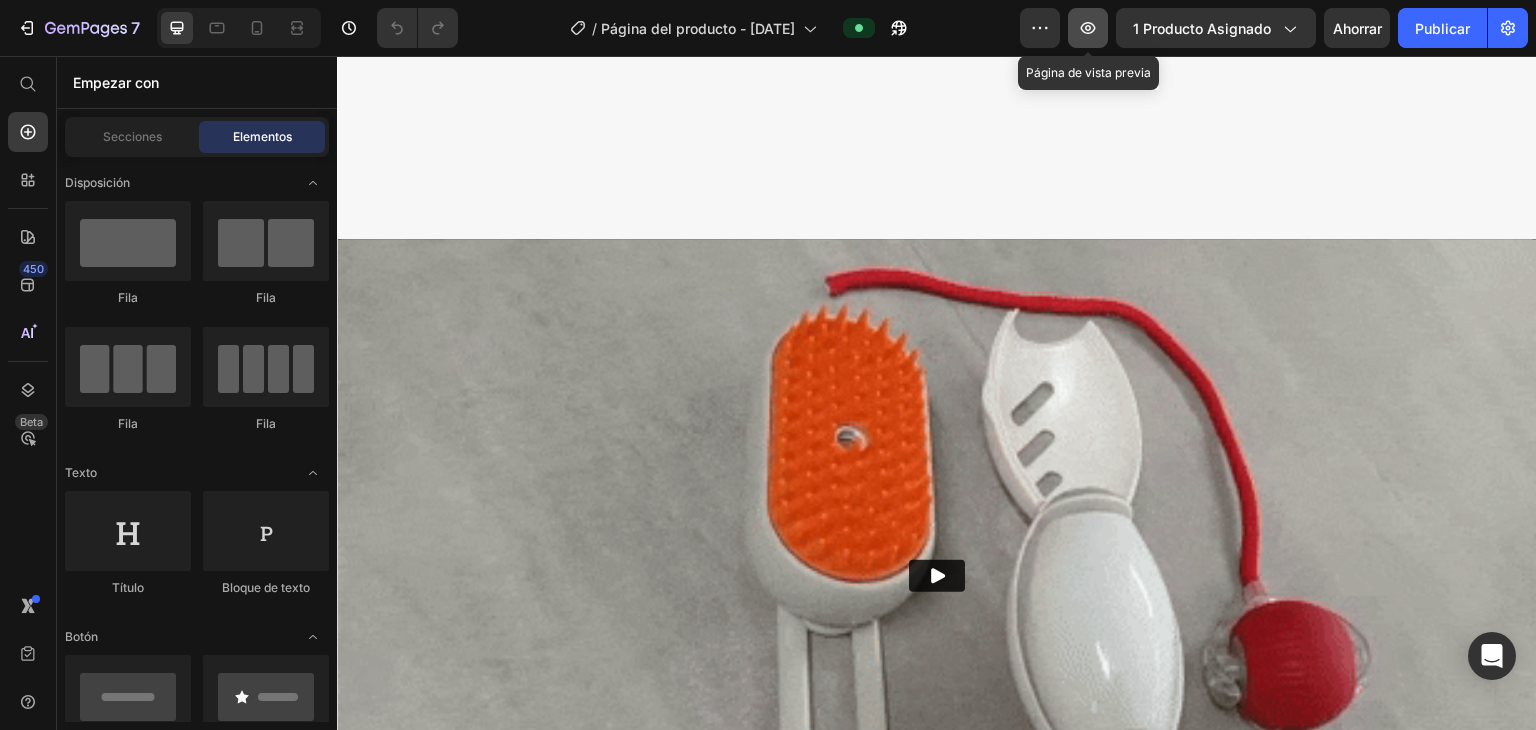 click 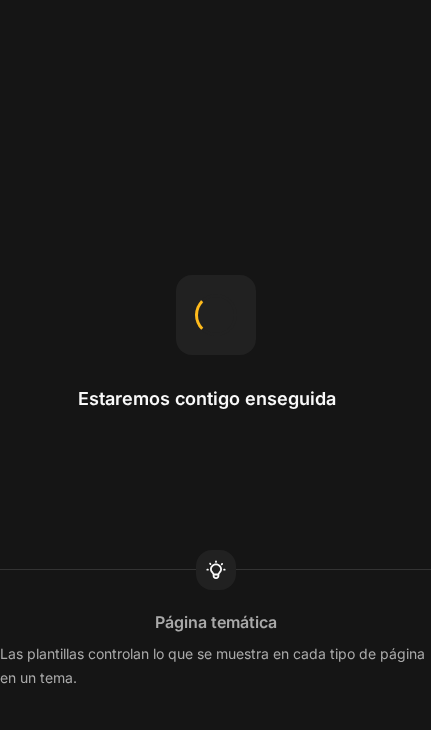 scroll, scrollTop: 0, scrollLeft: 0, axis: both 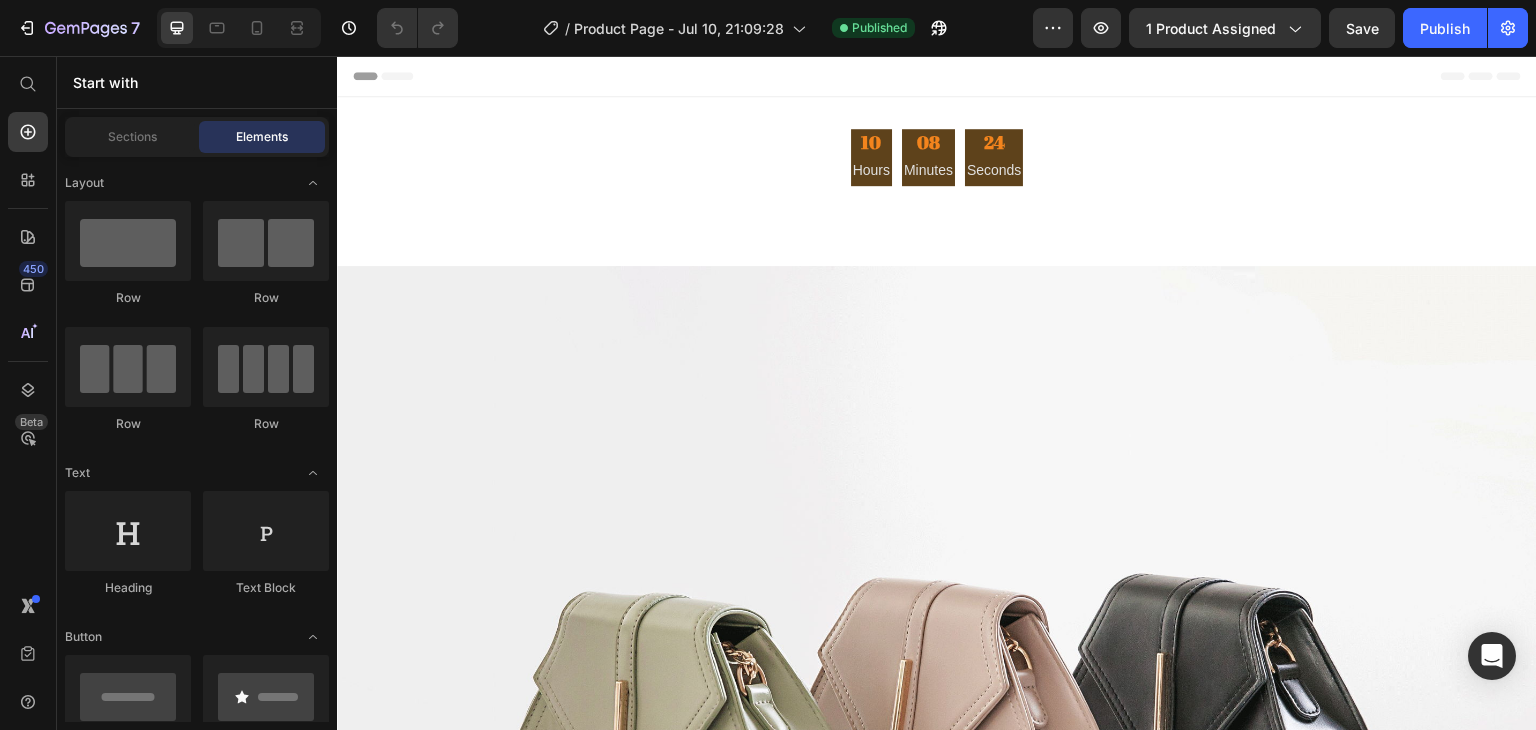 click on "Header" at bounding box center [394, 76] 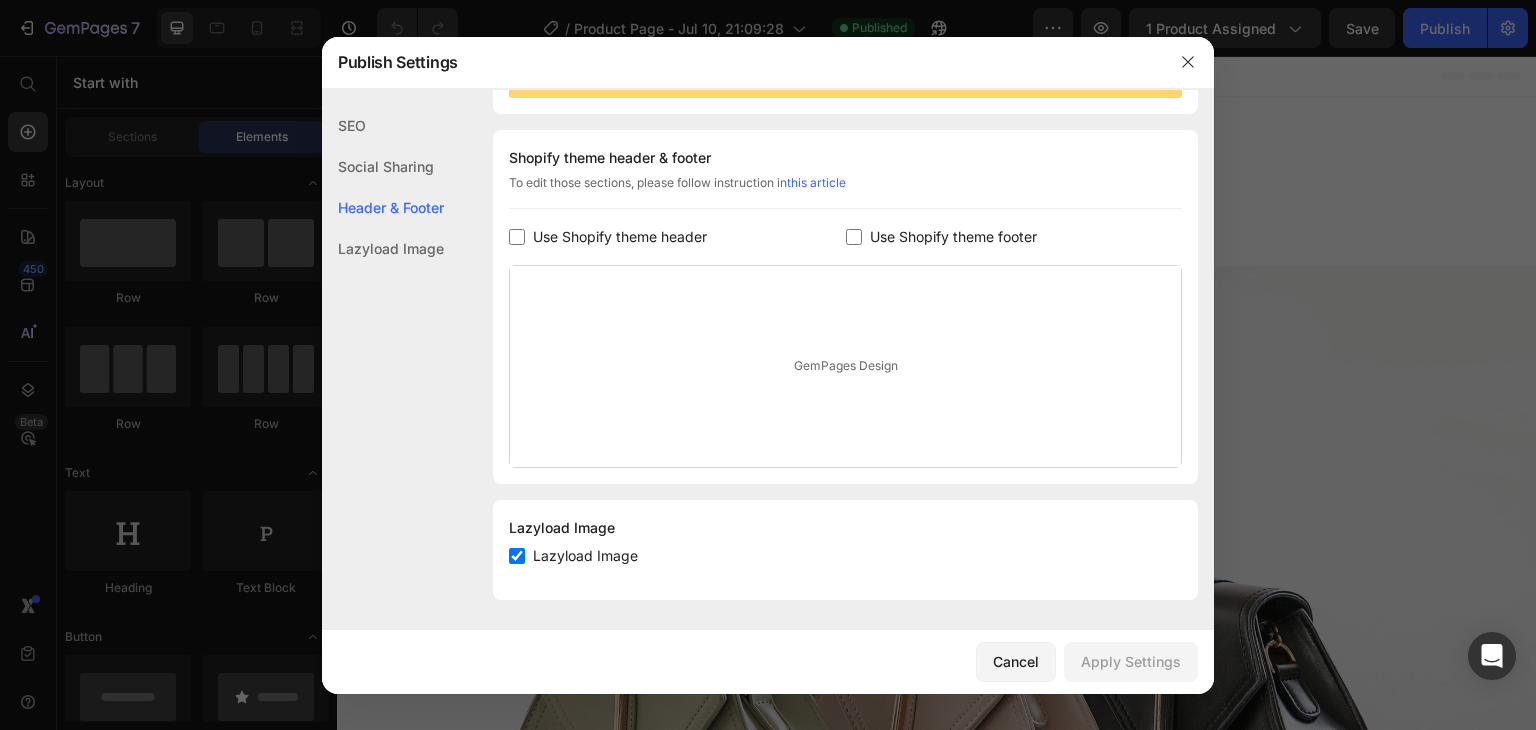 scroll, scrollTop: 272, scrollLeft: 0, axis: vertical 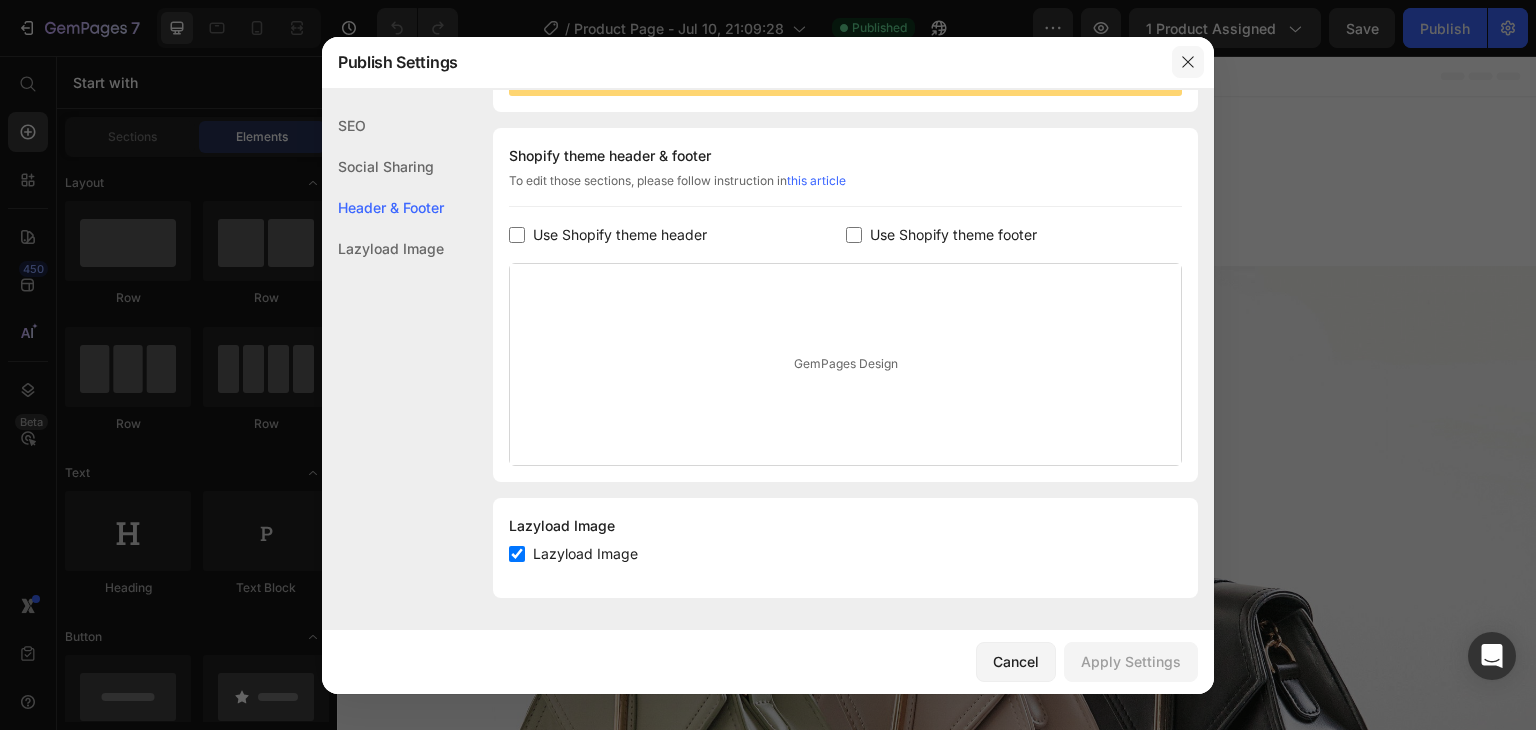 click 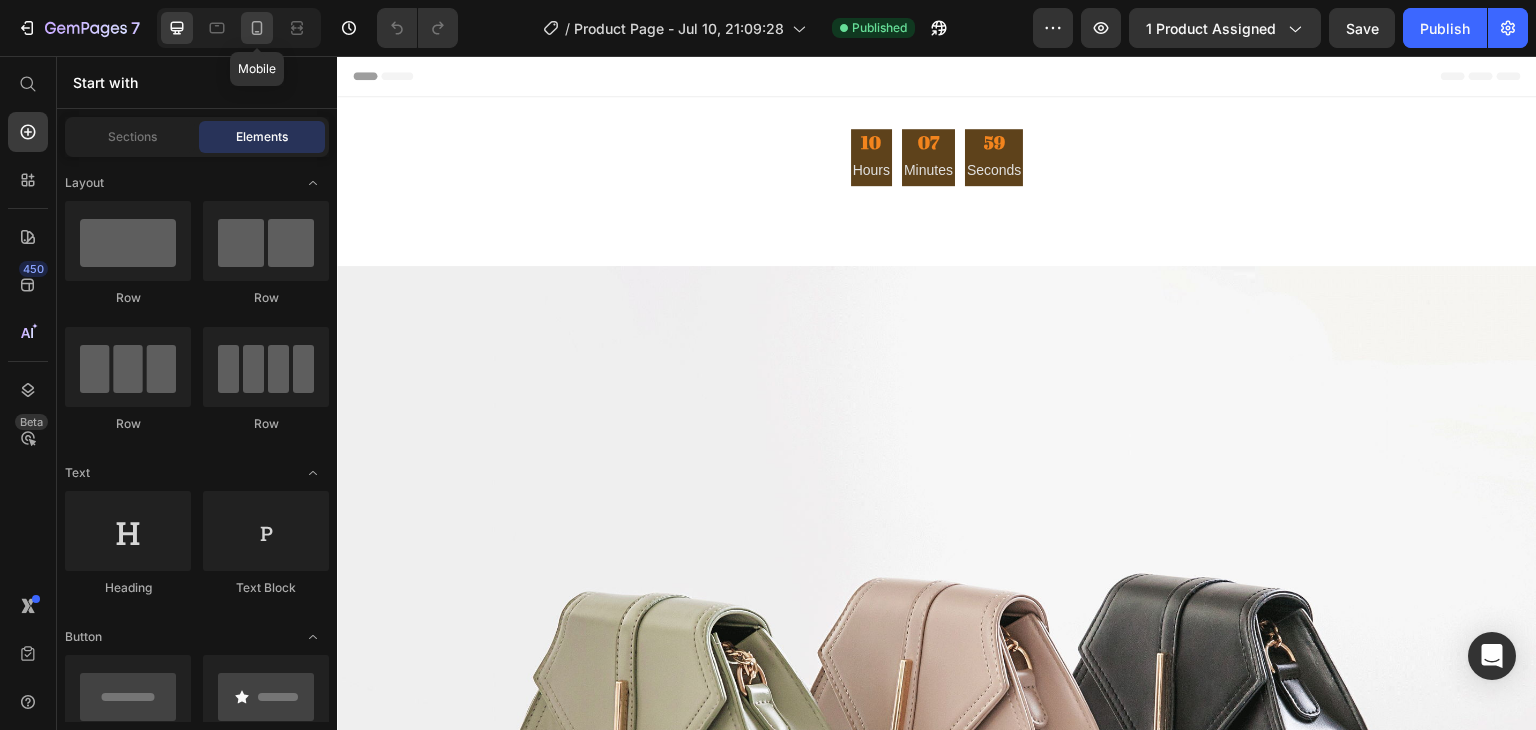 click 